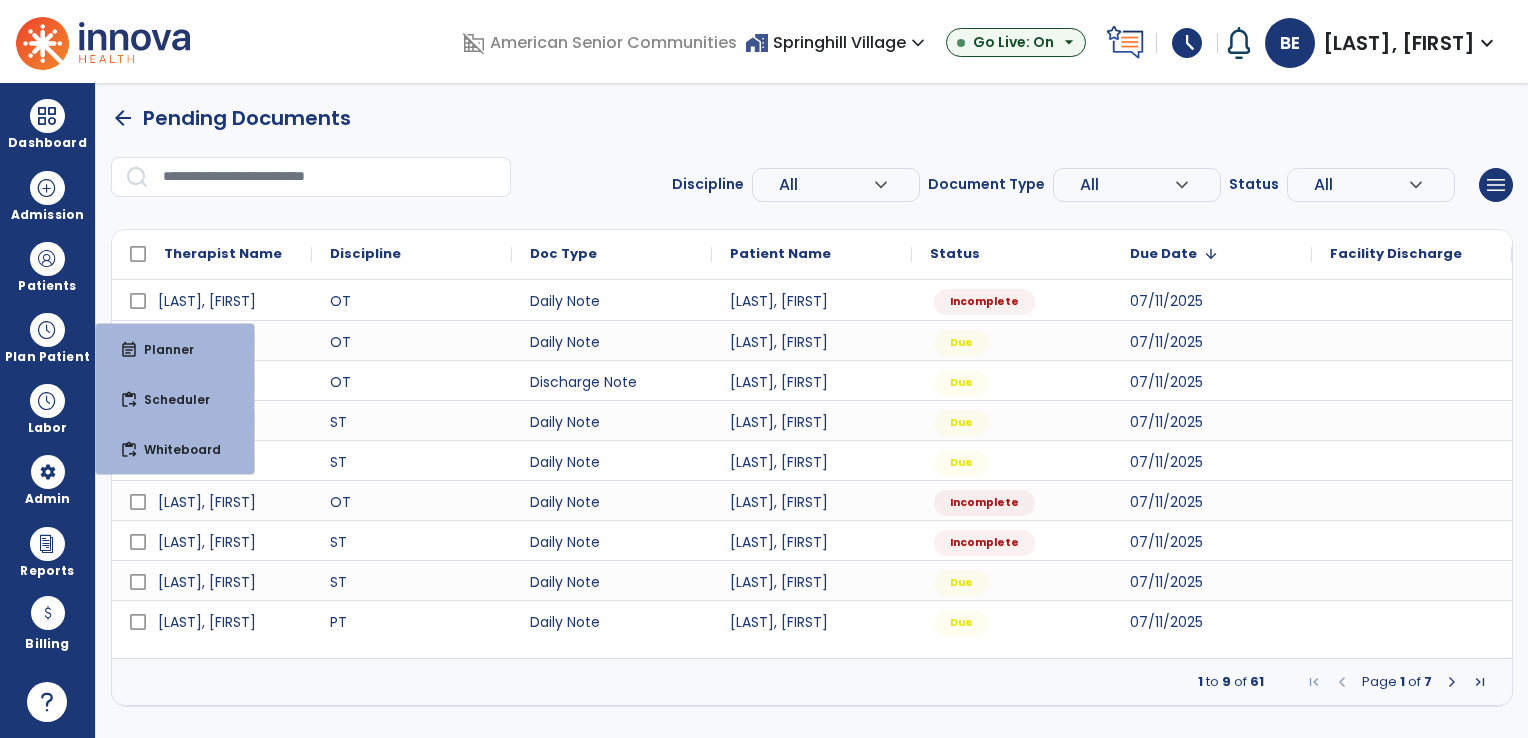scroll, scrollTop: 0, scrollLeft: 0, axis: both 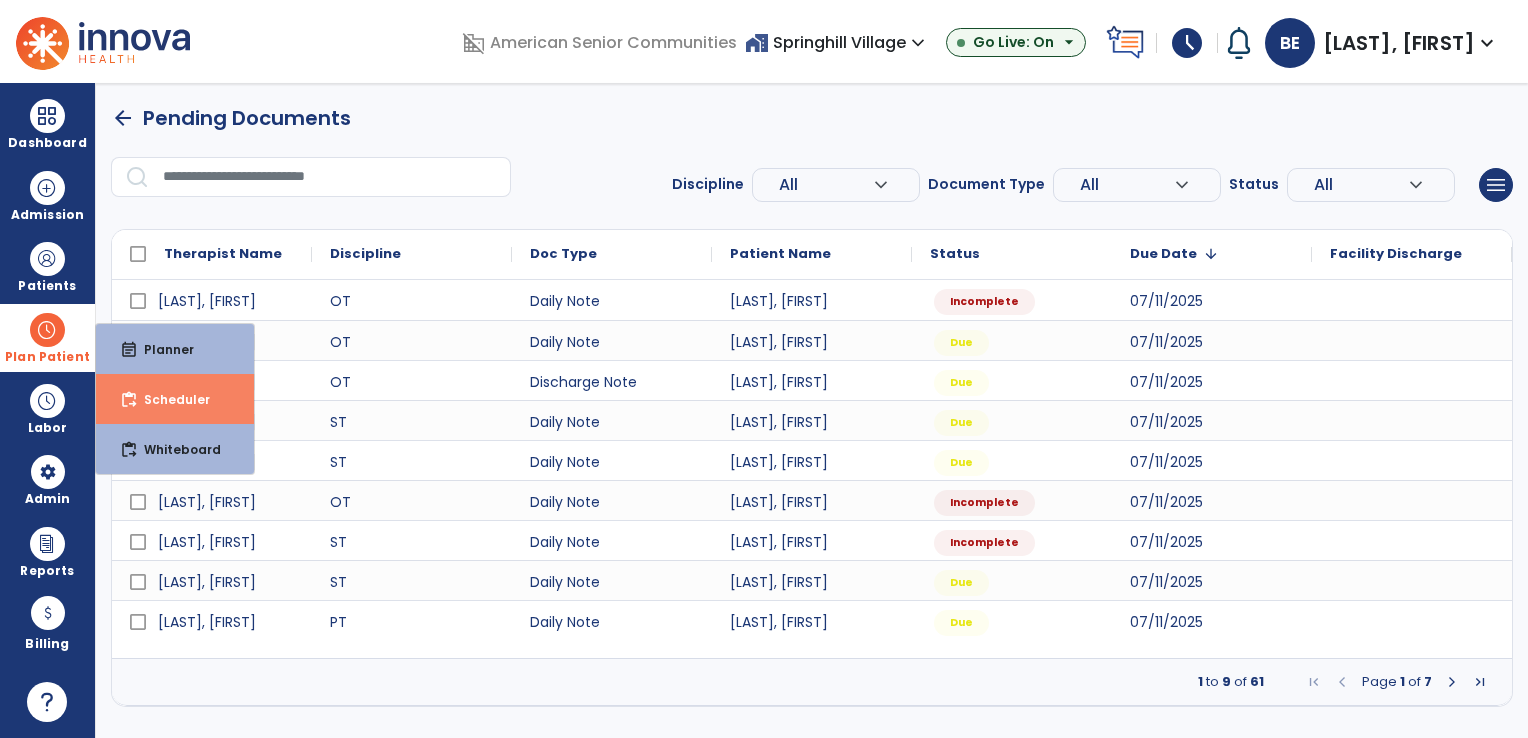 click on "content_paste_go  Scheduler" at bounding box center [175, 399] 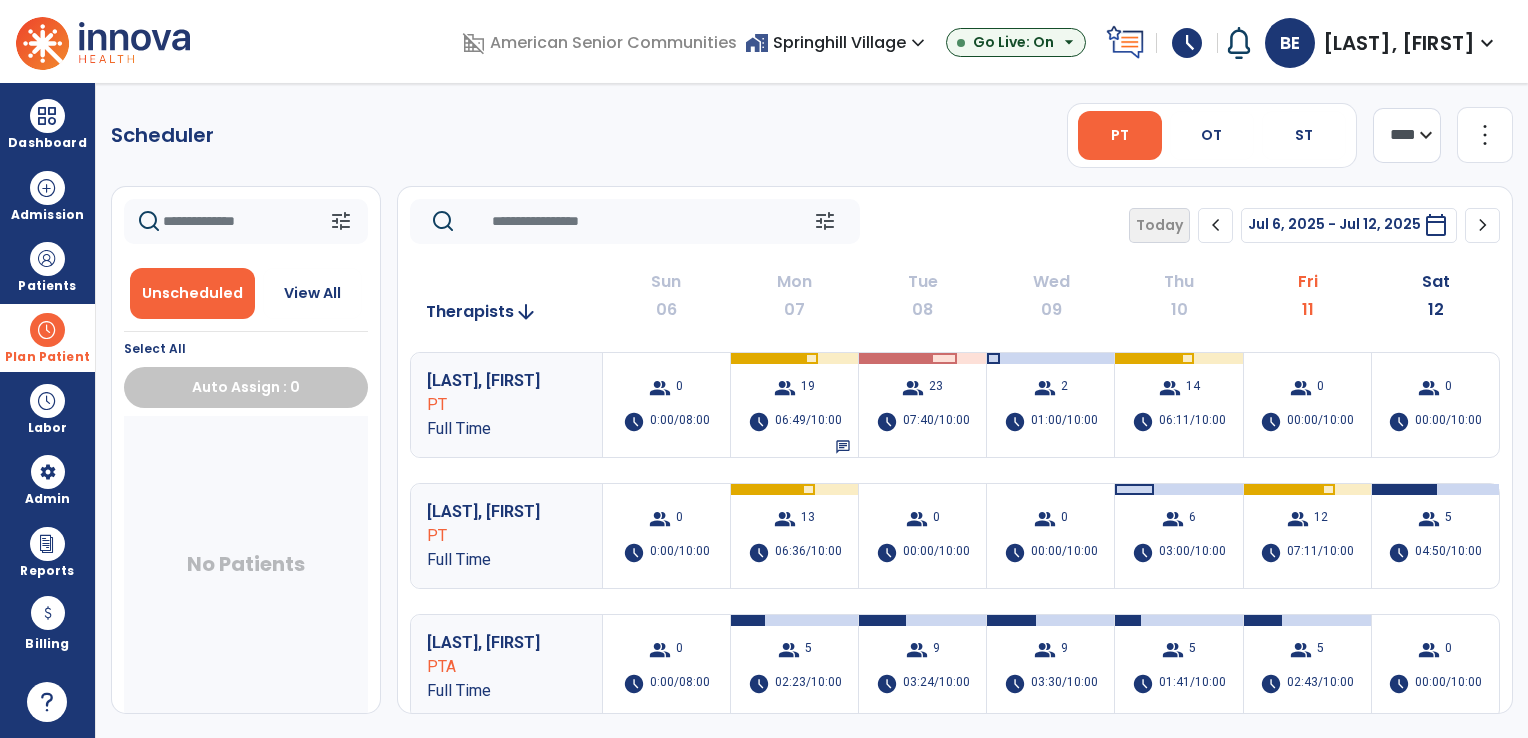 click at bounding box center [47, 330] 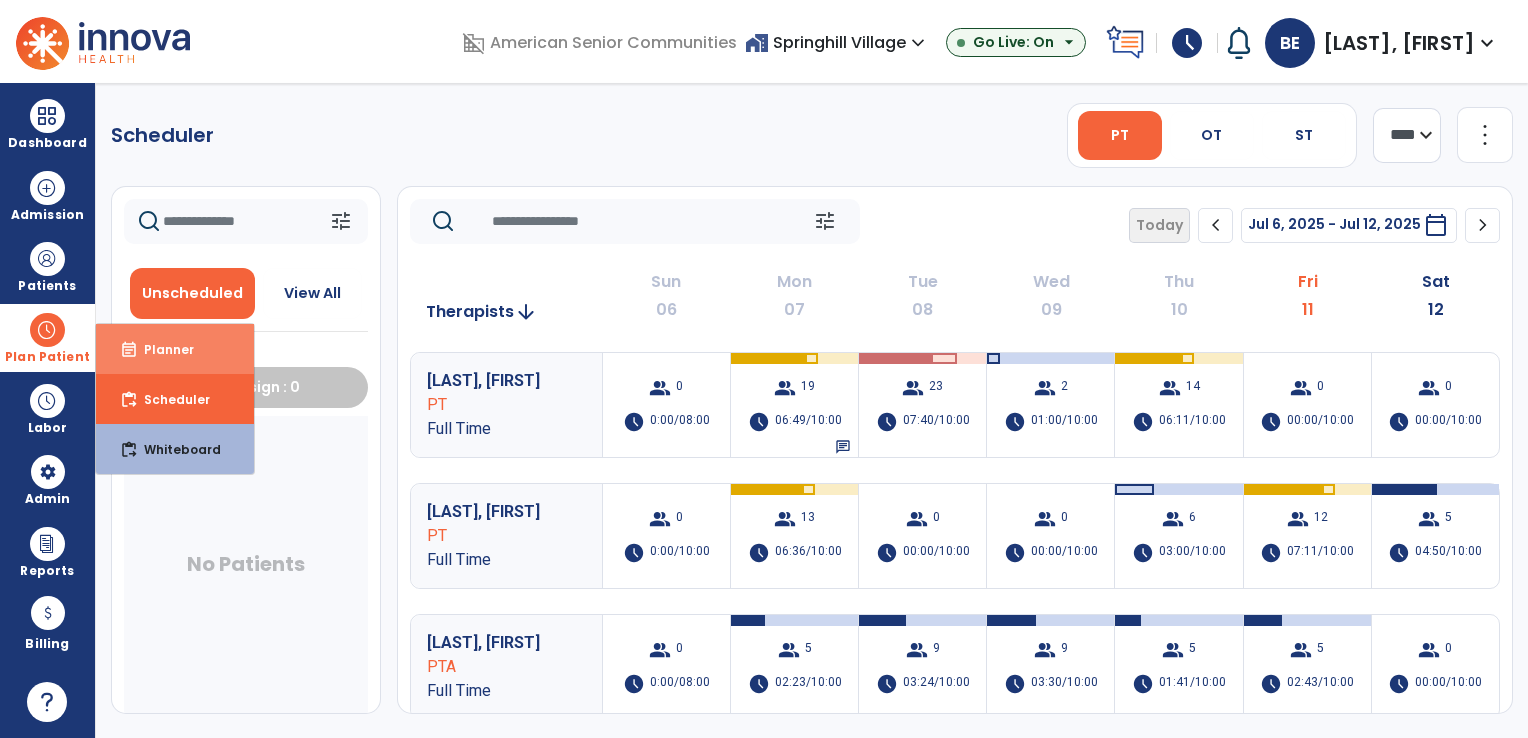 click on "event_note  Planner" at bounding box center (175, 349) 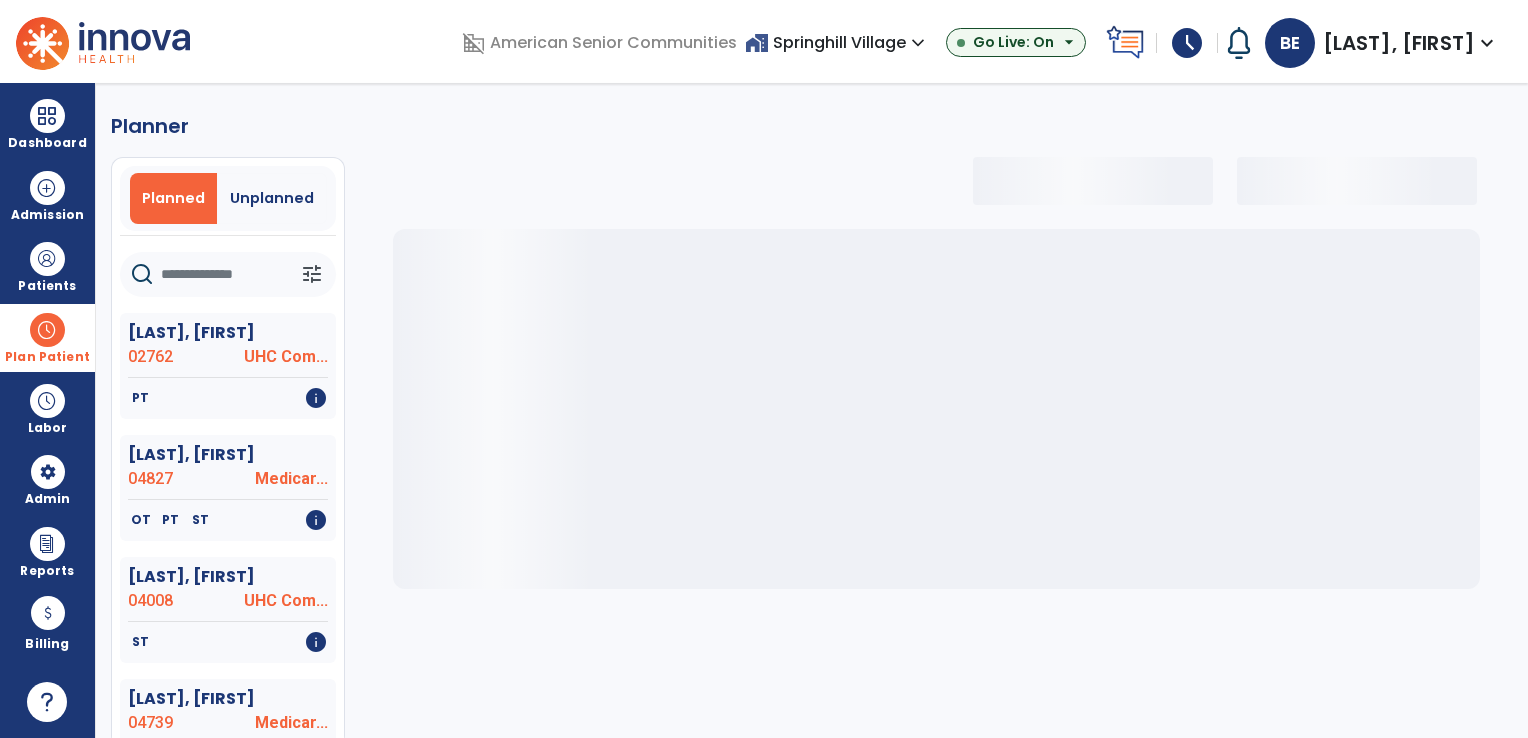 select on "***" 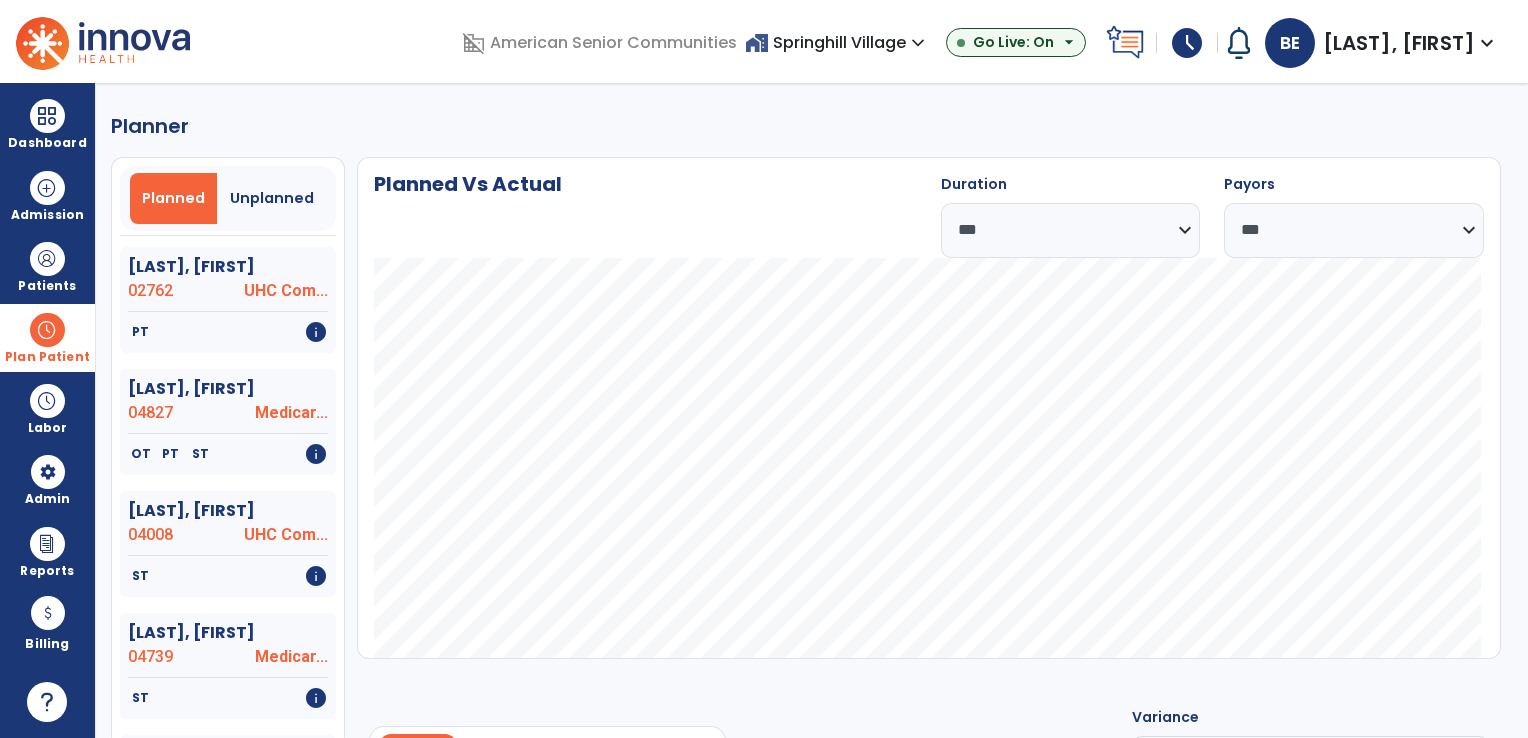 scroll, scrollTop: 127, scrollLeft: 0, axis: vertical 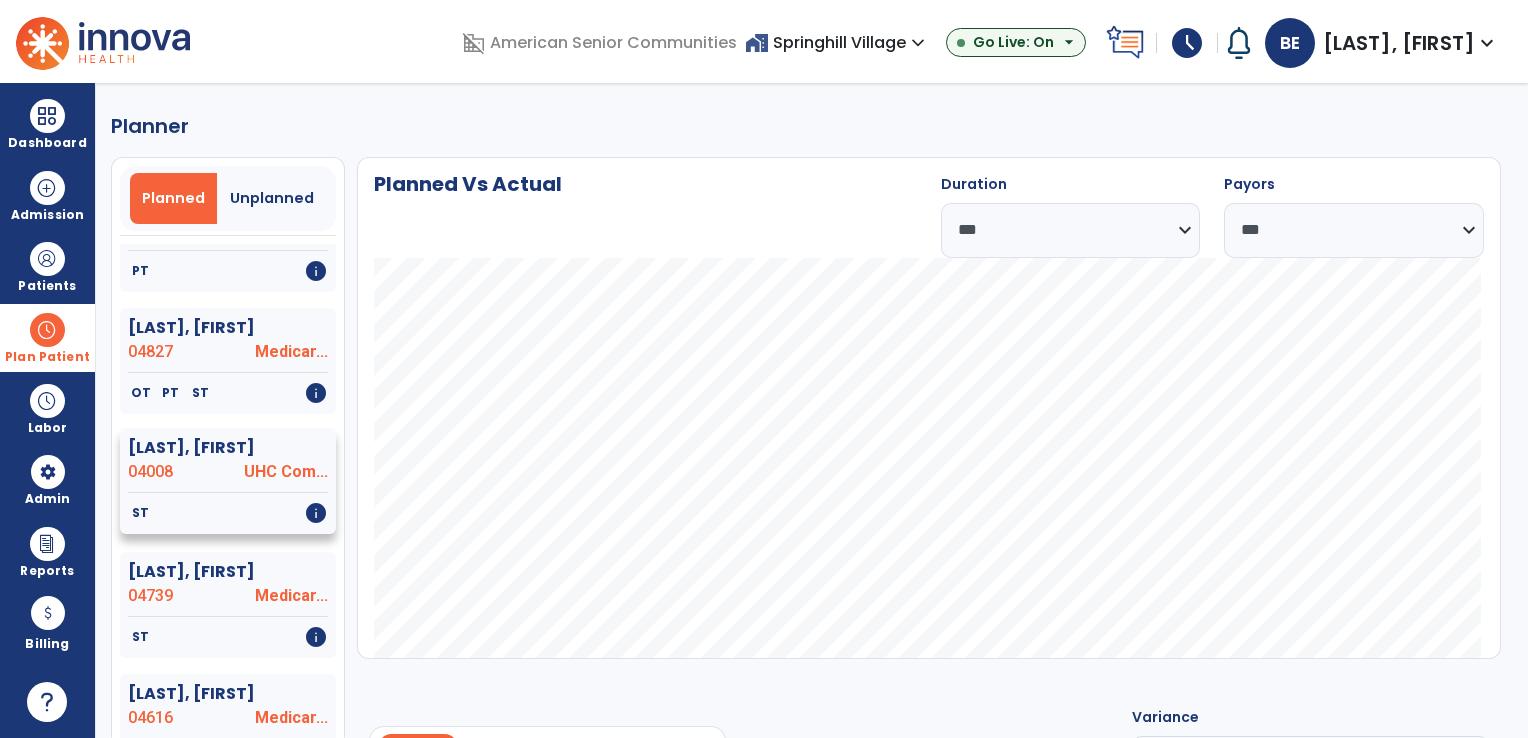 click on "ST   info" 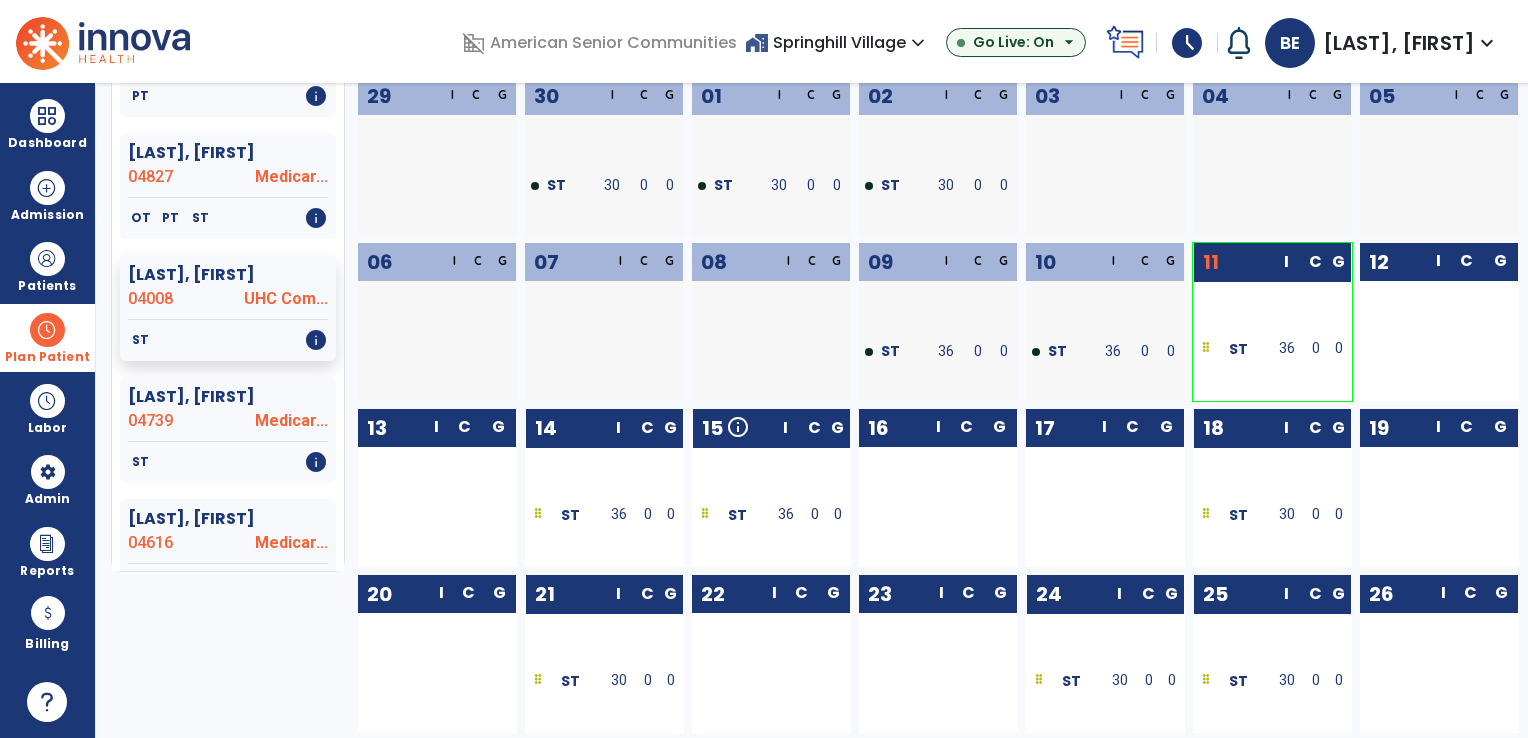 scroll, scrollTop: 177, scrollLeft: 0, axis: vertical 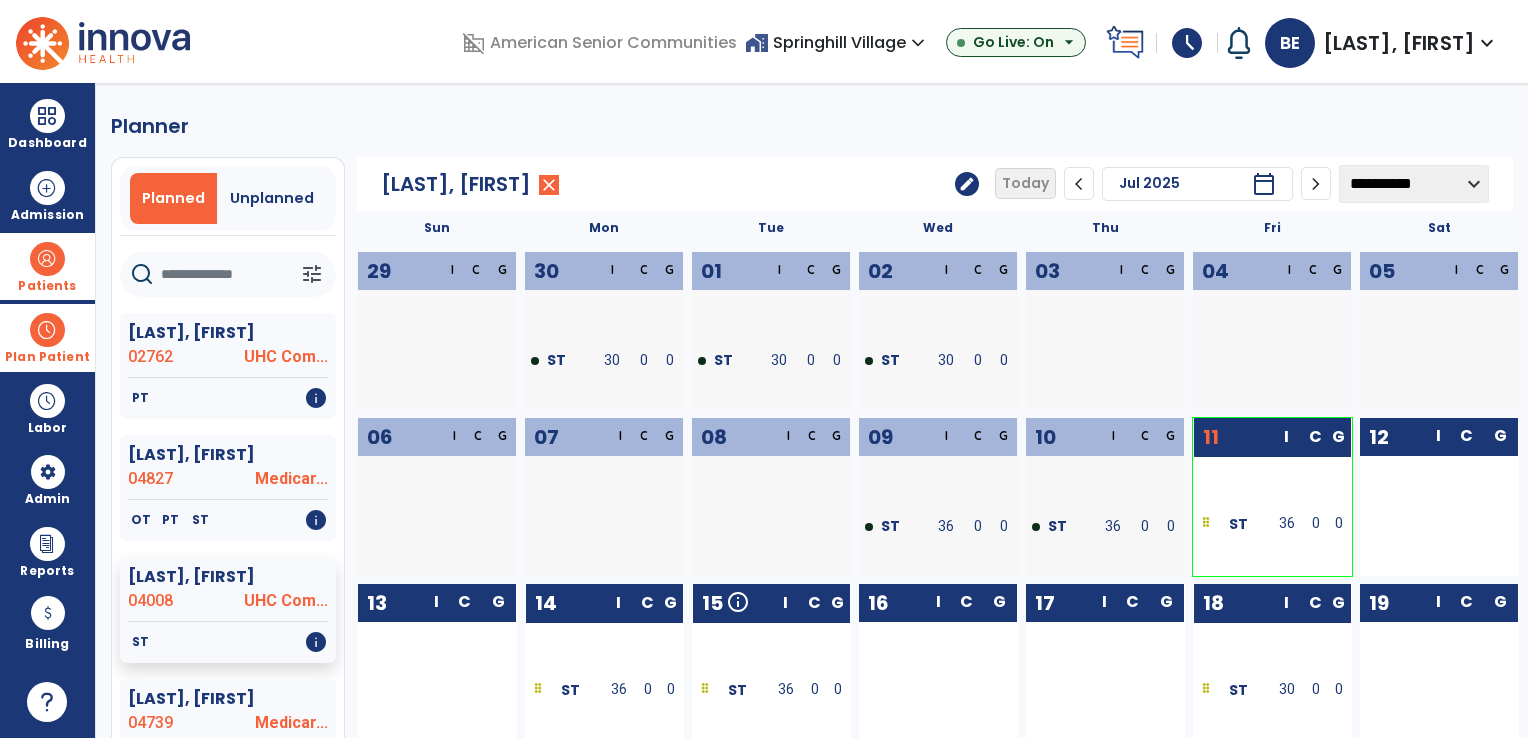 click on "Patients" at bounding box center [47, 286] 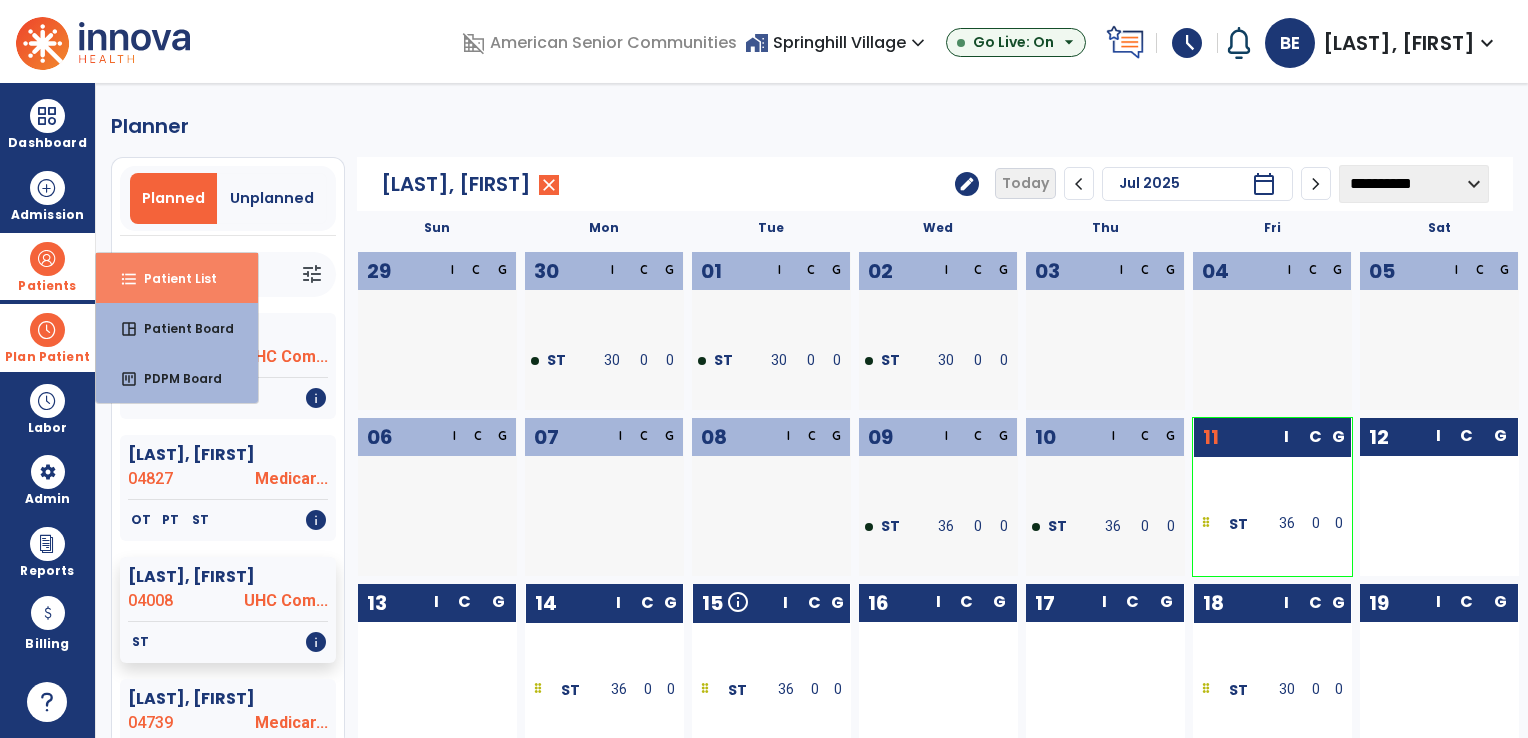 click on "Patient List" at bounding box center [172, 278] 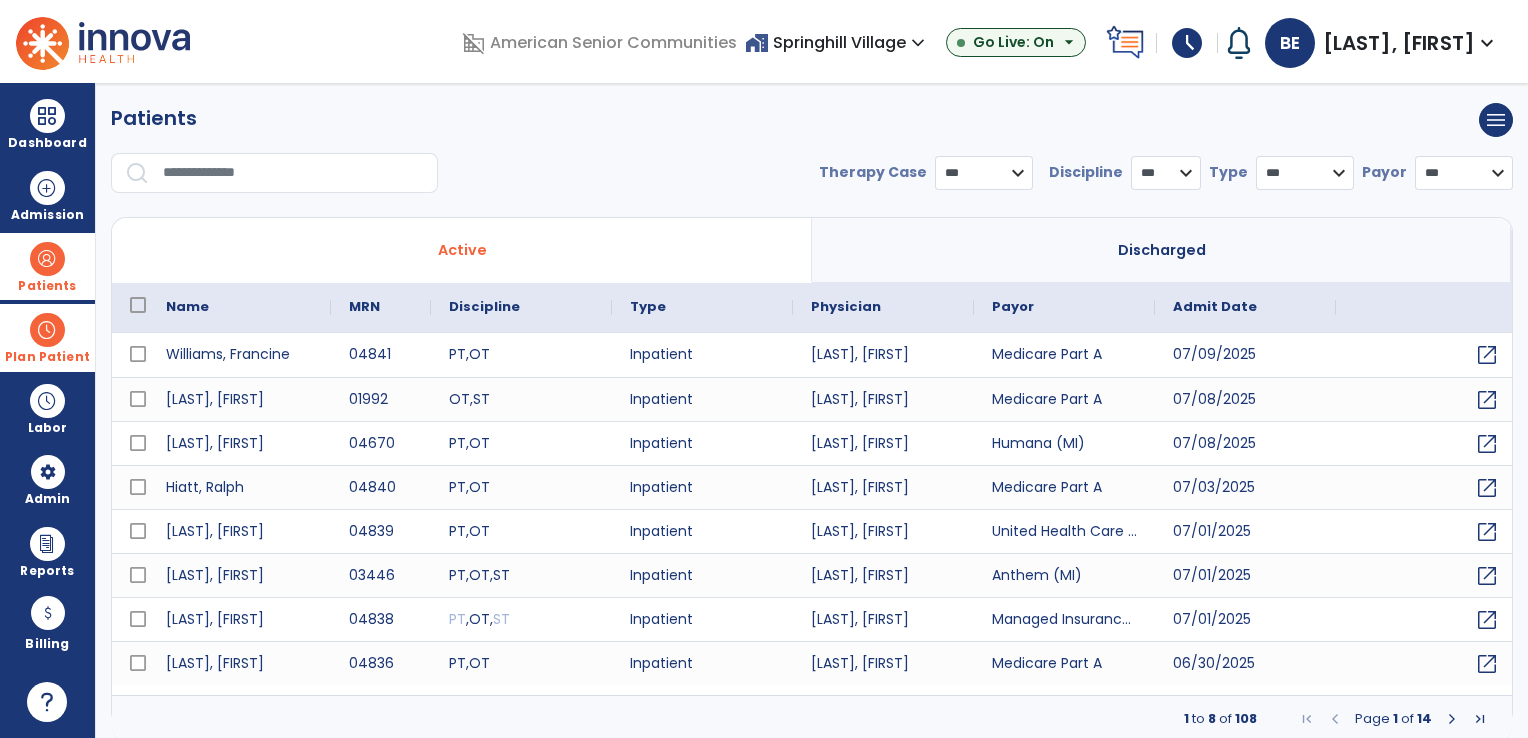 select on "***" 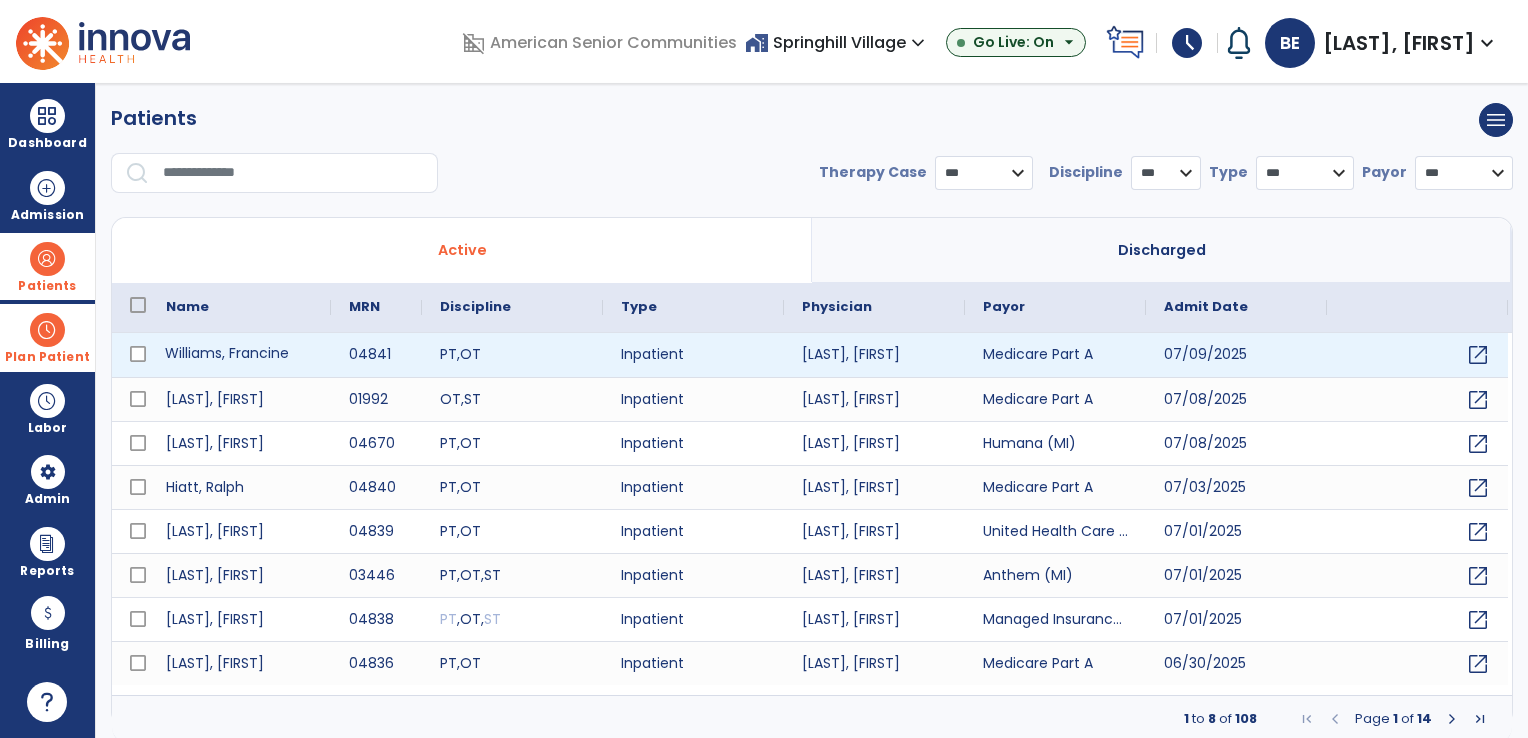 click on "Williams, Francine" at bounding box center (239, 355) 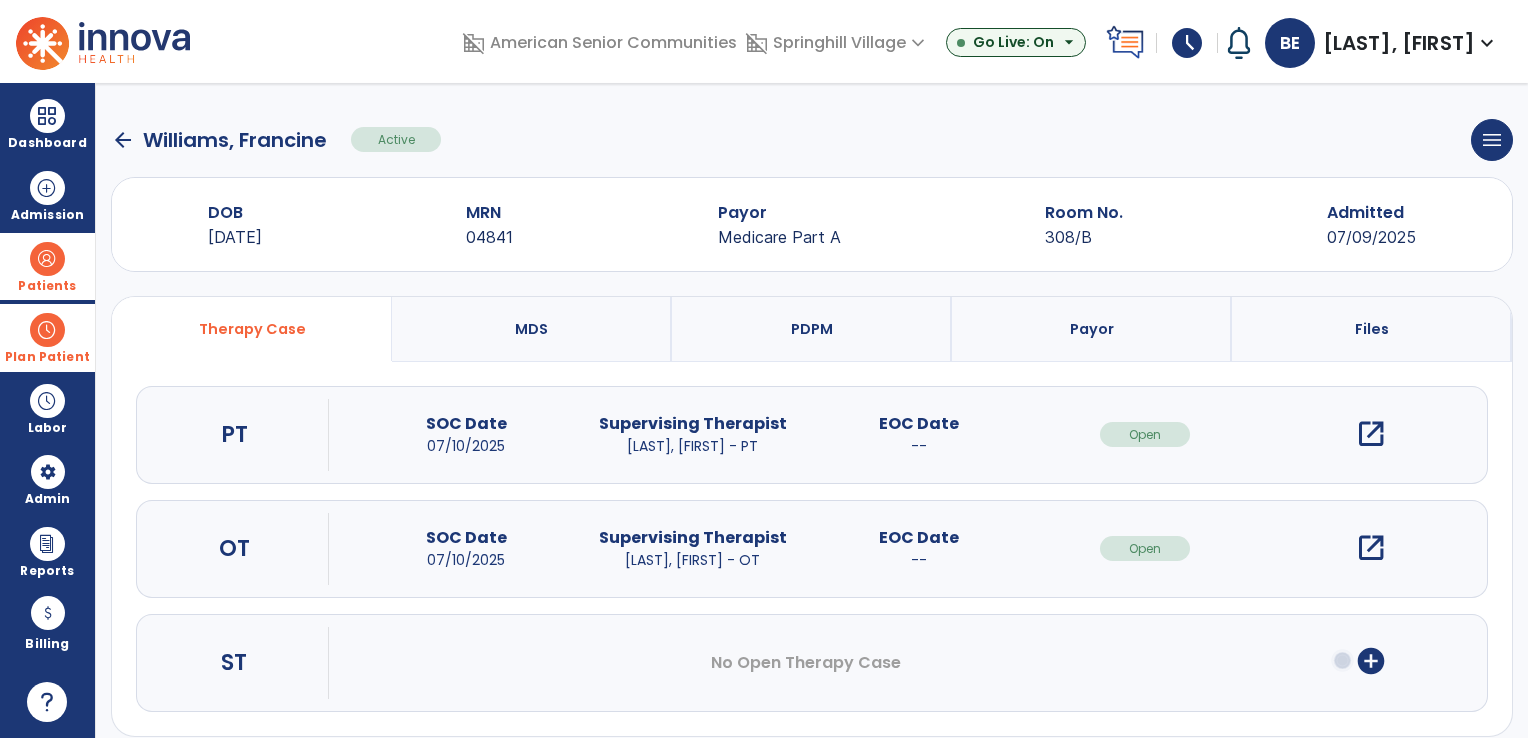 click on "open_in_new" at bounding box center (1371, 434) 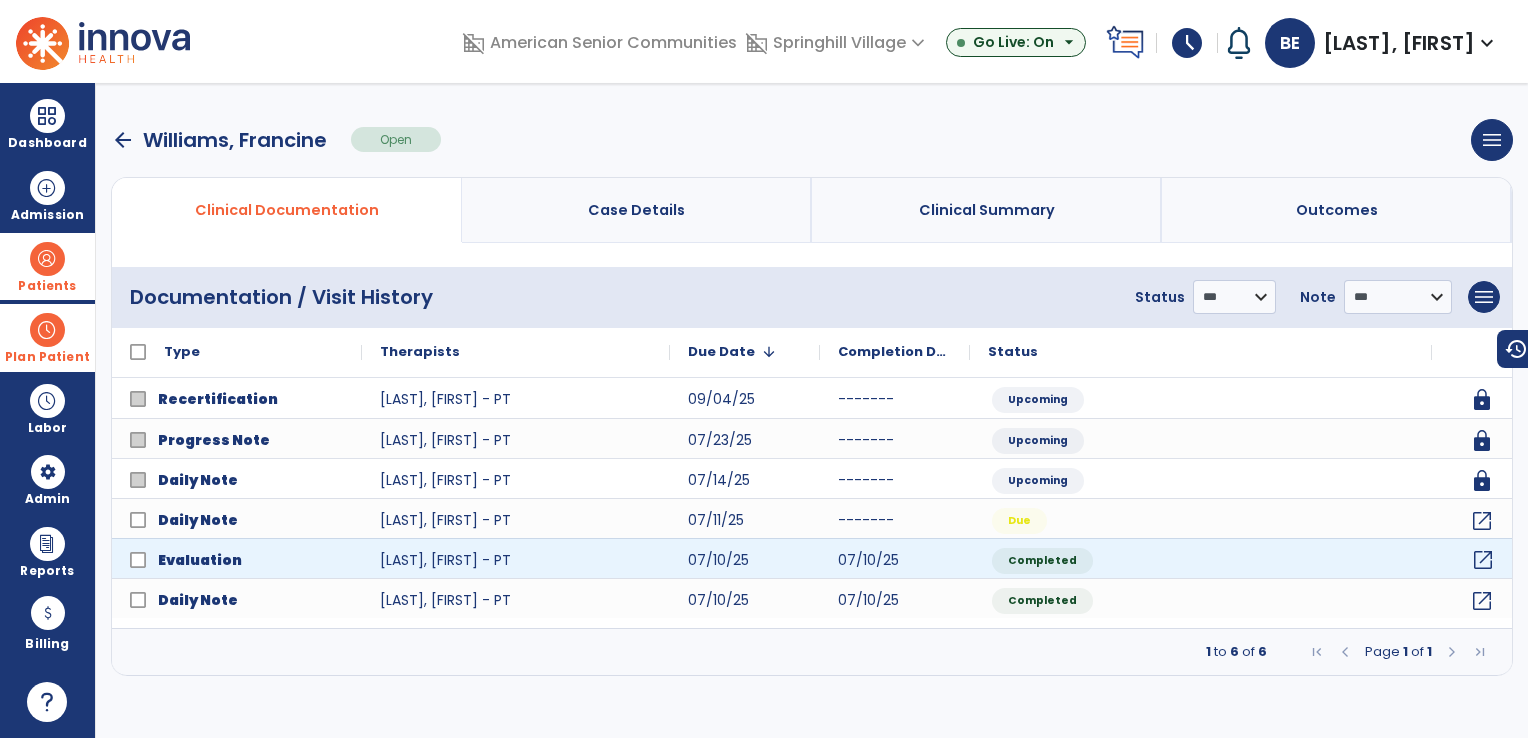 click on "open_in_new" 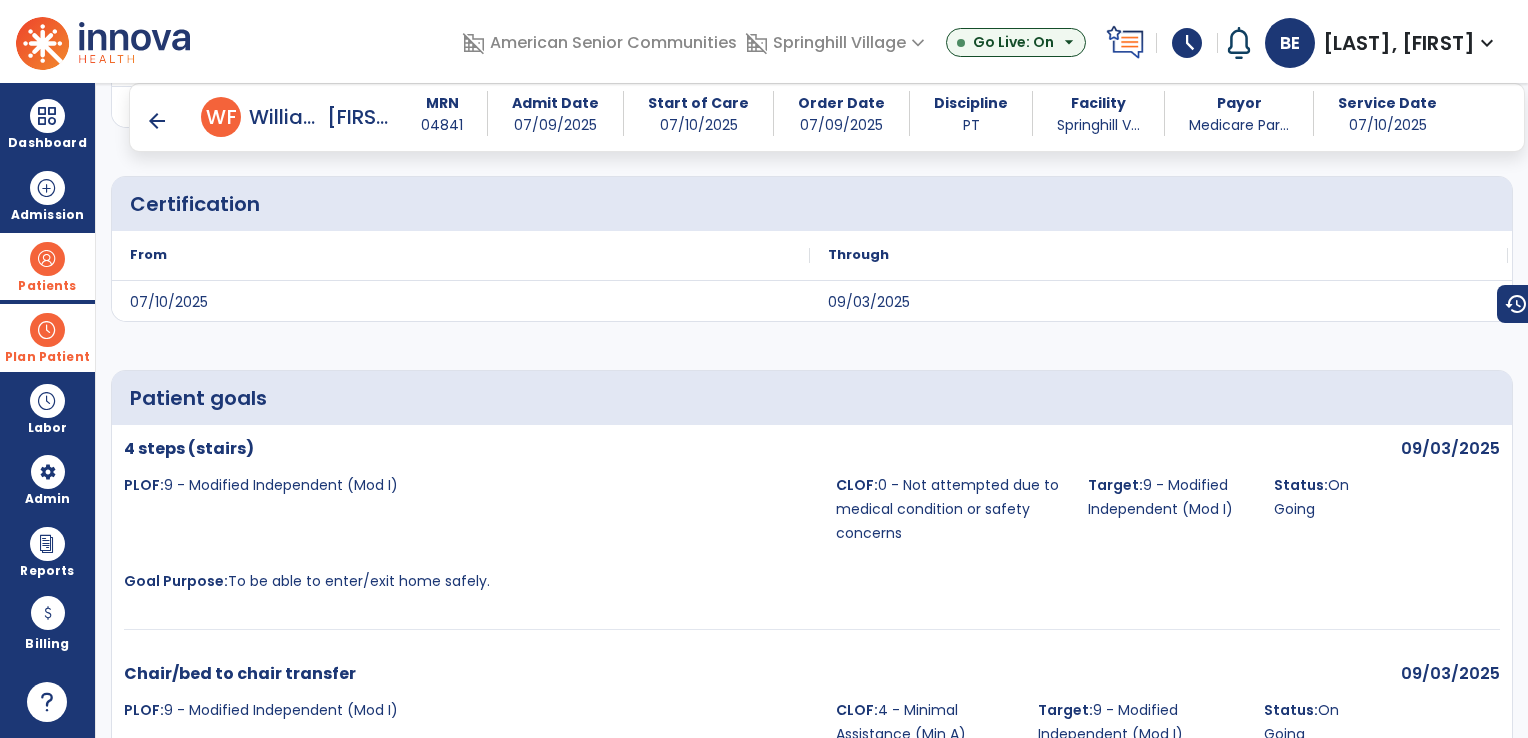 scroll, scrollTop: 5500, scrollLeft: 0, axis: vertical 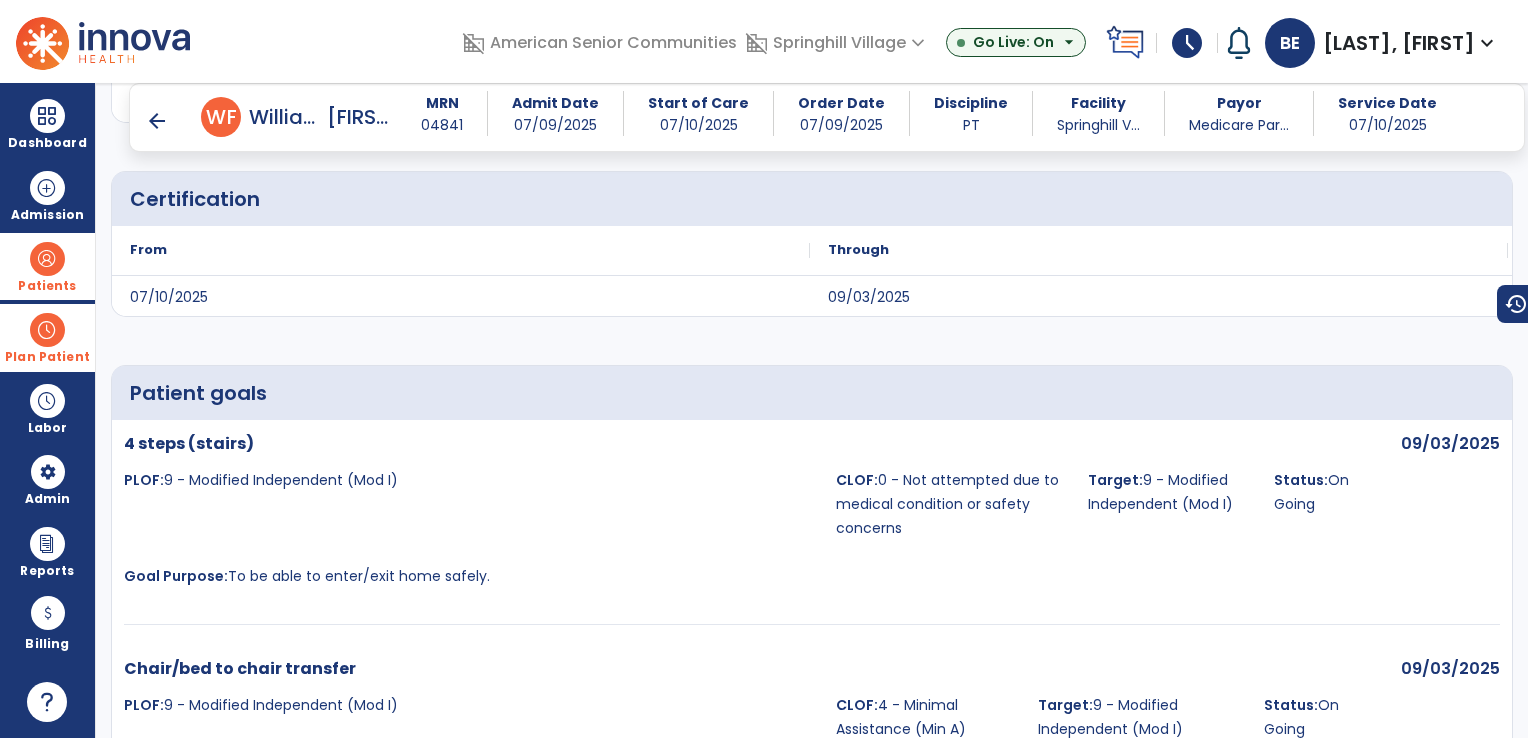 click on "arrow_back" at bounding box center [157, 121] 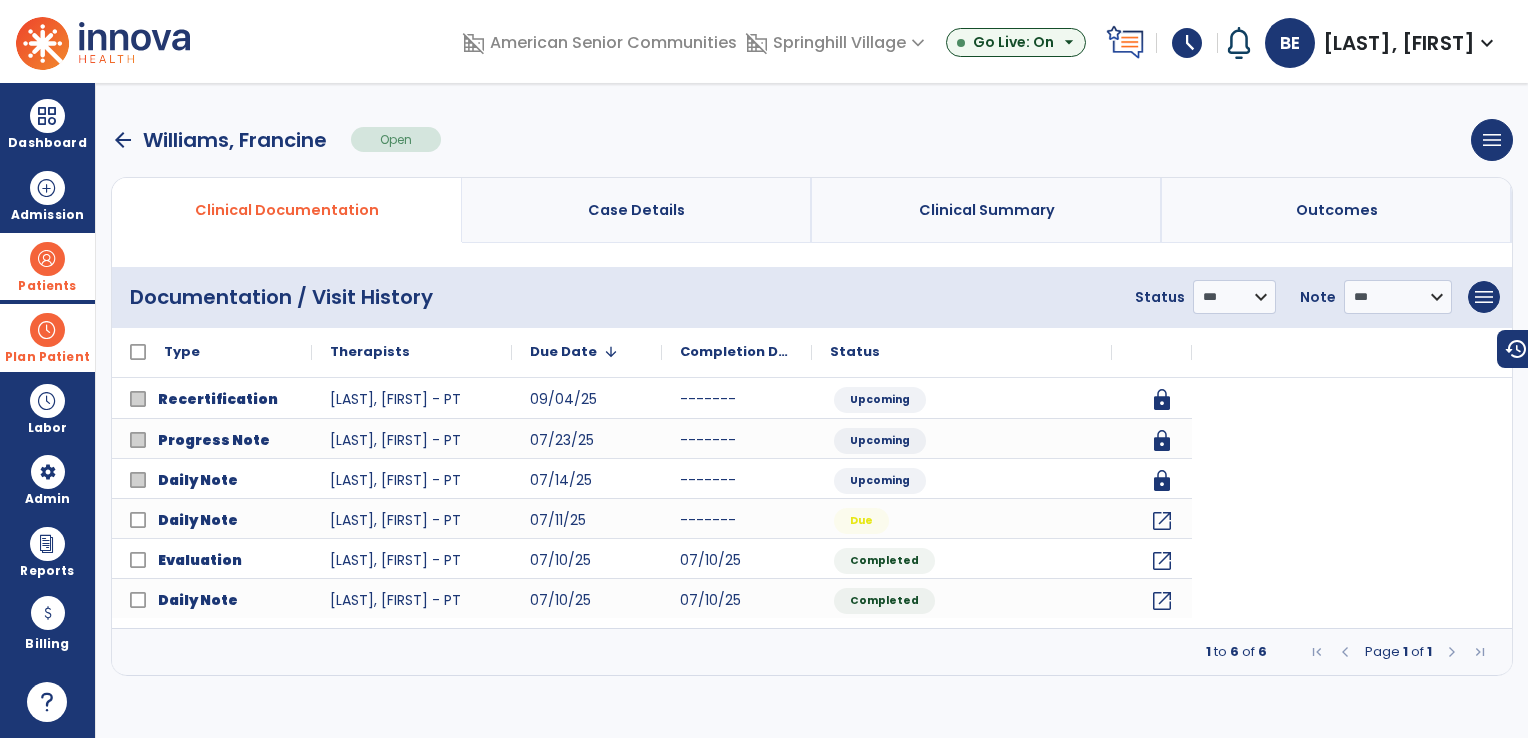 scroll, scrollTop: 0, scrollLeft: 0, axis: both 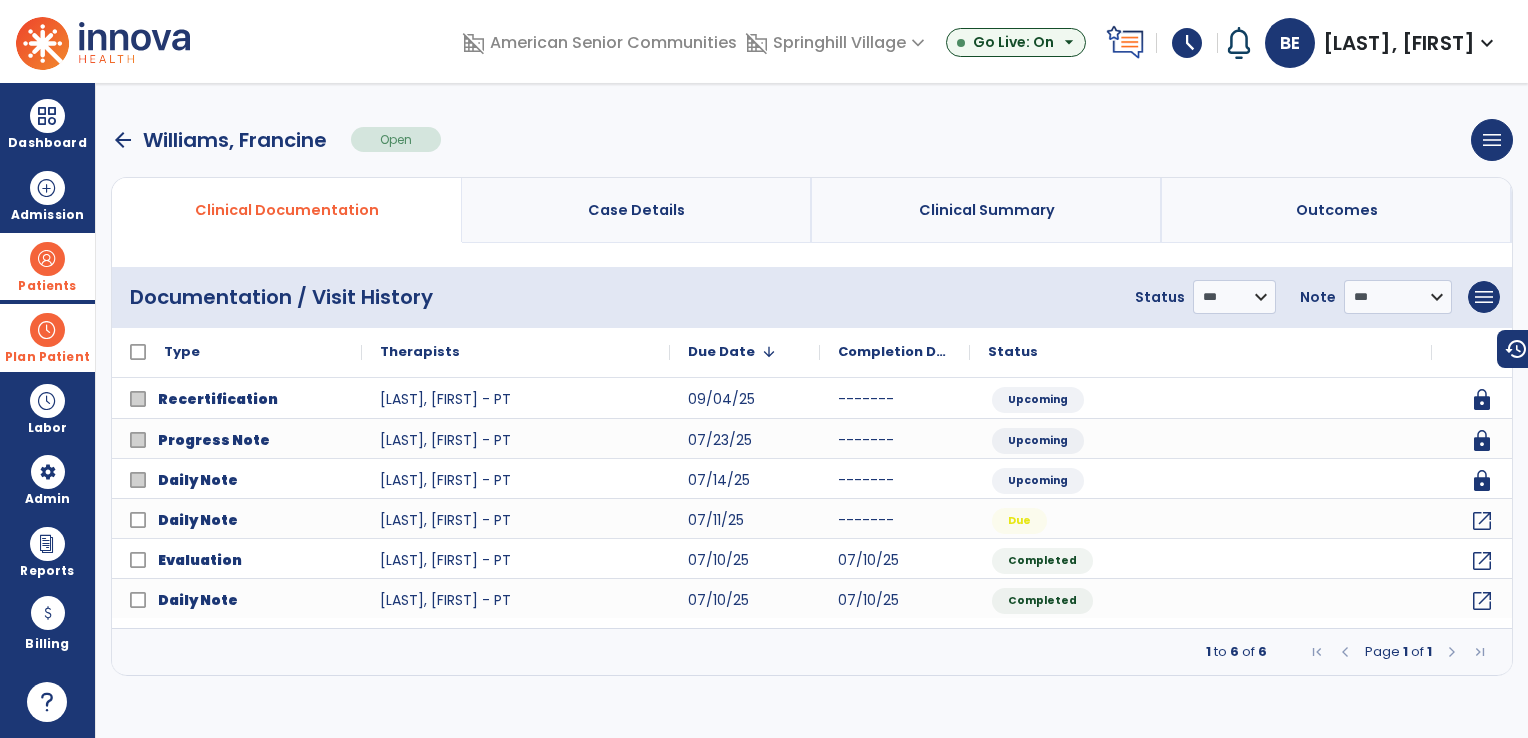 click on "arrow_back" at bounding box center (123, 140) 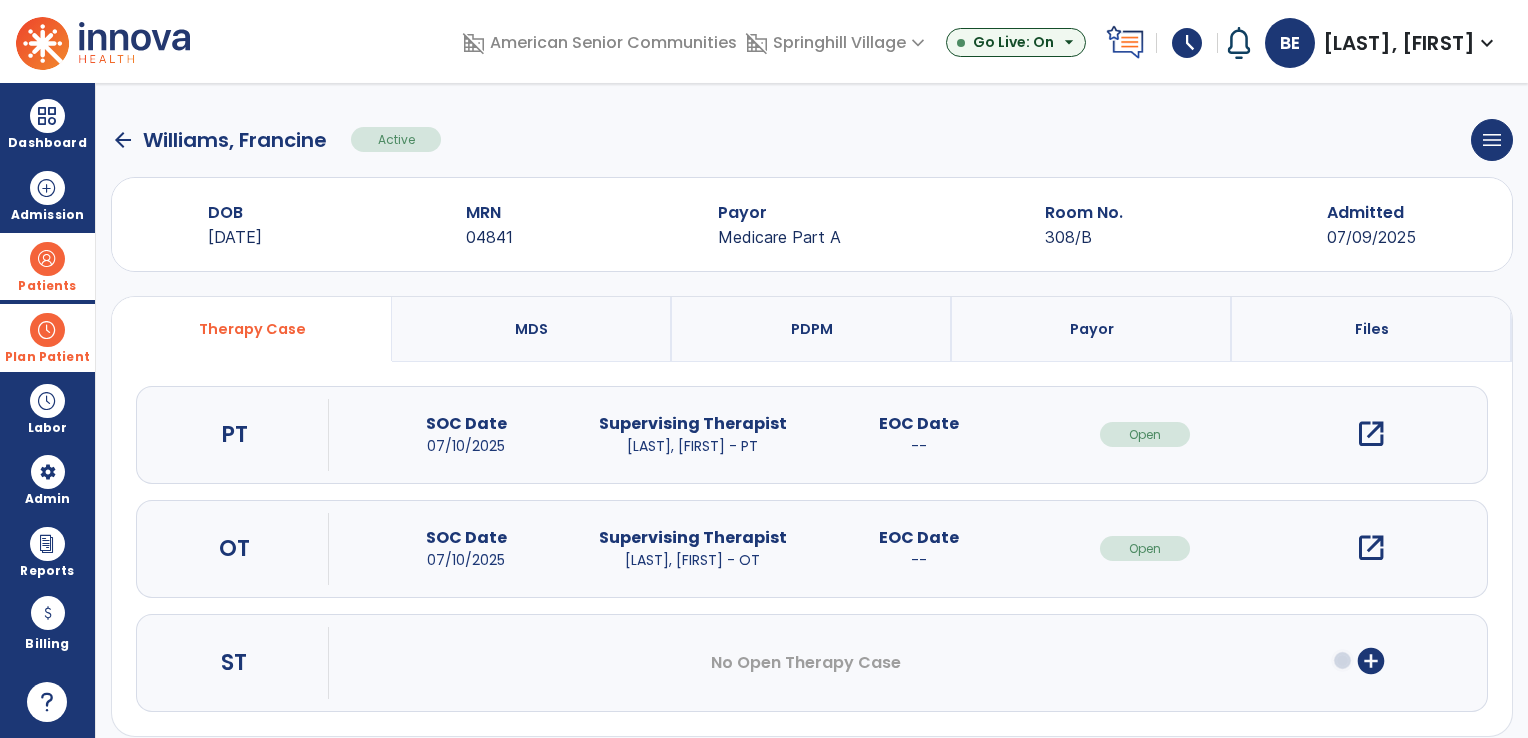 click on "open_in_new" at bounding box center [1371, 548] 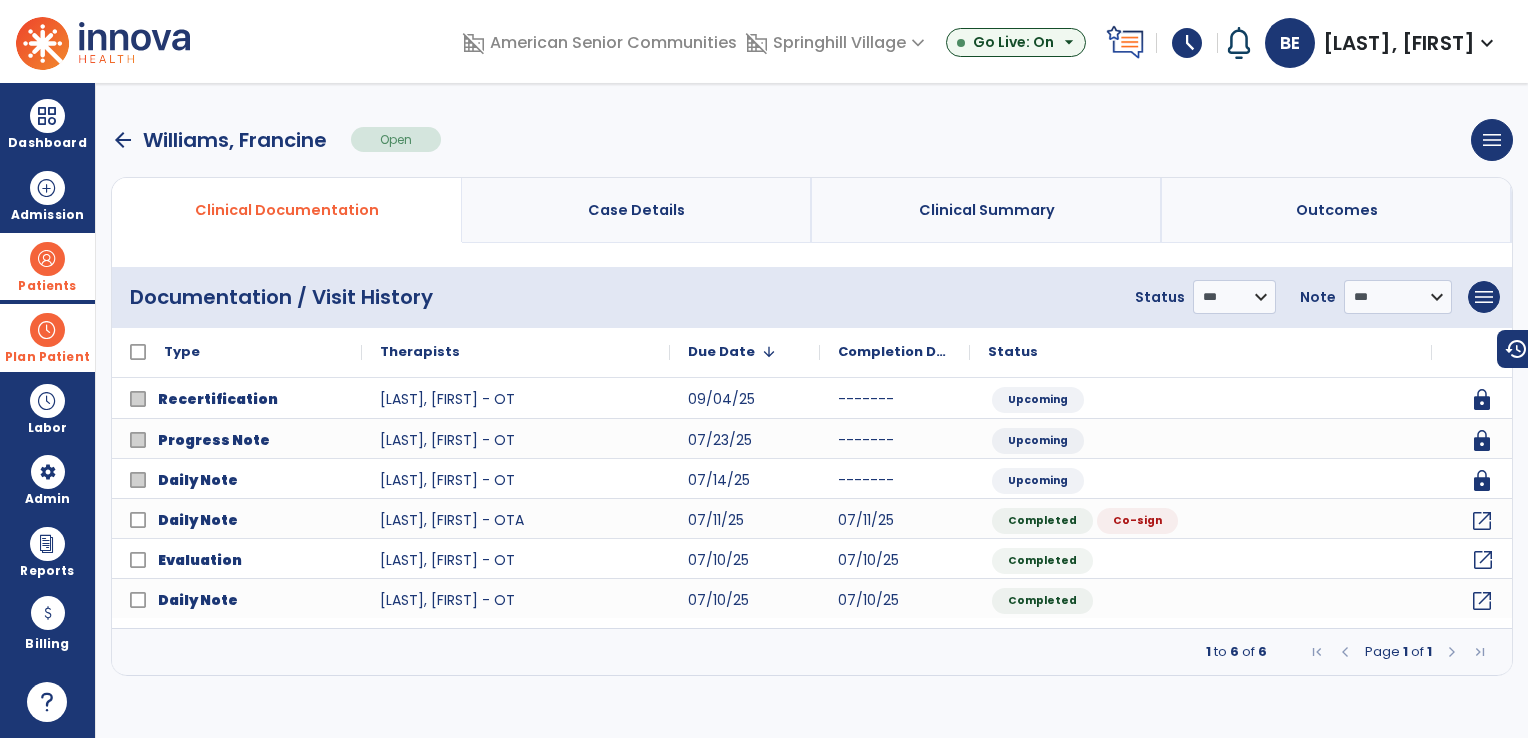 click on "open_in_new" 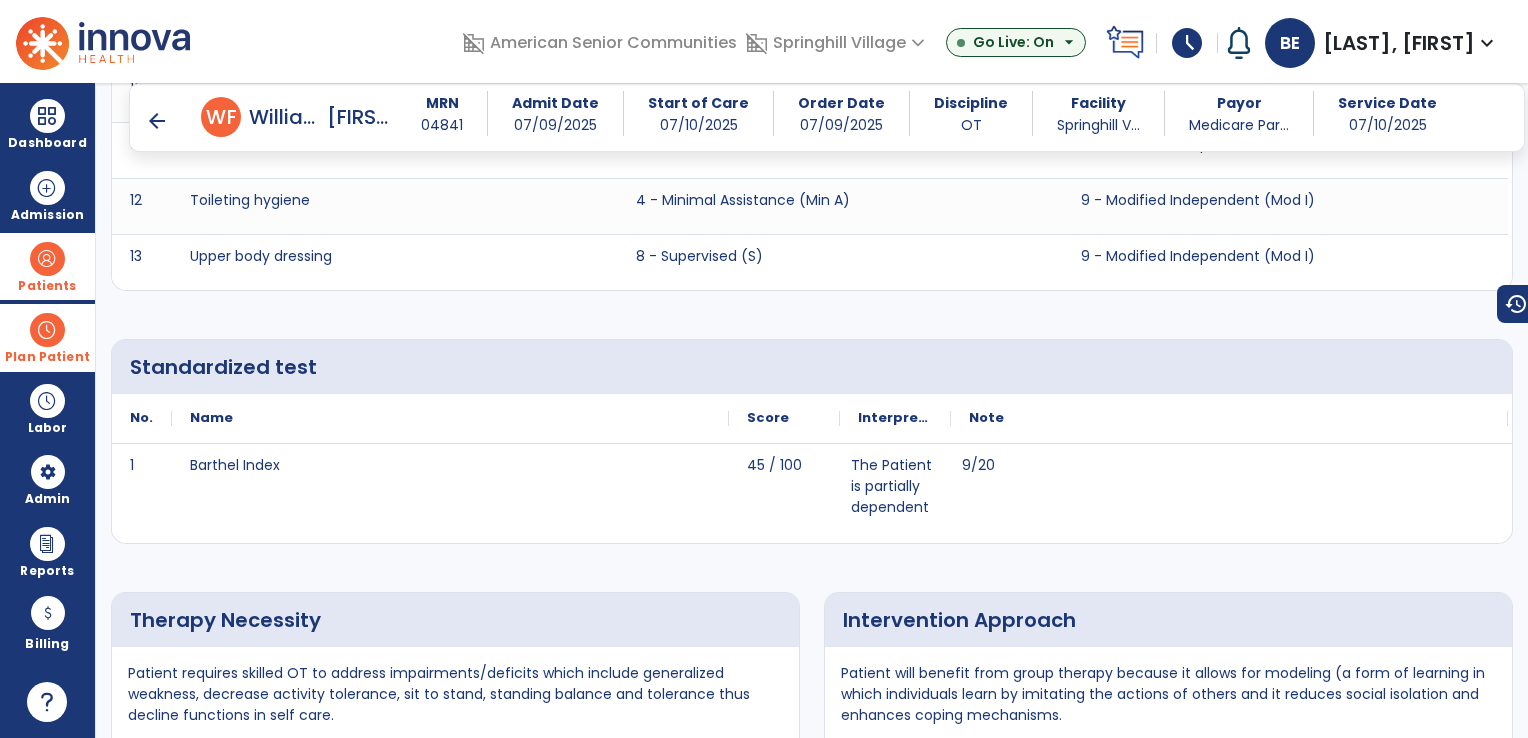 scroll, scrollTop: 4476, scrollLeft: 0, axis: vertical 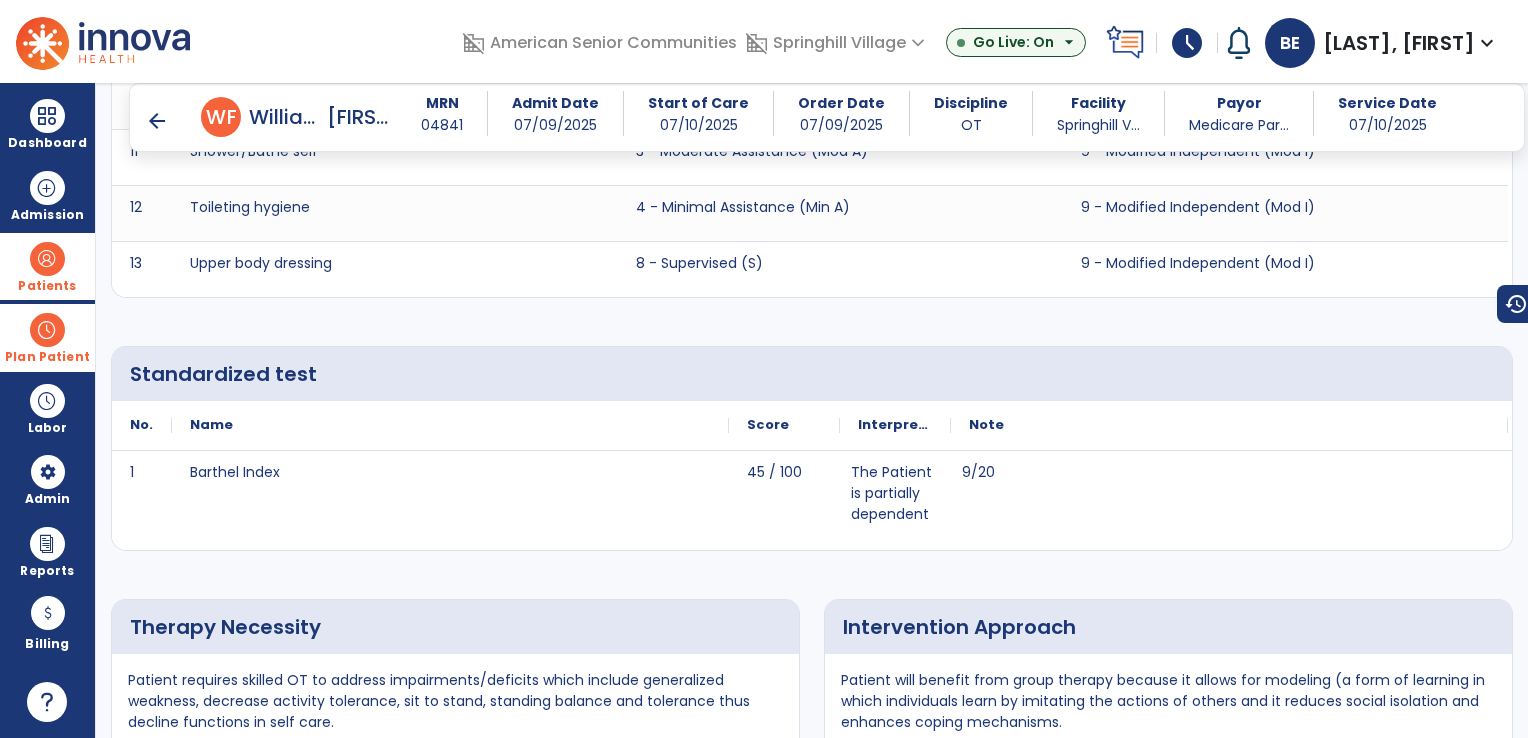 click on "arrow_back" at bounding box center [157, 121] 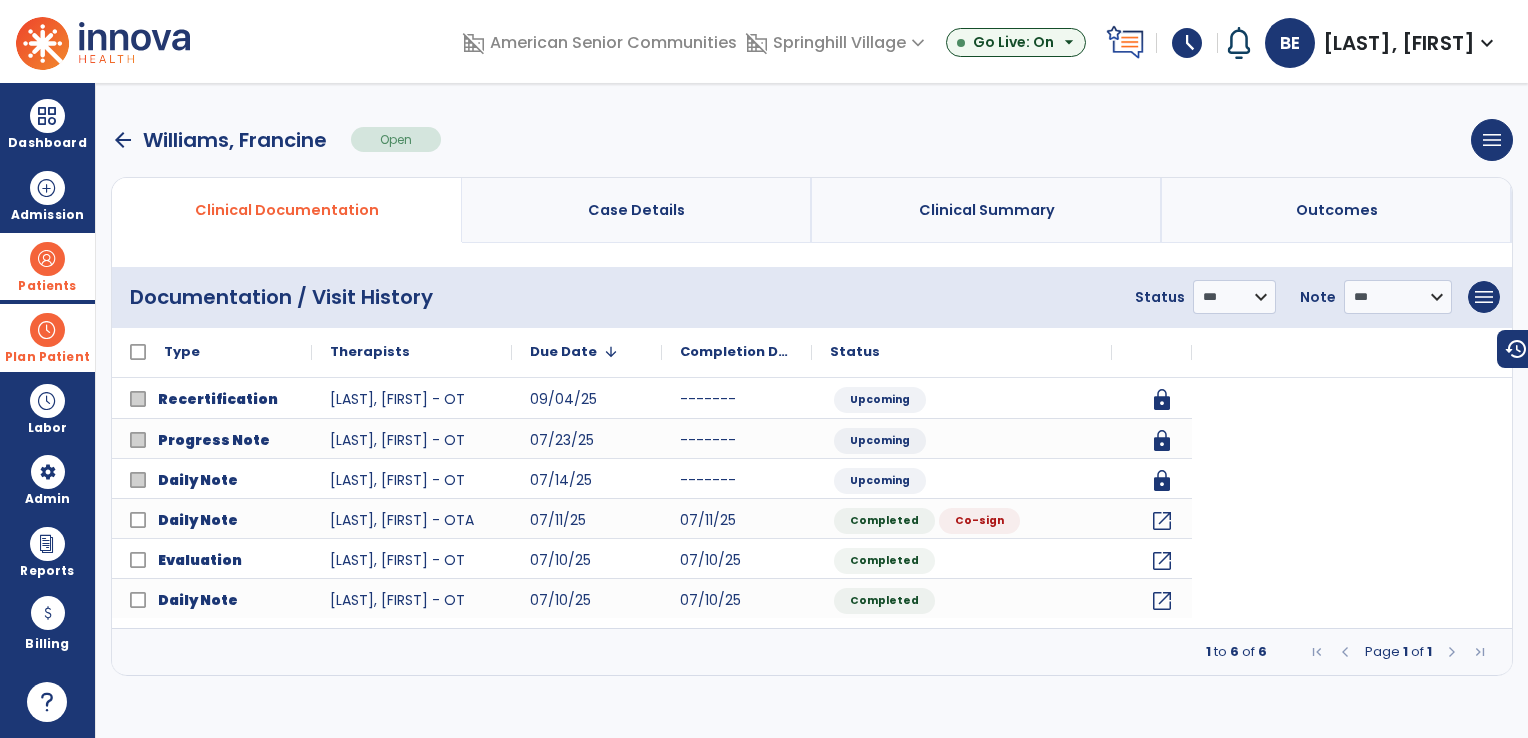 scroll, scrollTop: 0, scrollLeft: 0, axis: both 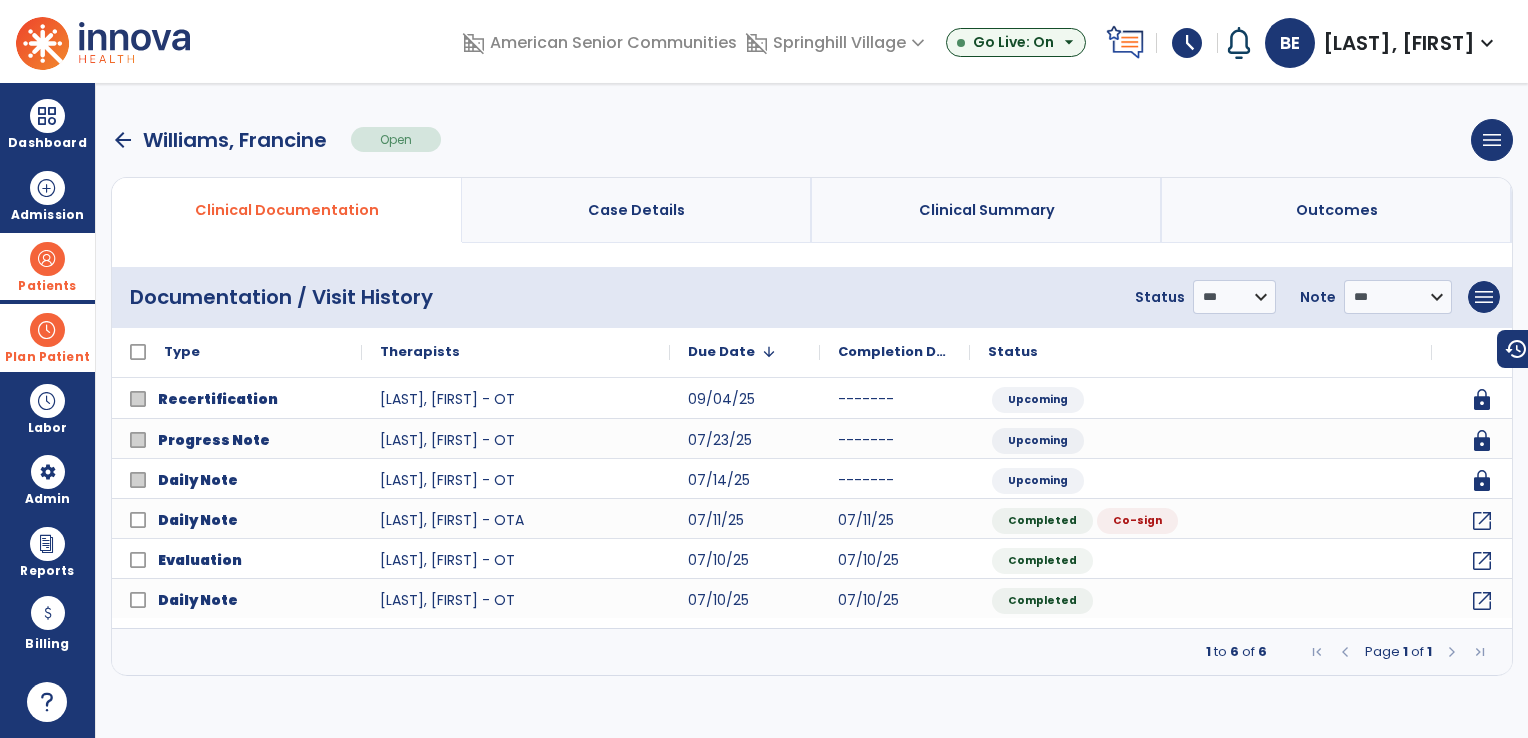 click on "arrow_back" at bounding box center (123, 140) 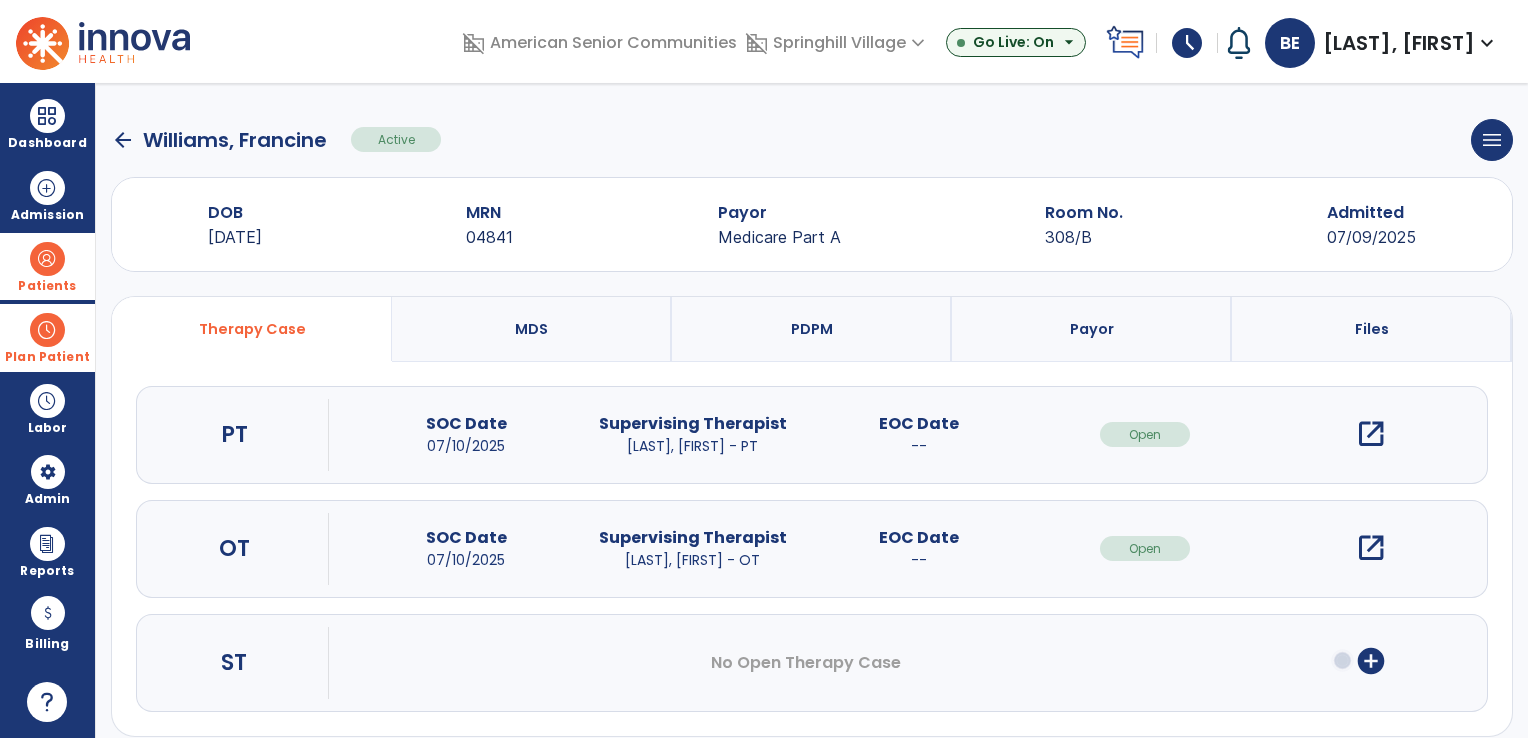 click on "arrow_back" 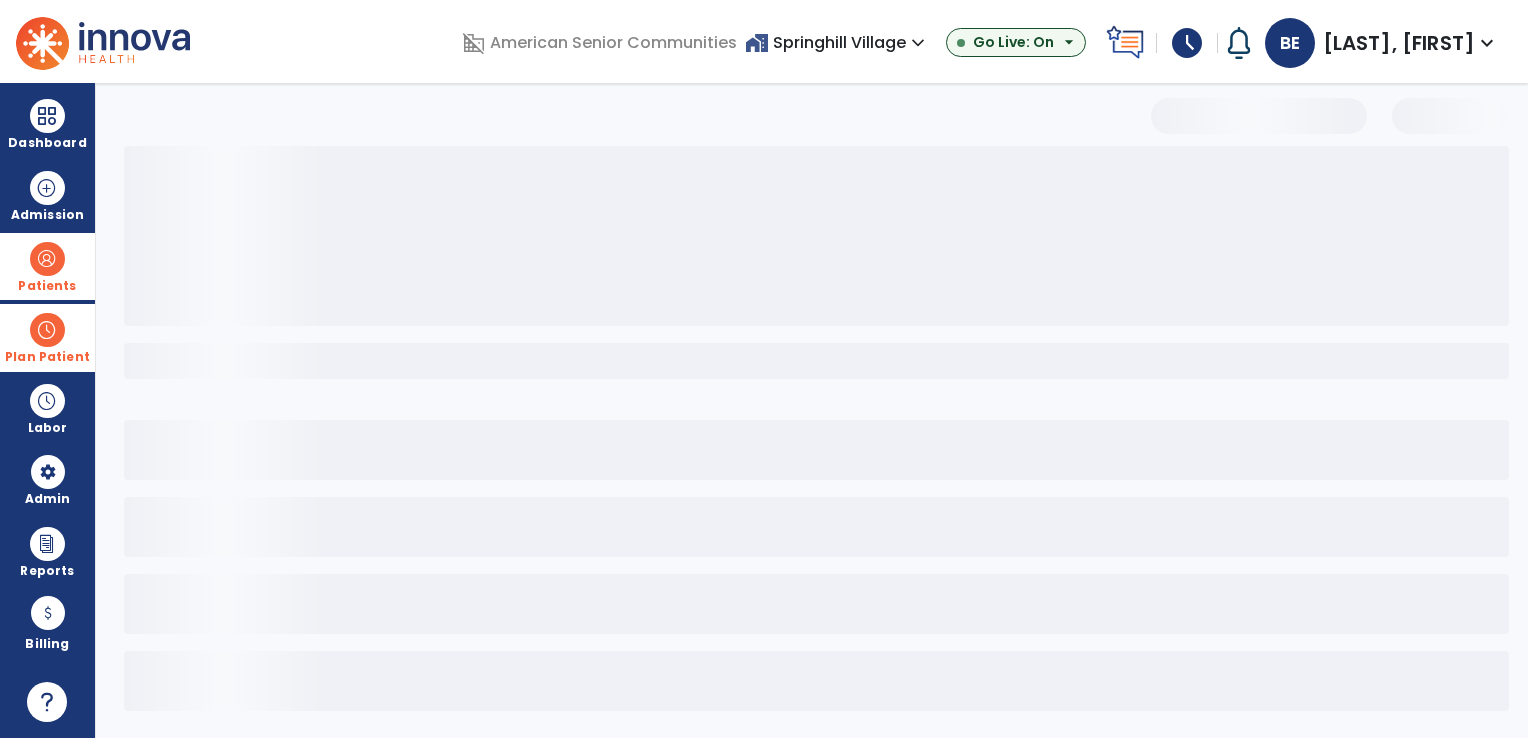 select on "***" 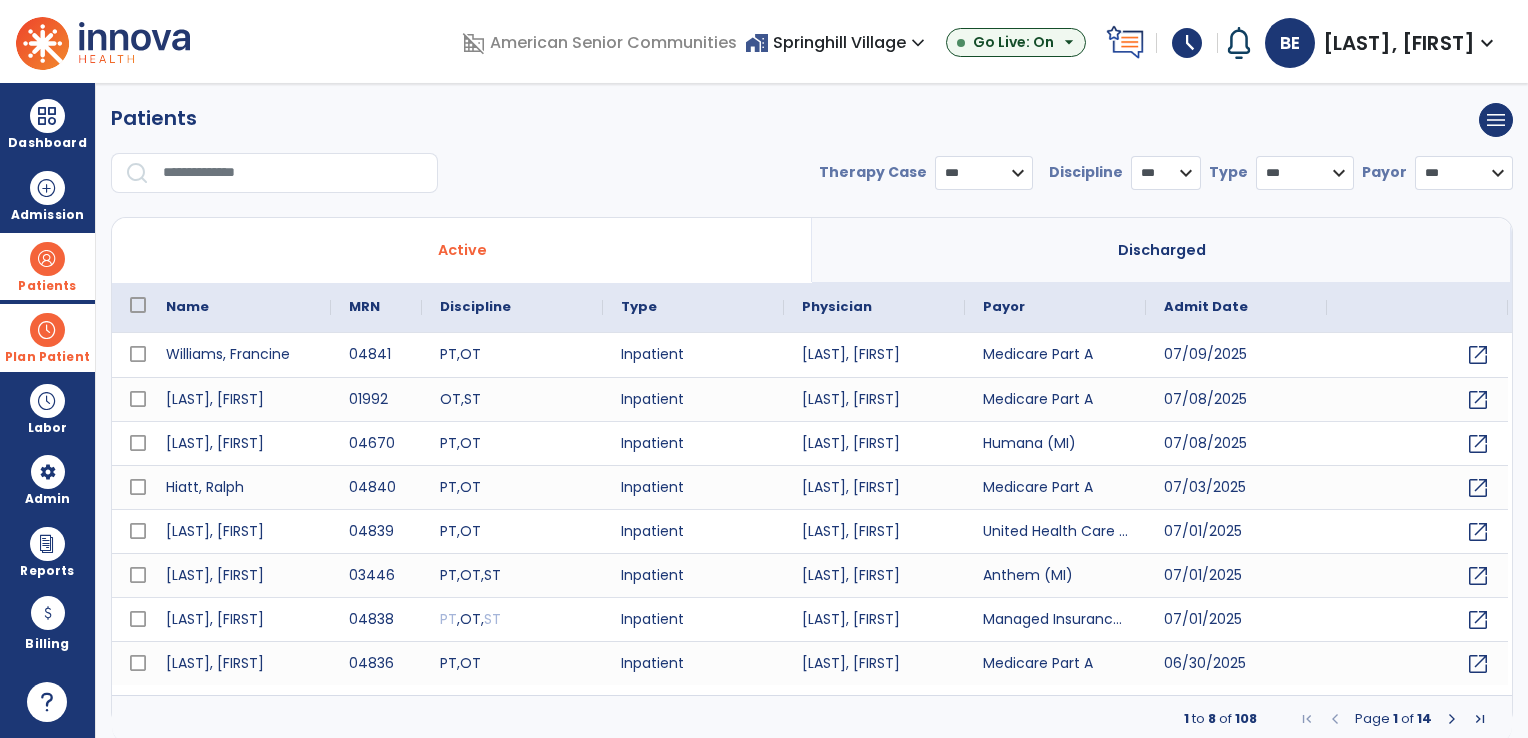 click at bounding box center [47, 330] 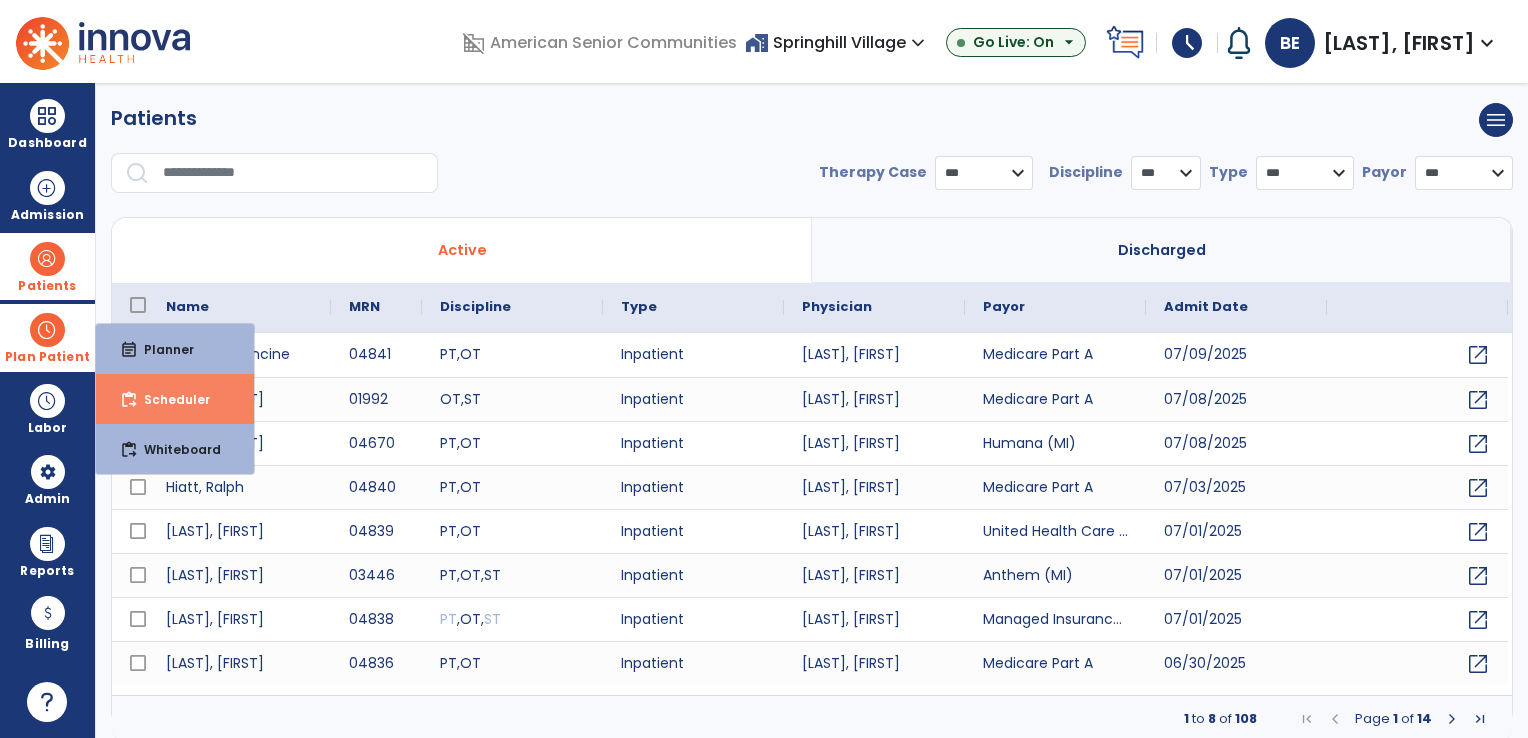 click on "Scheduler" at bounding box center [169, 399] 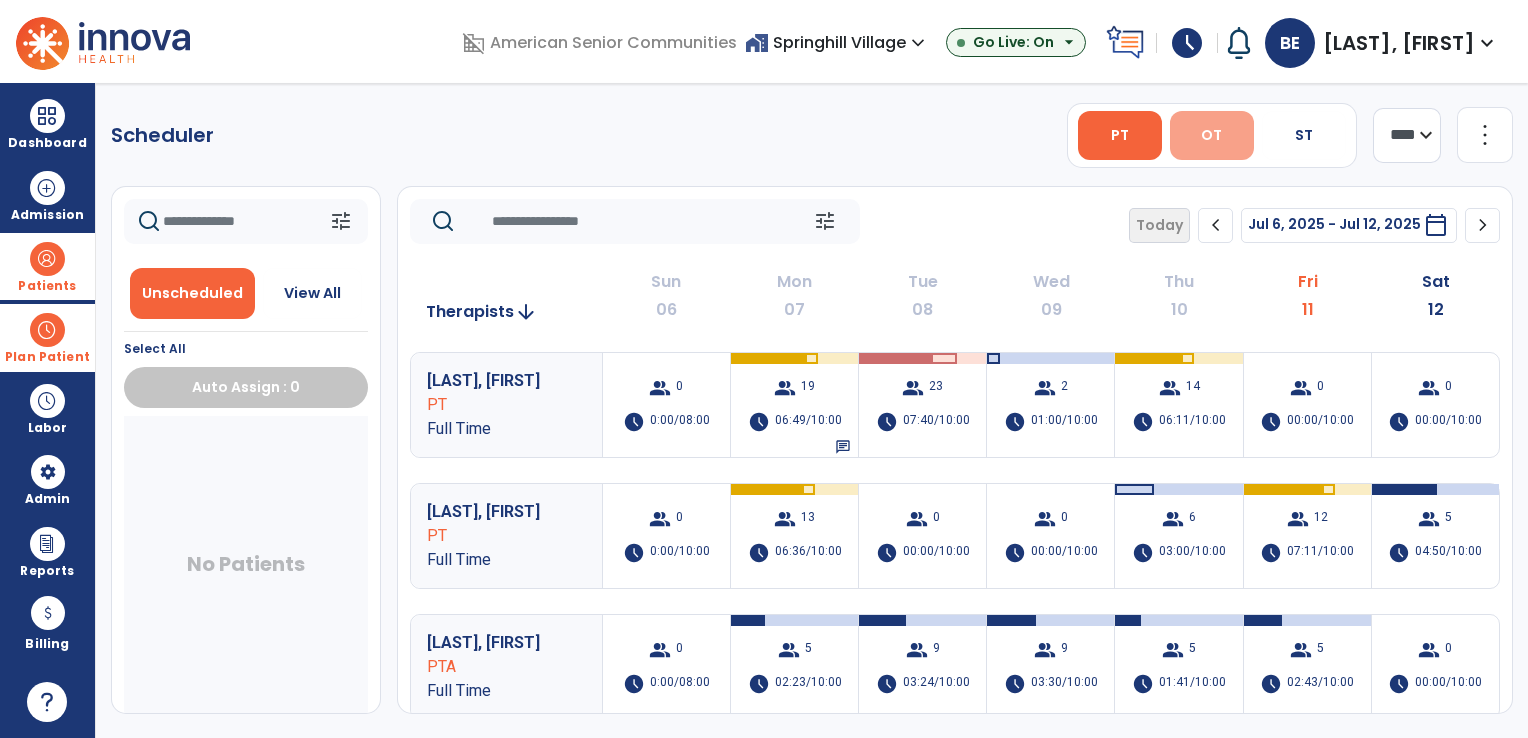 click on "OT" at bounding box center [1212, 135] 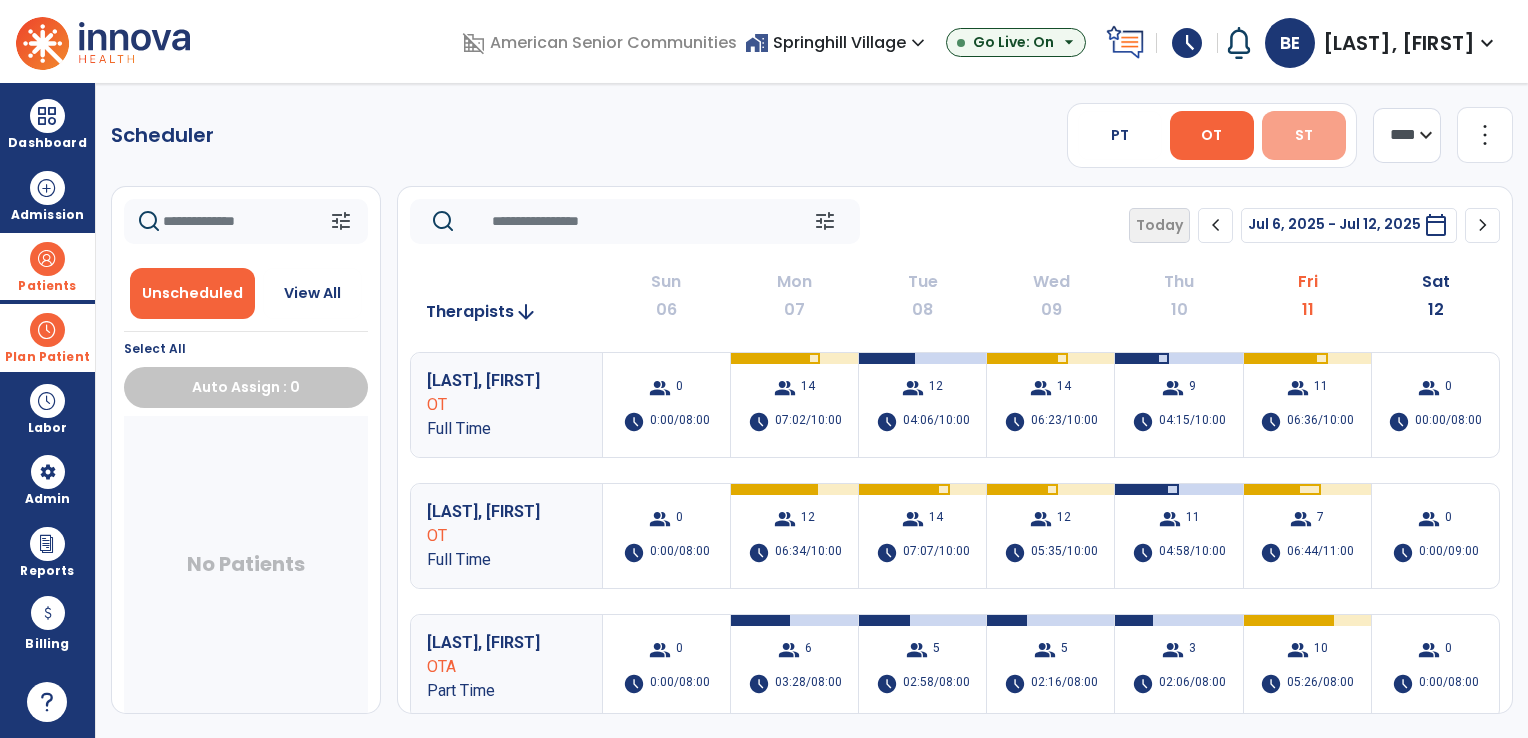click on "ST" at bounding box center [1304, 135] 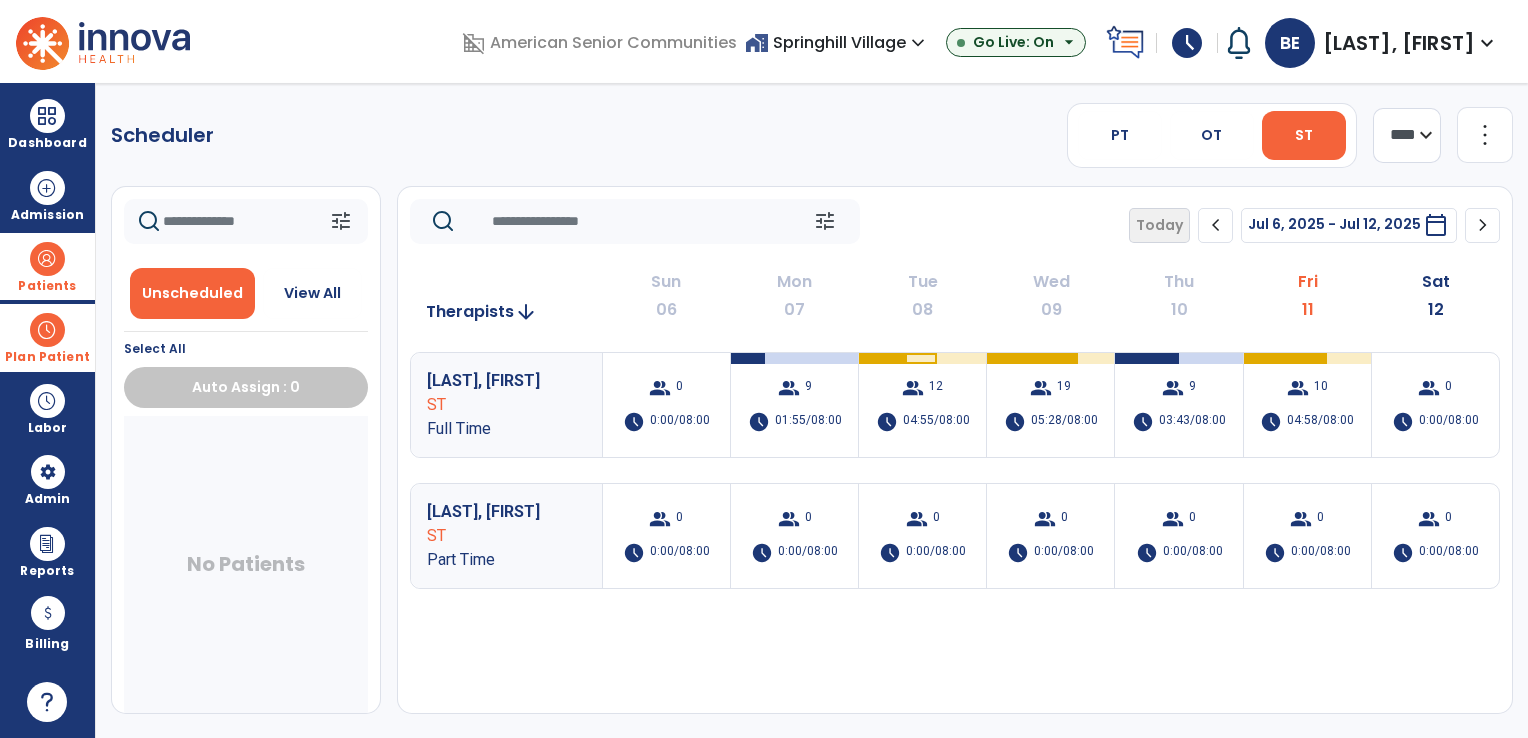 click on "chevron_right" 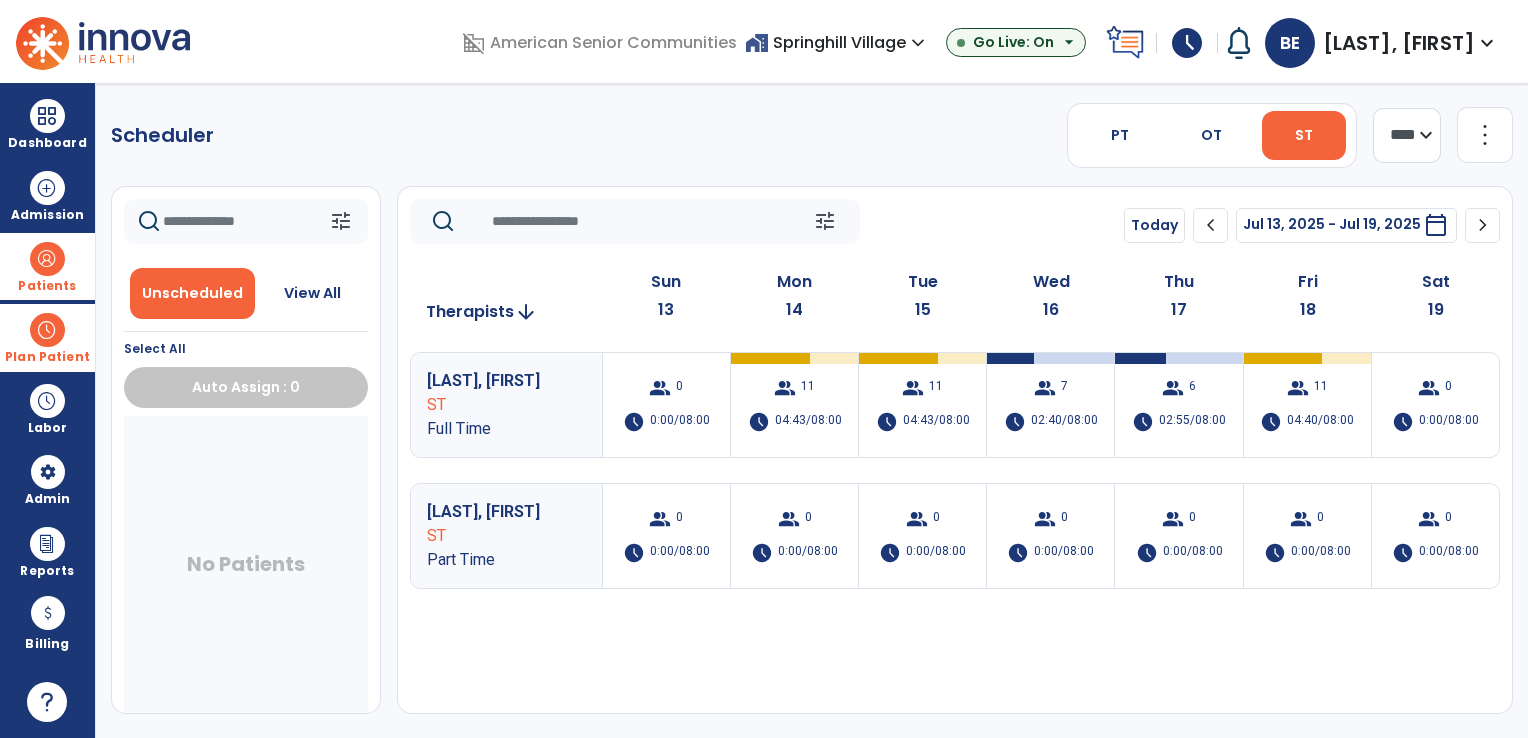 click at bounding box center [47, 259] 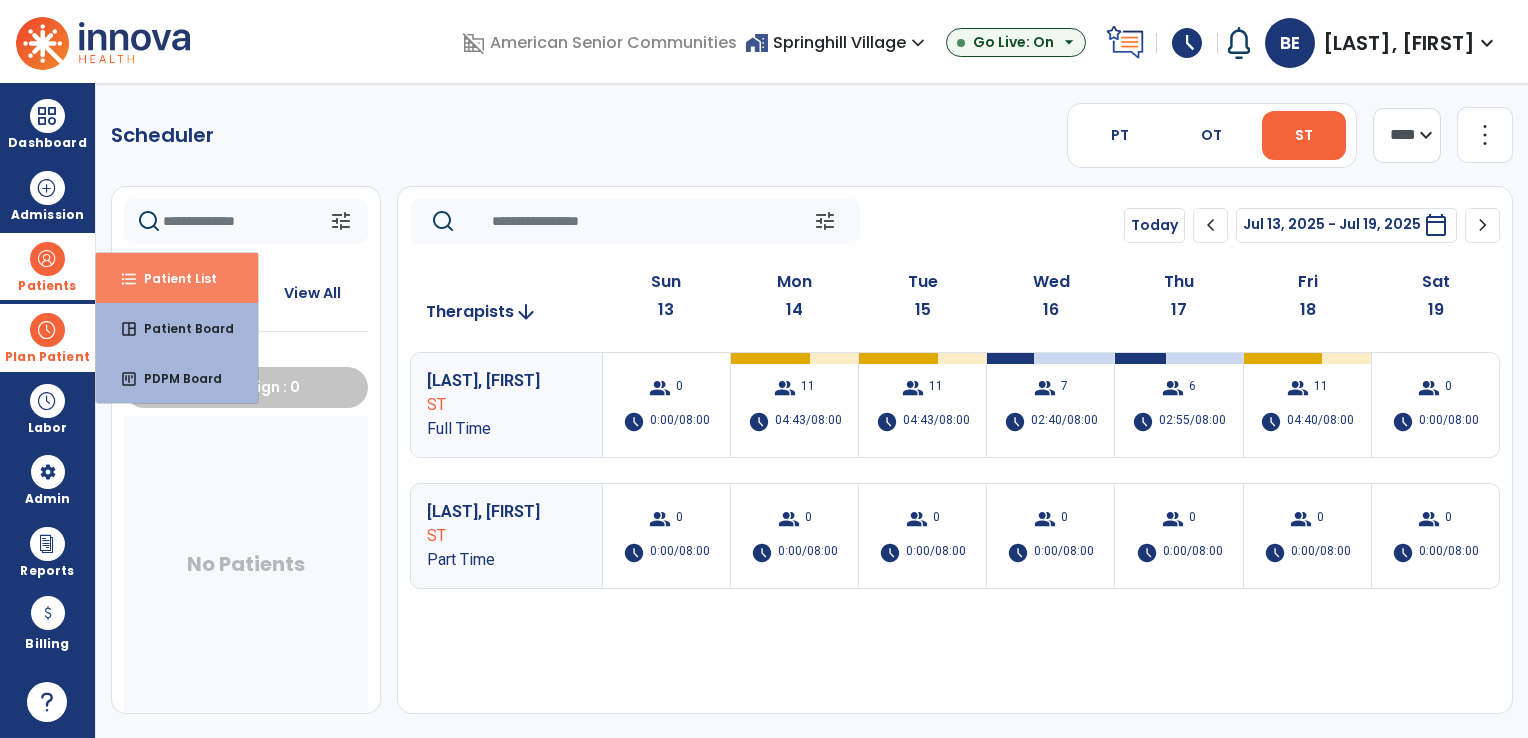 click on "format_list_bulleted  Patient List" at bounding box center (177, 278) 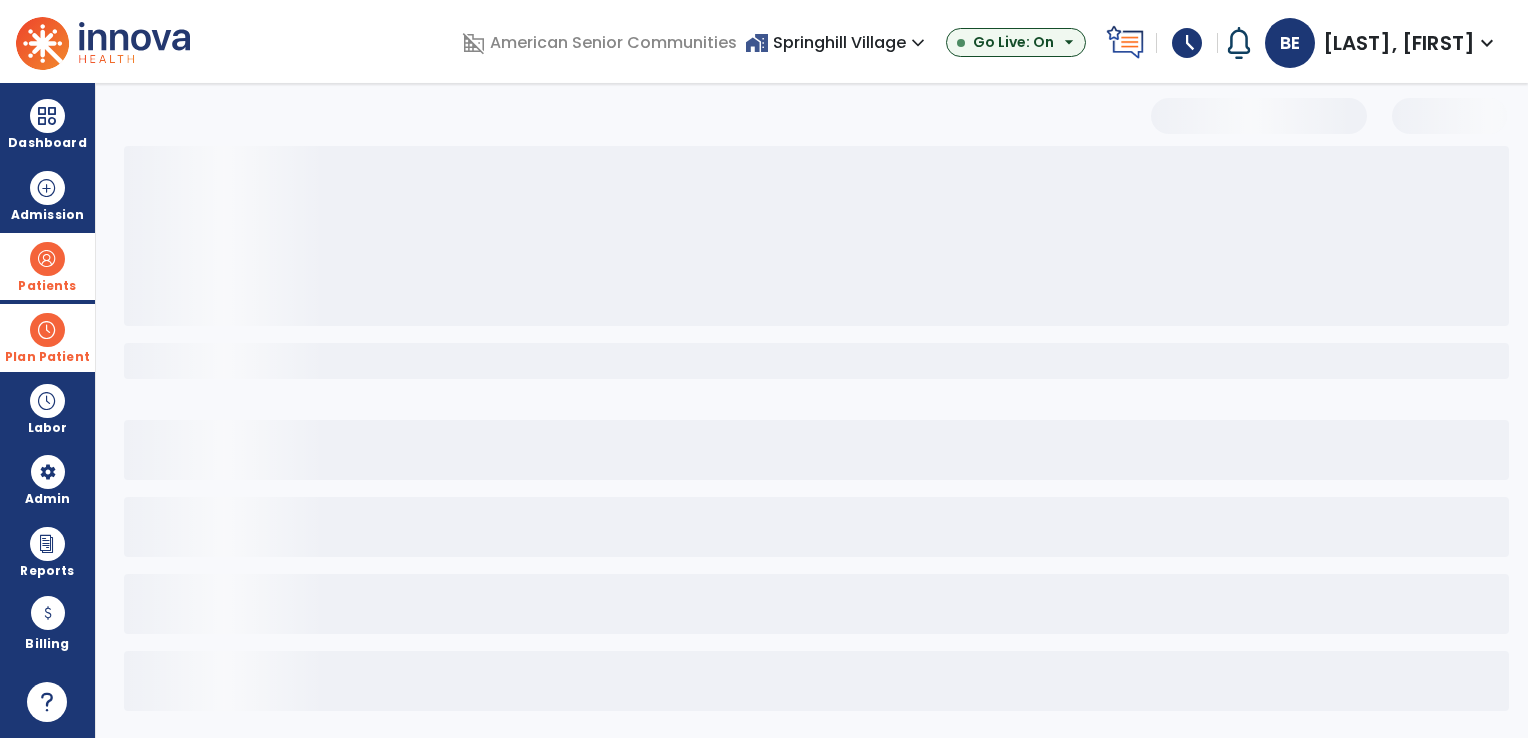 select on "***" 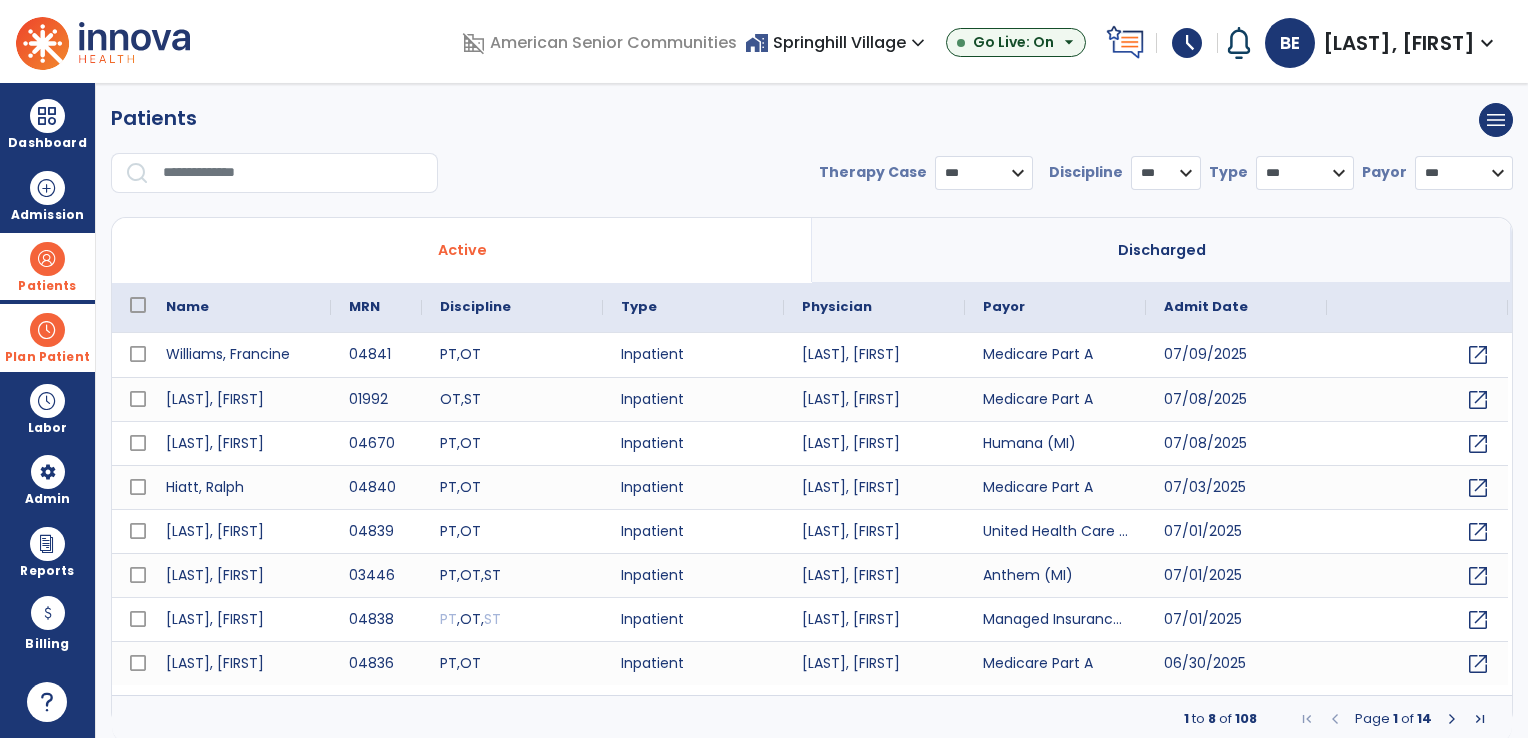 click on "Plan Patient" at bounding box center (47, 286) 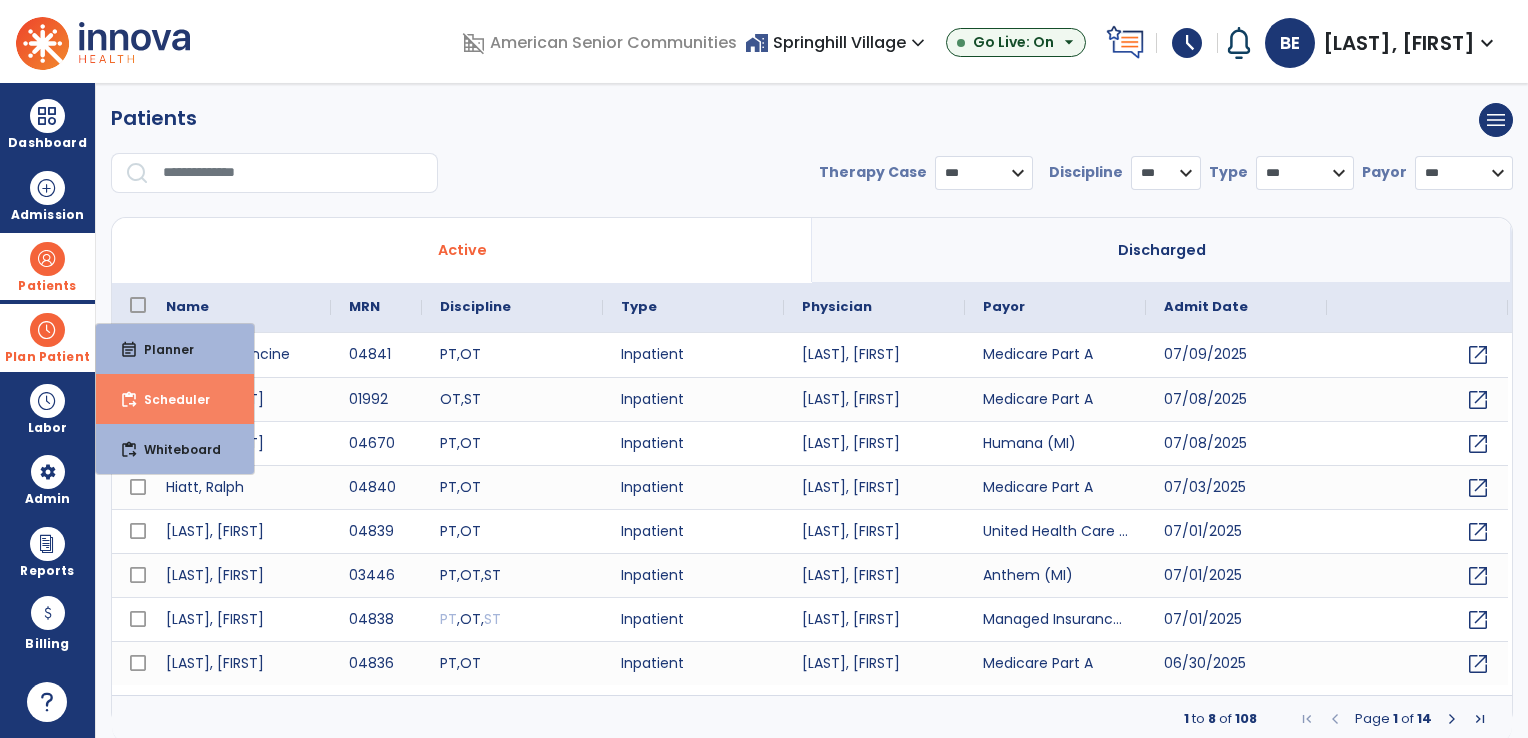 click on "Scheduler" at bounding box center (169, 399) 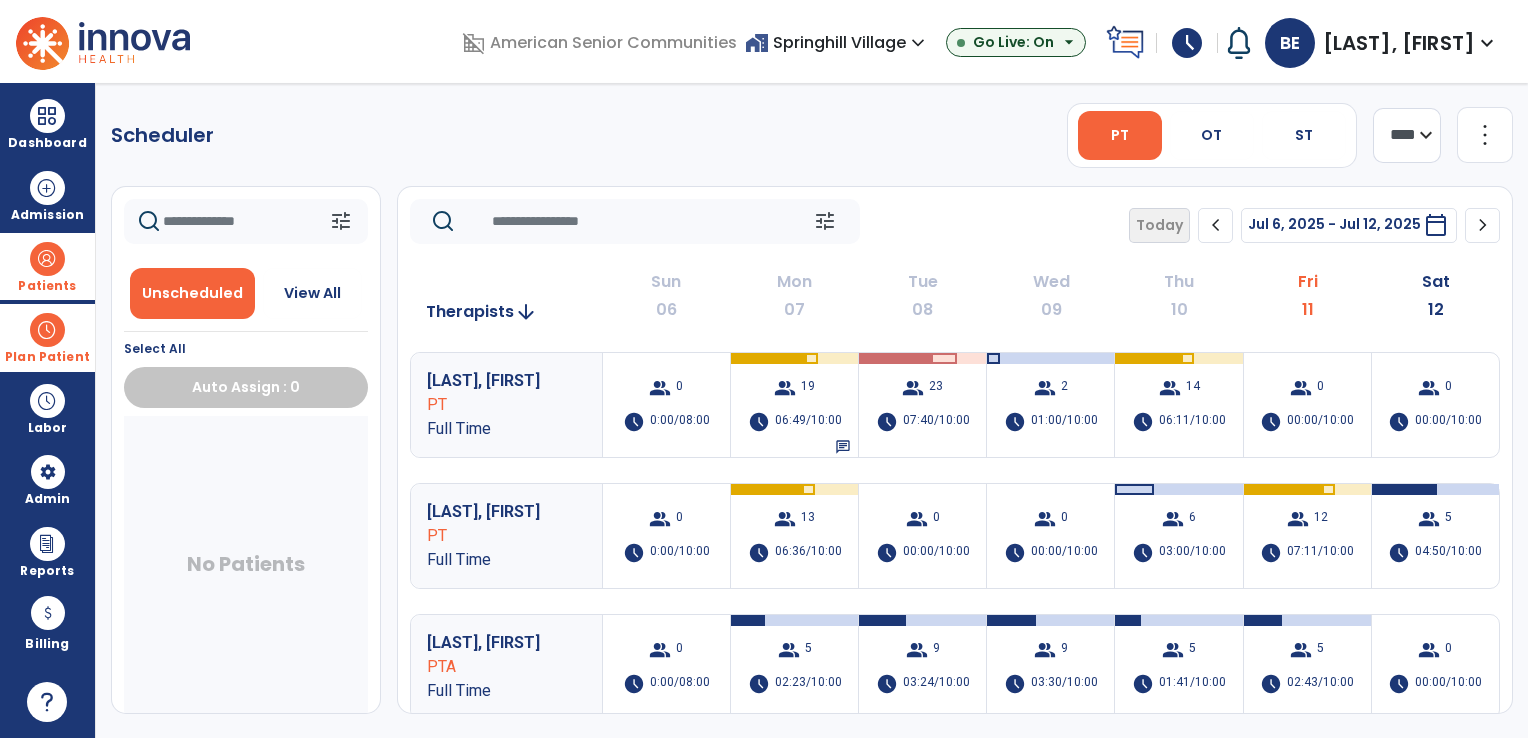 click on "Scheduler   PT   OT   ST  **** *** more_vert  Manage Labor   View All Therapists   Print" 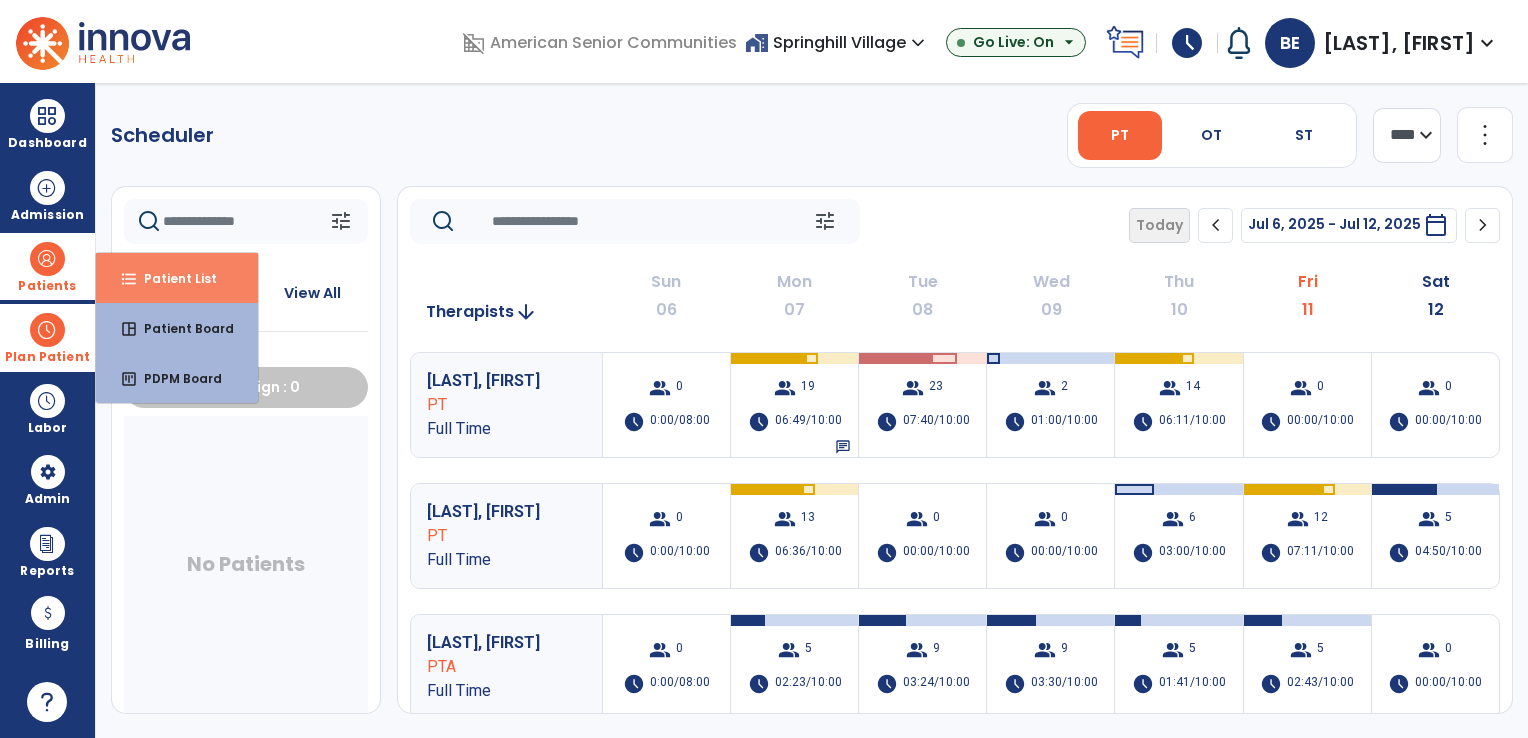 click on "format_list_bulleted  Patient List" at bounding box center [177, 278] 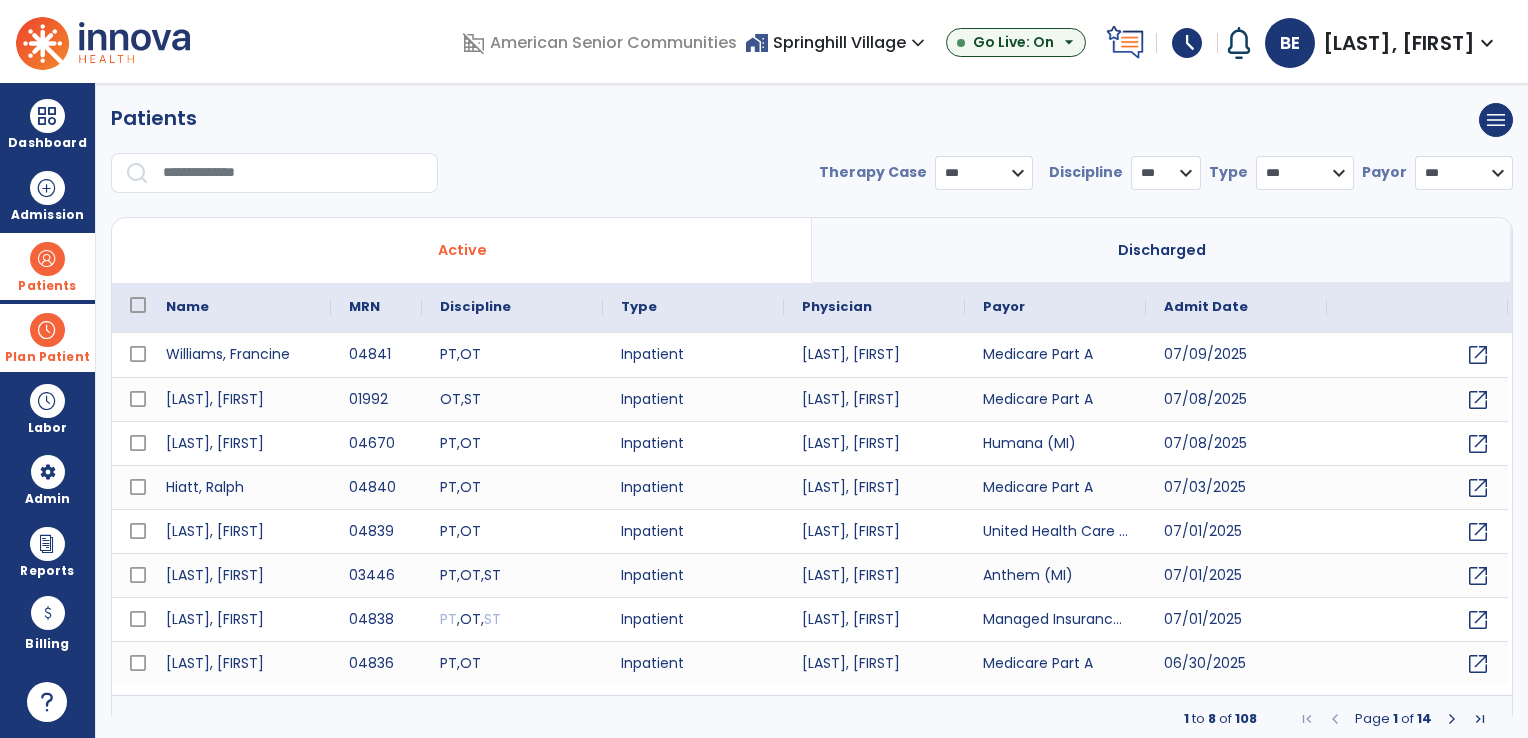 select on "***" 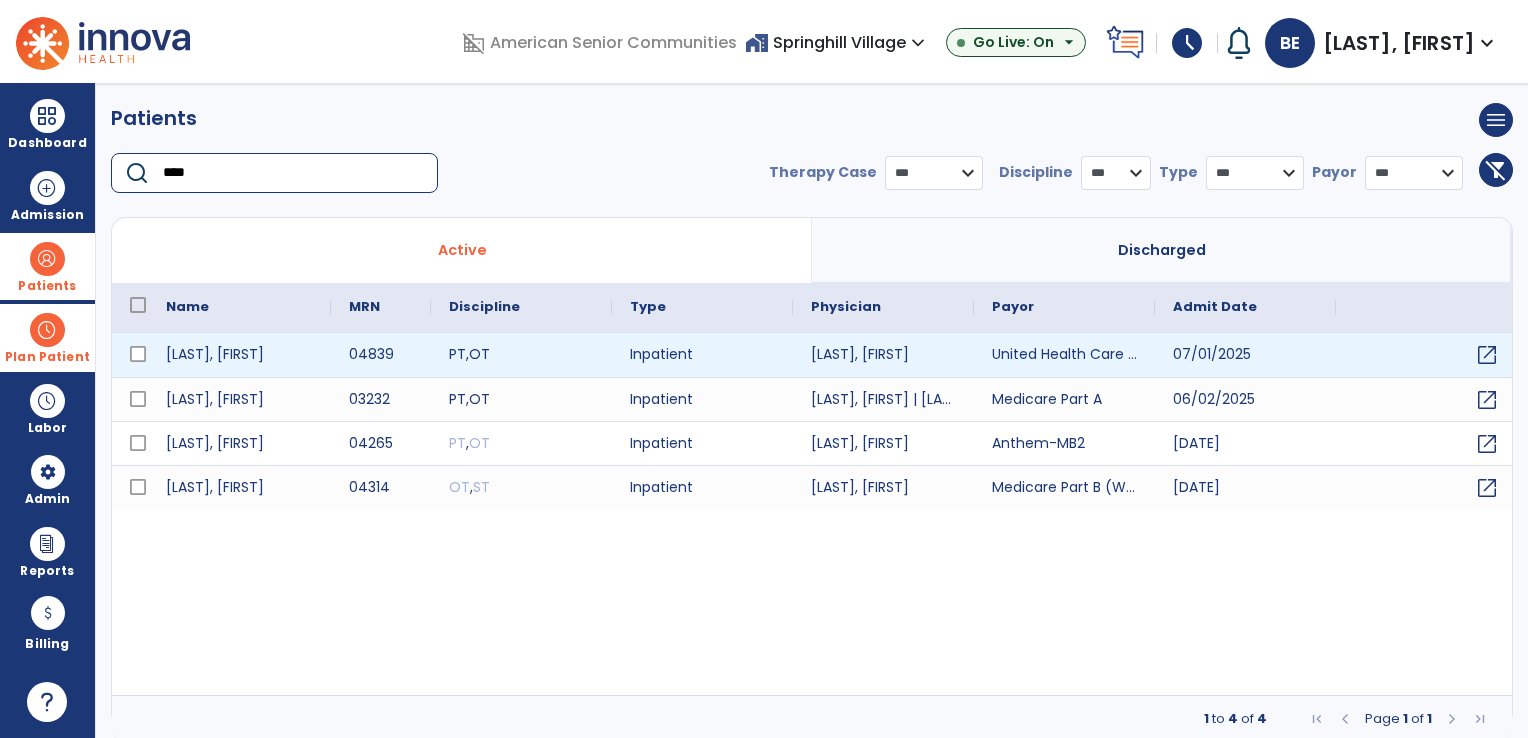 type on "****" 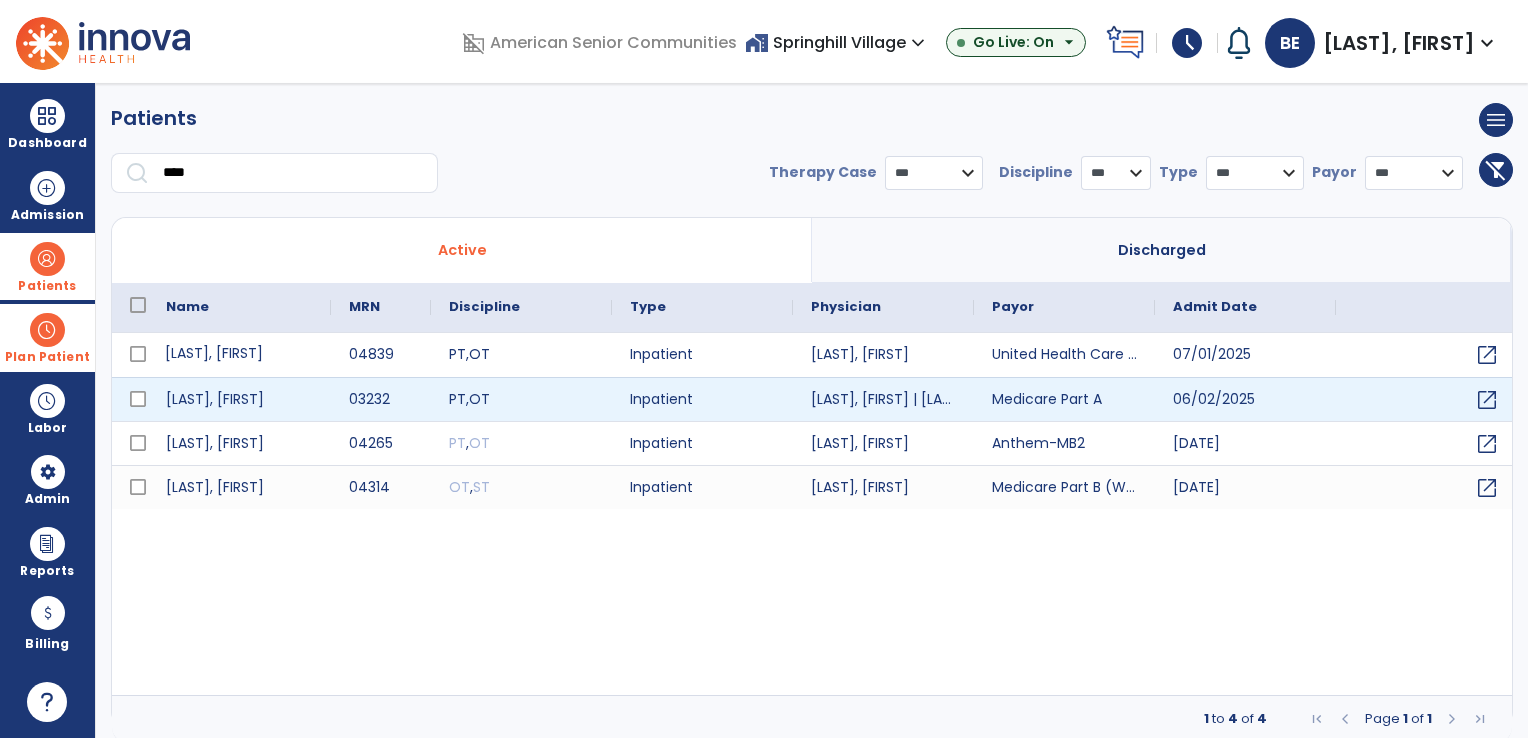 drag, startPoint x: 280, startPoint y: 360, endPoint x: 284, endPoint y: 390, distance: 30.265491 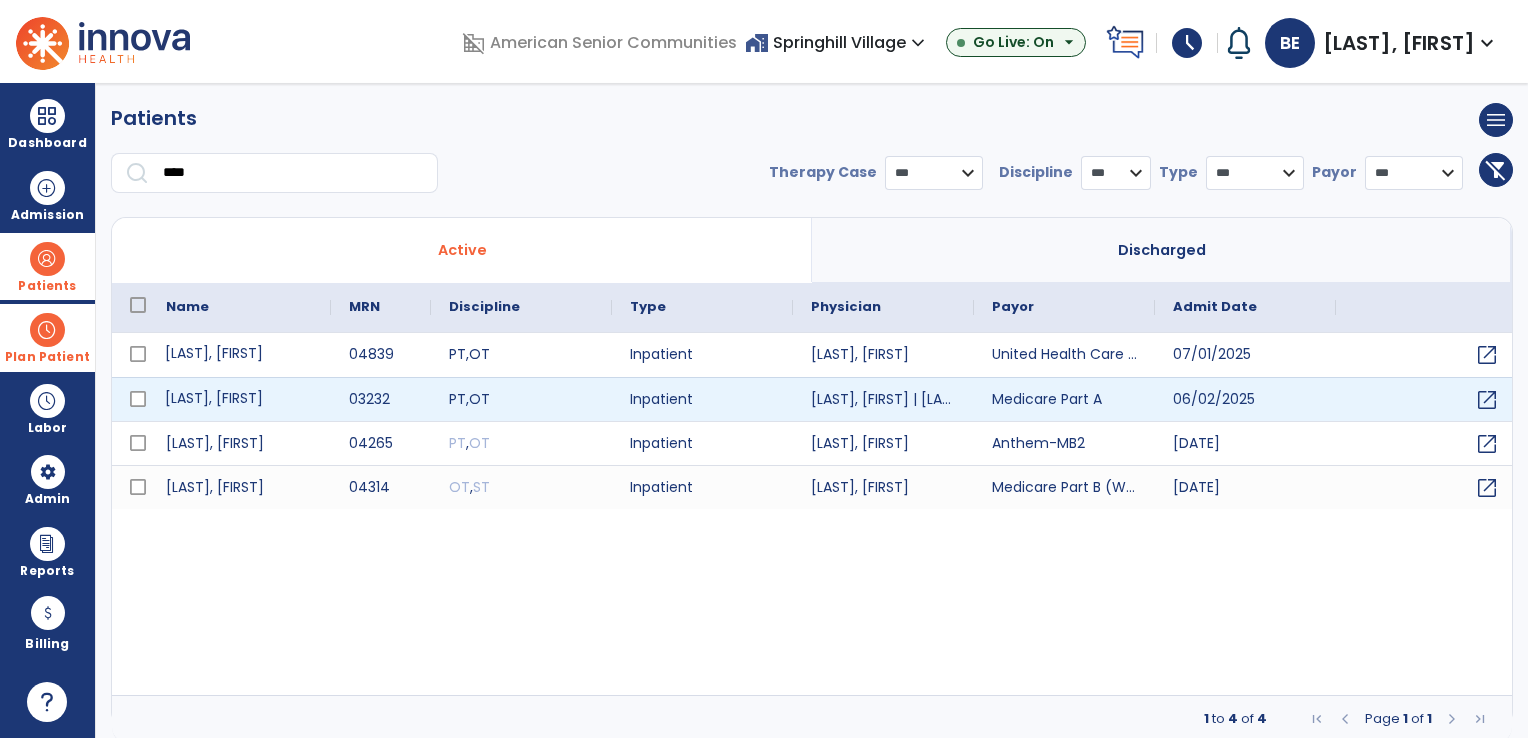 click on "[LAST], [FIRST]" at bounding box center (239, 399) 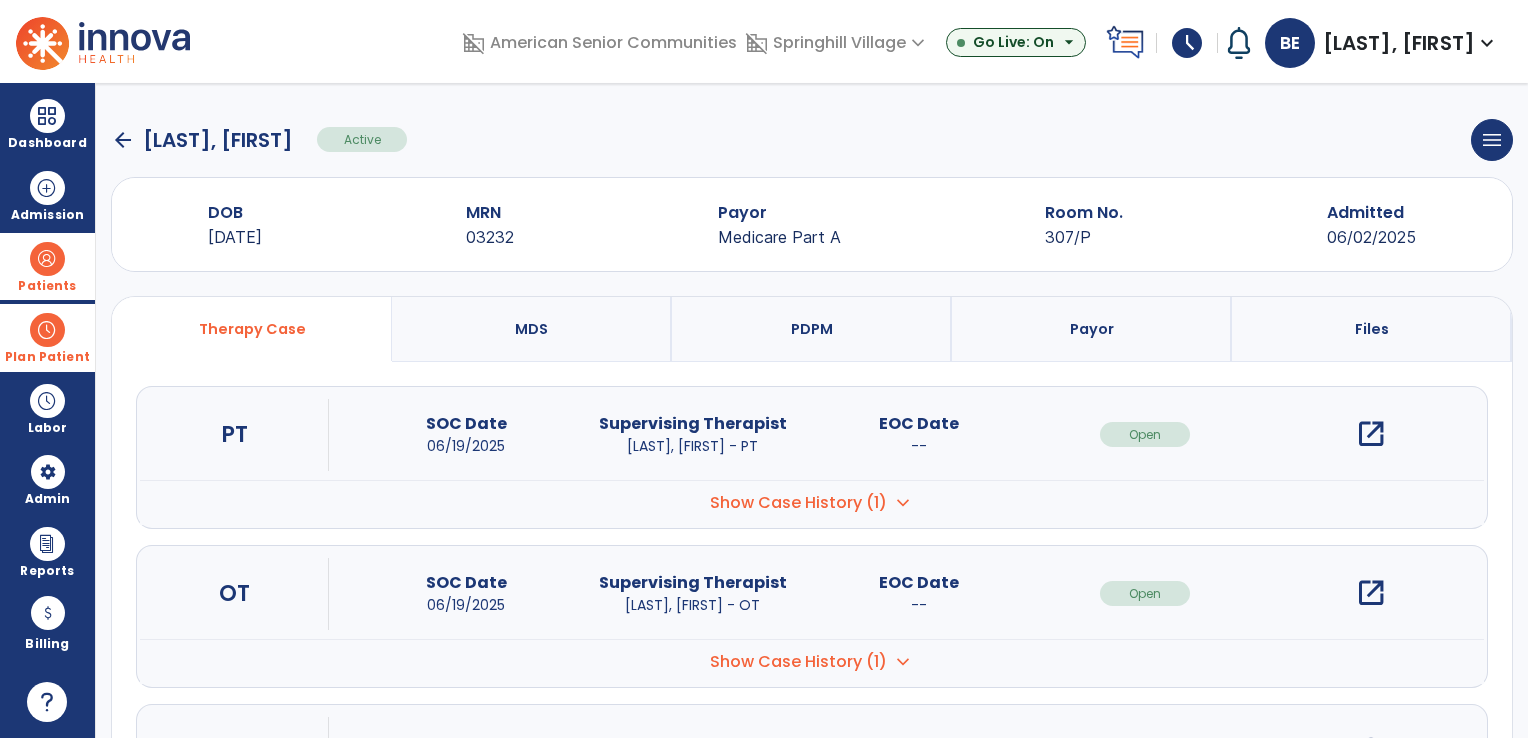 click on "open_in_new" at bounding box center [1371, 434] 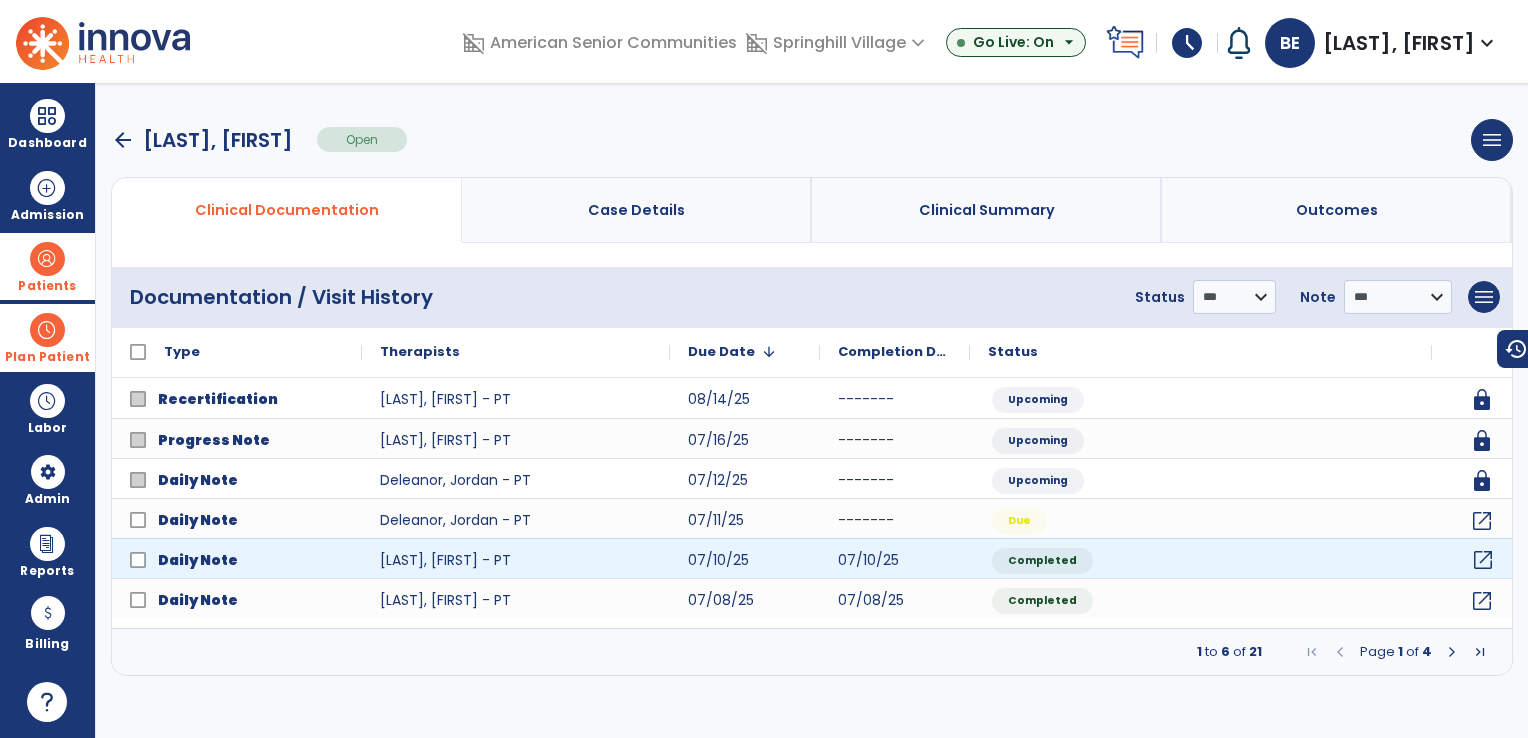 click on "open_in_new" 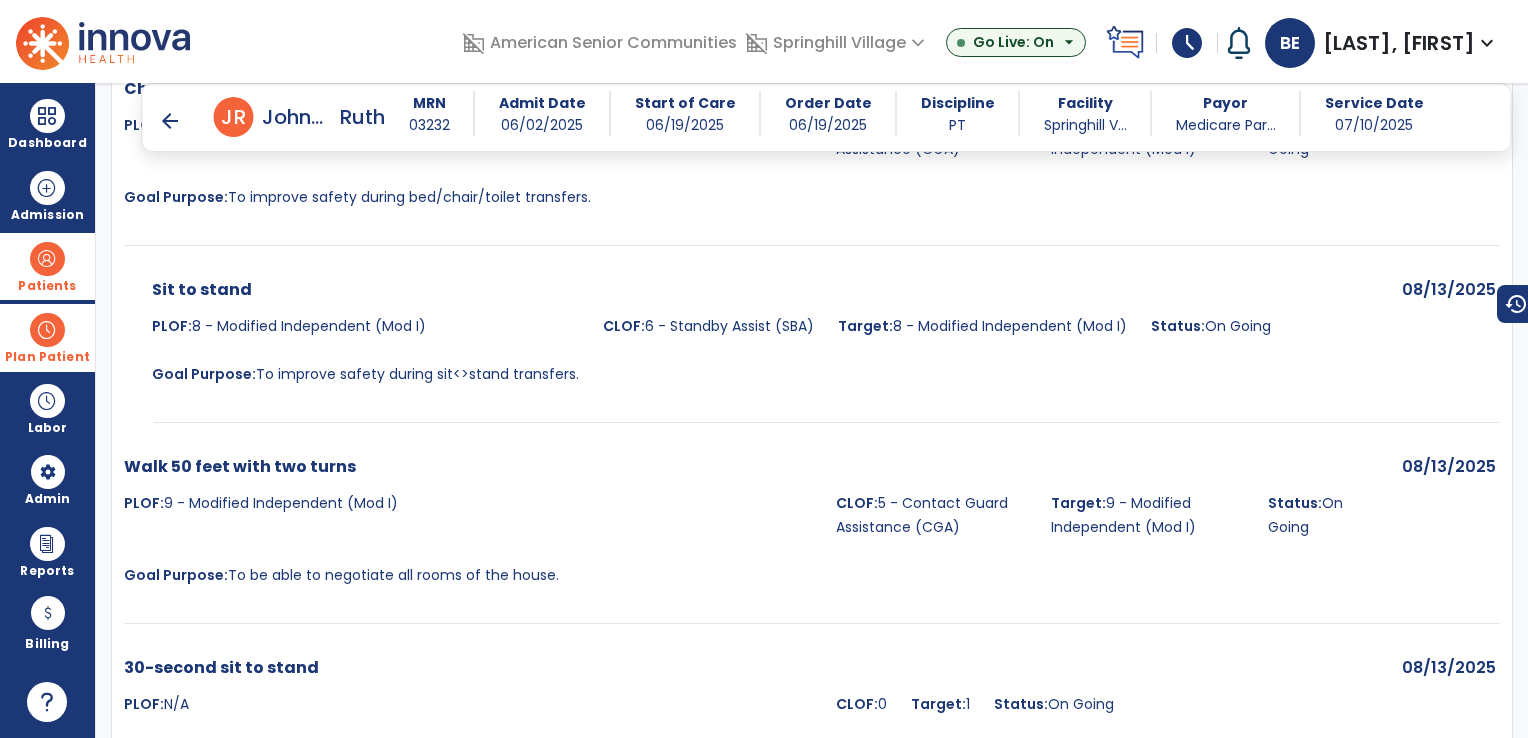 scroll, scrollTop: 3248, scrollLeft: 0, axis: vertical 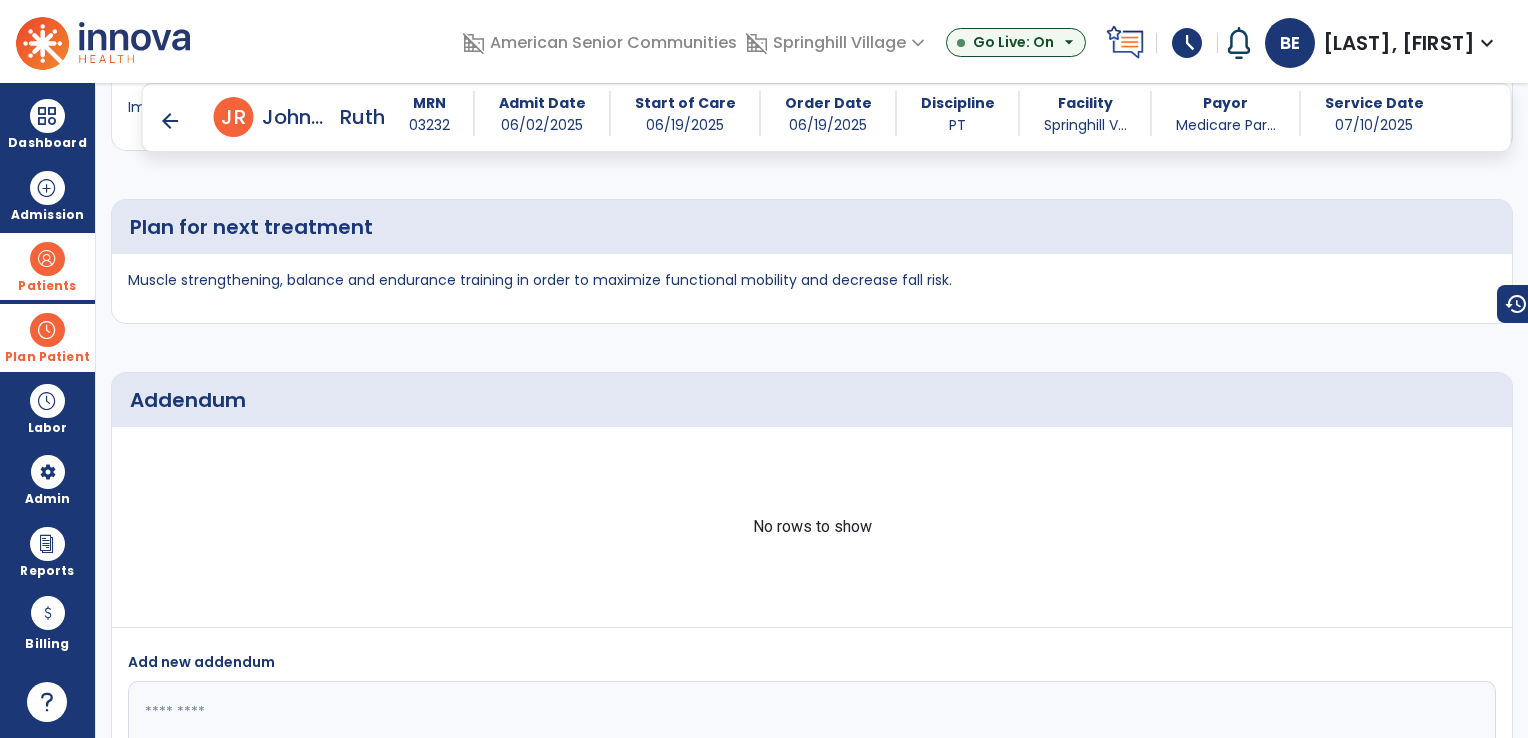 click on "arrow_back" at bounding box center [170, 121] 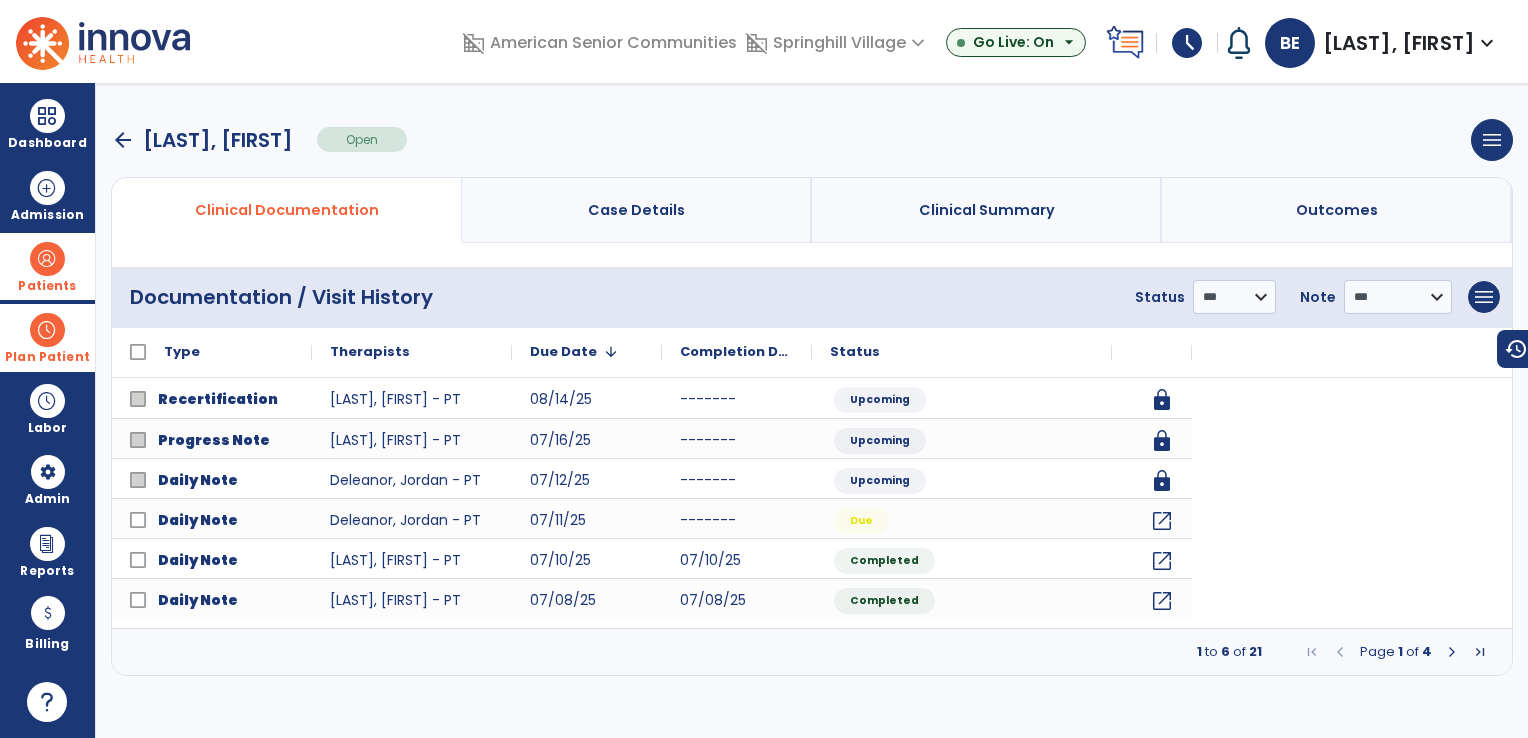 scroll, scrollTop: 0, scrollLeft: 0, axis: both 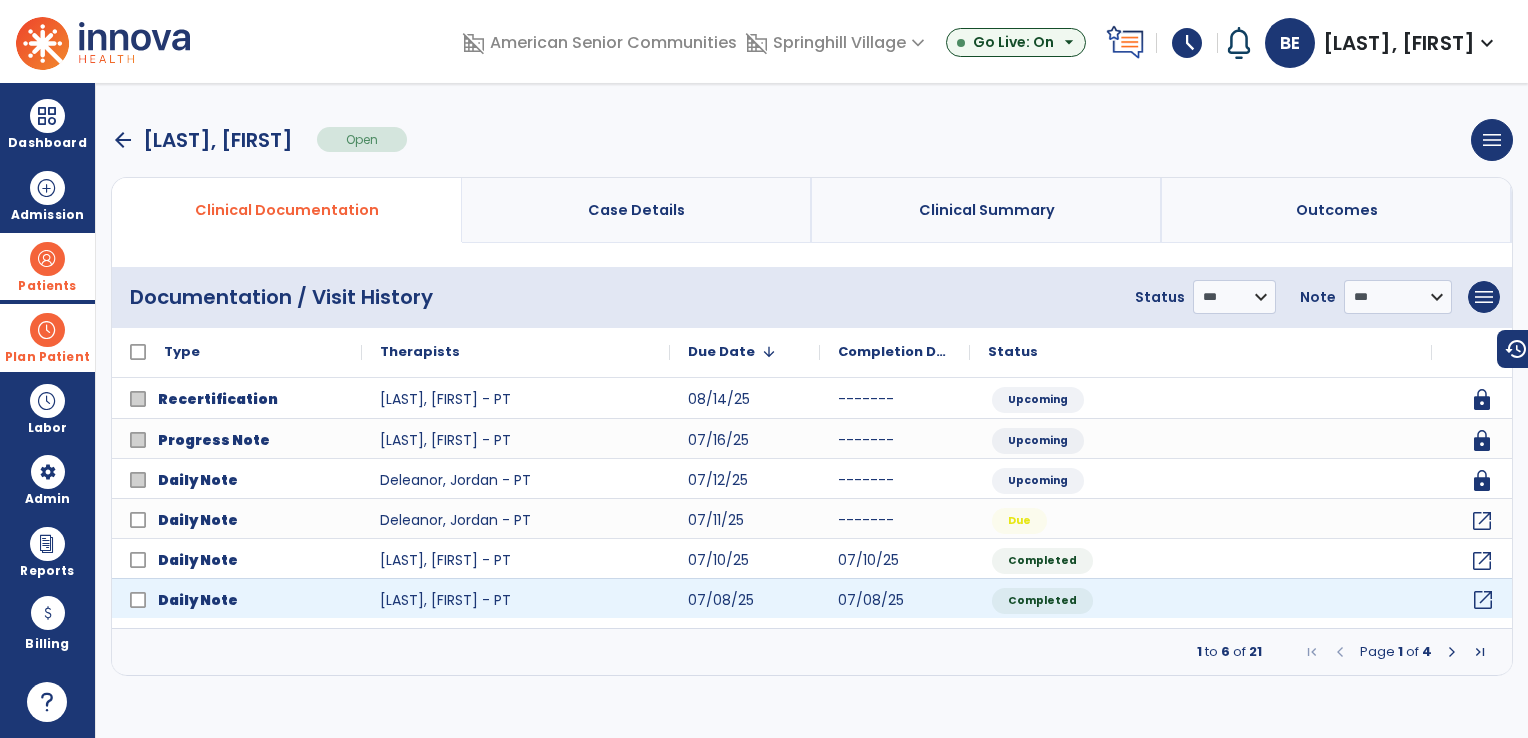 click on "open_in_new" 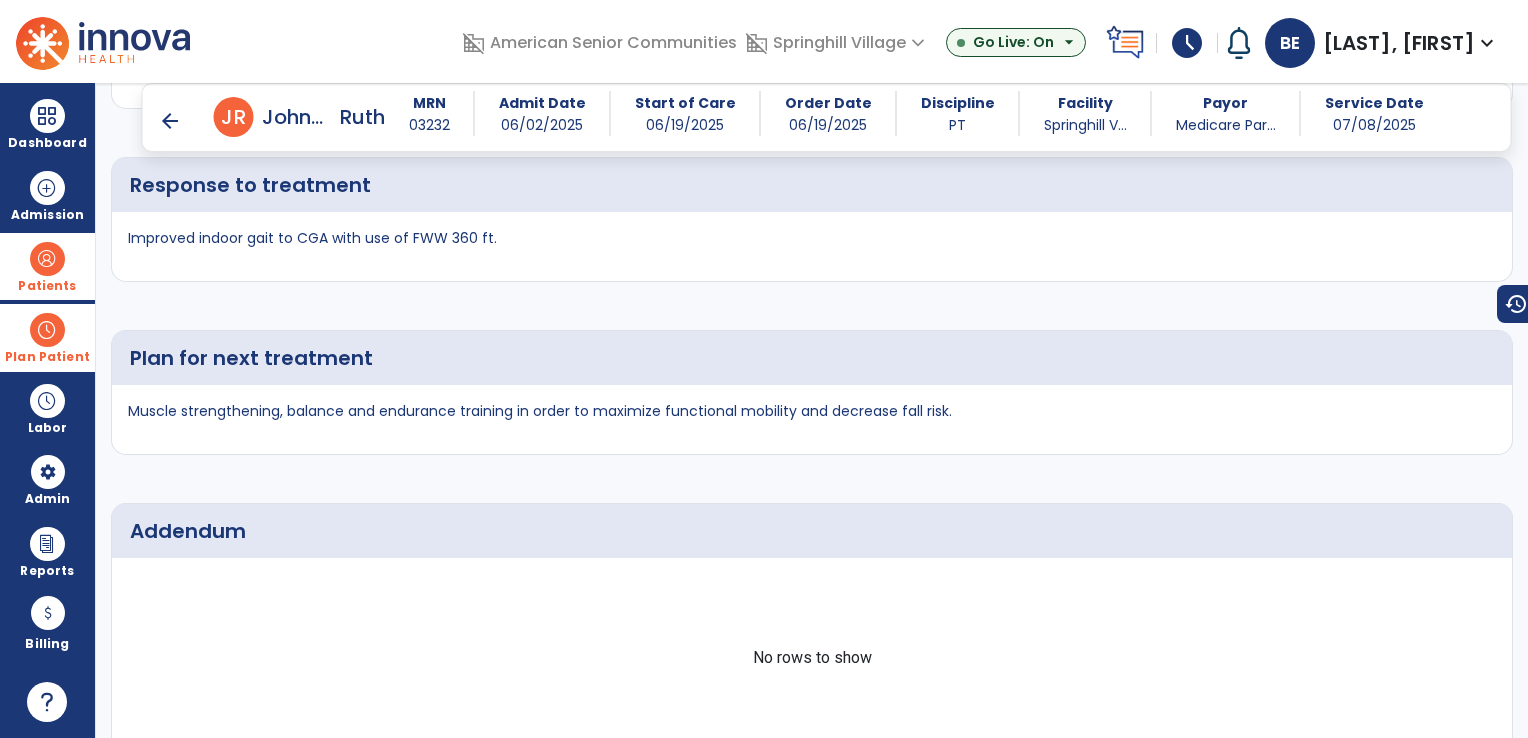 scroll, scrollTop: 3128, scrollLeft: 0, axis: vertical 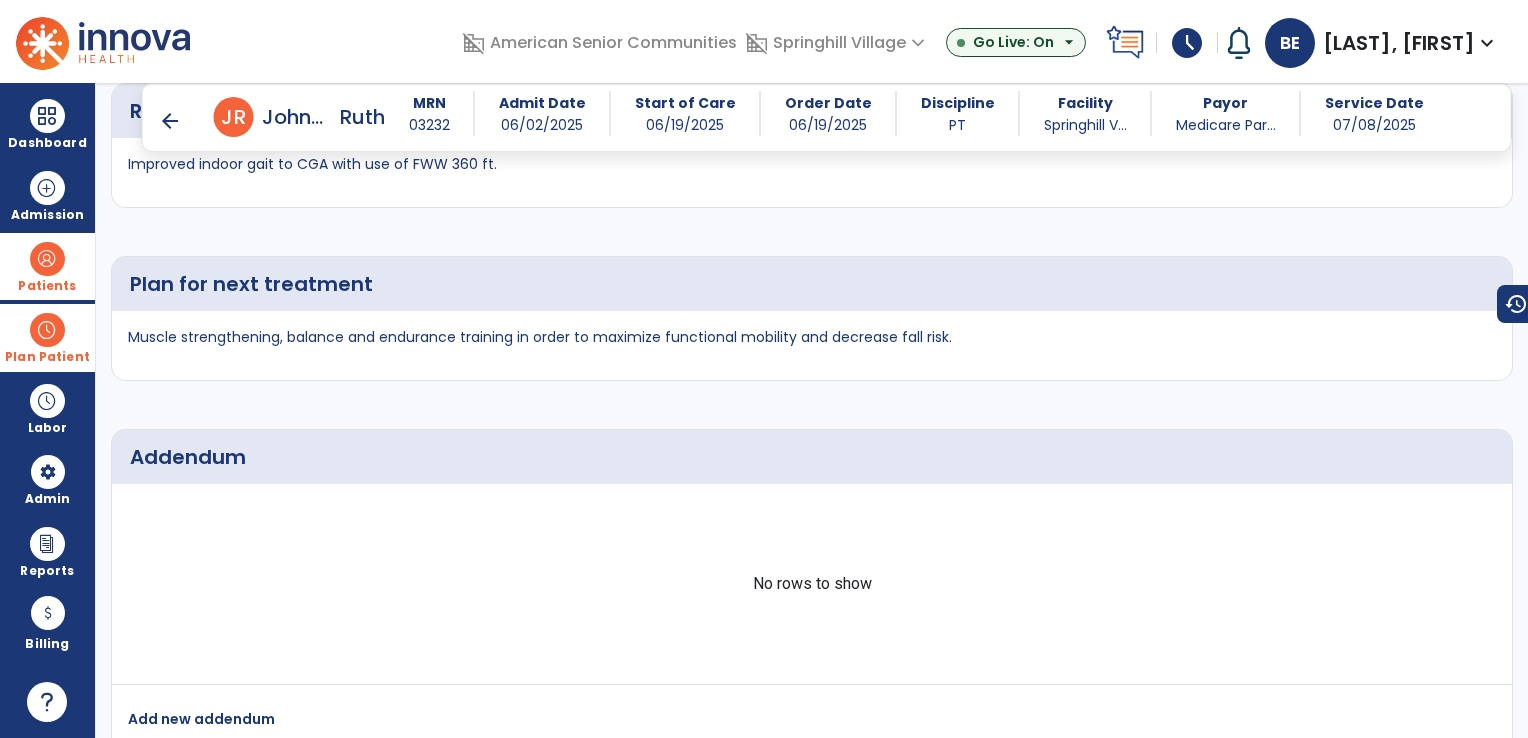 click on "arrow_back" at bounding box center (170, 121) 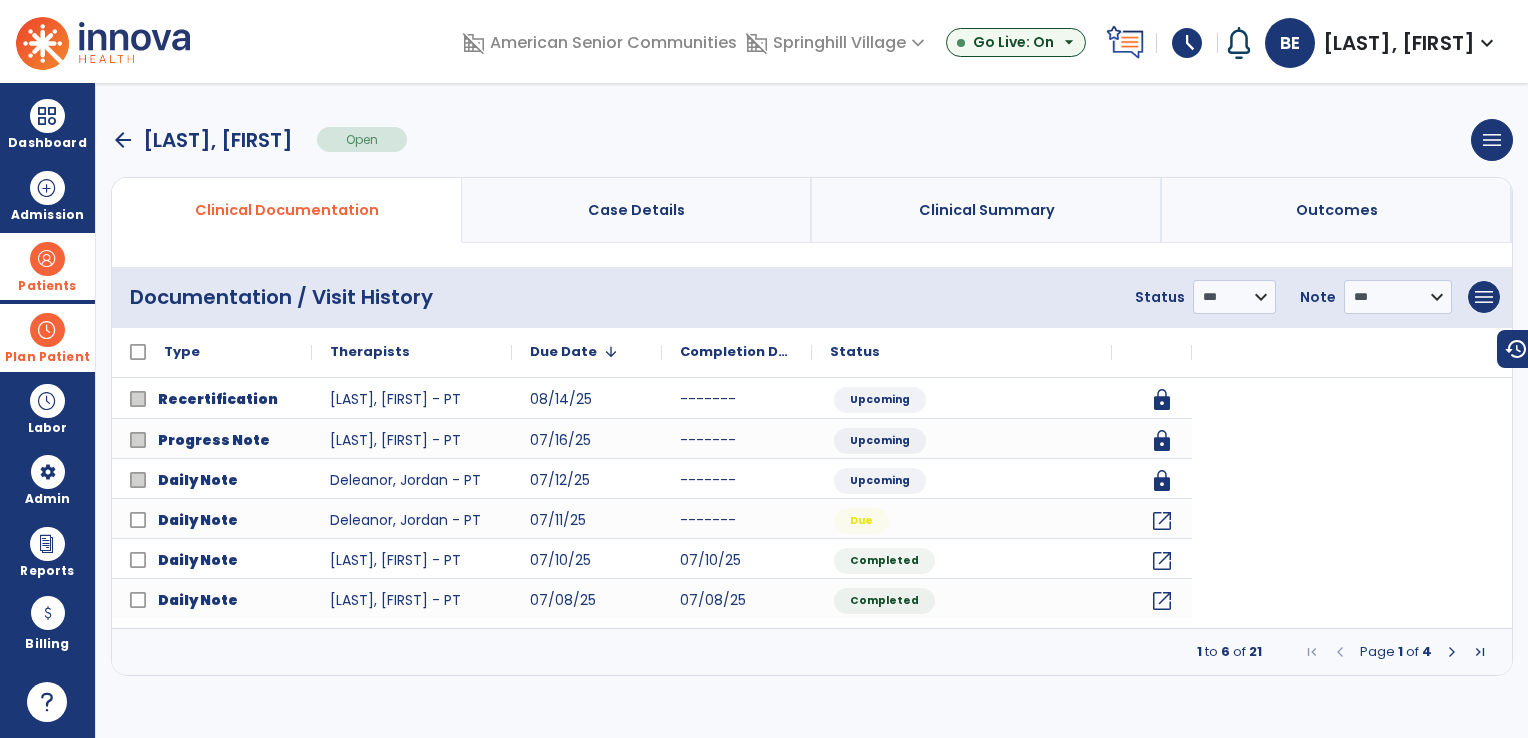 scroll, scrollTop: 0, scrollLeft: 0, axis: both 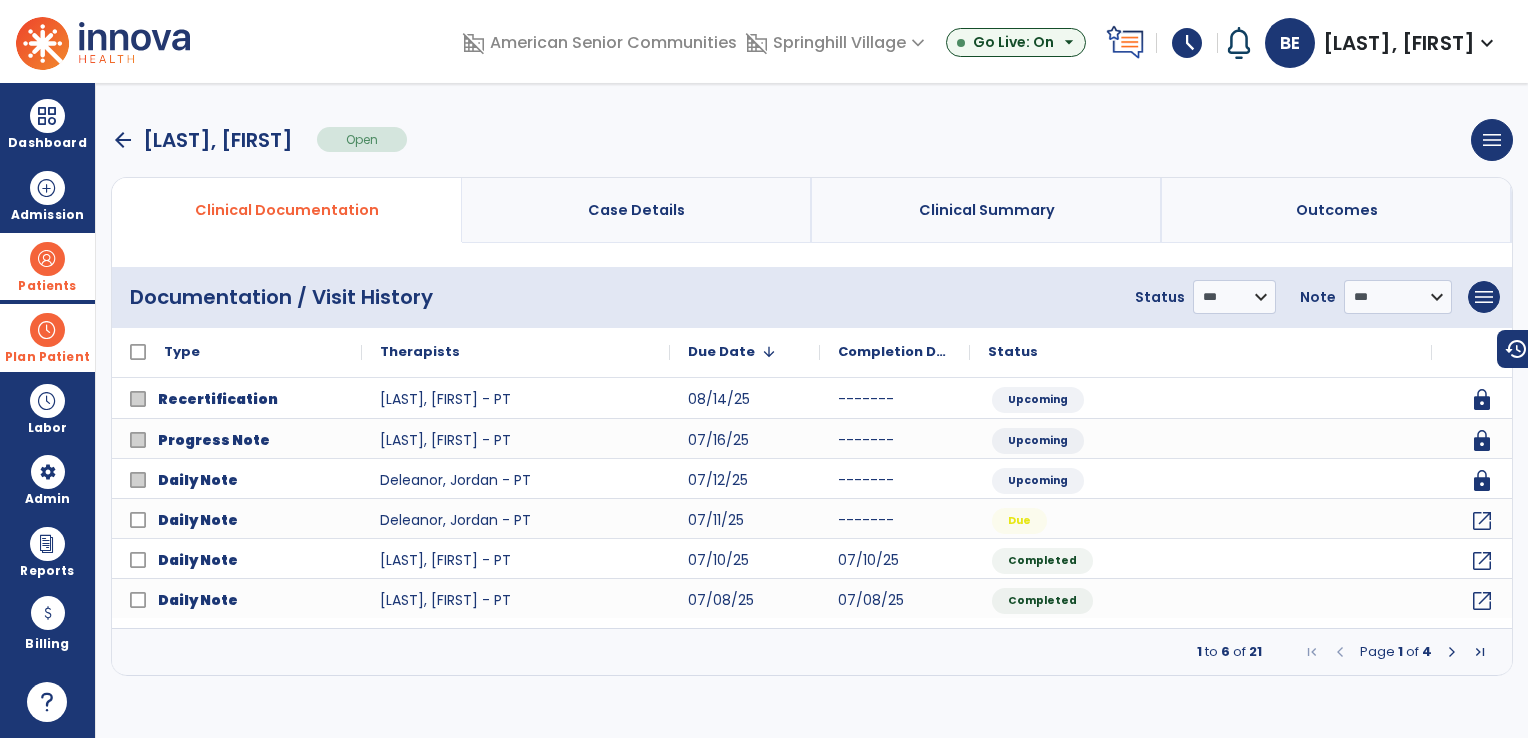 click on "[LAST], [FIRST]" at bounding box center (218, 140) 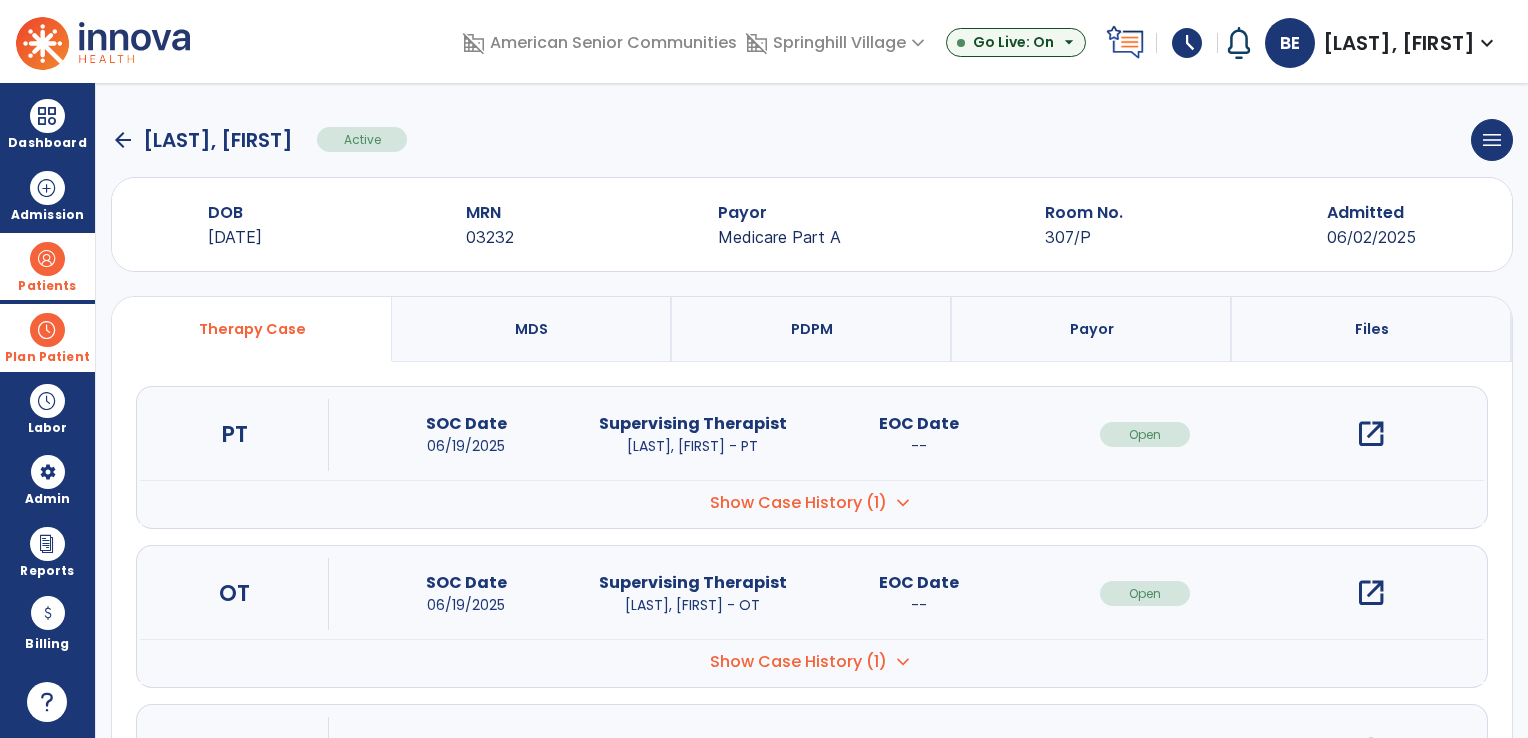 click on "arrow_back" 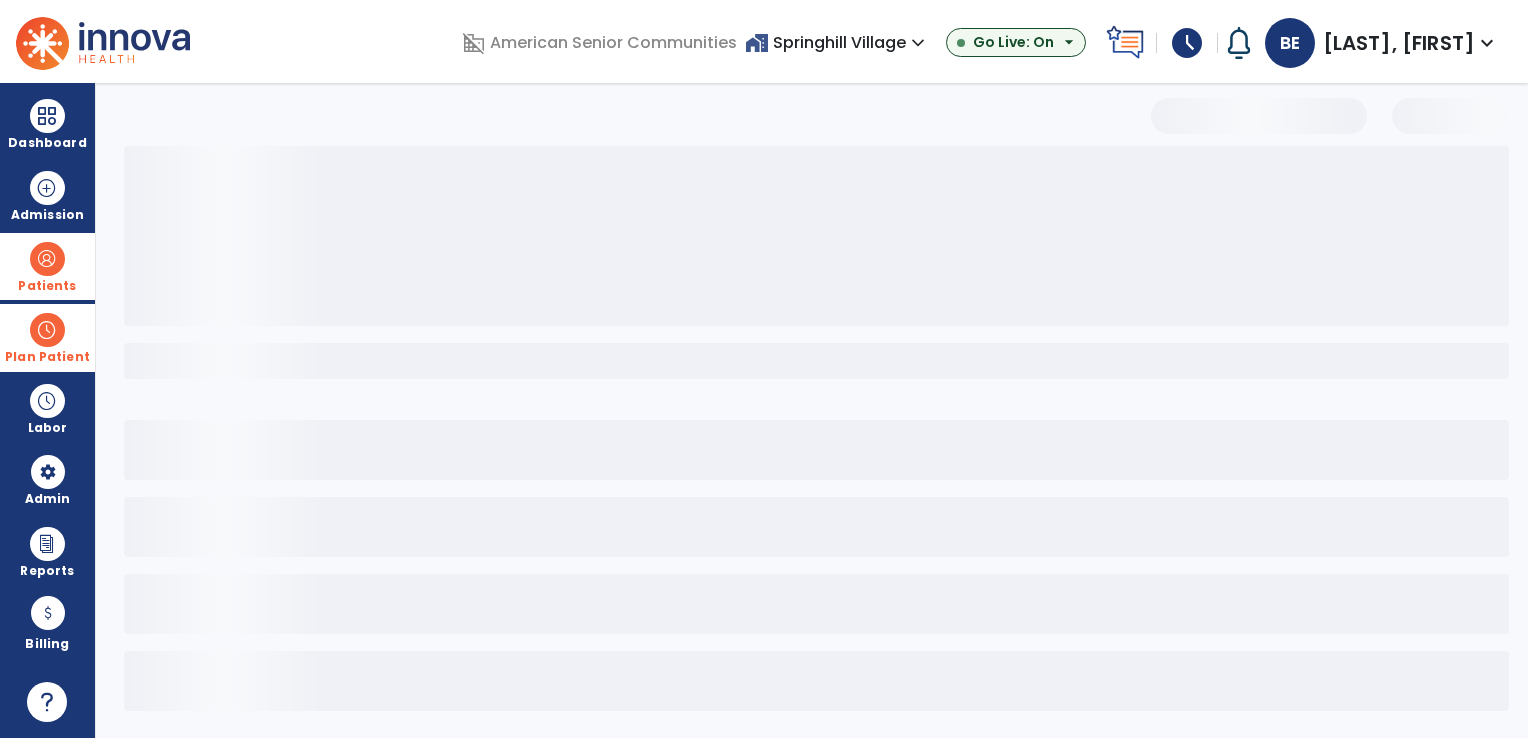 select on "***" 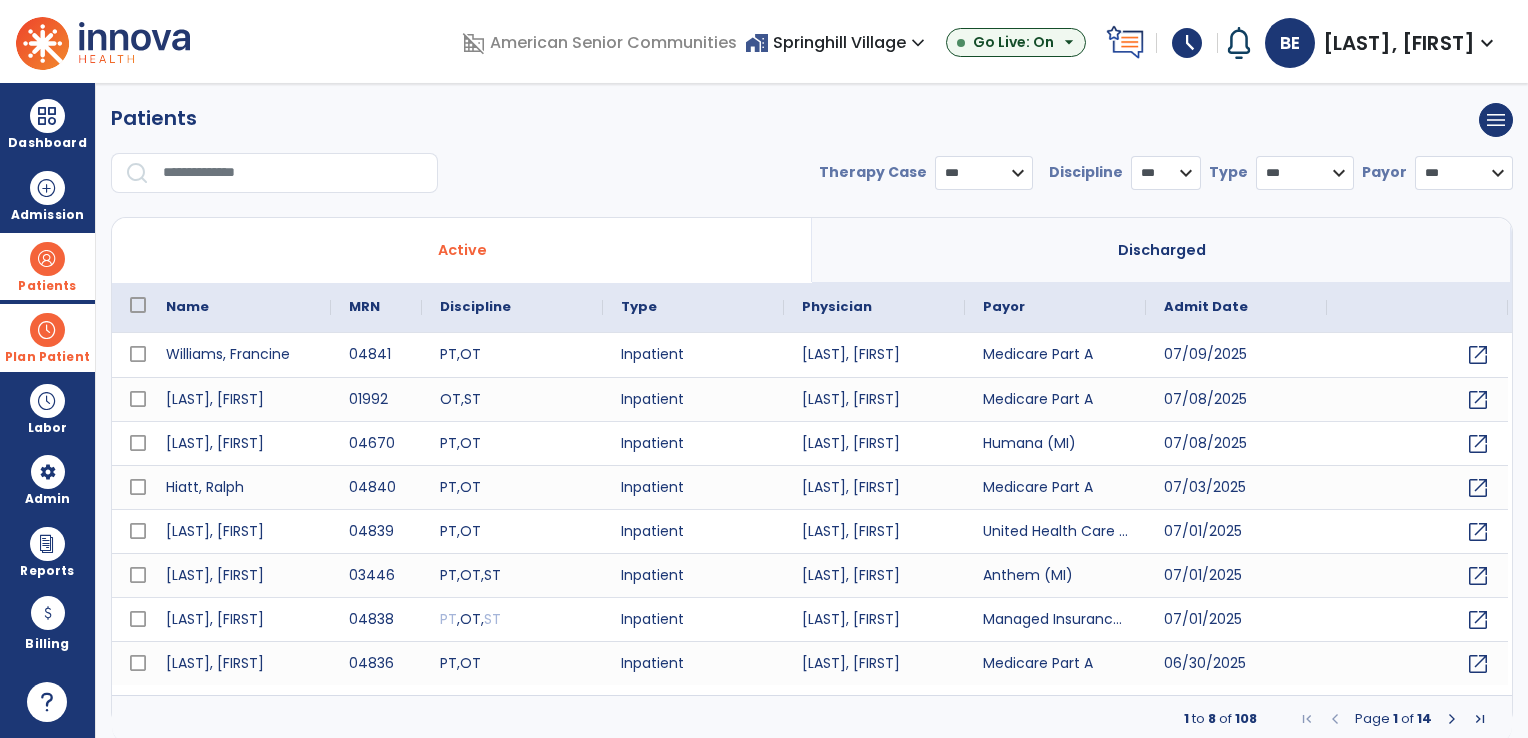 click at bounding box center [47, 330] 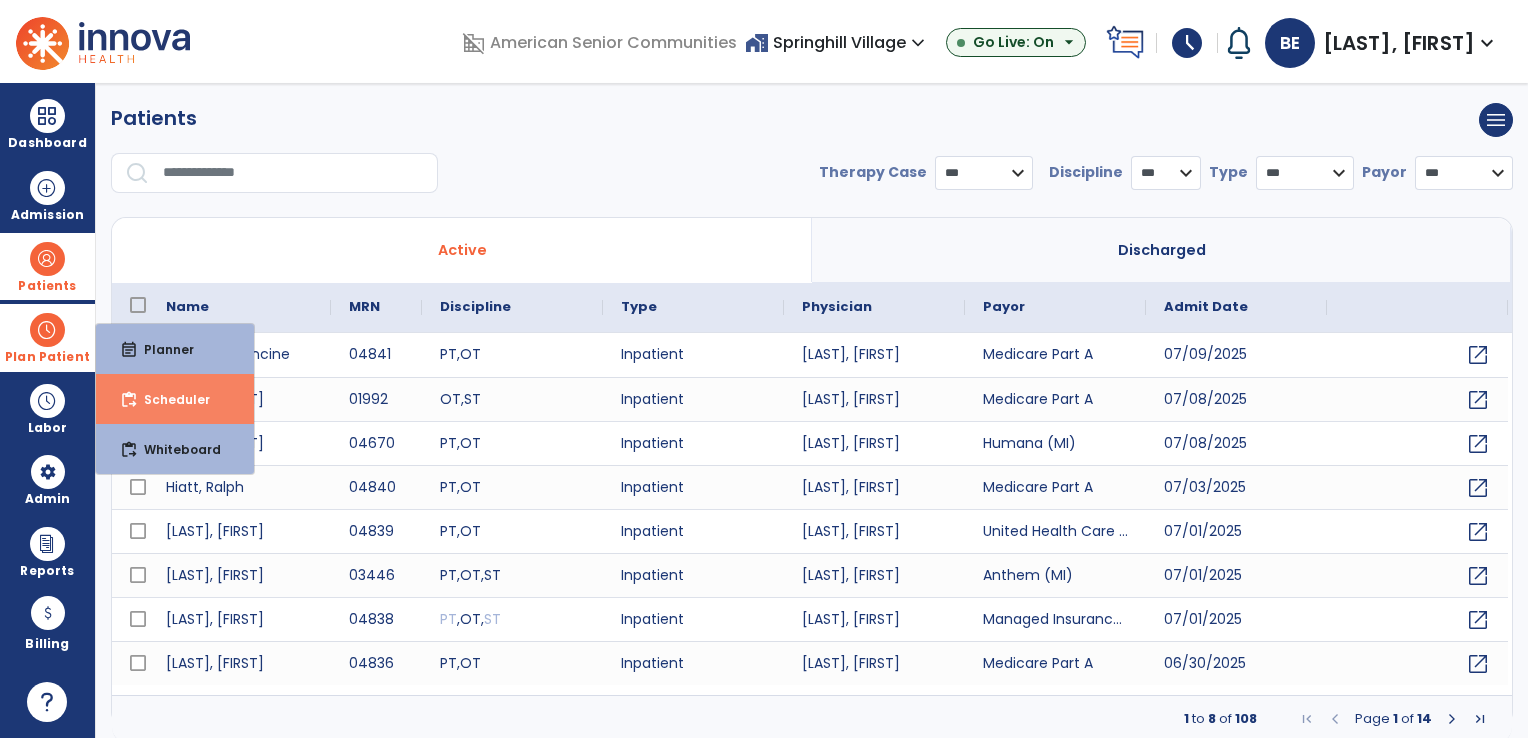 click on "content_paste_go  Scheduler" at bounding box center [175, 399] 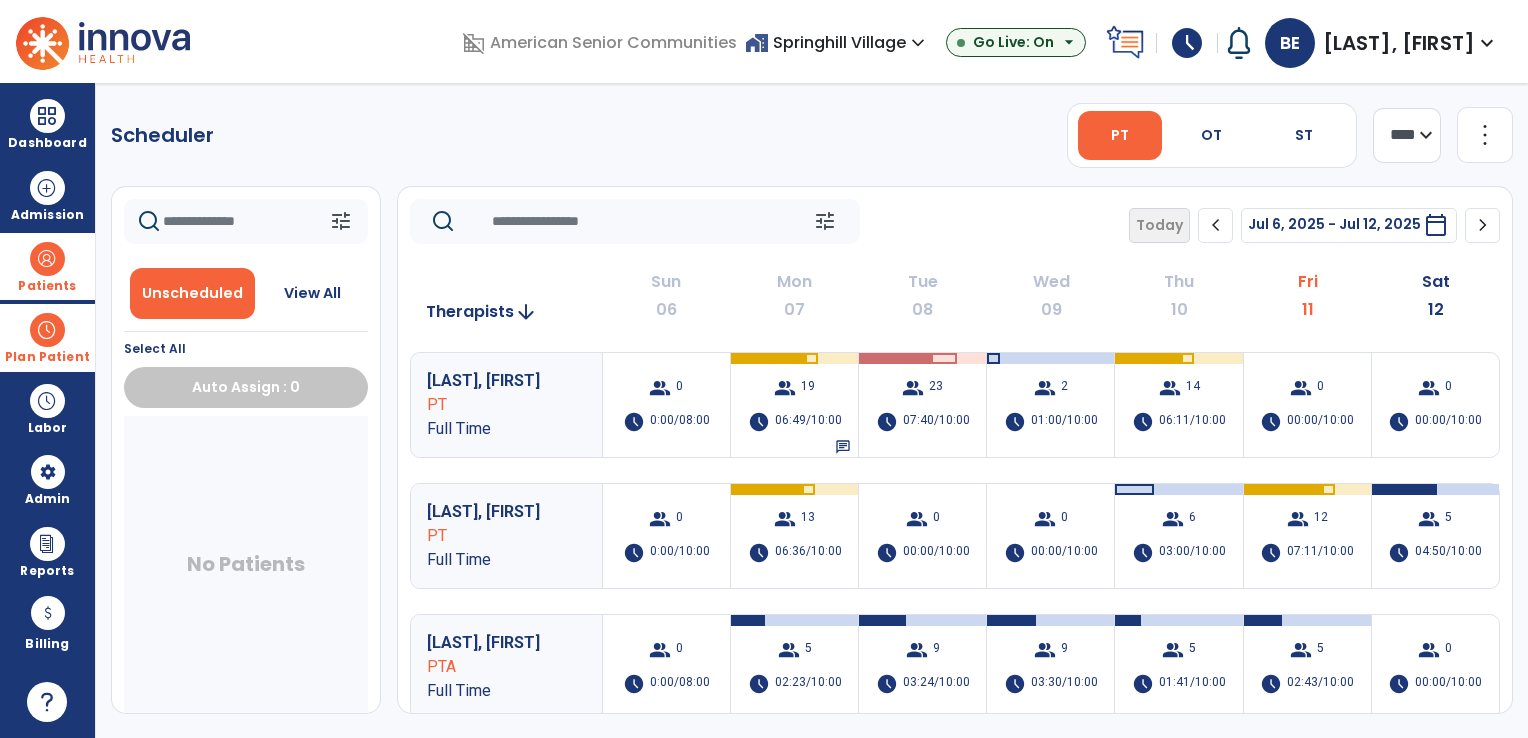 click on "chevron_right" 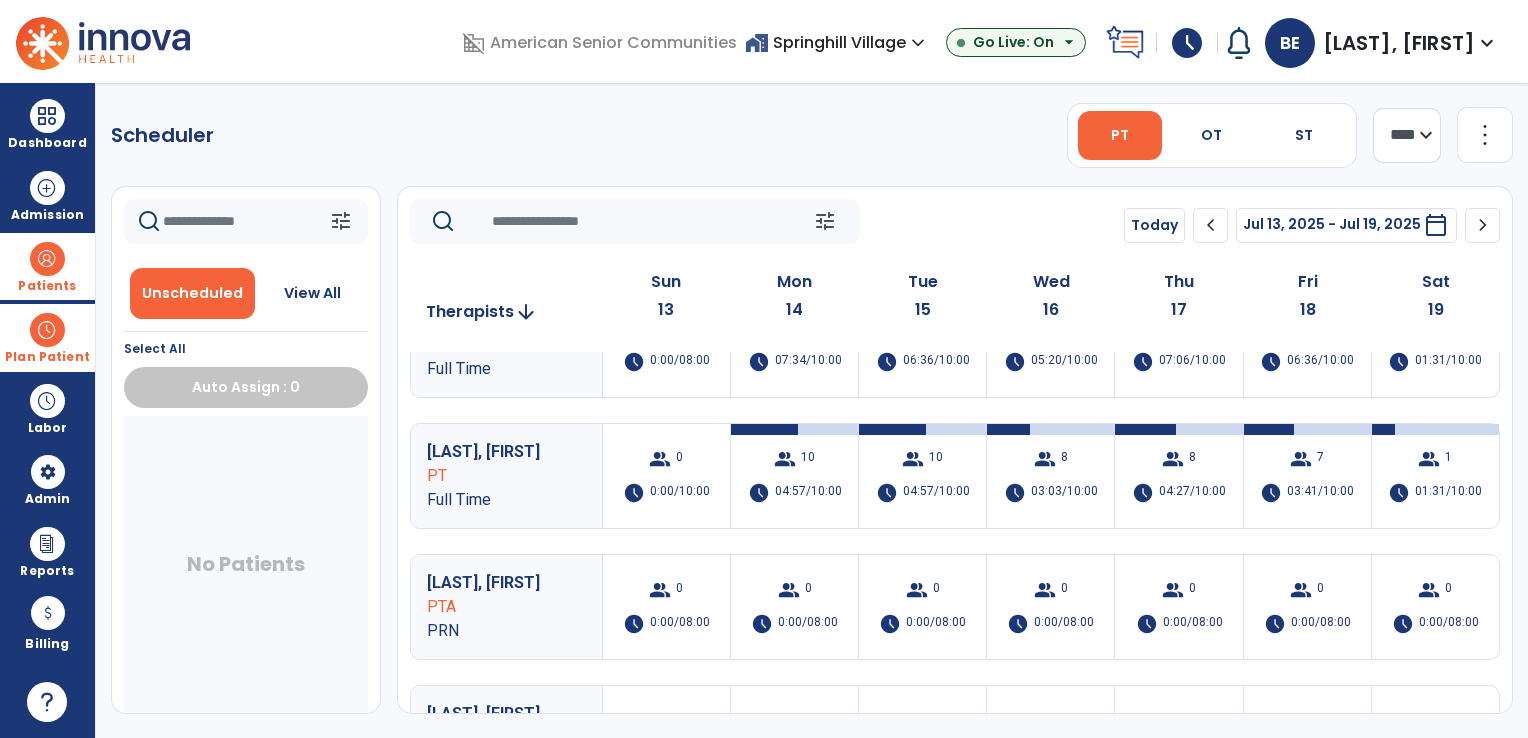 scroll, scrollTop: 0, scrollLeft: 0, axis: both 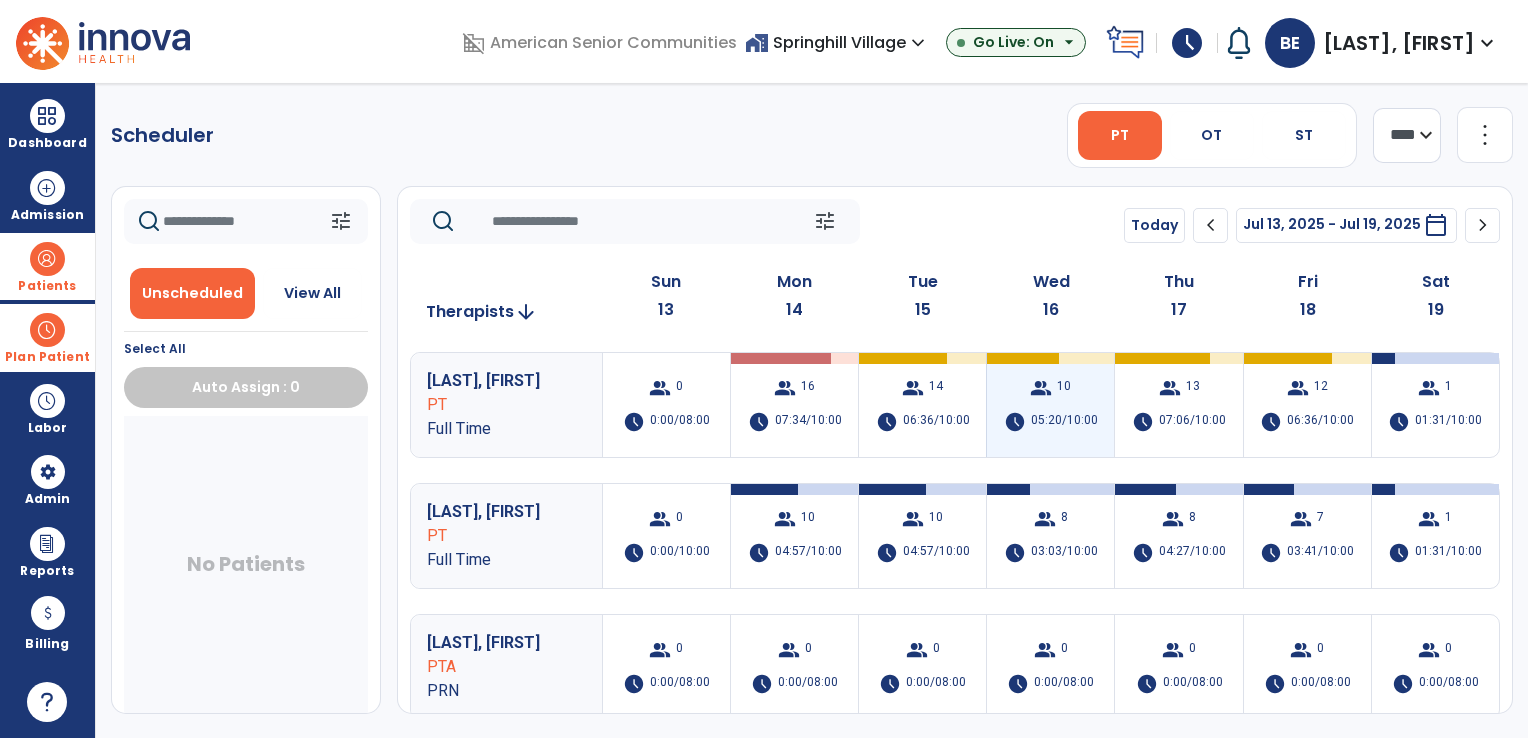 click on "group  10  schedule  05:20/10:00" at bounding box center [1050, 405] 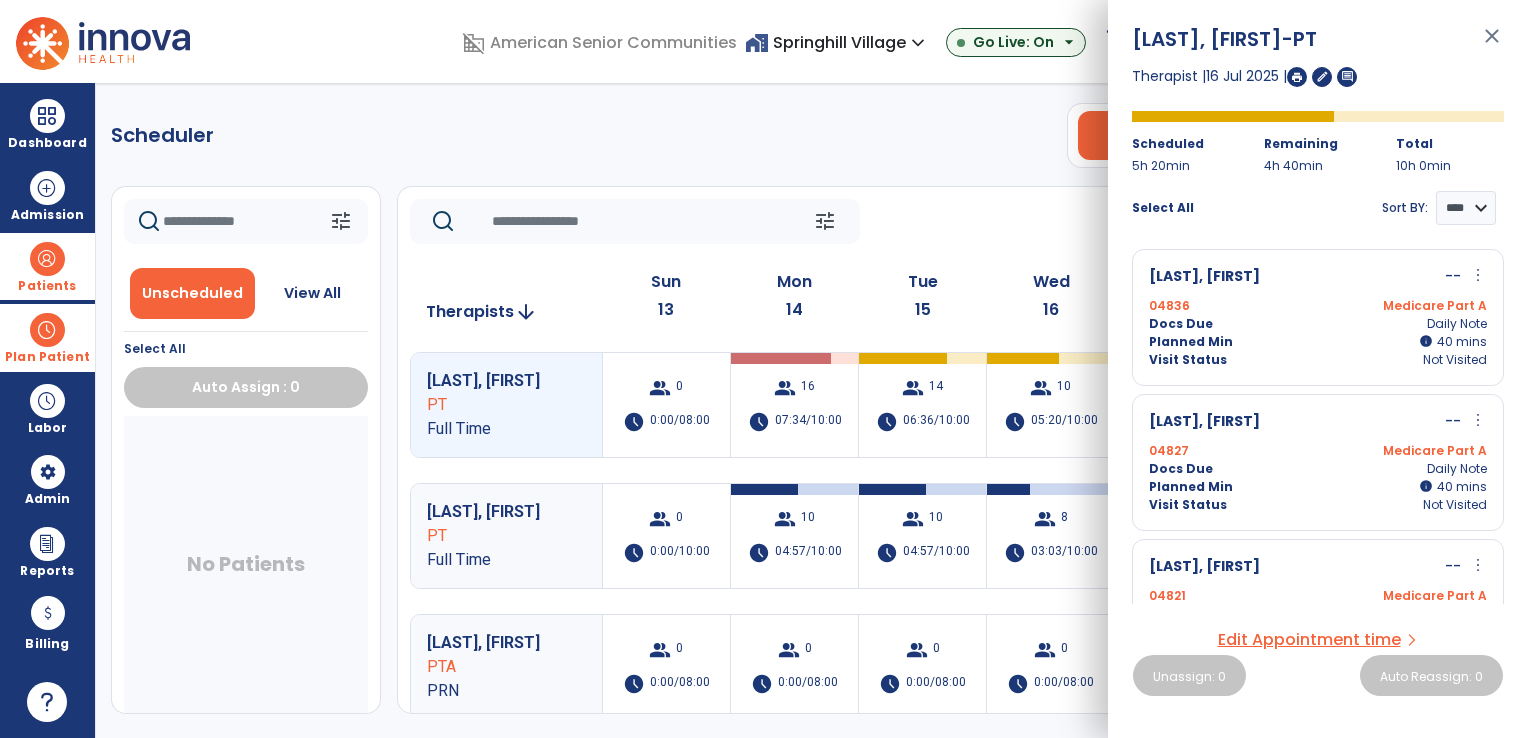 click on "Docs Due Daily Note" at bounding box center (1318, 324) 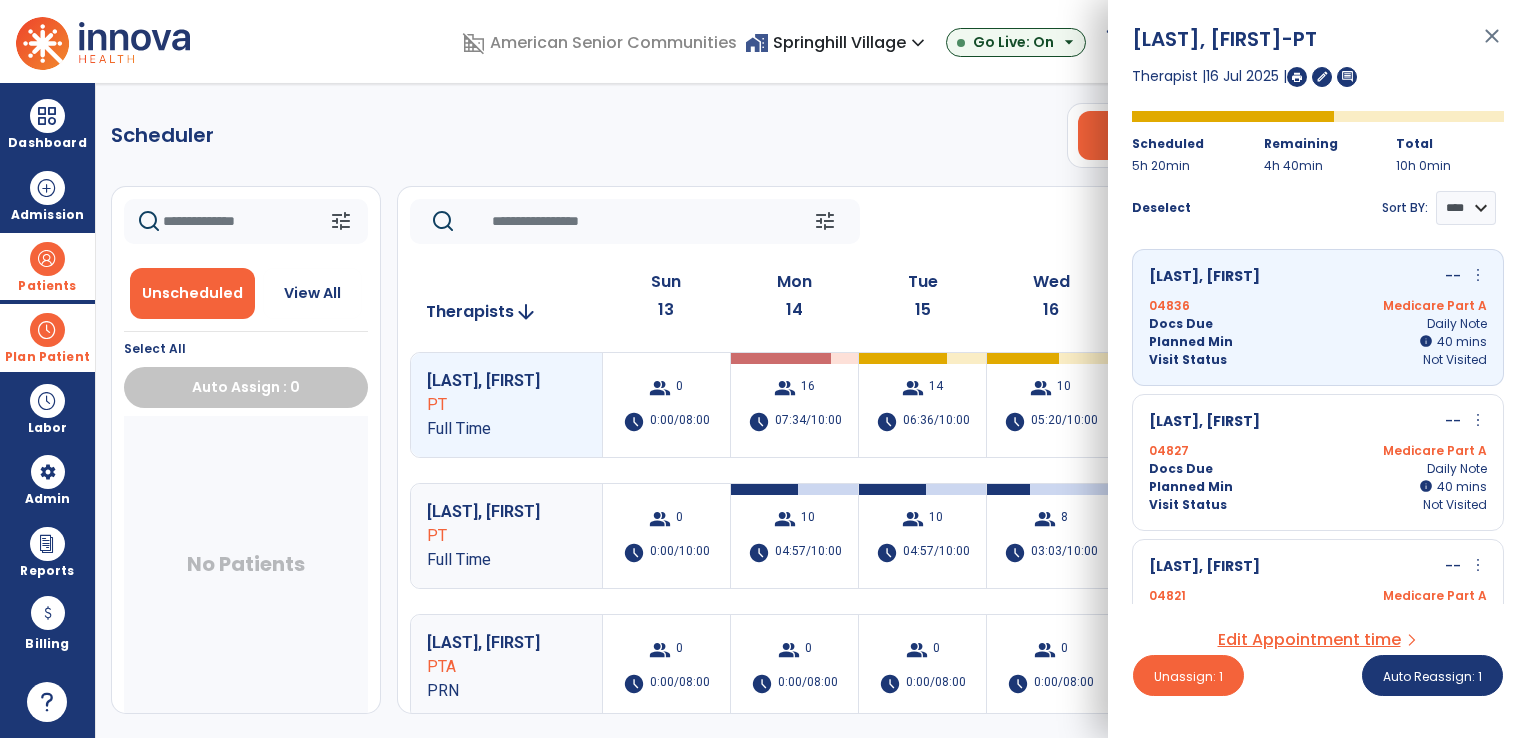click on "Docs Due Daily Note" at bounding box center [1318, 469] 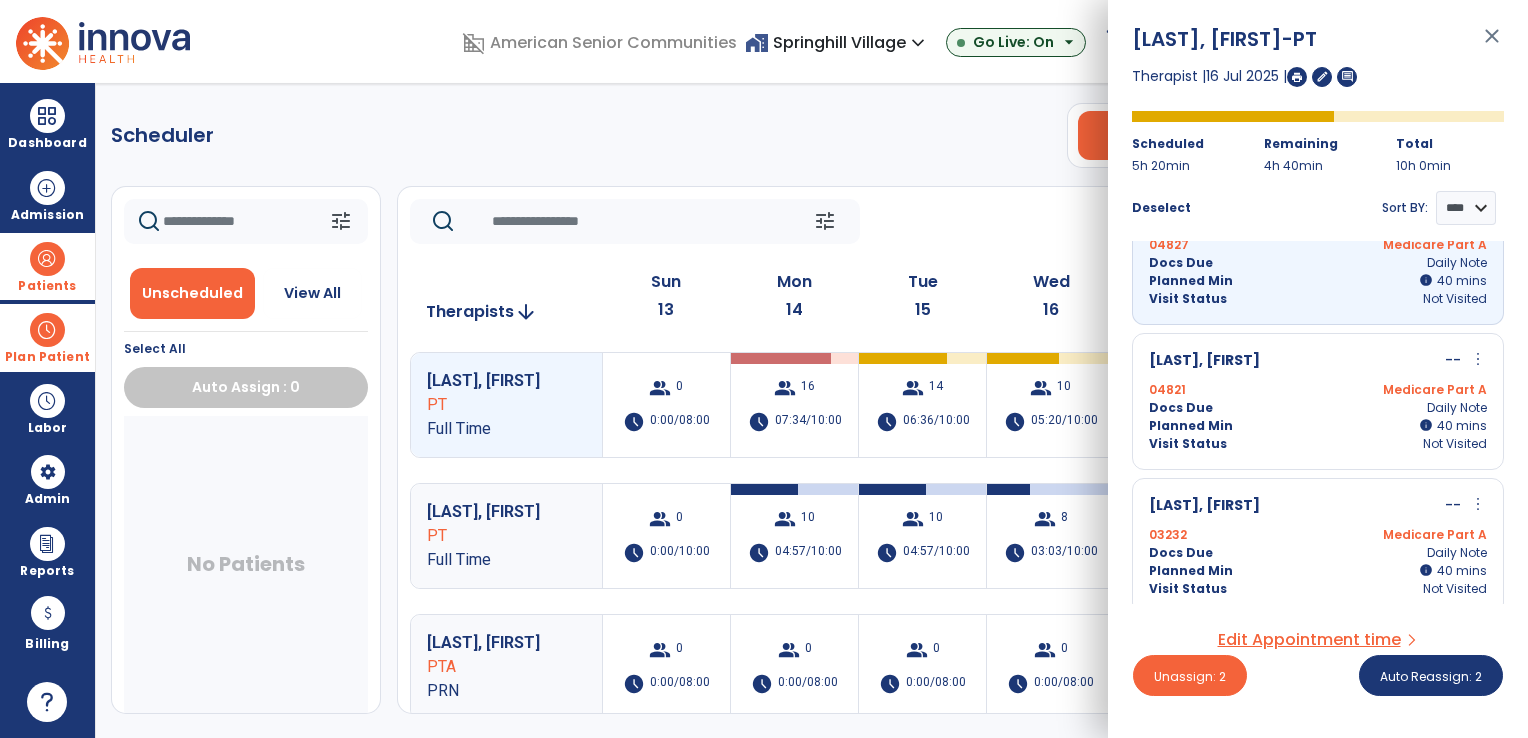 scroll, scrollTop: 280, scrollLeft: 0, axis: vertical 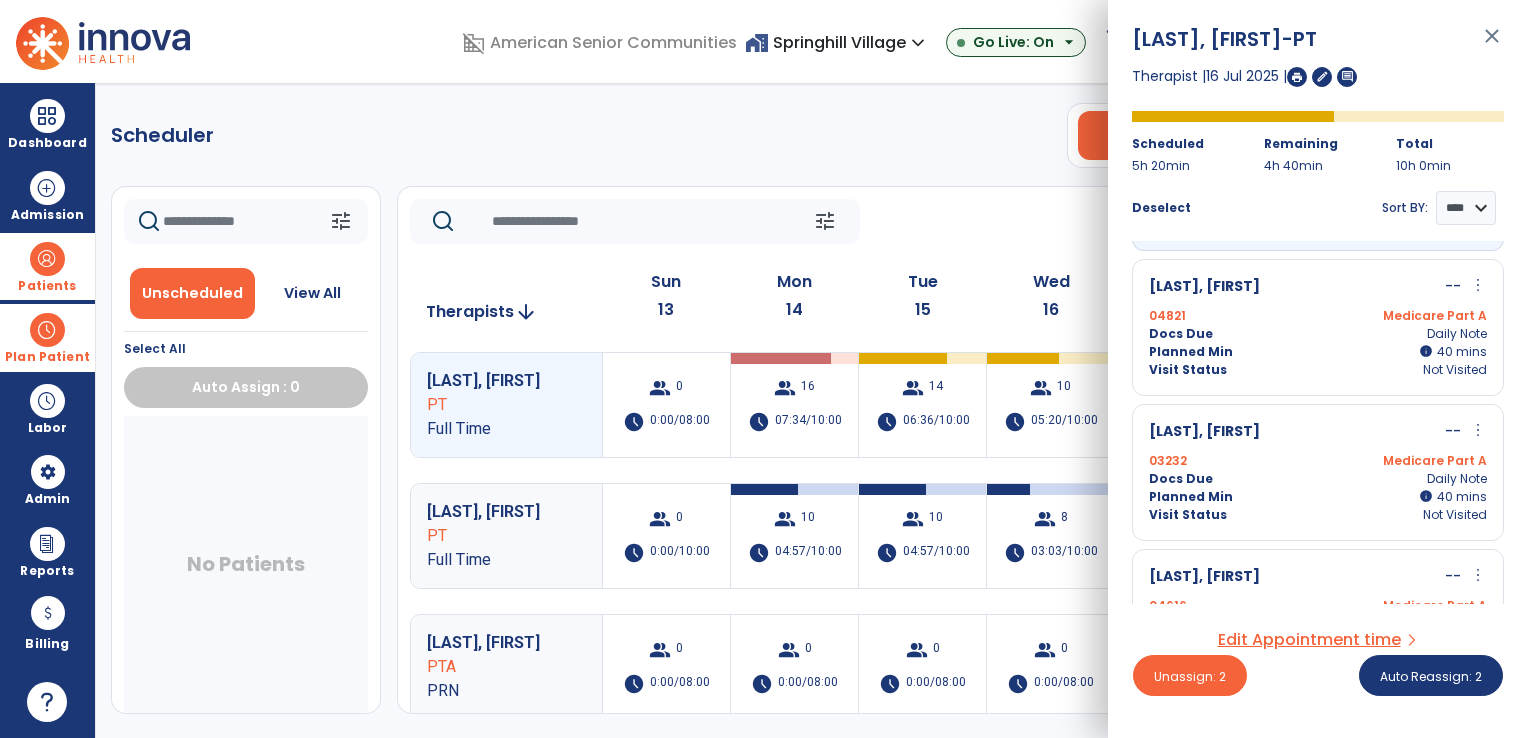 click on "Docs Due Daily Note" at bounding box center [1318, 334] 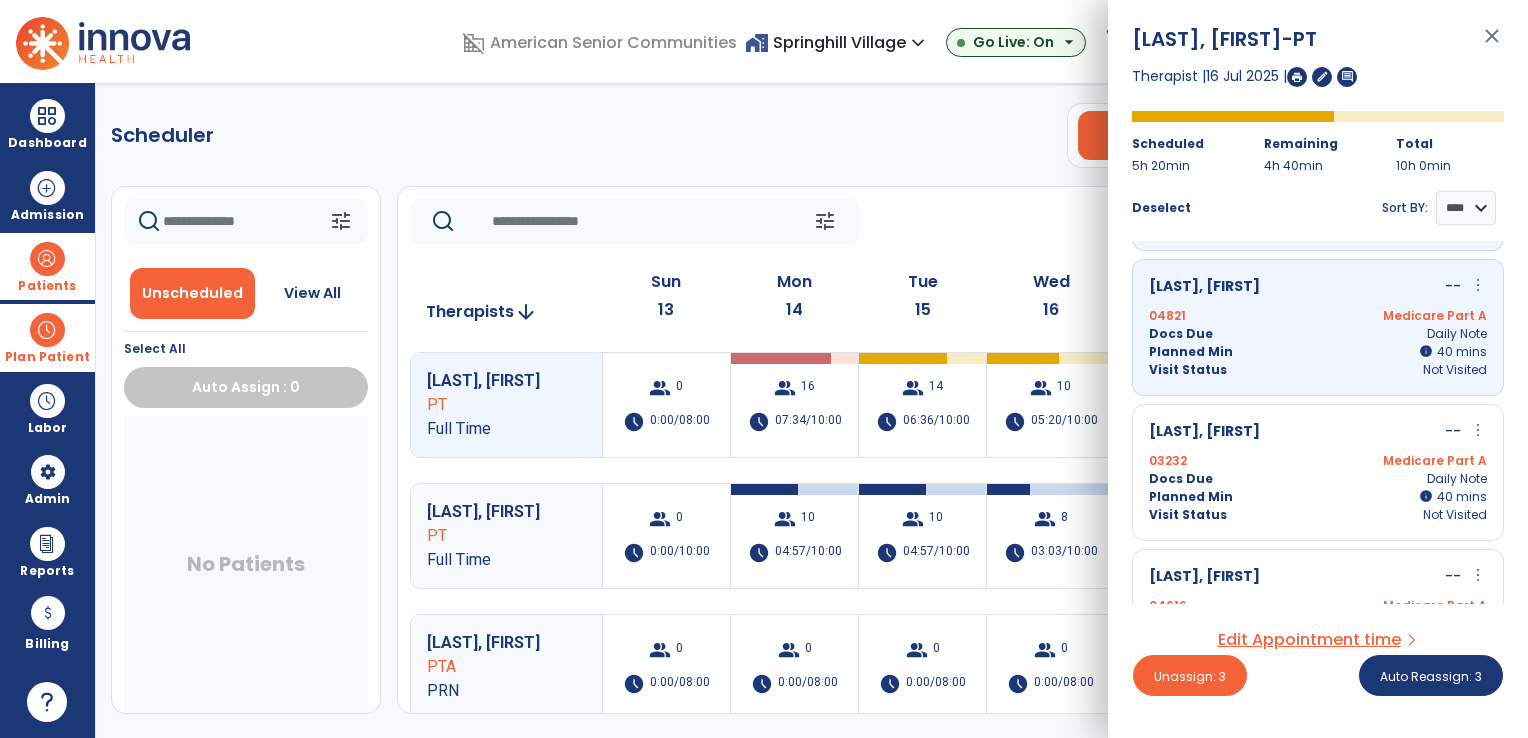 click on "03232 Medicare Part A" at bounding box center (1318, 461) 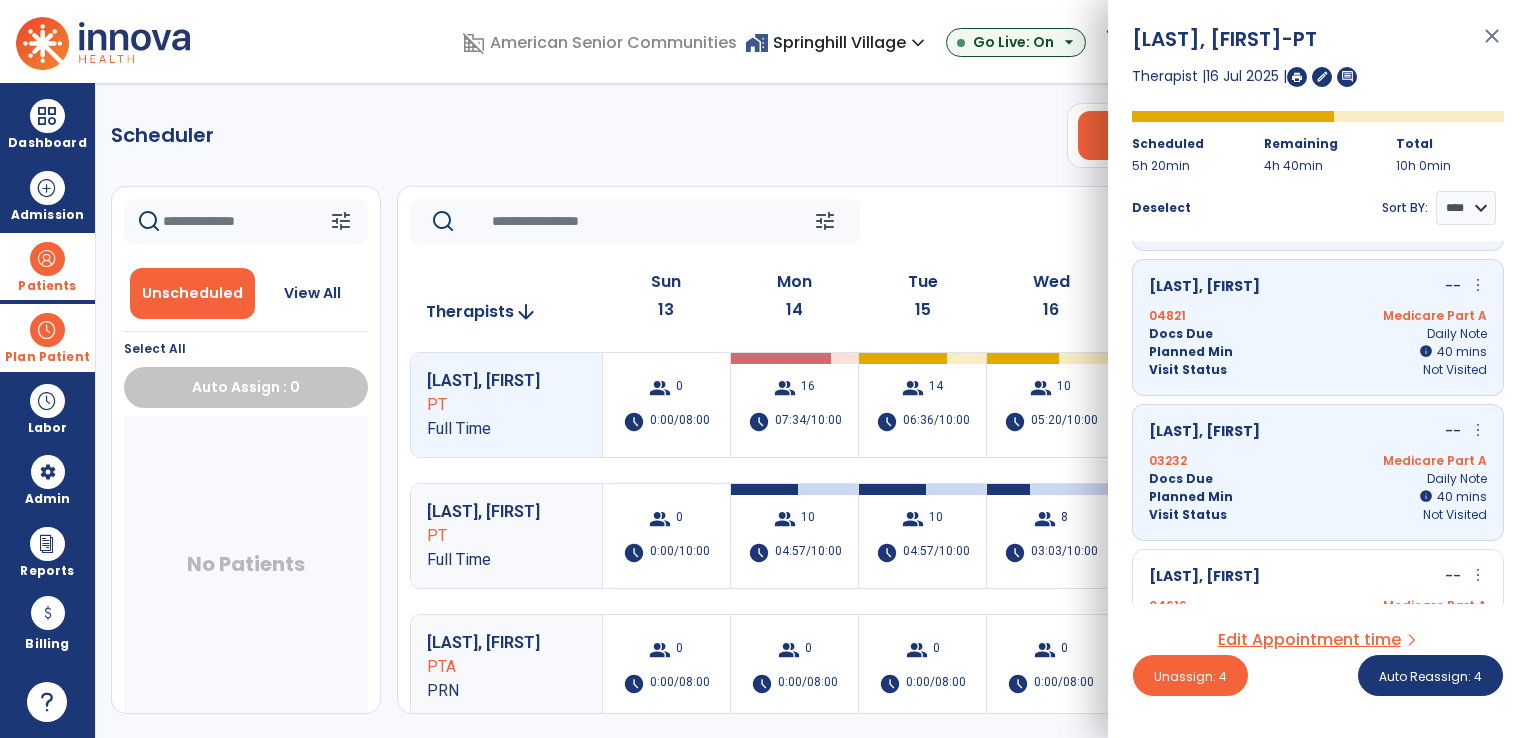 click on "Buente, Carla   --  more_vert  edit   Edit Session   alt_route   Split Minutes  04616 Medicare Part A  Docs Due Daily Note   Planned Min  info   35 I 35 mins  Visit Status  Not Visited" at bounding box center (1318, 617) 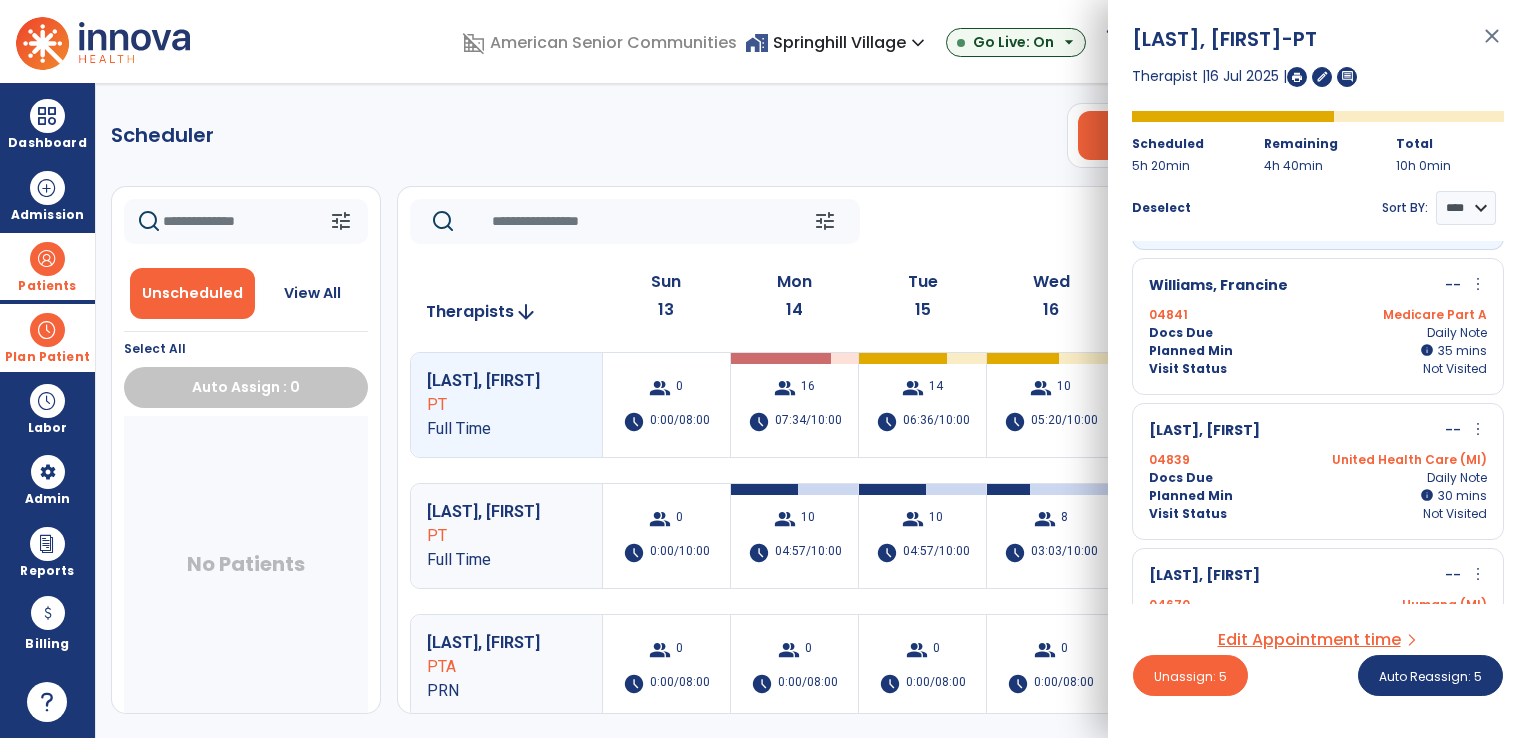 scroll, scrollTop: 720, scrollLeft: 0, axis: vertical 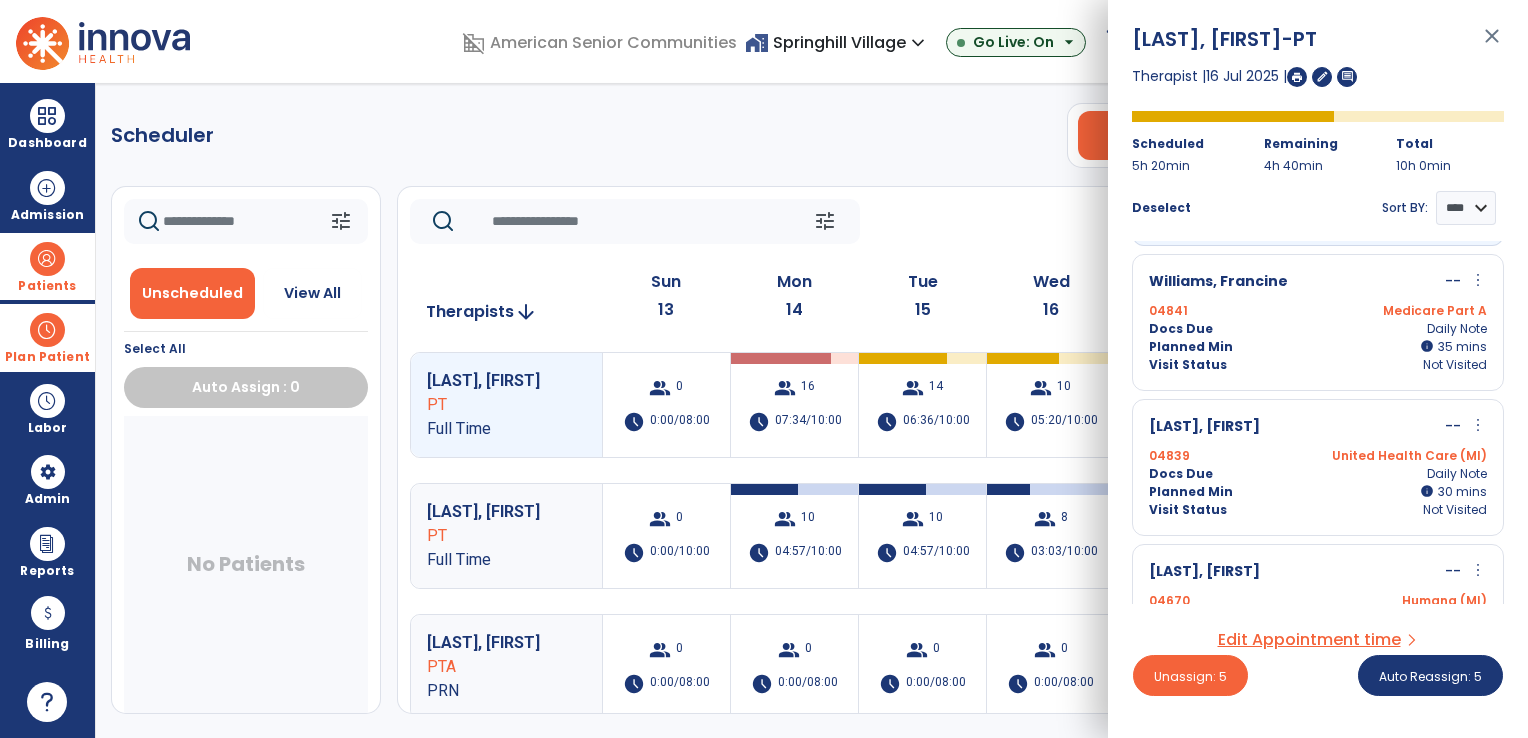 click on "Williams, Francine   --  more_vert  edit   Edit Session   alt_route   Split Minutes  04841 Medicare Part A  Docs Due Daily Note   Planned Min  info   35 I 35 mins  Visit Status  Not Visited" at bounding box center [1318, 322] 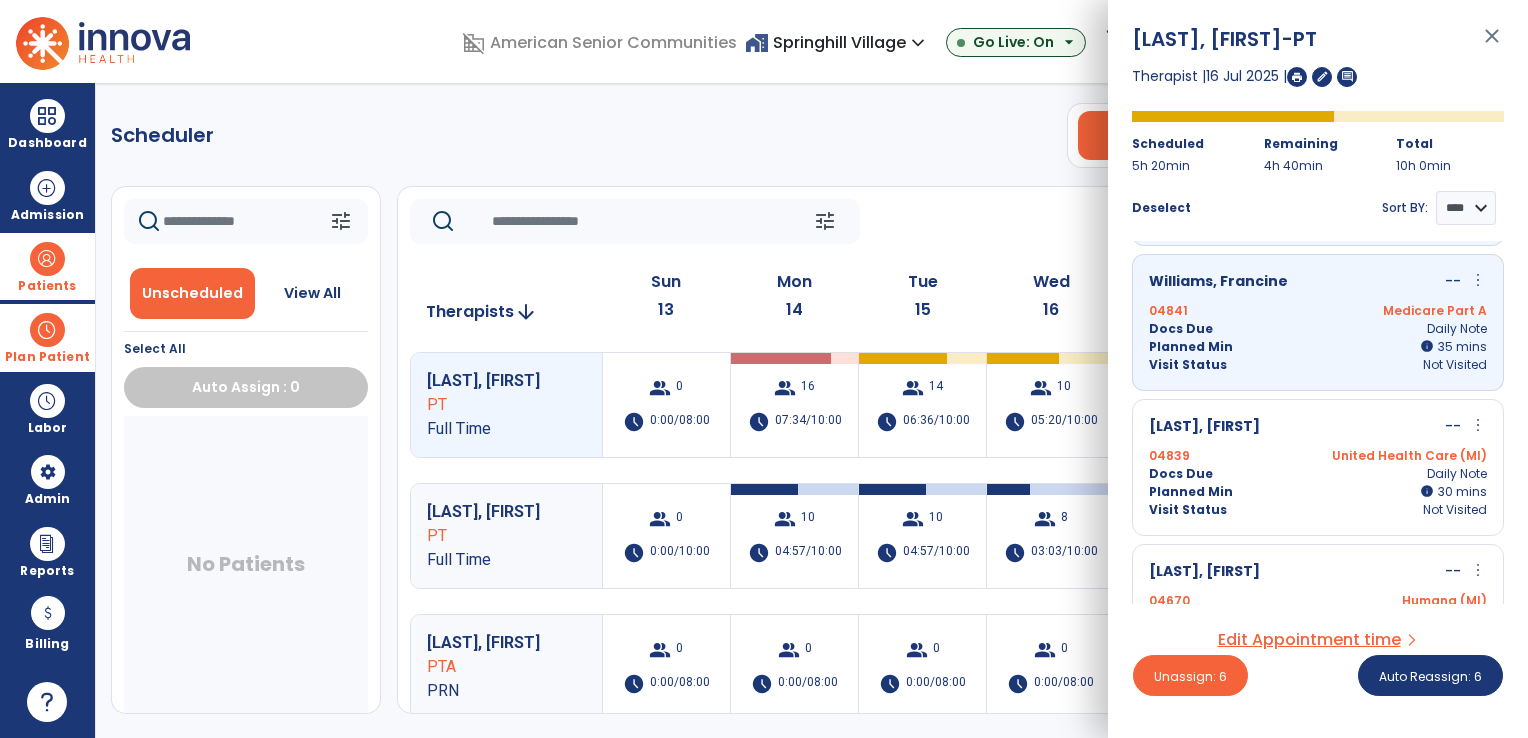 click on "Planned Min  info   30 I 30 mins" at bounding box center (1318, 492) 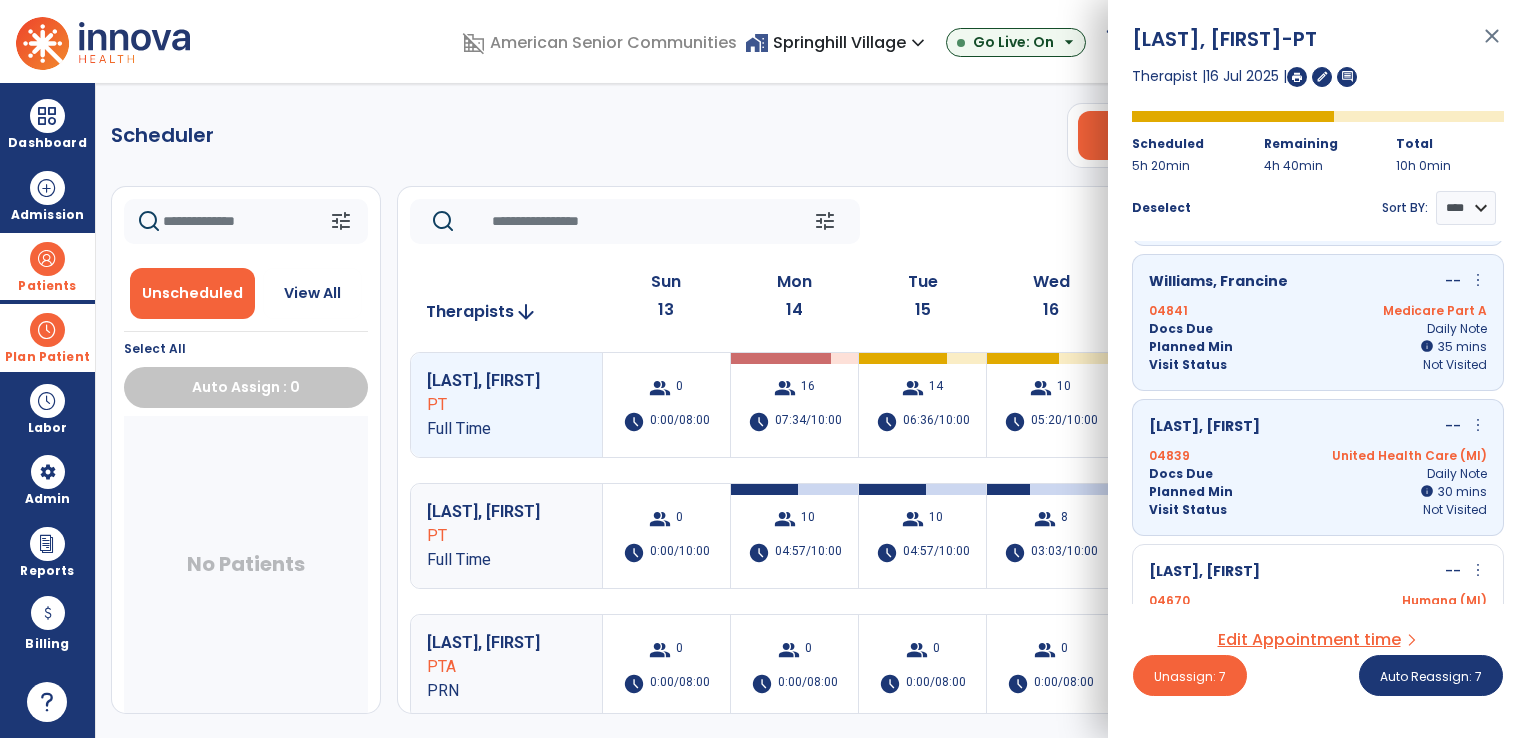 click on "Robinson, Roy   --  more_vert  edit   Edit Session   alt_route   Split Minutes" at bounding box center [1318, 572] 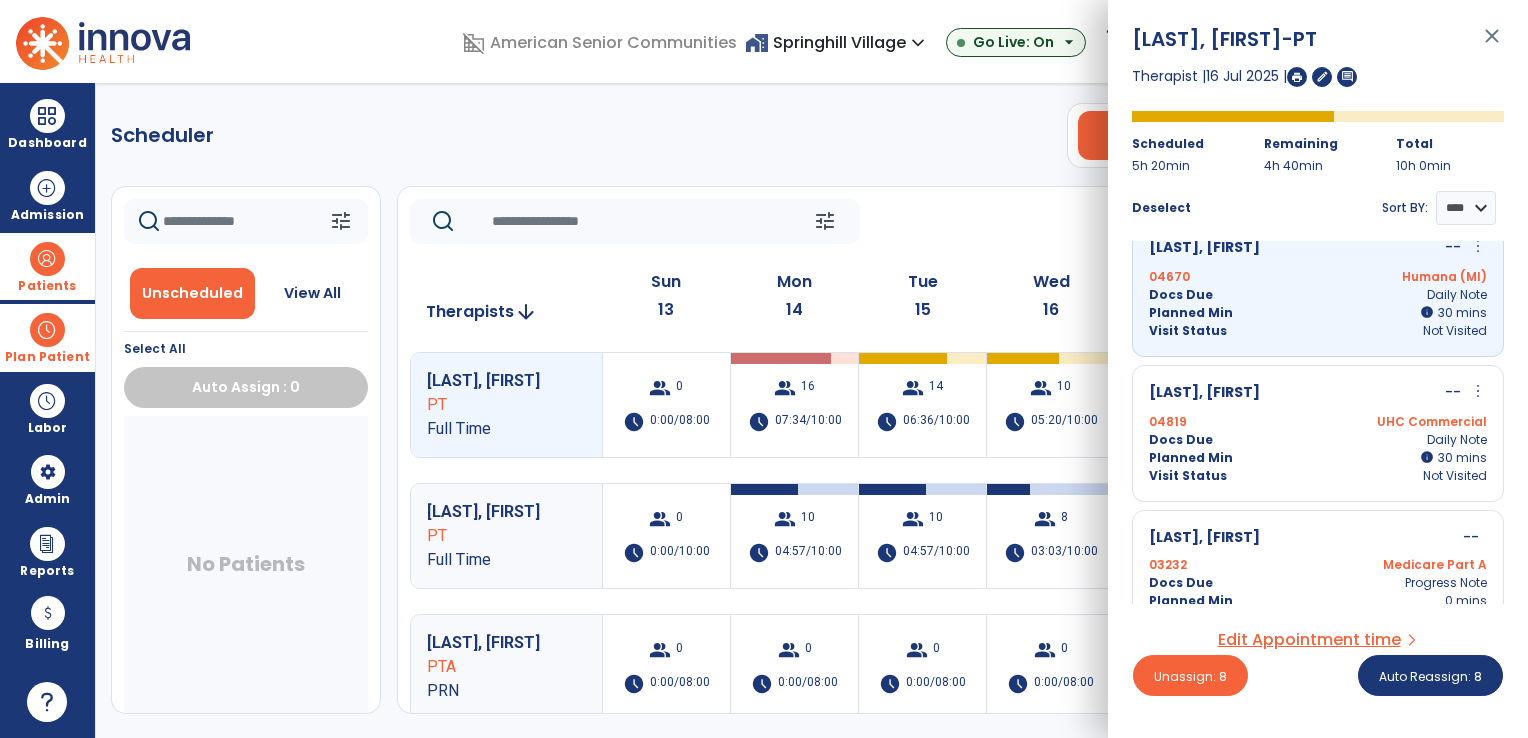 scroll, scrollTop: 1076, scrollLeft: 0, axis: vertical 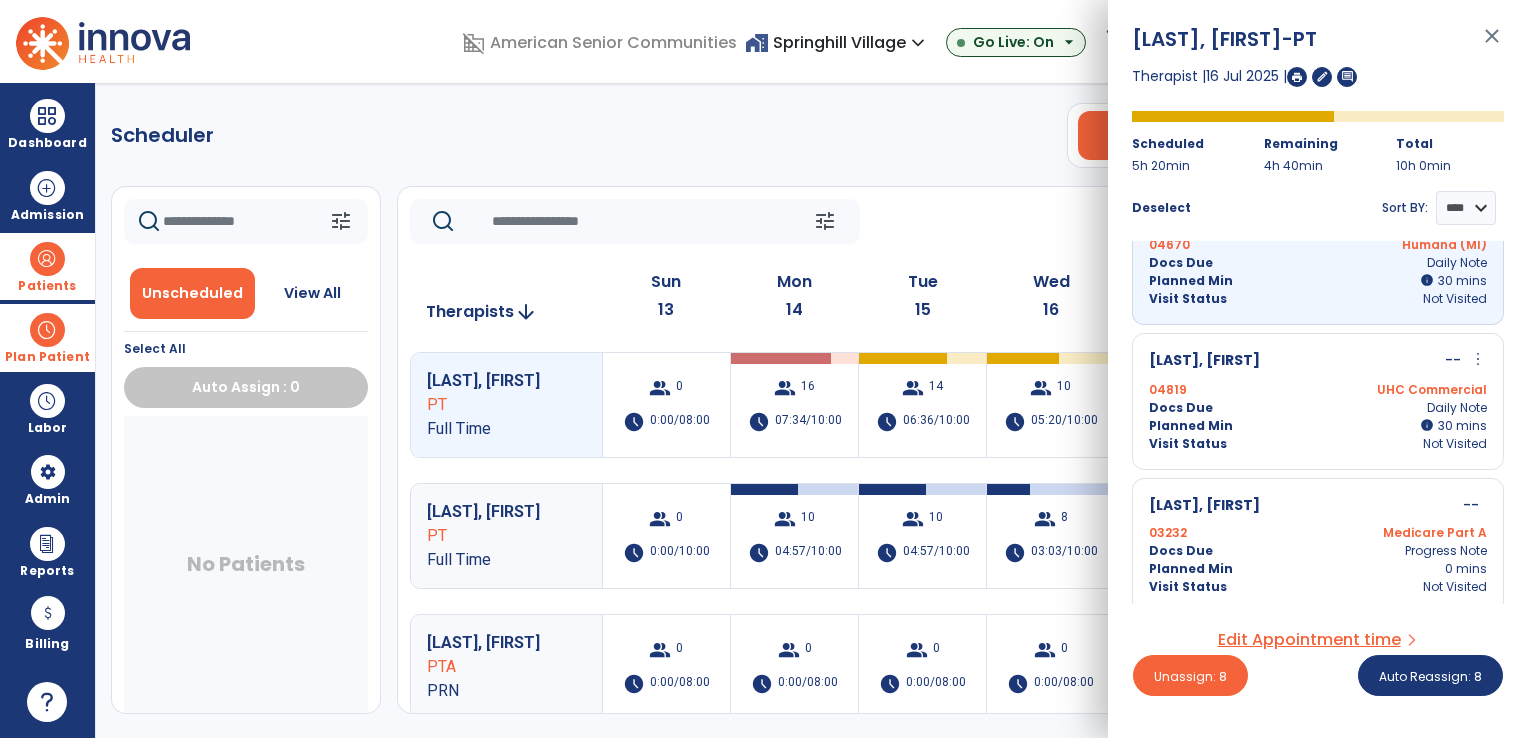 click on "Docs Due Daily Note" at bounding box center (1318, 408) 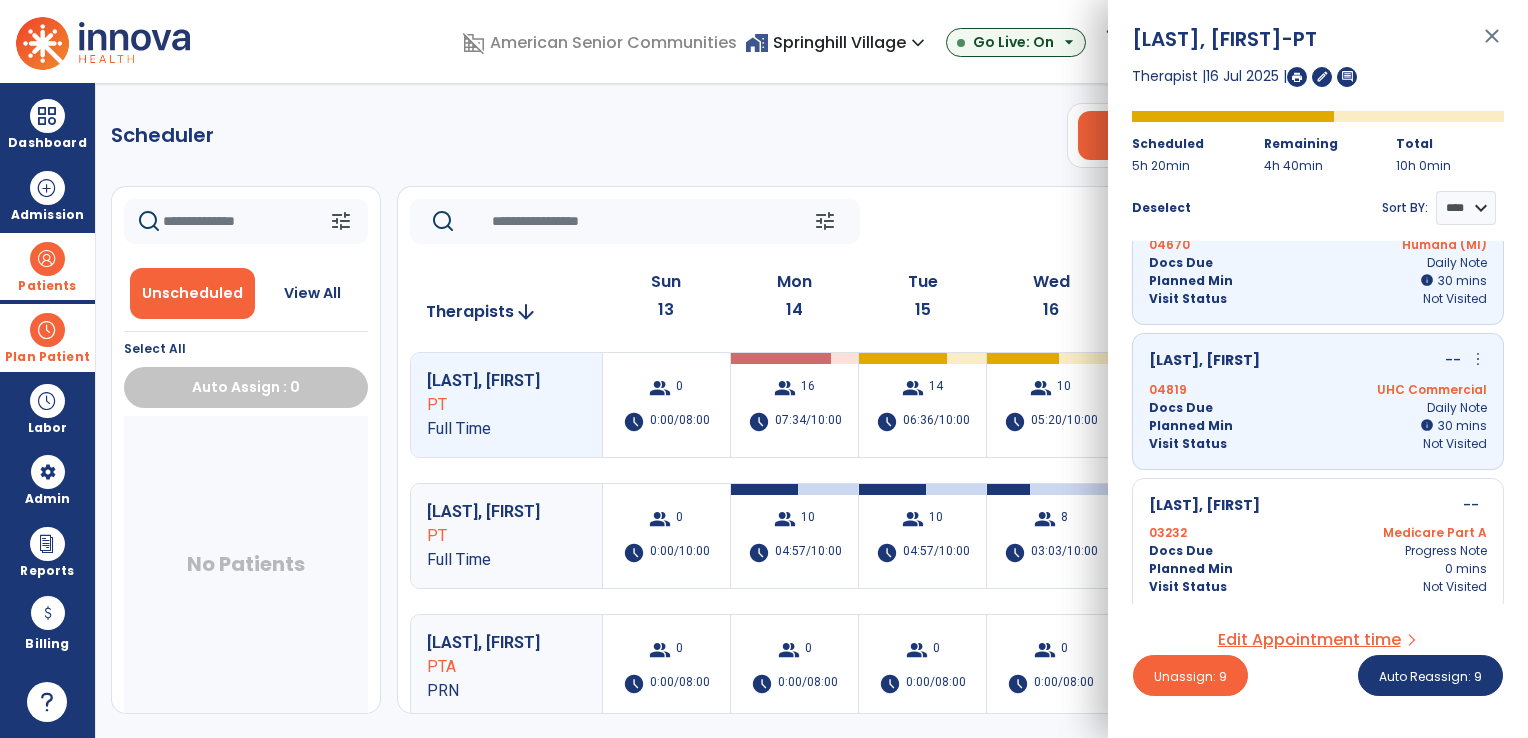 click on "Docs Due Progress Note" at bounding box center [1318, 551] 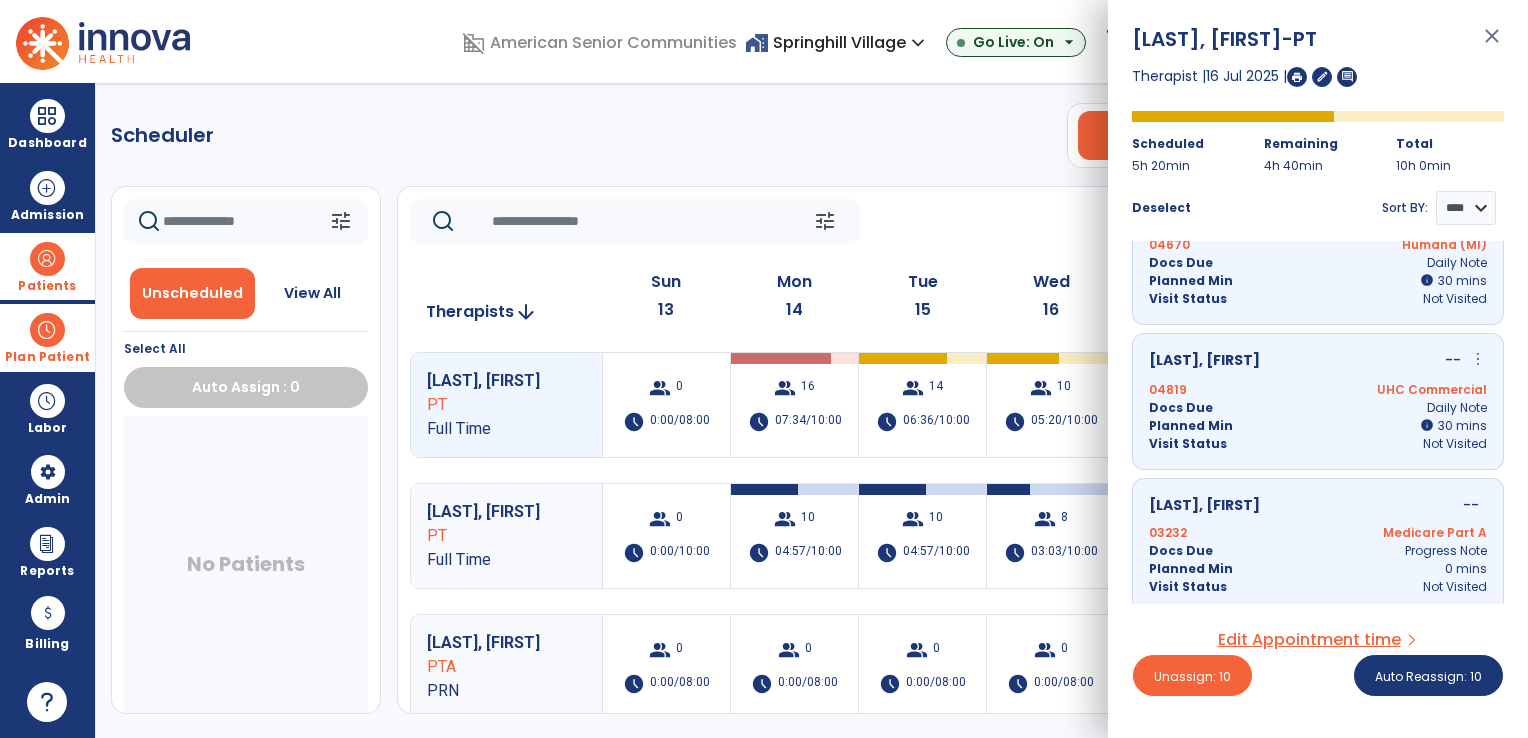 click on "Evidente, Charlene  -PT close  Therapist |   16 Jul 2025 |   edit   comment  Scheduled 5h 20min Remaining  4h 40min  Total 10h 0min  Deselect   Sort BY:  **** ****  Lister, Mary   --  more_vert  edit   Edit Session   alt_route   Split Minutes  04836 Medicare Part A  Docs Due Daily Note   Planned Min  info   40 I 40 mins  Visit Status  Not Visited   Bedwell, Dale   --  more_vert  edit   Edit Session   alt_route   Split Minutes  04827 Medicare Part A  Docs Due Daily Note   Planned Min  info   40 I 40 mins  Visit Status  Not Visited   Wood, Ronald   --  more_vert  edit   Edit Session   alt_route   Split Minutes  04821 Medicare Part A  Docs Due Daily Note   Planned Min  info   40 I 40 mins  Visit Status  Not Visited   Johnson, Ruth   --  more_vert  edit   Edit Session   alt_route   Split Minutes  03232 Medicare Part A  Docs Due Daily Note   Planned Min  info   40 I 40 mins  Visit Status  Not Visited   Buente, Carla   --  more_vert  edit   Edit Session   alt_route   Split Minutes  04616 Medicare Part A  info  I" at bounding box center (1318, 369) 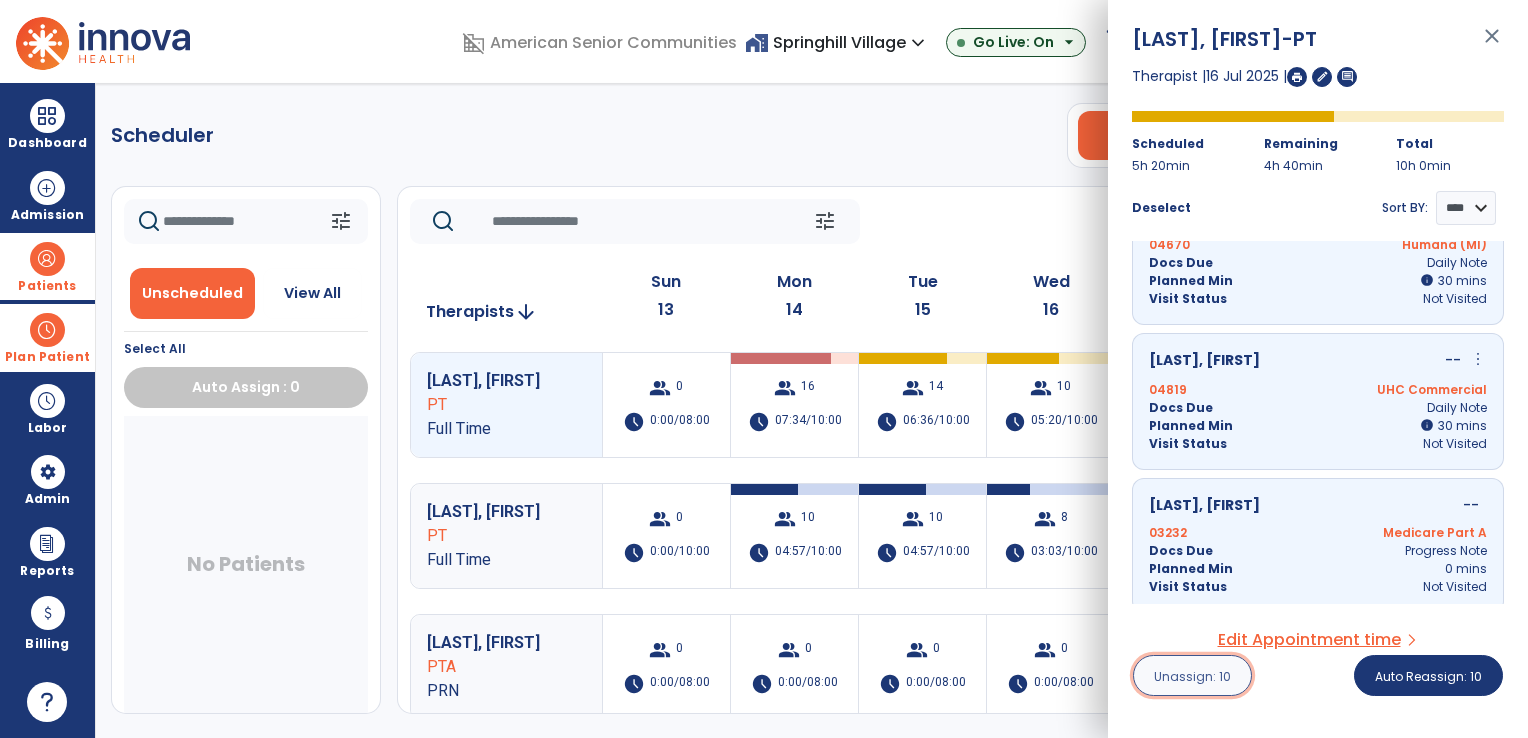click on "Unassign: 10" at bounding box center [1192, 676] 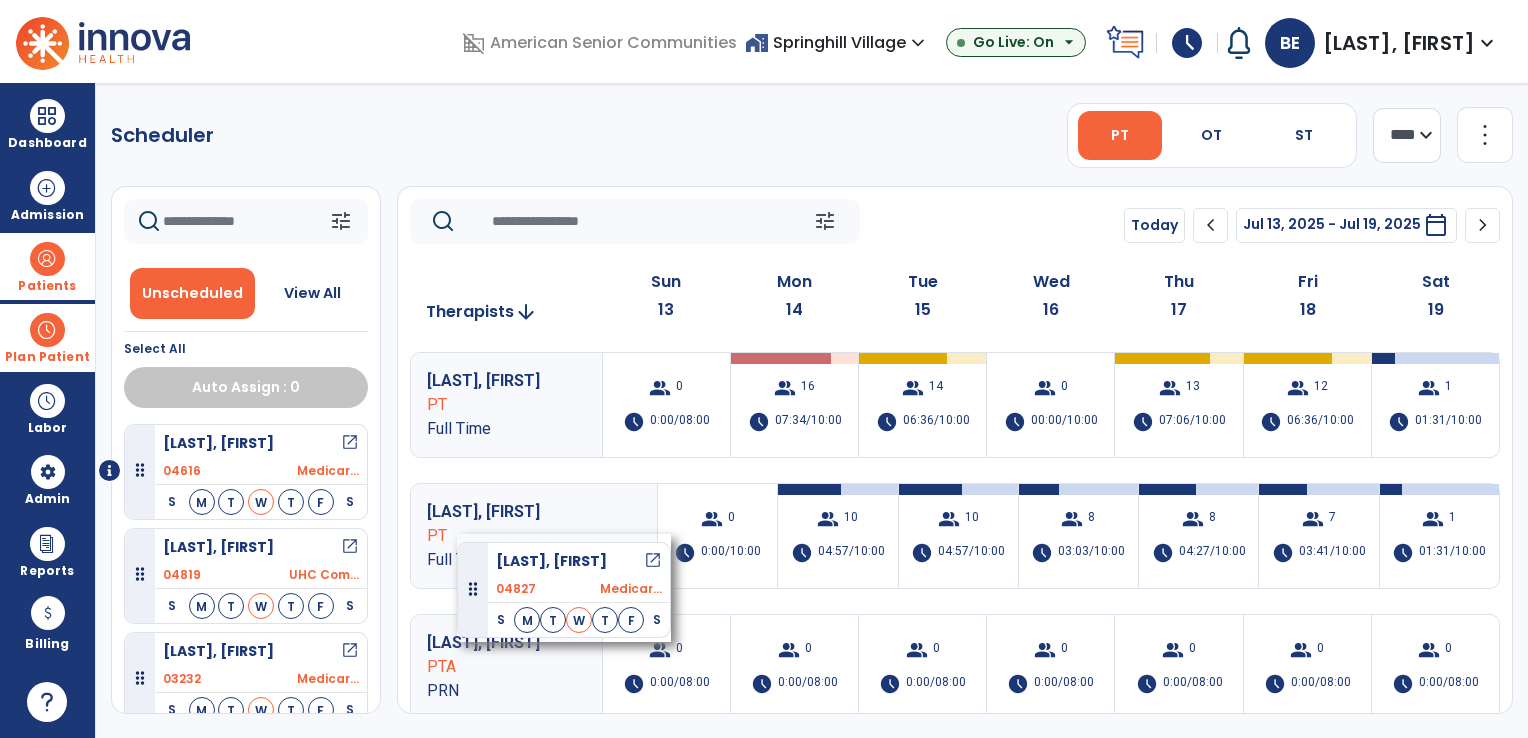 drag, startPoint x: 291, startPoint y: 462, endPoint x: 457, endPoint y: 534, distance: 180.94199 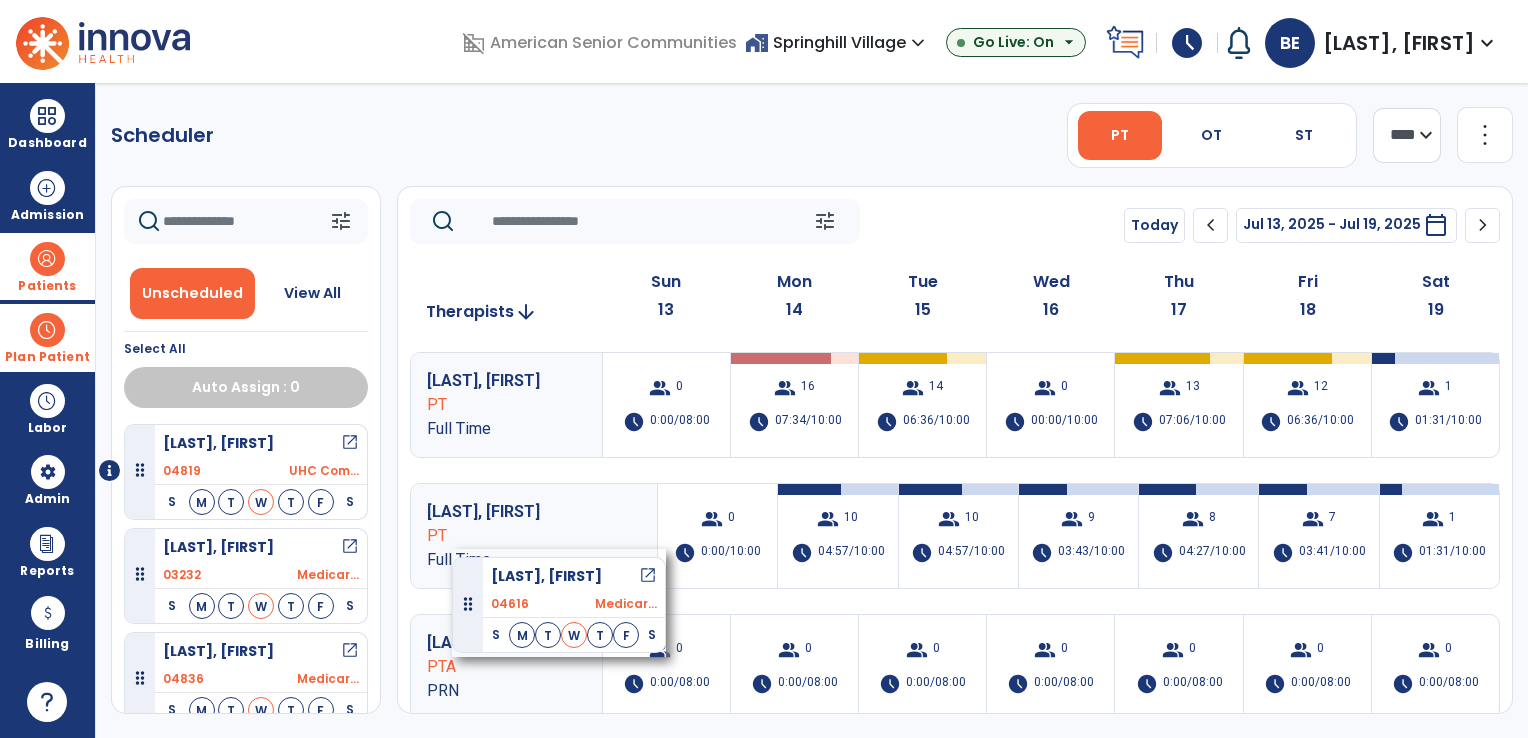 drag, startPoint x: 302, startPoint y: 451, endPoint x: 452, endPoint y: 549, distance: 179.17589 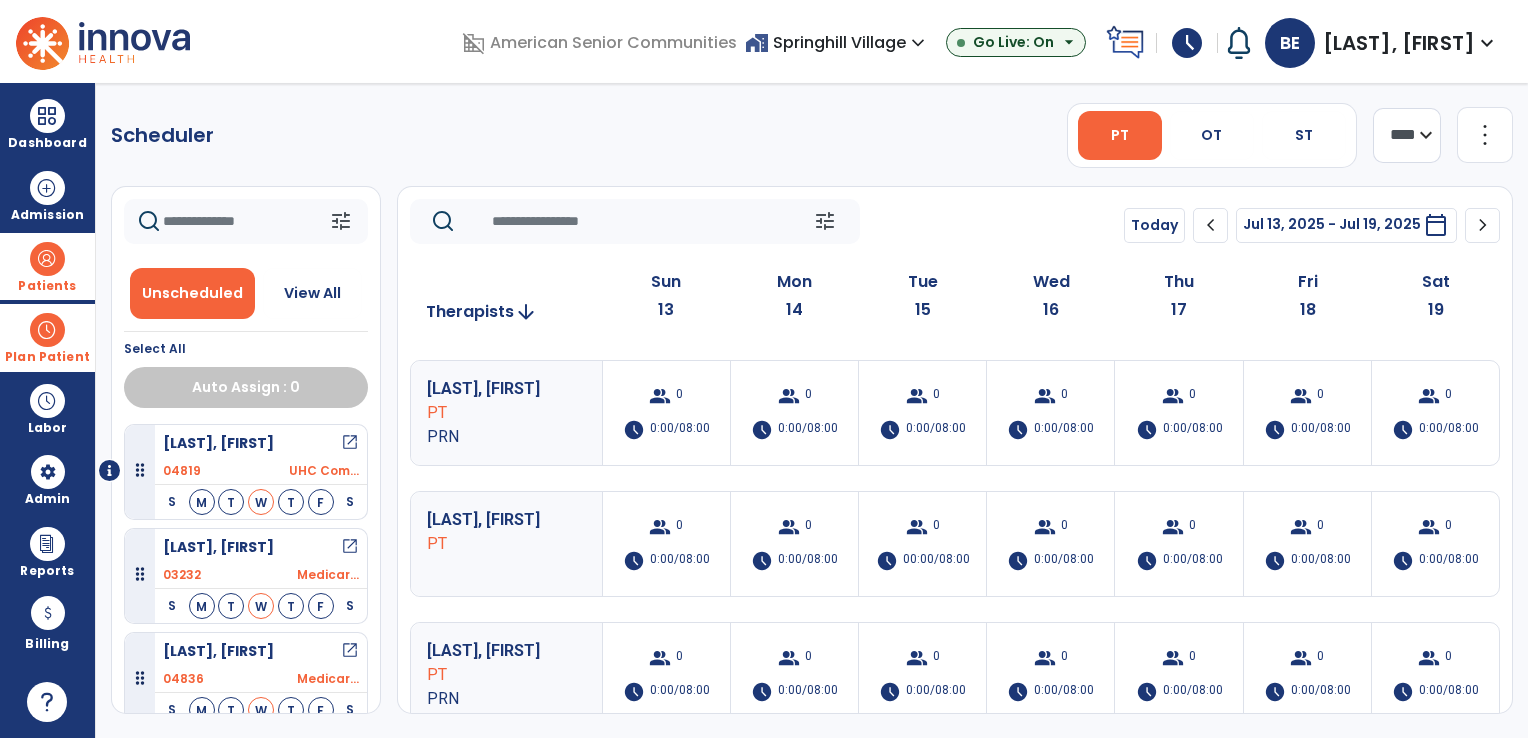 scroll, scrollTop: 526, scrollLeft: 0, axis: vertical 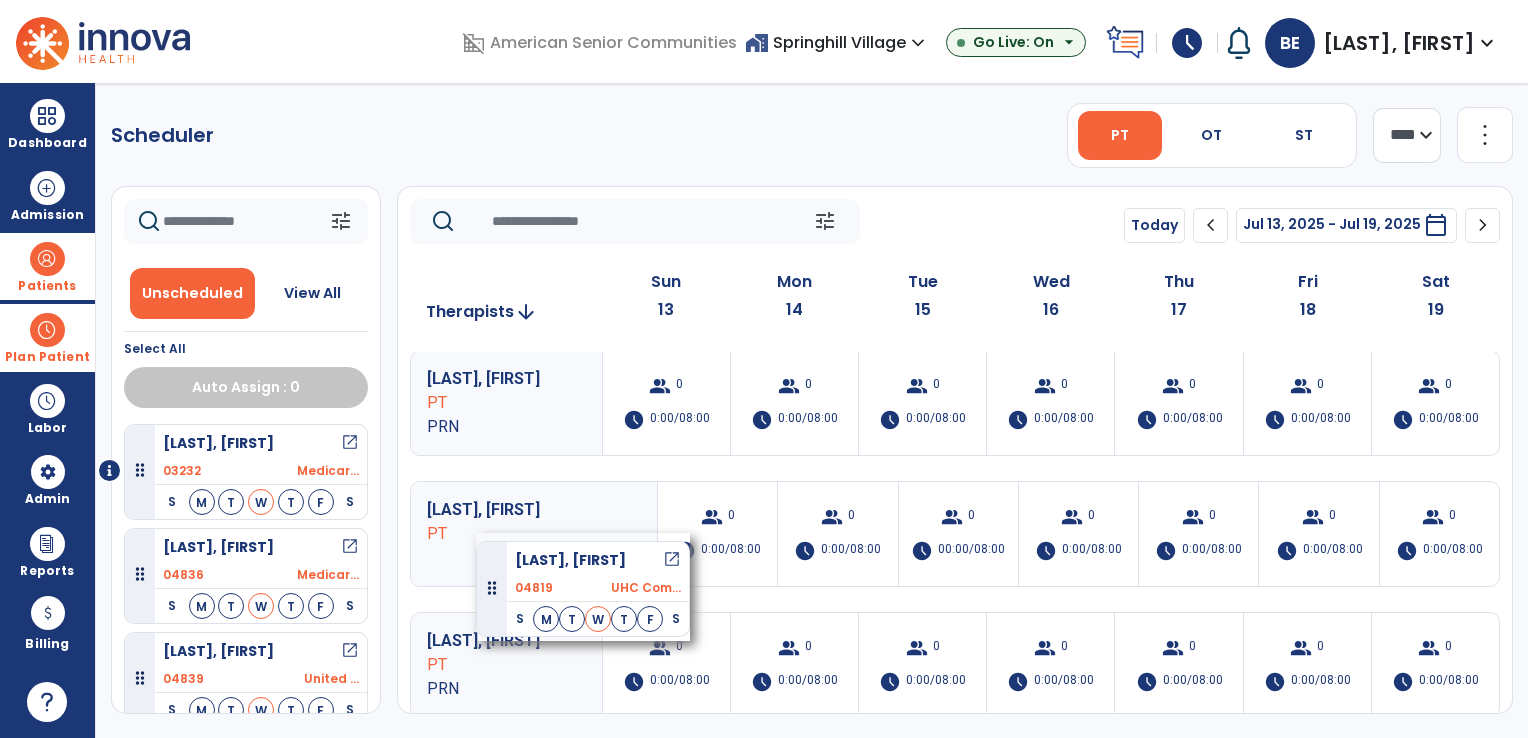 drag, startPoint x: 252, startPoint y: 477, endPoint x: 476, endPoint y: 534, distance: 231.13849 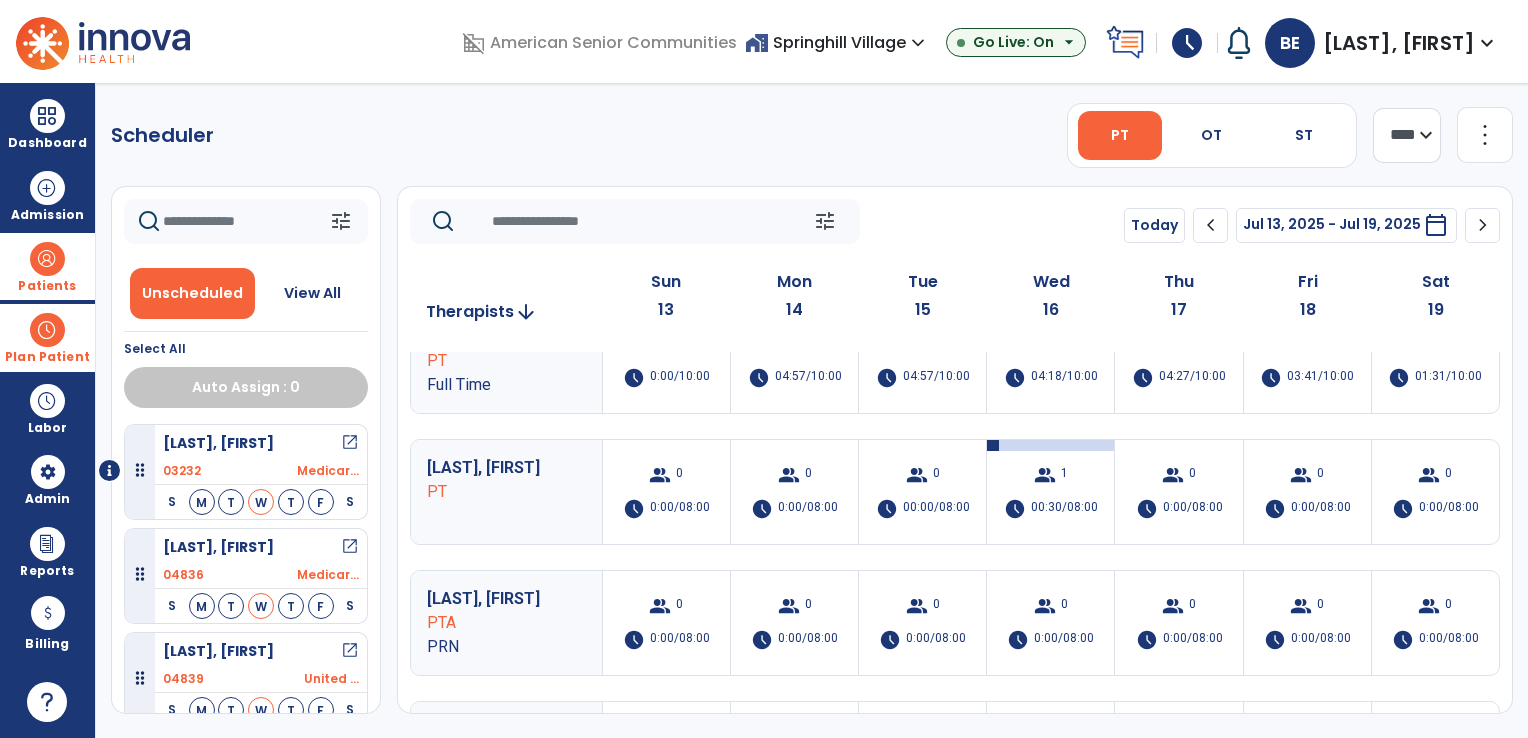 scroll, scrollTop: 164, scrollLeft: 0, axis: vertical 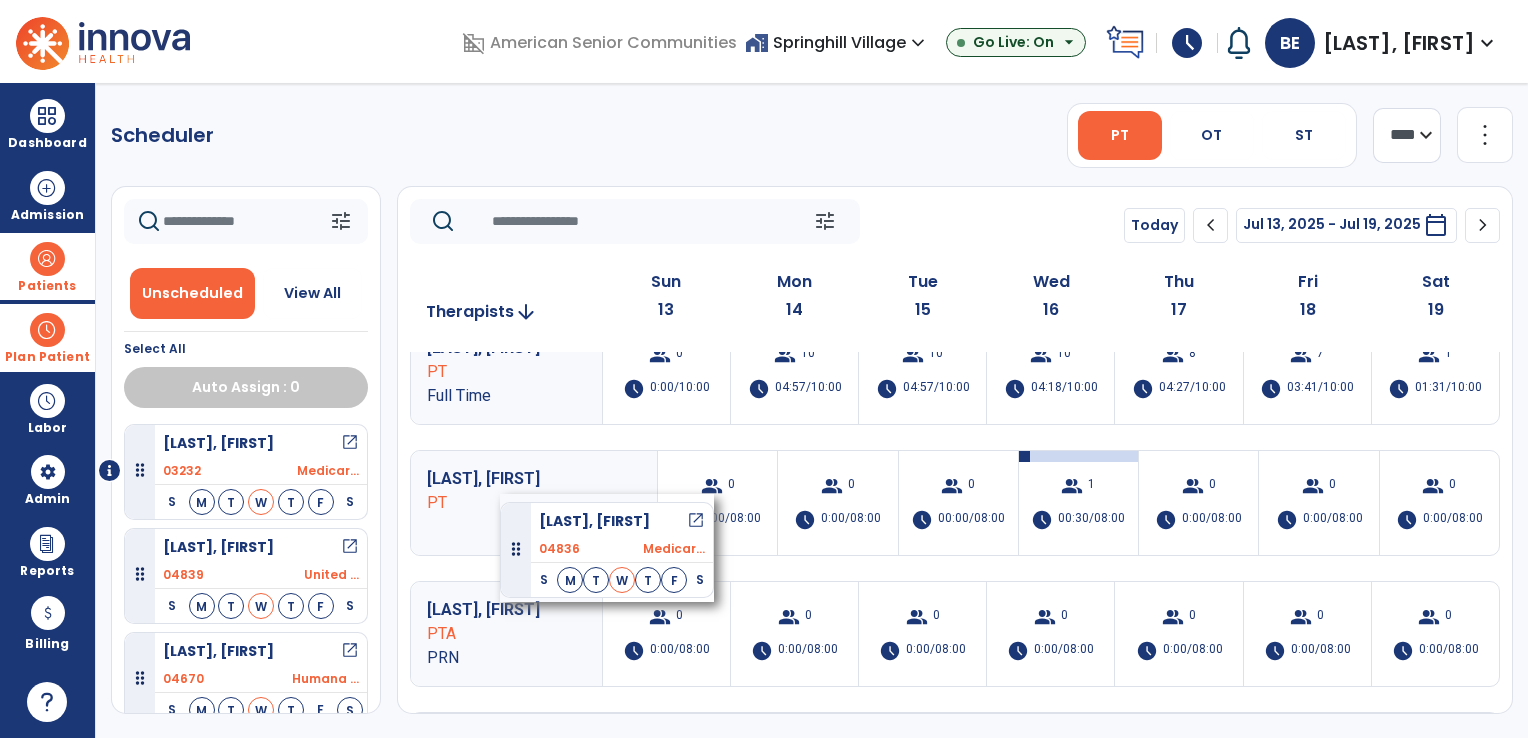 drag, startPoint x: 280, startPoint y: 576, endPoint x: 499, endPoint y: 495, distance: 233.49947 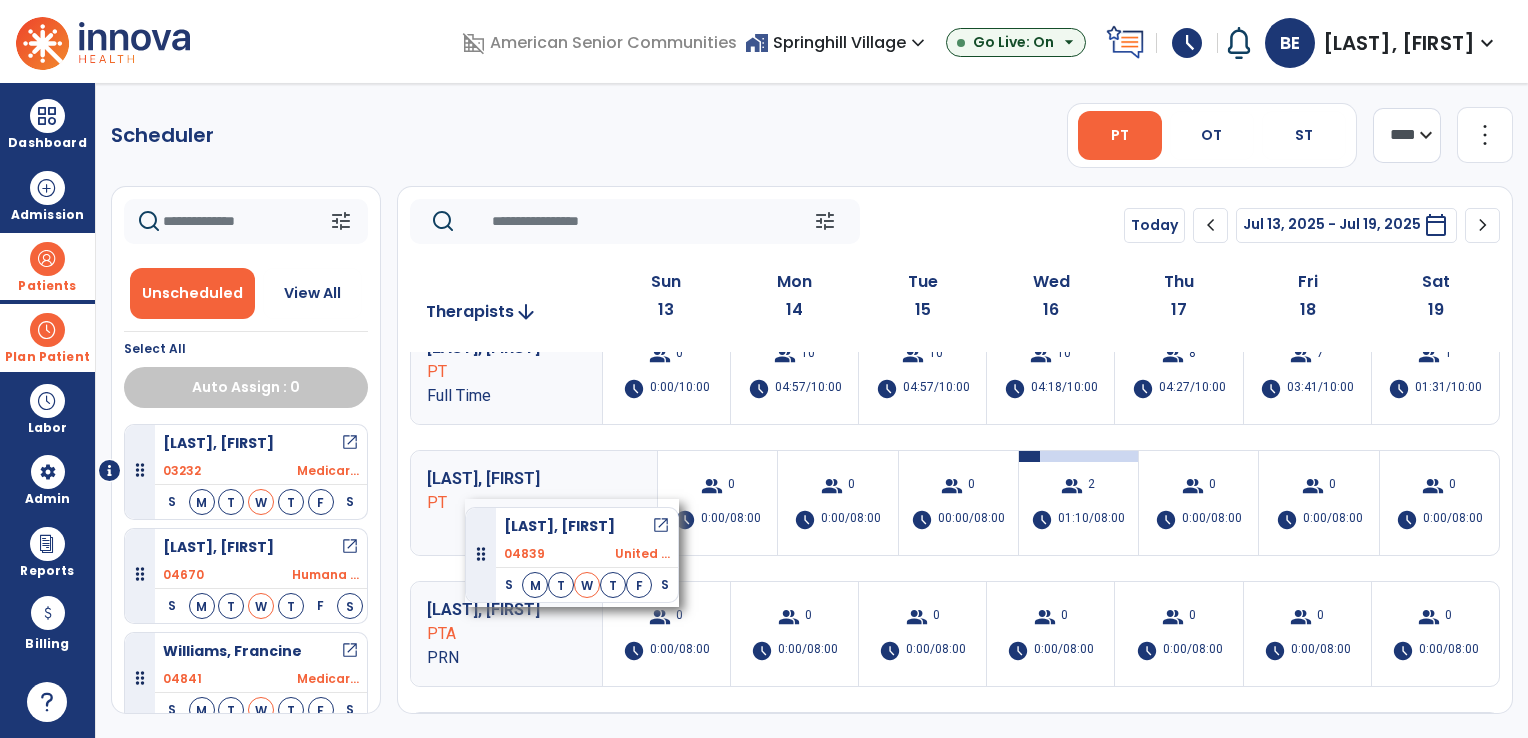 drag, startPoint x: 300, startPoint y: 558, endPoint x: 465, endPoint y: 499, distance: 175.23128 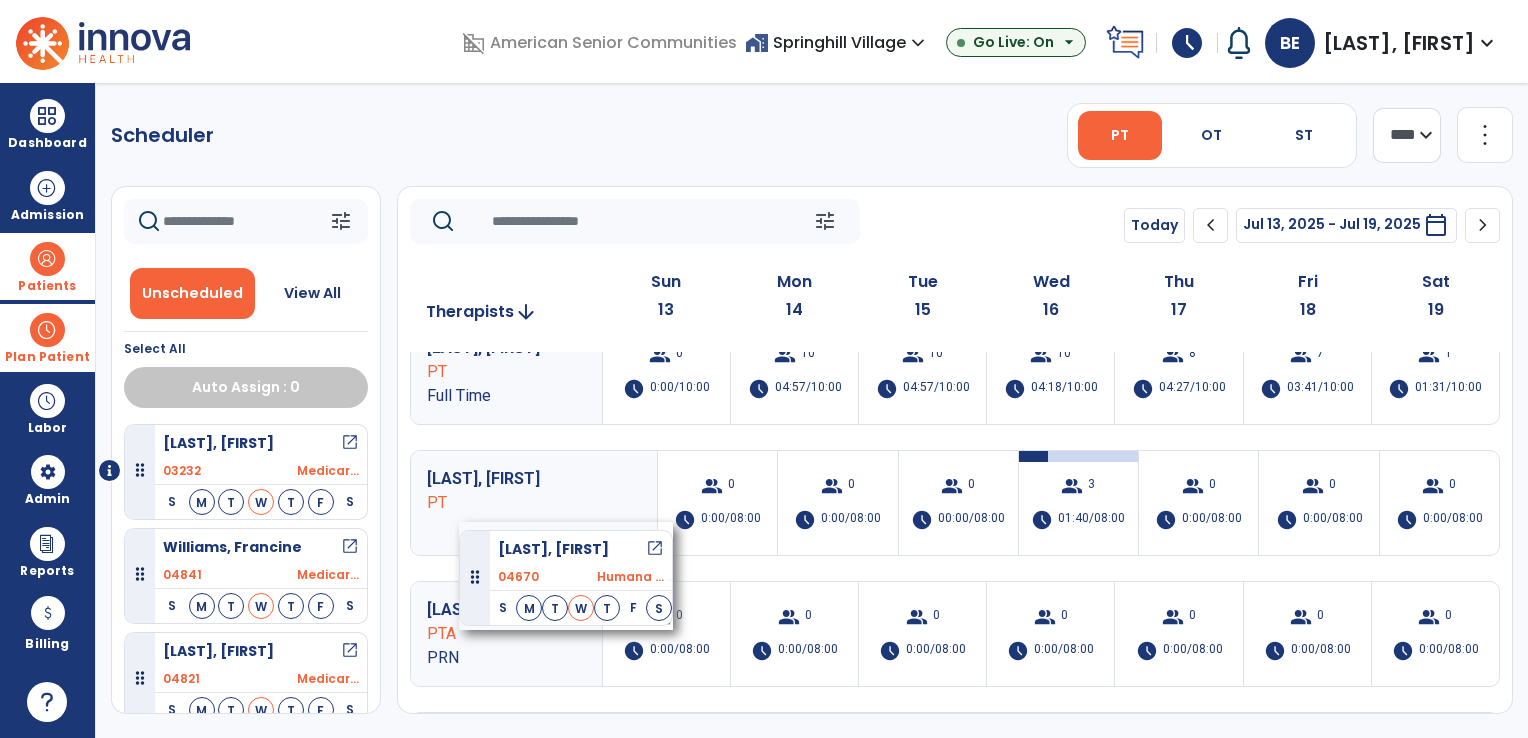 drag, startPoint x: 295, startPoint y: 551, endPoint x: 460, endPoint y: 520, distance: 167.88687 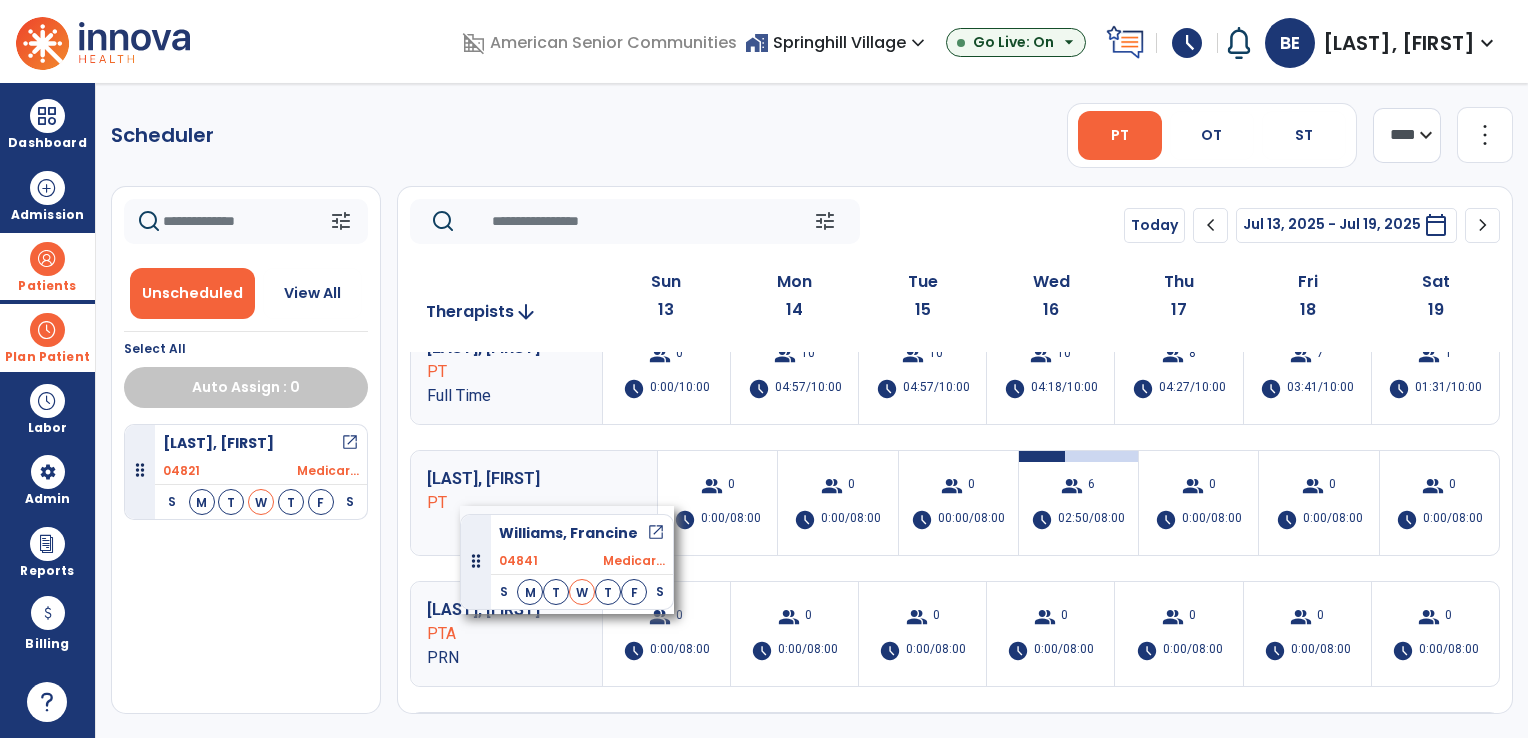 drag, startPoint x: 306, startPoint y: 473, endPoint x: 462, endPoint y: 506, distance: 159.4522 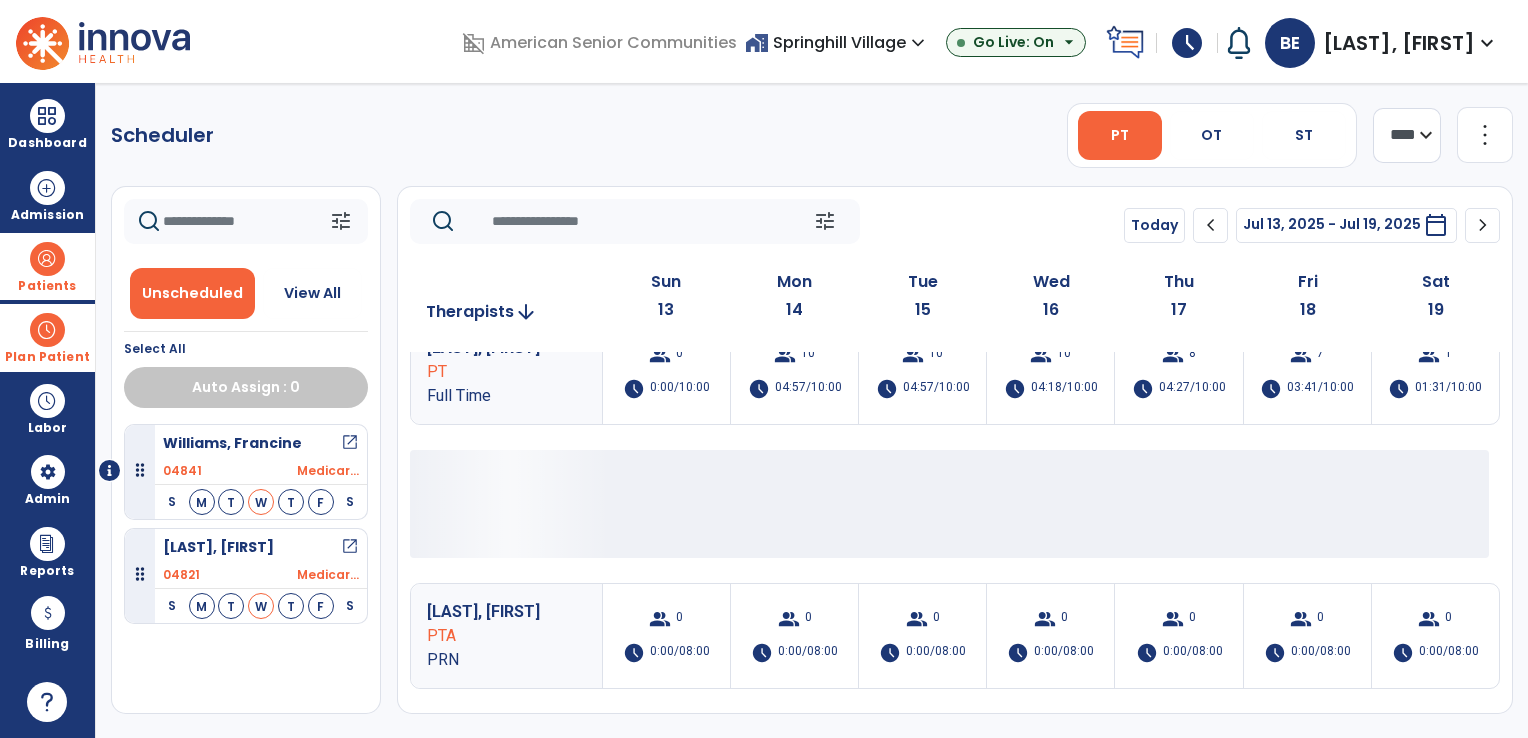 scroll, scrollTop: 84, scrollLeft: 0, axis: vertical 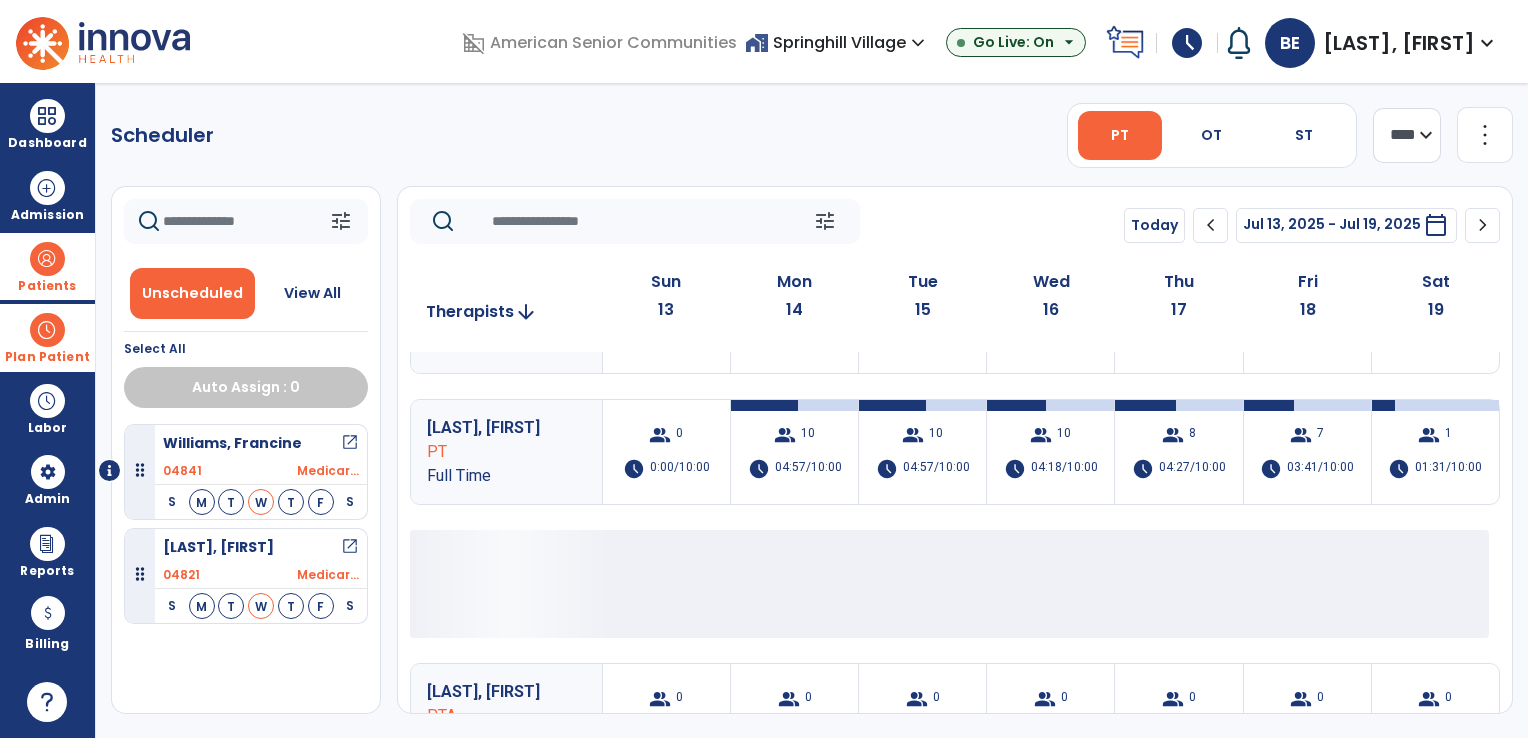 click on "Scheduler   PT   OT   ST  **** *** more_vert  Manage Labor   View All Therapists   Print   tune   Unscheduled   View All  Select All  Auto Assign : 0   Williams, Francine   open_in_new  04841 Medicar...  S M T W T F S Friday Visit Status:  Scheduled  Docs Due: Daily Note Planned min 00:35 Therapist  Evidente, Charlene   PT      Wood, Ronald   open_in_new  04821 Medicar...  S M T W T F S  tune   Today  chevron_left Jul 13, 2025 - Jul 19, 2025  *********  calendar_today  chevron_right   Therapists  arrow_downward Sun  13  Mon  14  Tue  15  Wed  16  Thu  17  Fri  18  Sat  19  Evidente, Charlene PT Full Time  group  0  schedule  0:00/08:00  group  16  schedule  07:34/10:00   group  14  schedule  06:36/10:00   group  0  schedule  00:00/10:00   group  13  schedule  07:06/10:00   group  12  schedule  06:36/10:00   group  1  schedule  01:31/10:00  Deleanor, Jordan PT Full Time  group  0  schedule  0:00/10:00  group  10  schedule  04:57/10:00   group  10  schedule  04:57/10:00   group  10  schedule  04:18/10:00  8 7" at bounding box center [812, 410] 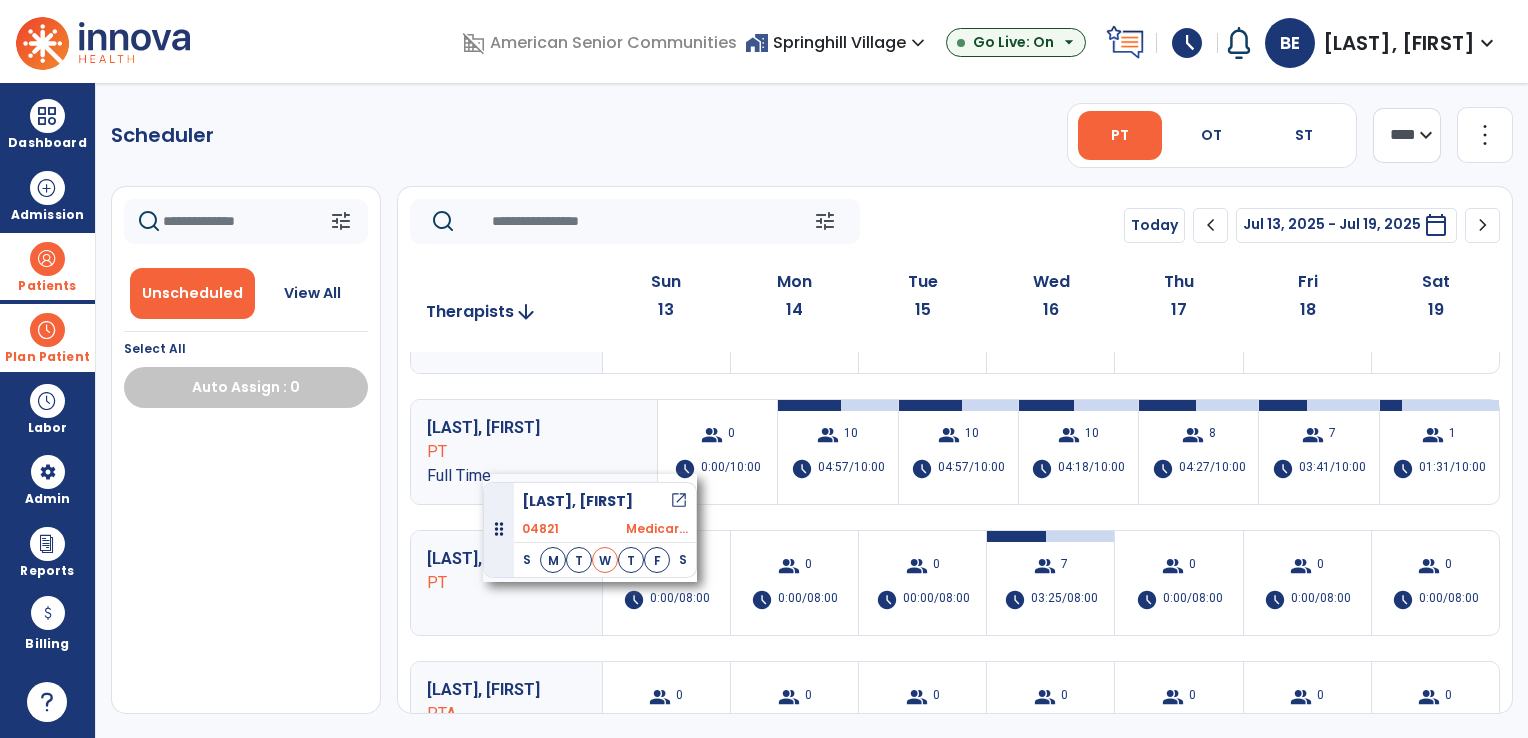 drag, startPoint x: 256, startPoint y: 477, endPoint x: 486, endPoint y: 474, distance: 230.01956 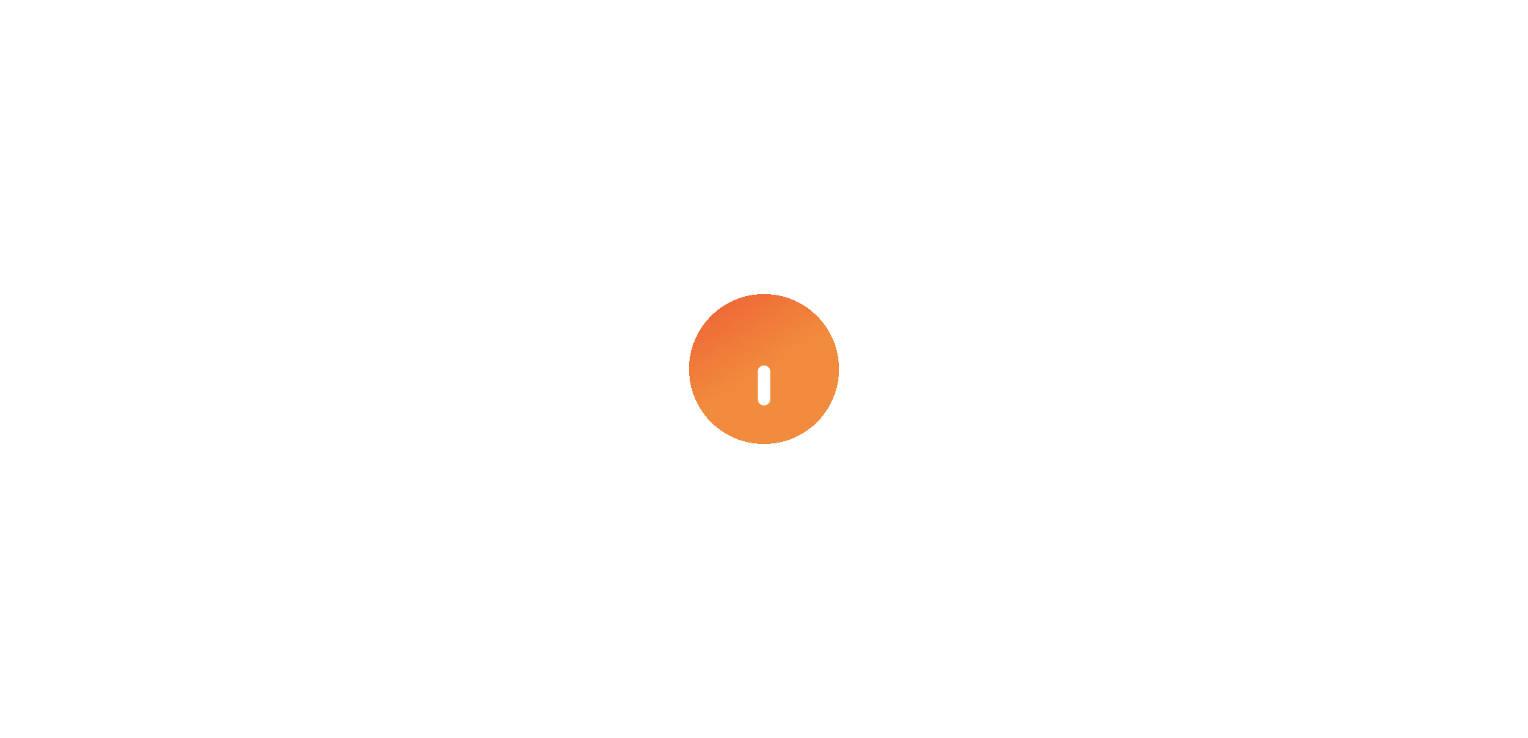 scroll, scrollTop: 0, scrollLeft: 0, axis: both 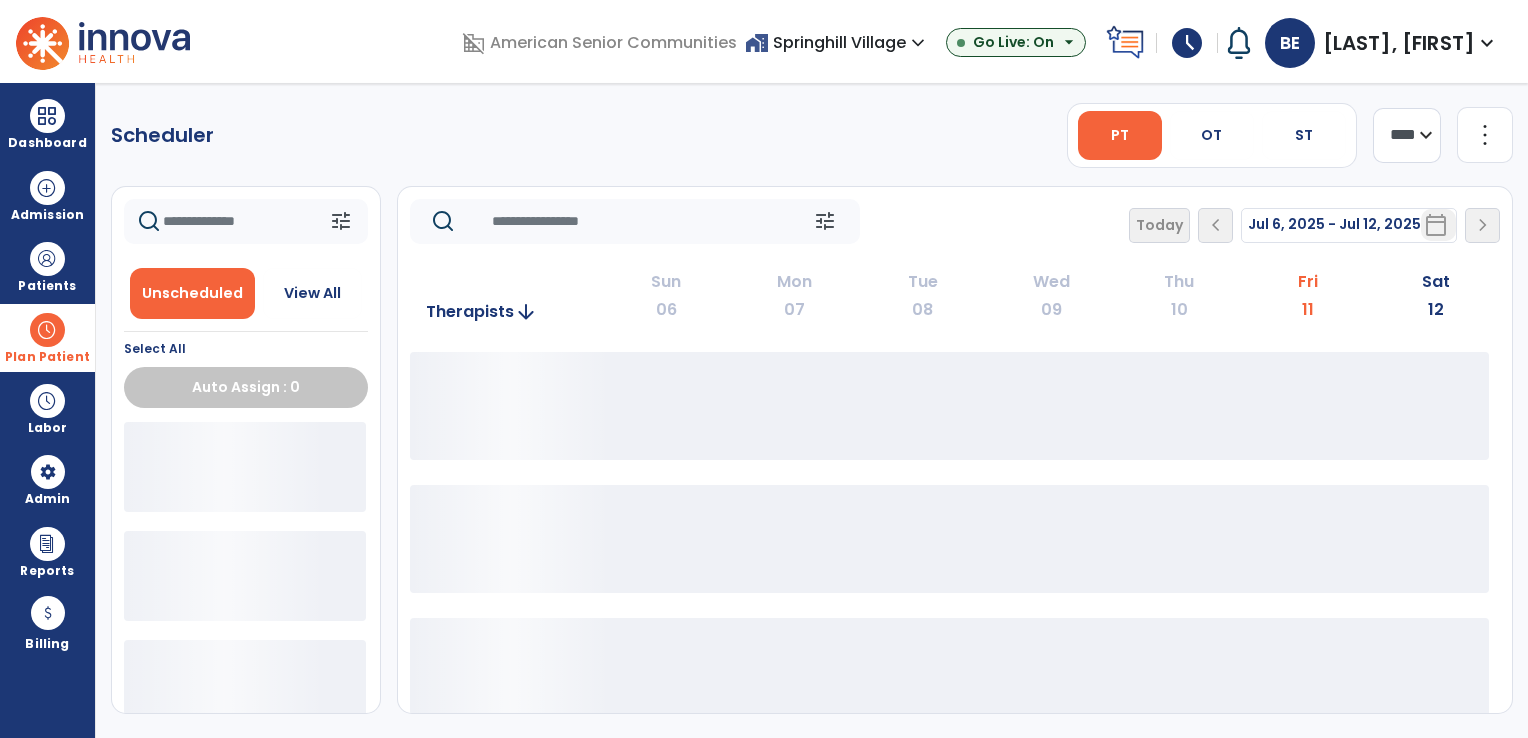 click at bounding box center [47, 330] 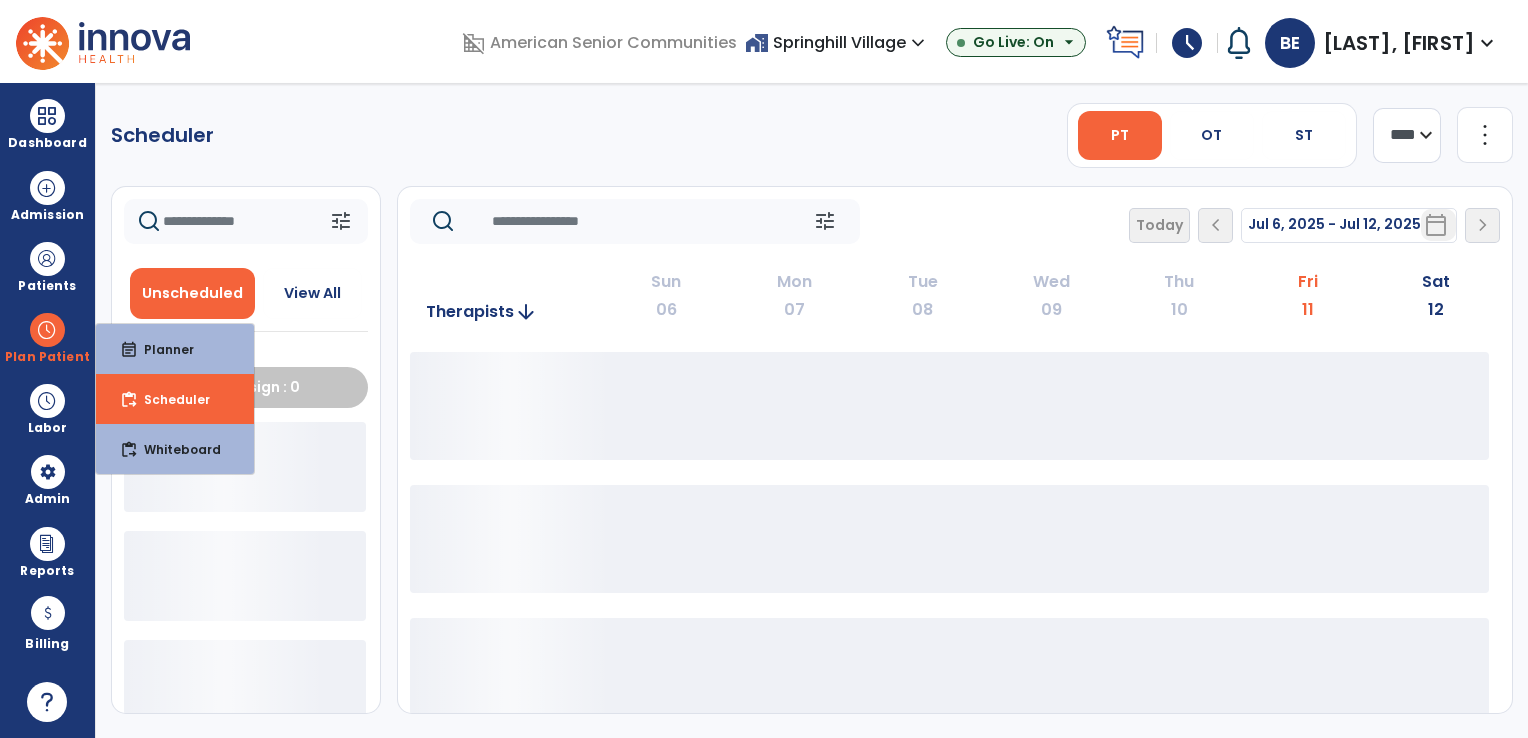 click on "Scheduler   PT   OT   ST  **** *** more_vert  Manage Labor   View All Therapists   Print   tune   Unscheduled   View All  Select All  Auto Assign : 0   tune   Today  chevron_left [DATE] - [DATE]  *********  calendar_today  chevron_right   Therapists  arrow_downward Sun  06  Mon  07  Tue  08  Wed  09  Thu  10  Fri  11  Sat  12" at bounding box center [812, 410] 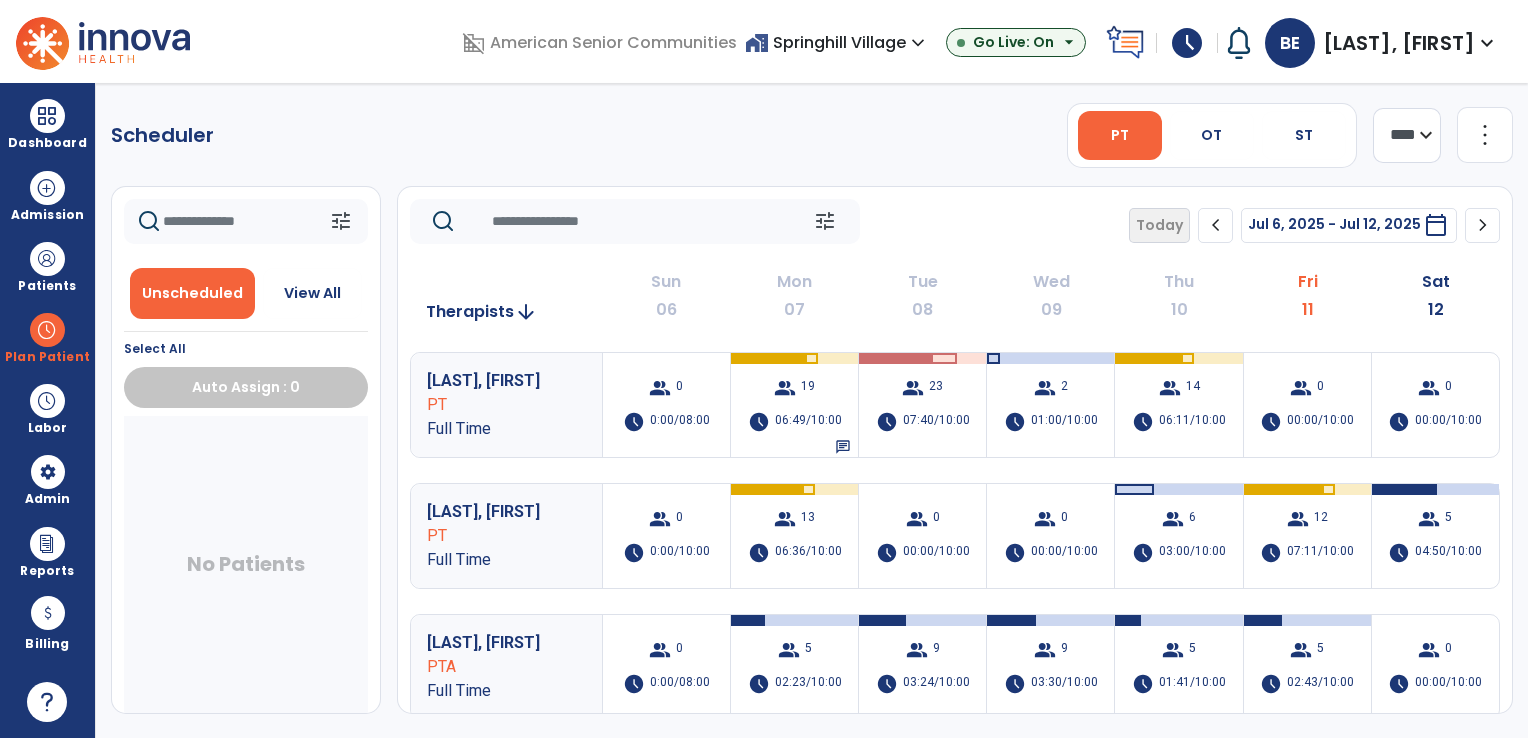 click on "tune   Today  chevron_left Jul 6, 2025 - Jul 12, 2025  *********  calendar_today  chevron_right" 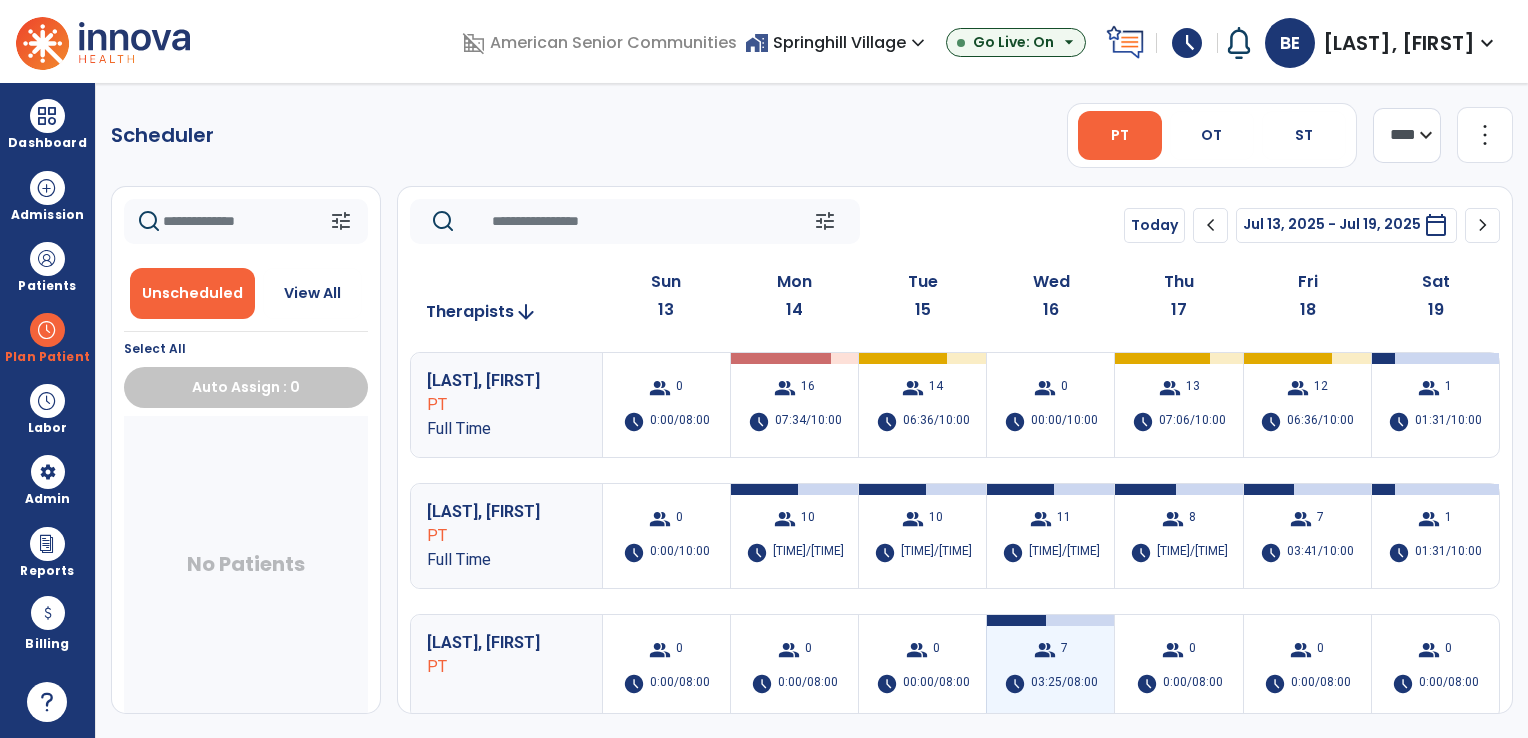click on "group  7  schedule  [TIME]/[TIME]" at bounding box center [1050, 667] 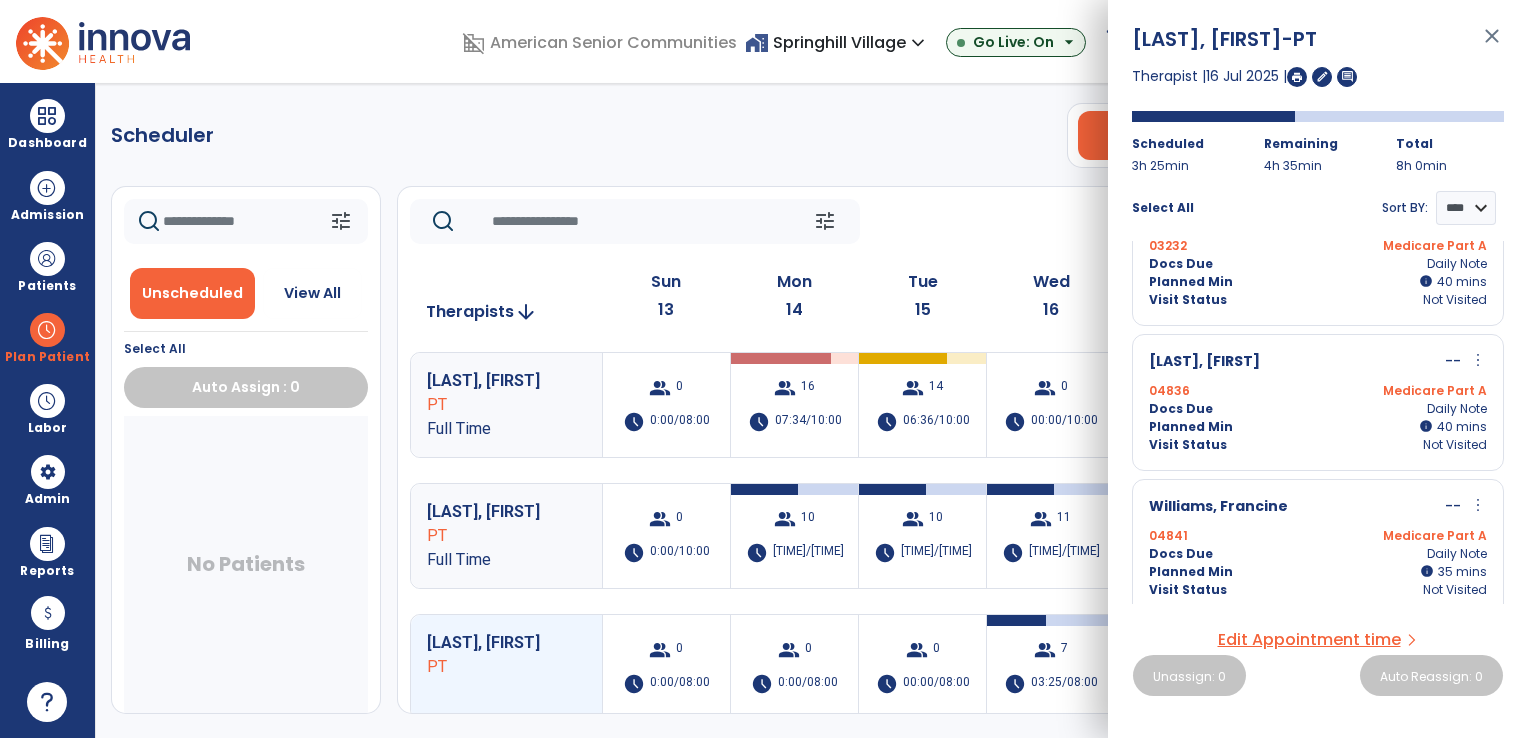 scroll, scrollTop: 62, scrollLeft: 0, axis: vertical 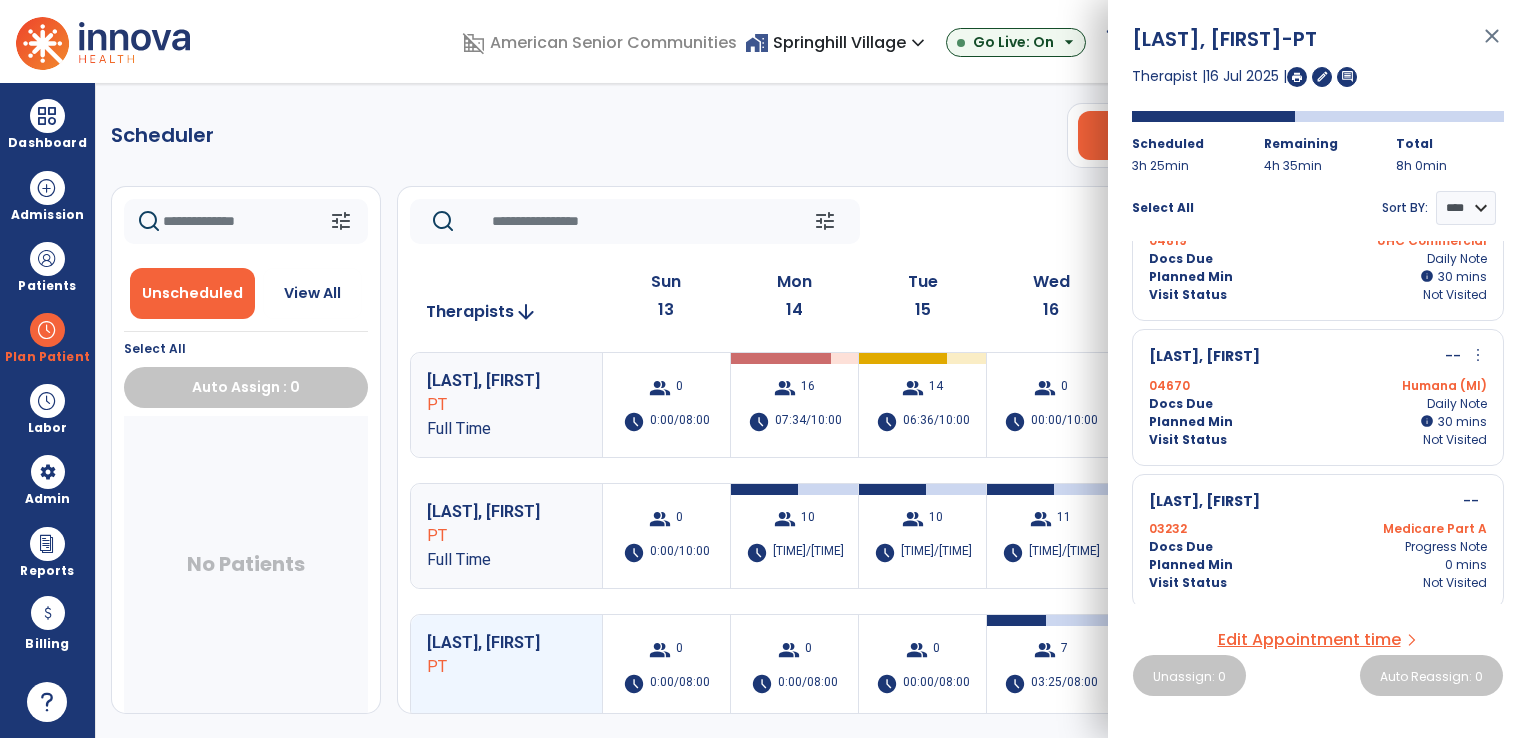 click on "Planned Min  info   30 I 30 mins" at bounding box center (1318, 422) 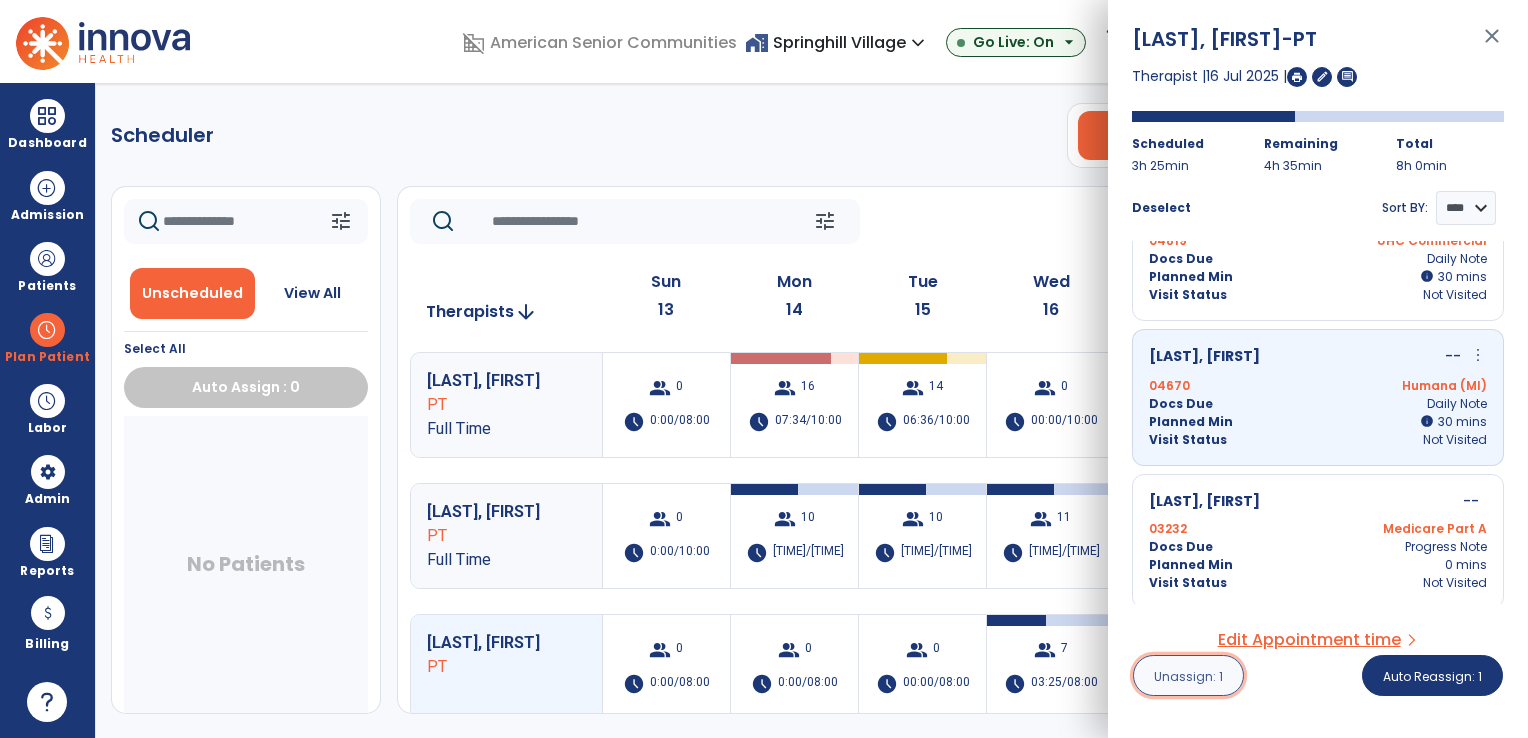 click on "Unassign: 1" at bounding box center (1188, 676) 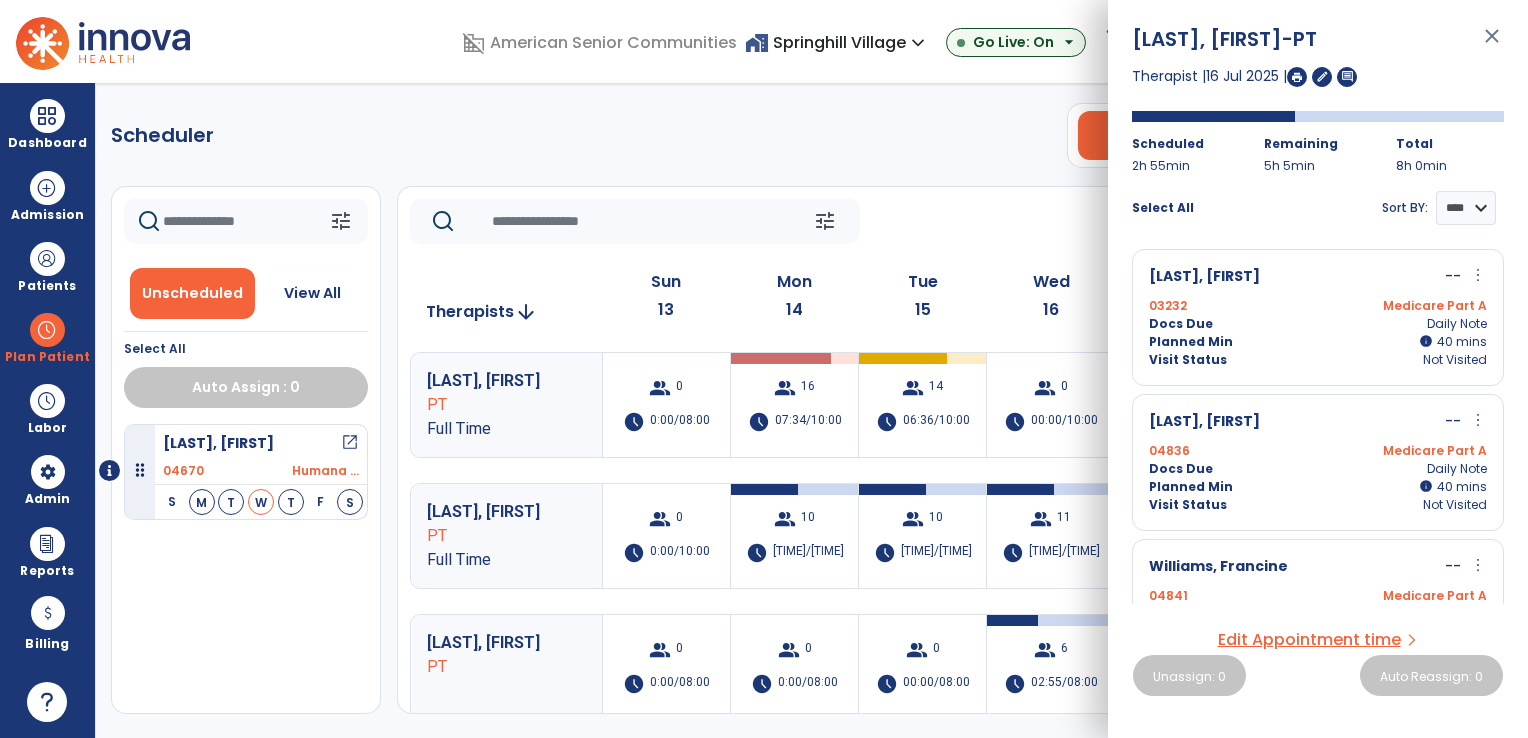 click on "close" at bounding box center [1492, 45] 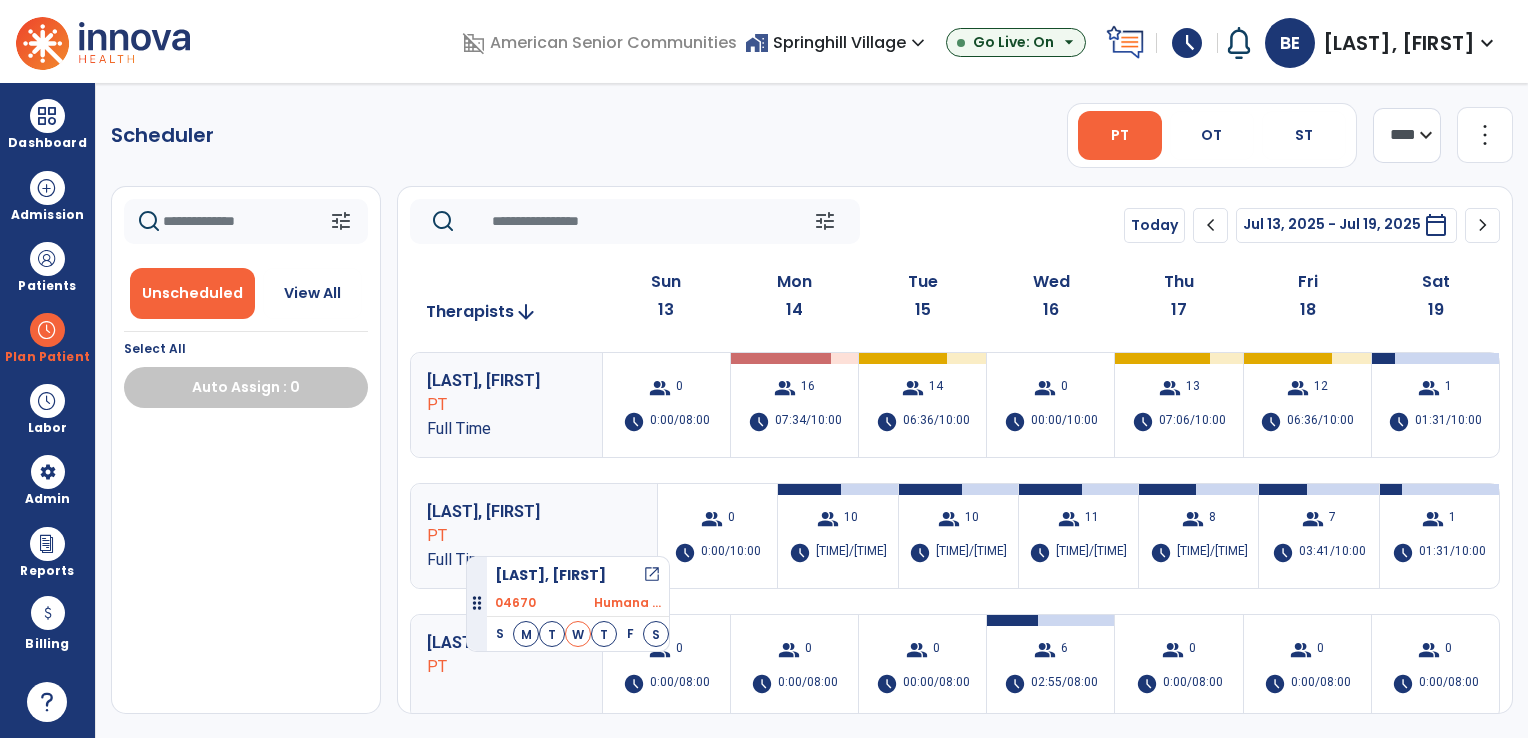 drag, startPoint x: 276, startPoint y: 462, endPoint x: 466, endPoint y: 548, distance: 208.55695 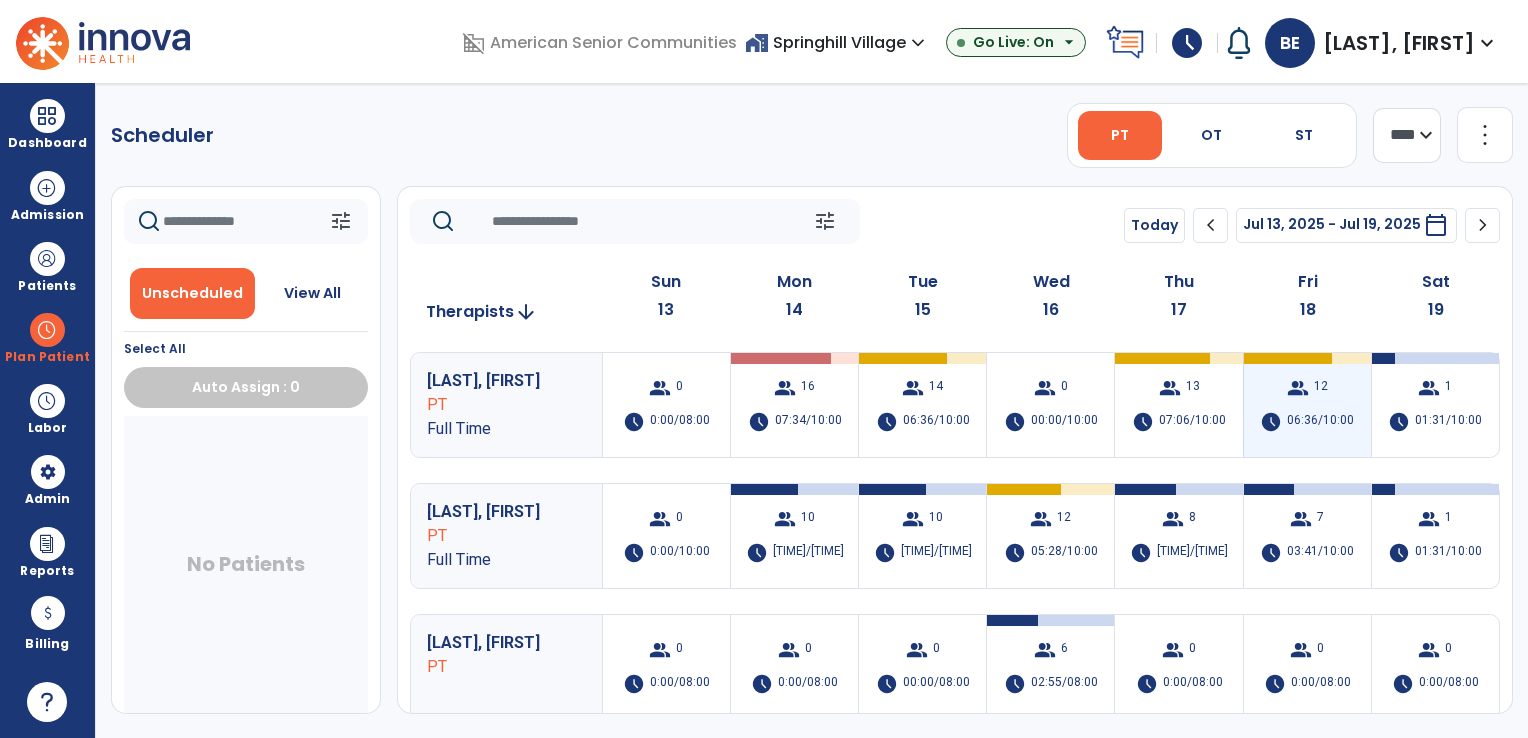 click on "06:36/10:00" at bounding box center [1320, 422] 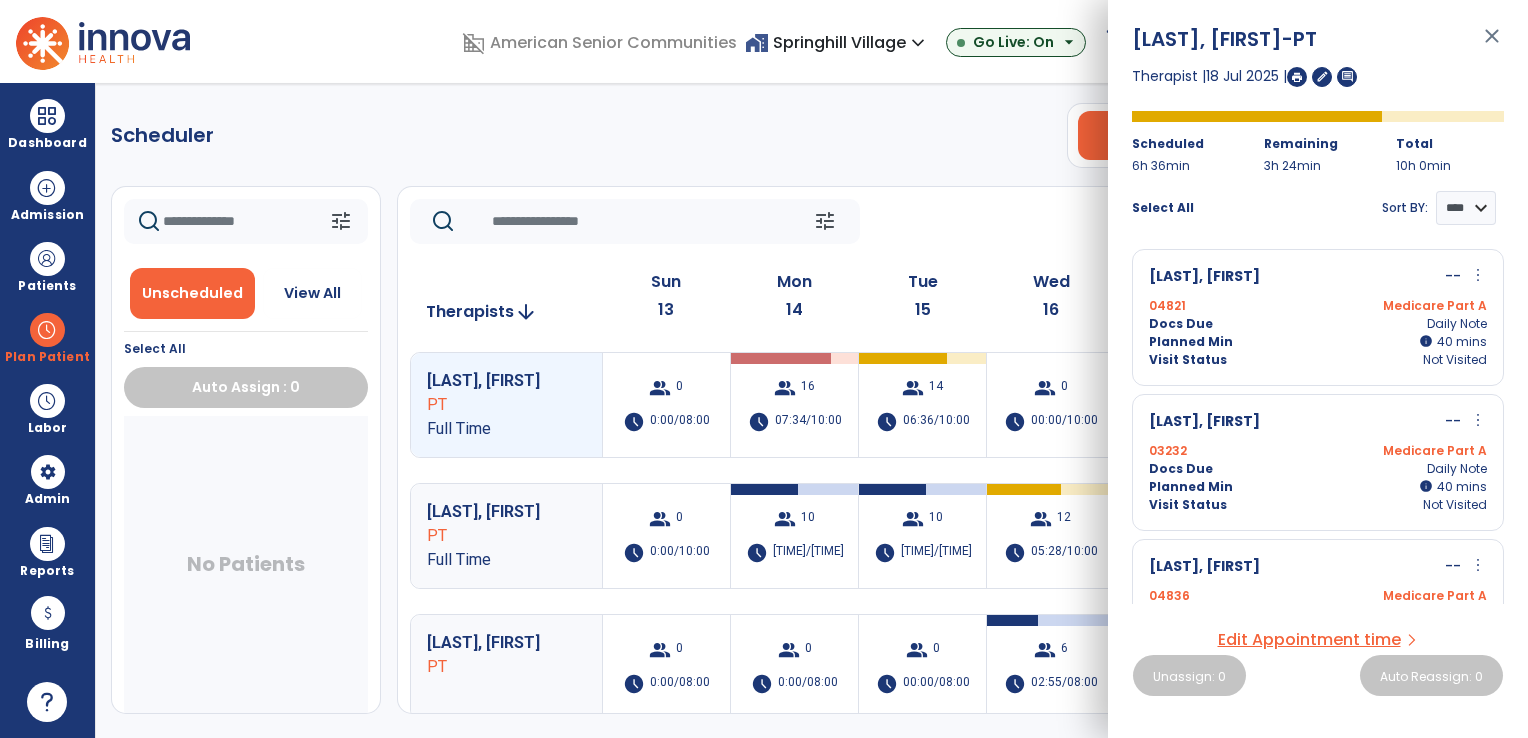 click on "Docs Due Daily Note" at bounding box center [1318, 324] 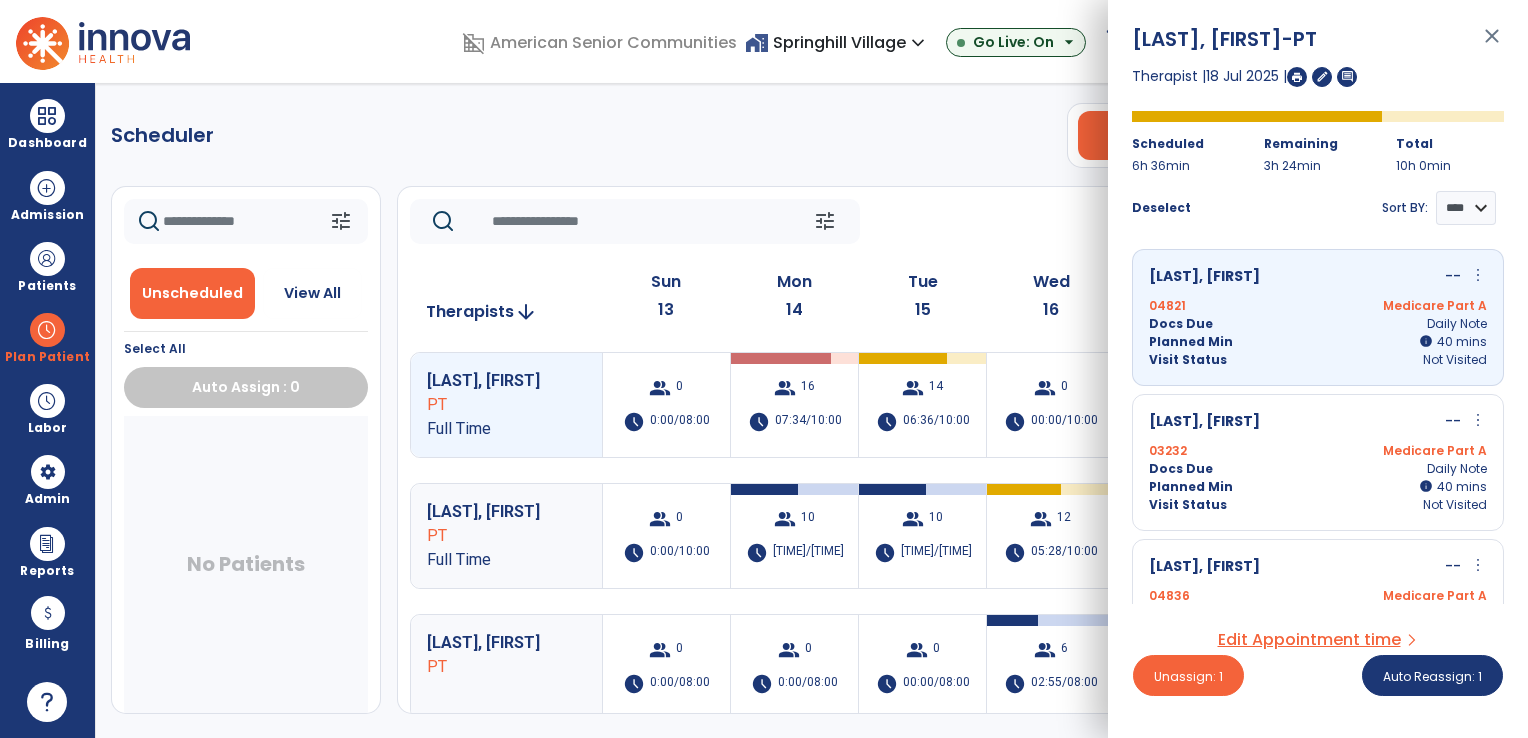 click on "Medicare Part A" at bounding box center [1402, 451] 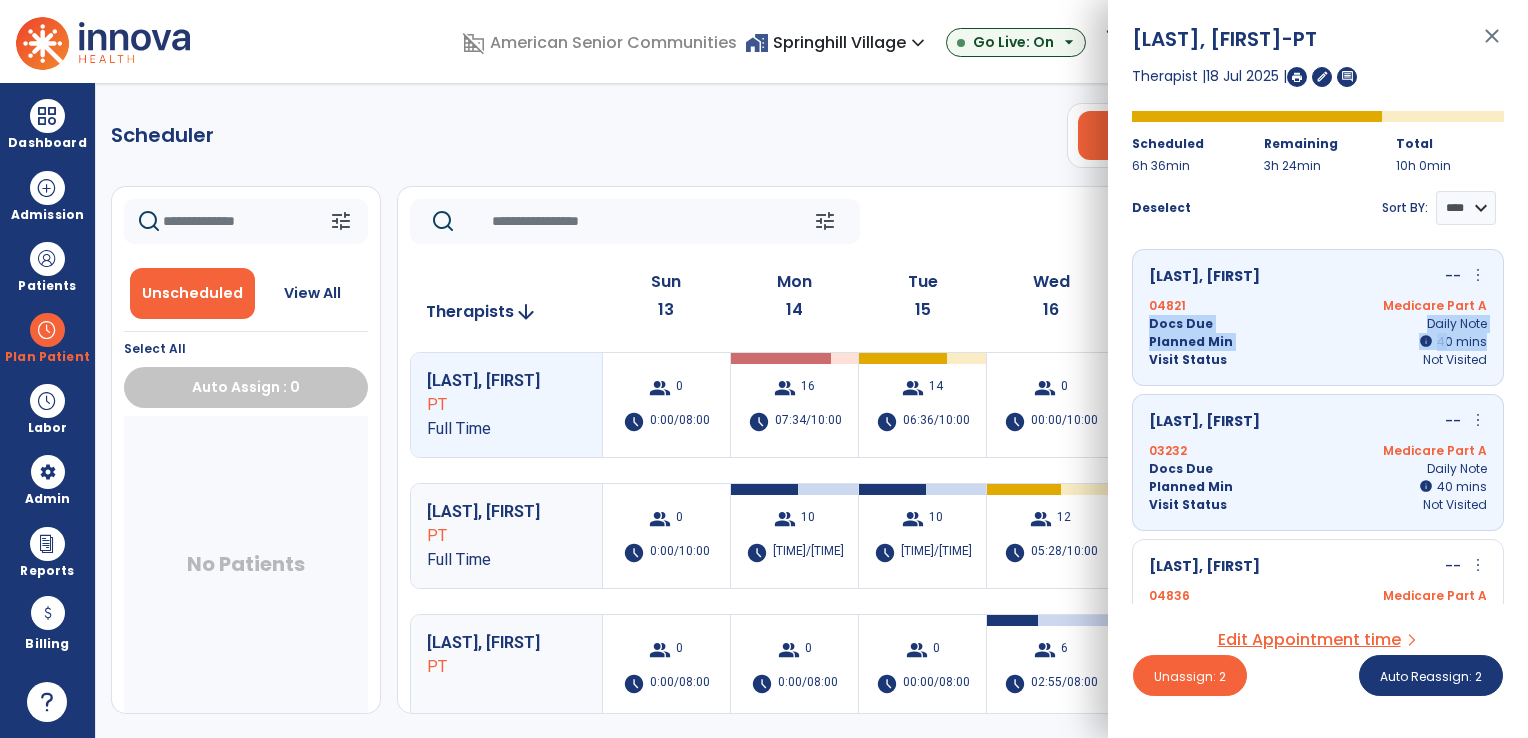 drag, startPoint x: 1504, startPoint y: 302, endPoint x: 1503, endPoint y: 338, distance: 36.013885 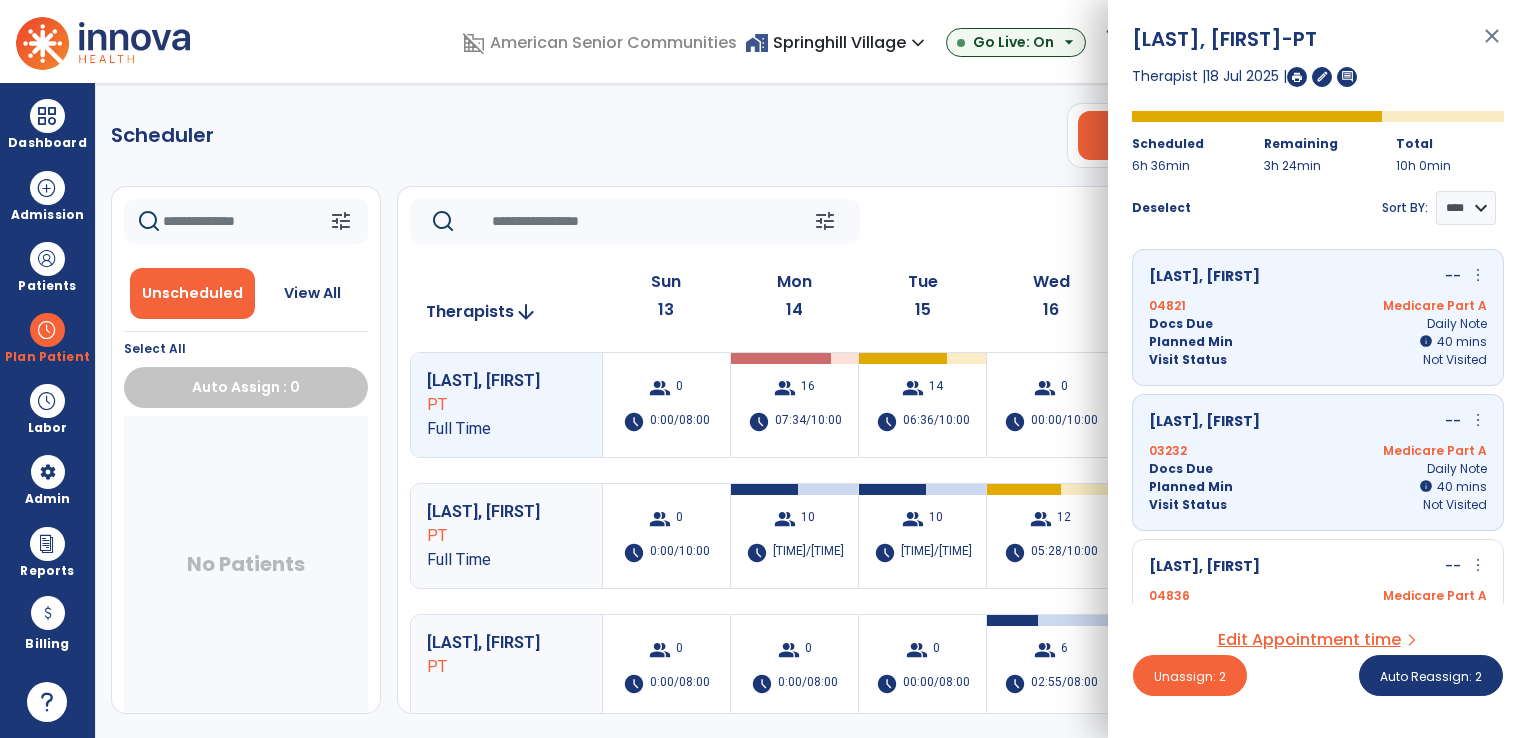 drag, startPoint x: 1503, startPoint y: 338, endPoint x: 1500, endPoint y: 37, distance: 301.01495 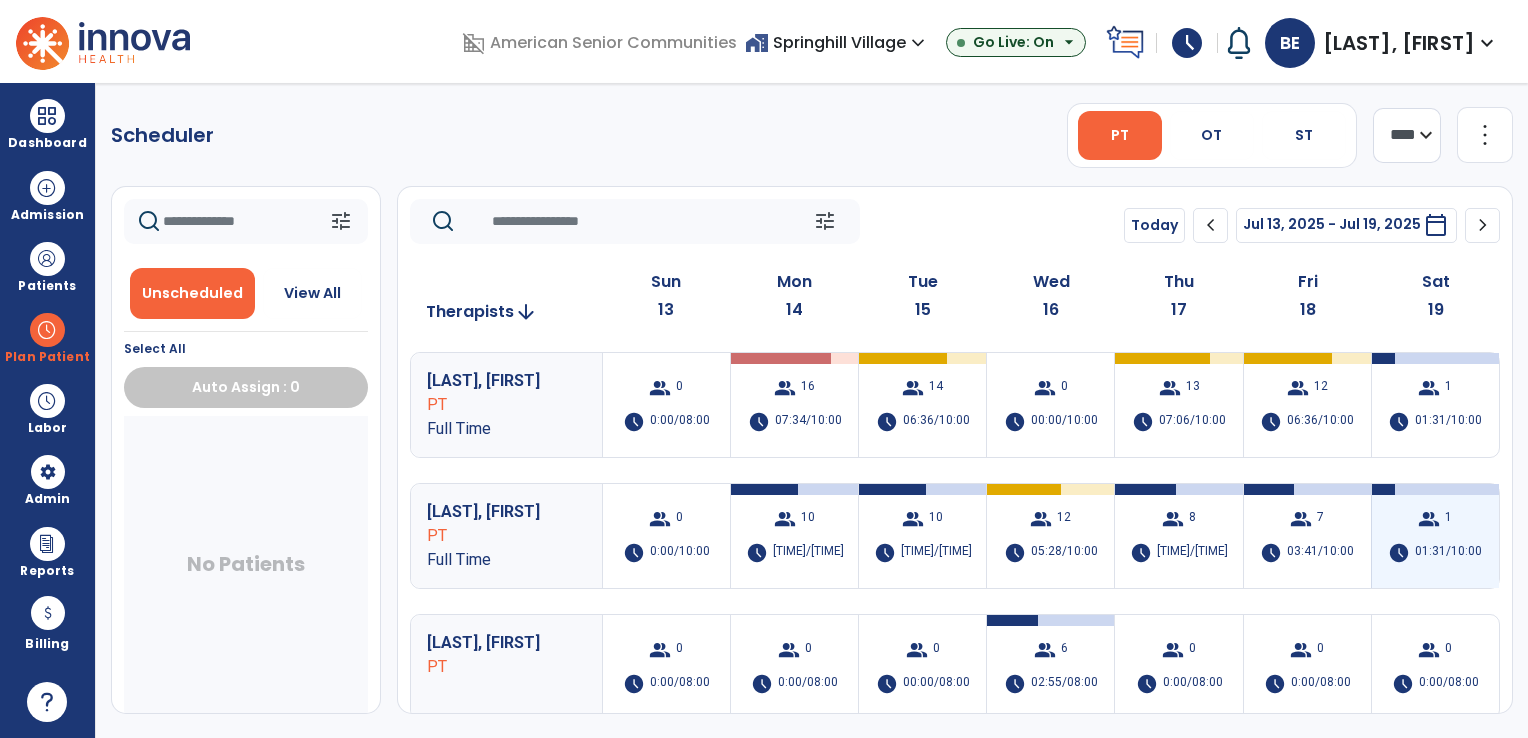 click on "01:31/10:00" at bounding box center (1448, 553) 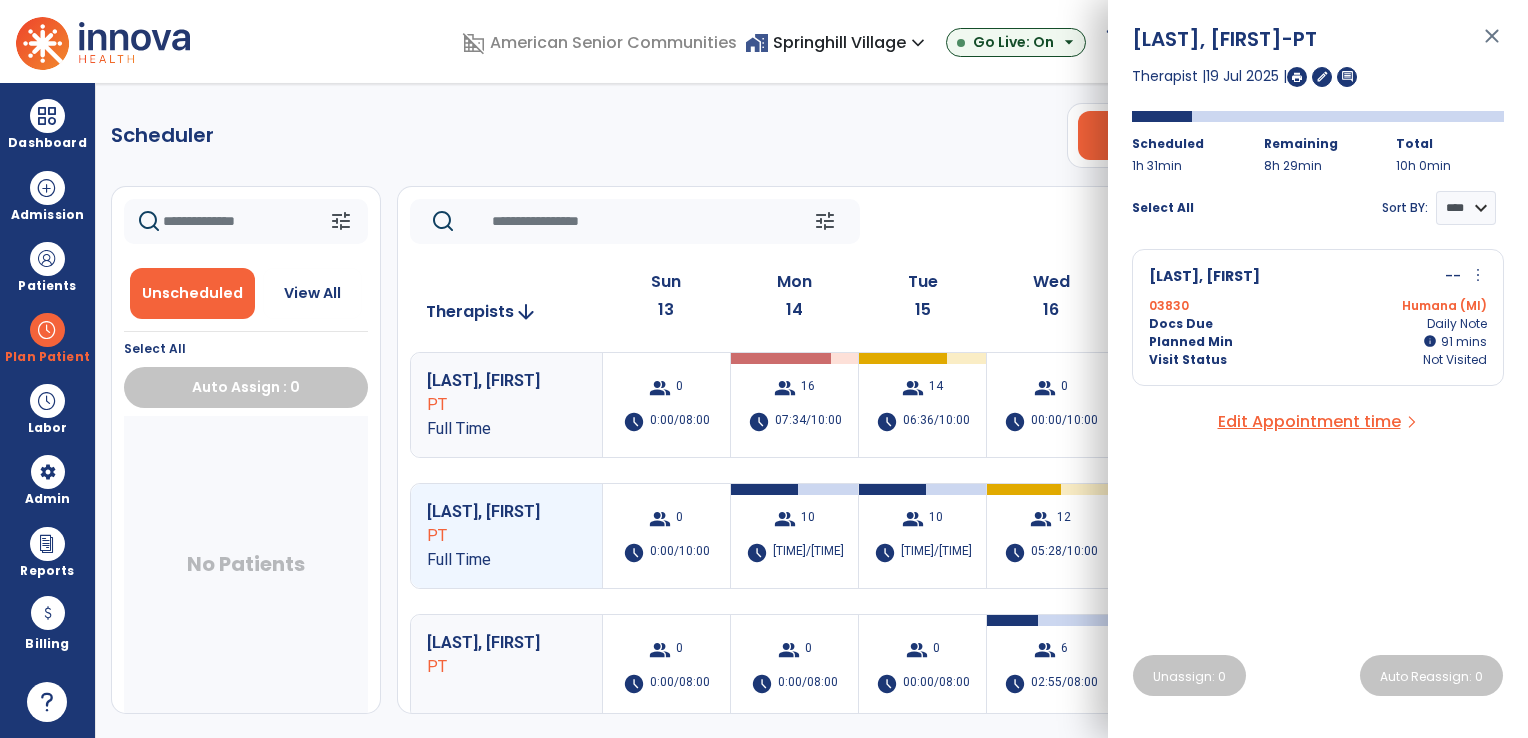 click on "Planned Min  info   91 I 91 mins" at bounding box center (1318, 342) 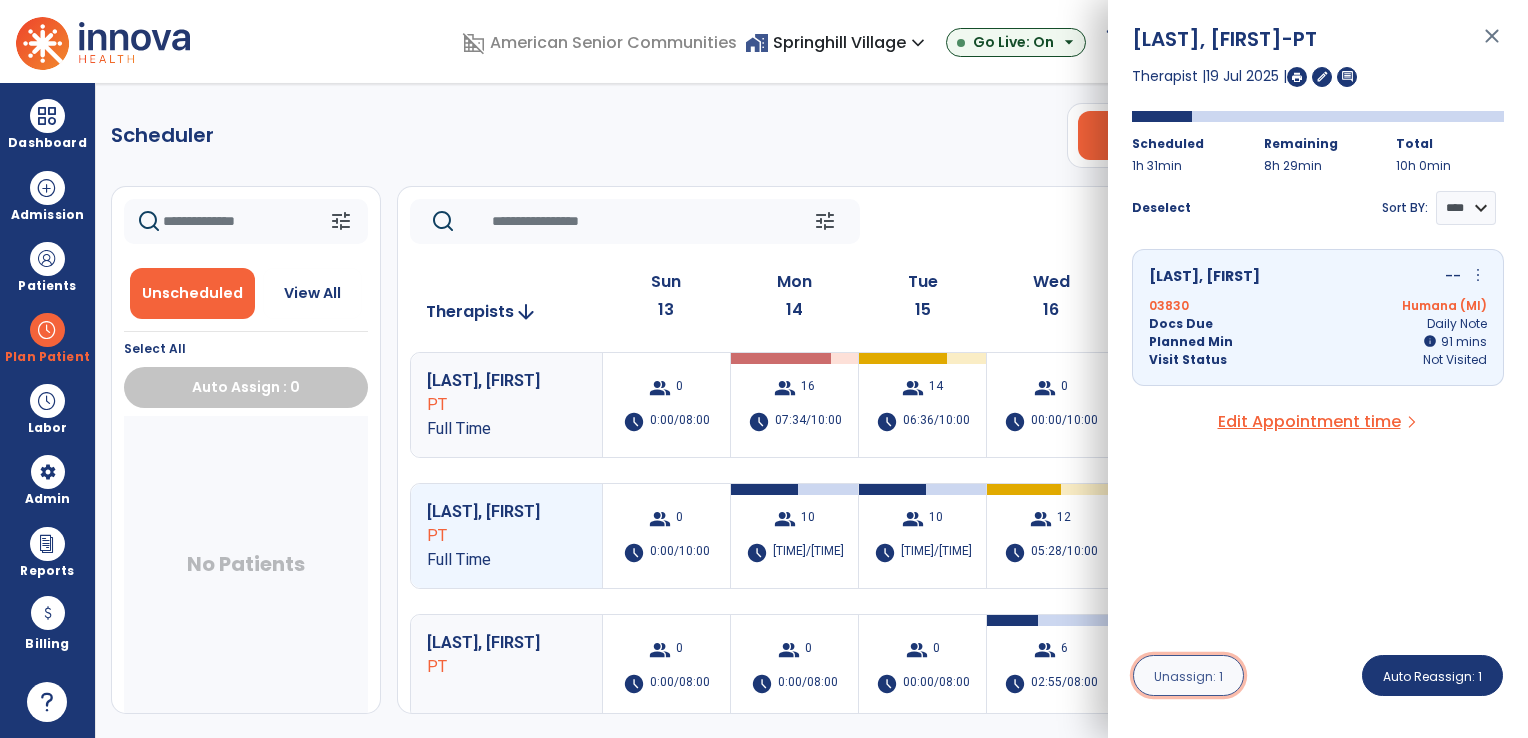click on "Unassign: 1" at bounding box center [1188, 676] 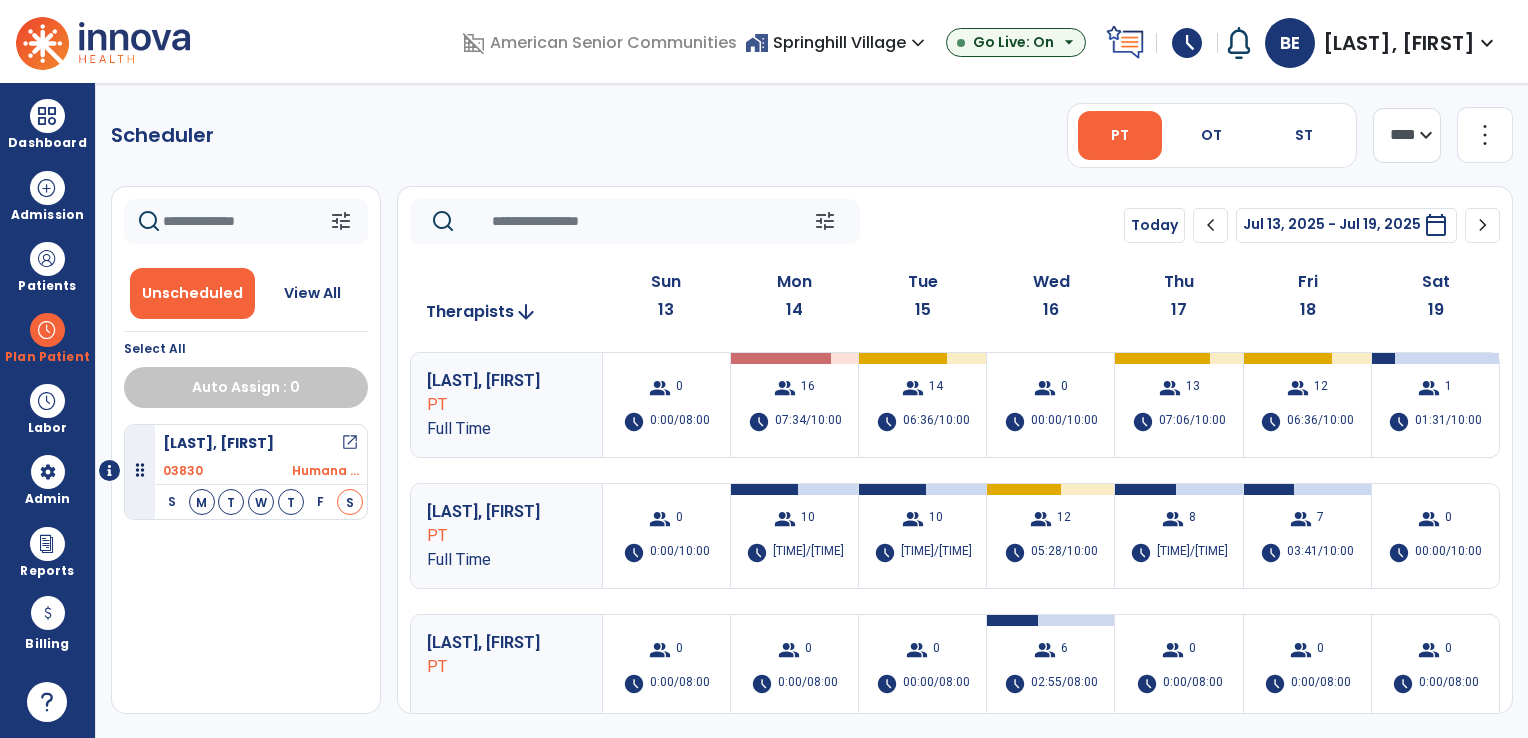 drag, startPoint x: 1492, startPoint y: 28, endPoint x: 1527, endPoint y: 187, distance: 162.80664 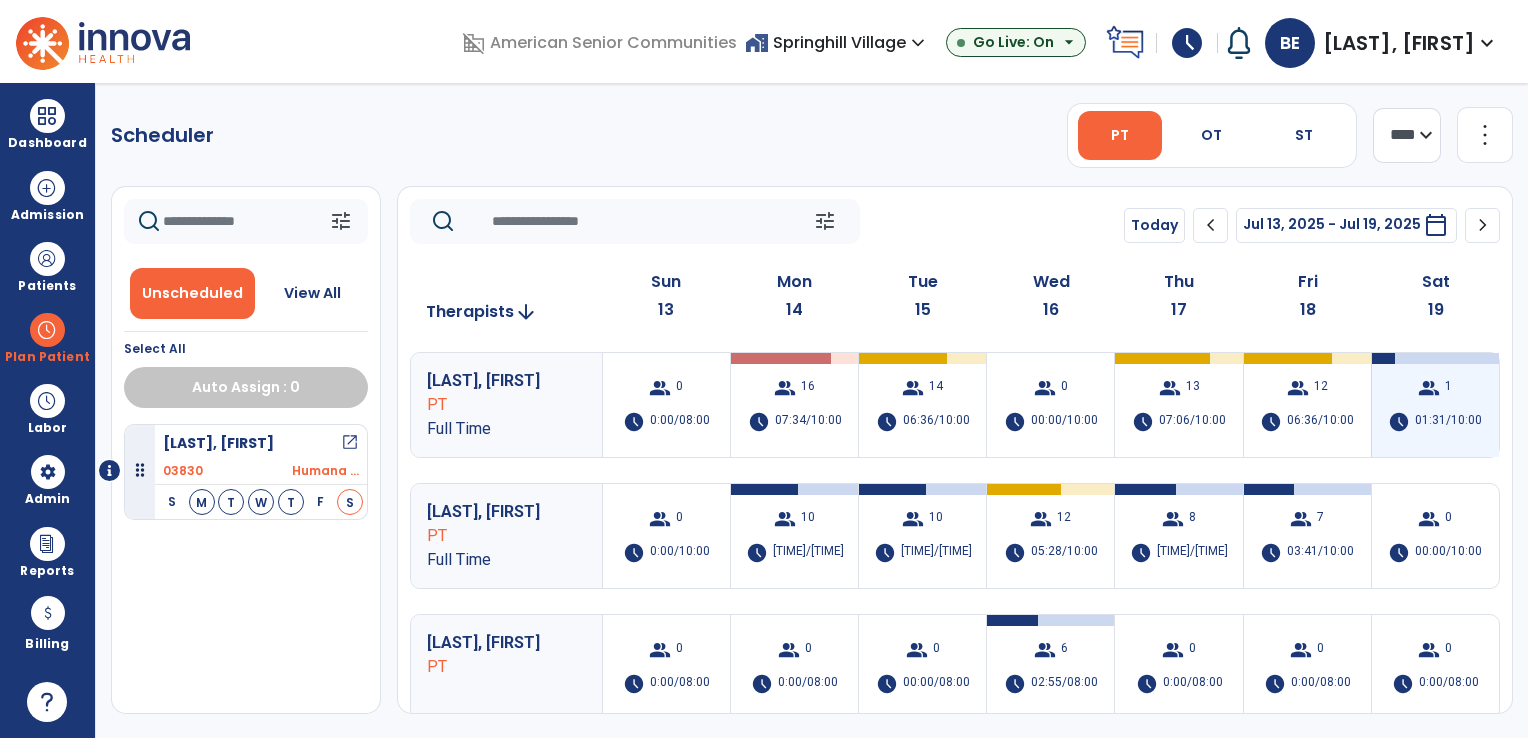 click on "group" at bounding box center [1429, 388] 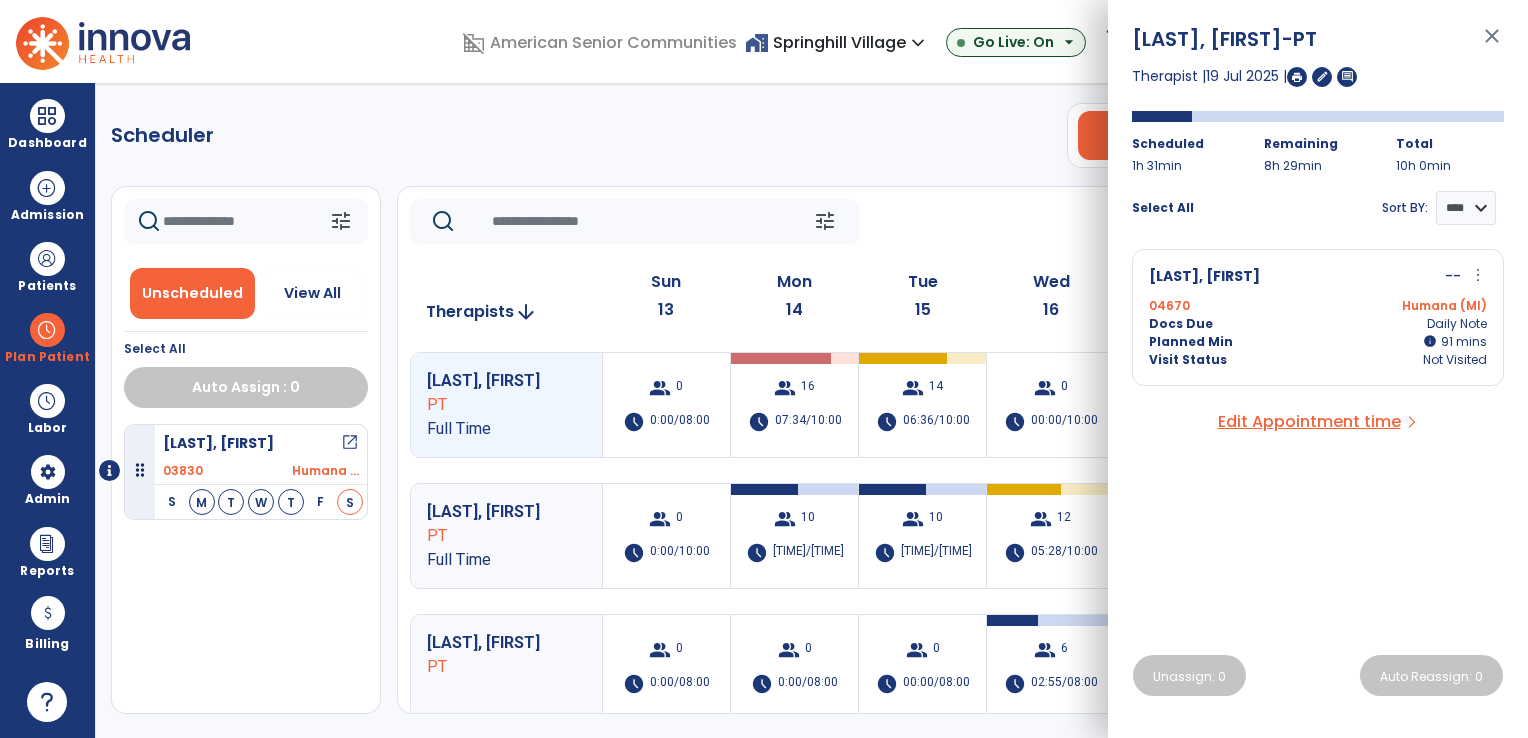 click on "Humana (MI)" at bounding box center (1402, 306) 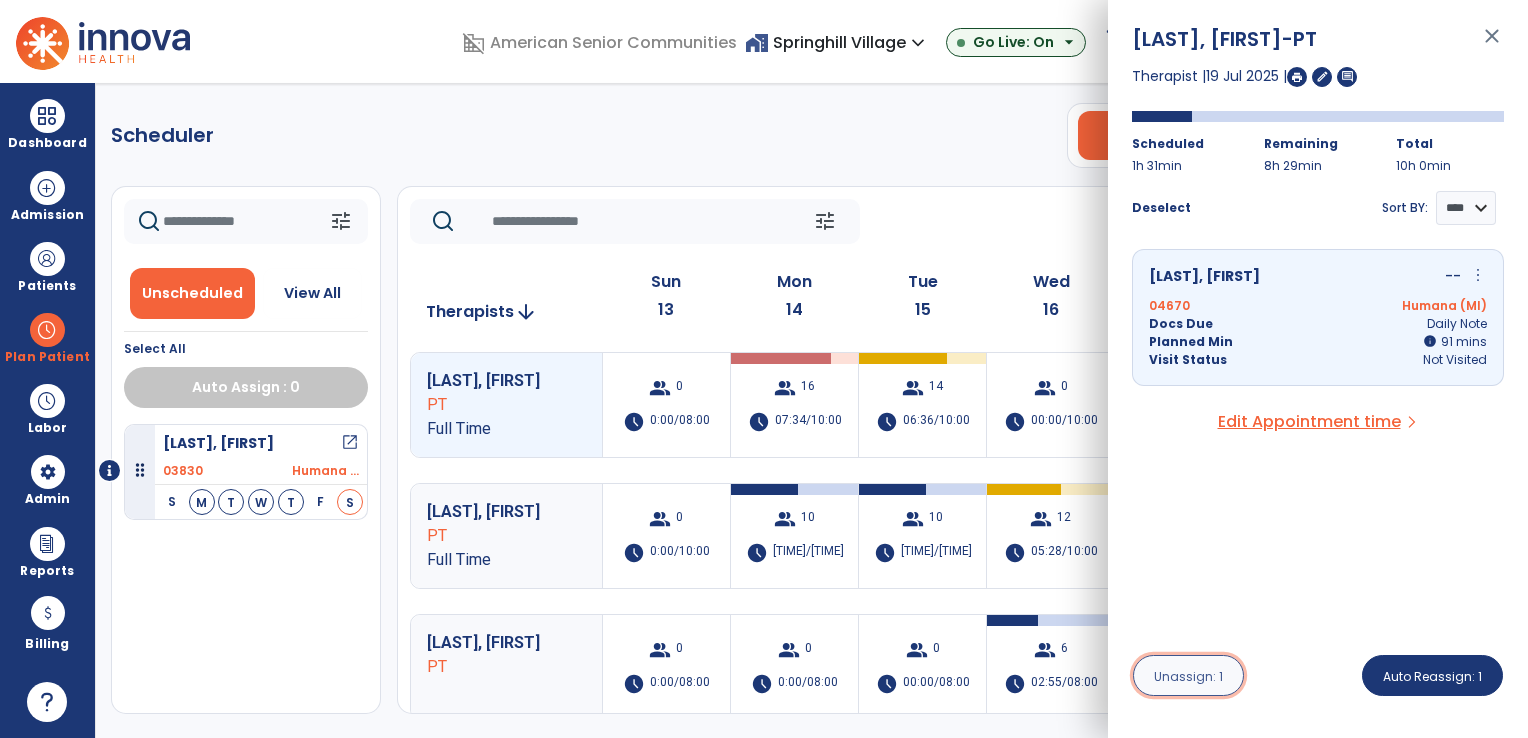click on "Unassign: 1" at bounding box center (1188, 675) 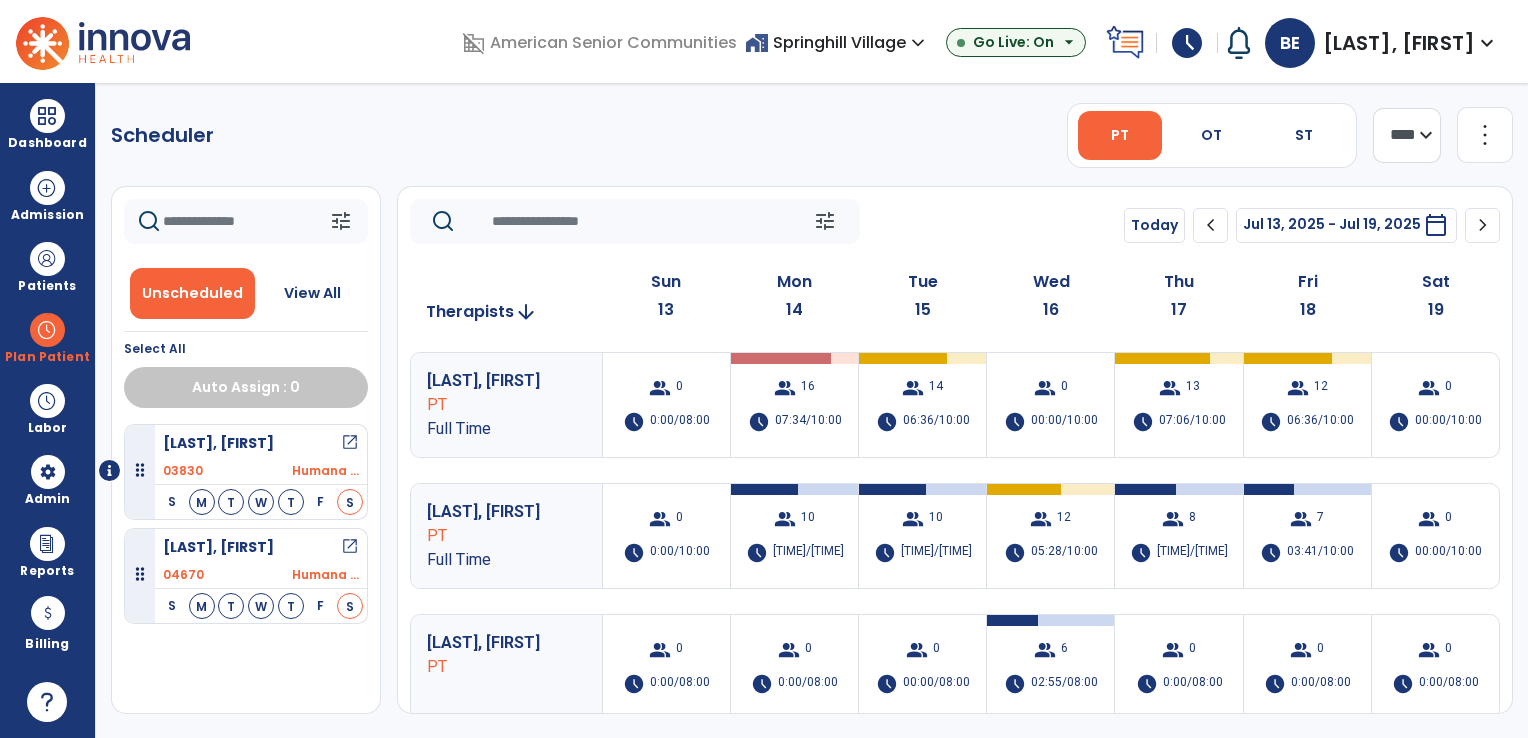 click on "[POSTAL_CODE] Humana ..." at bounding box center [261, 471] 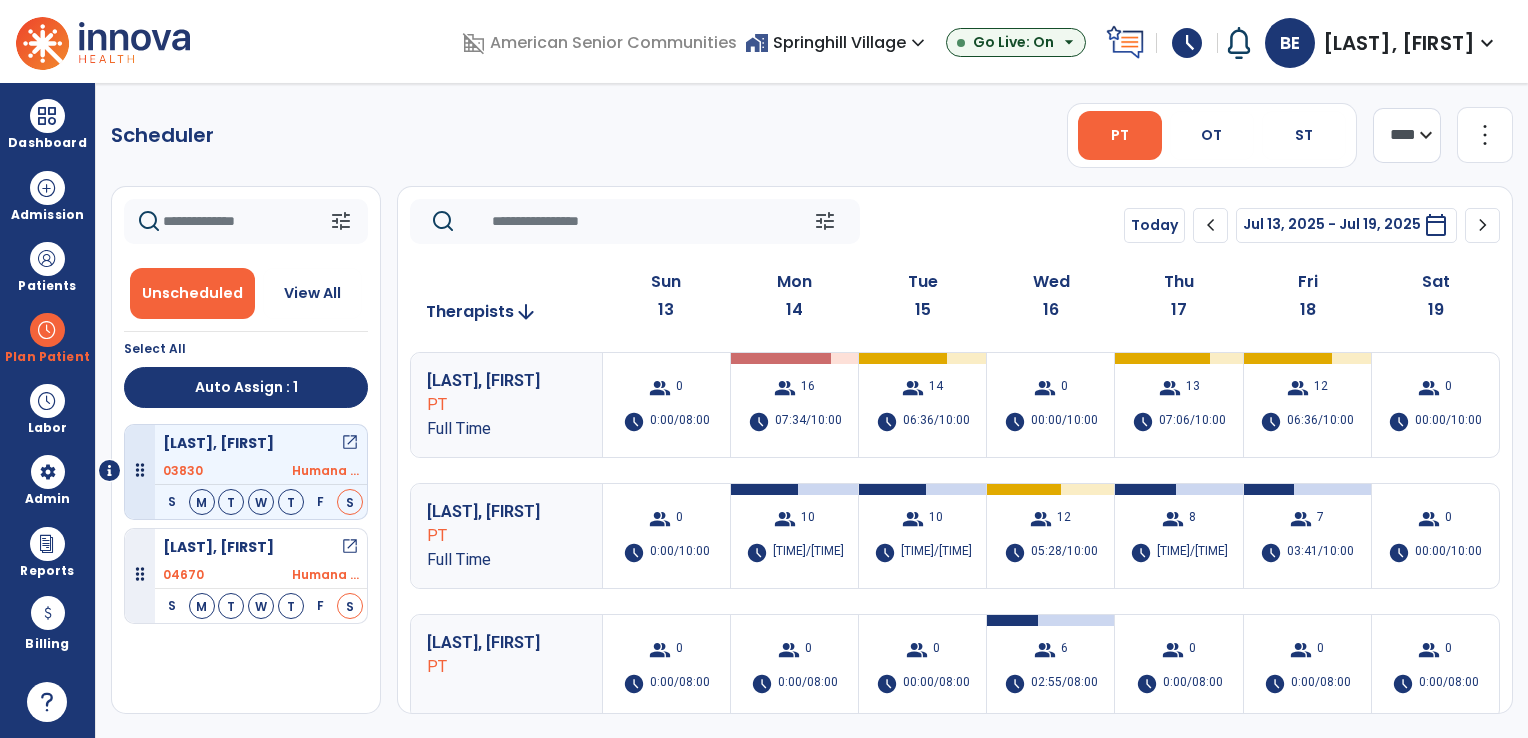 click on "[POSTAL_CODE] Humana ..." at bounding box center (261, 471) 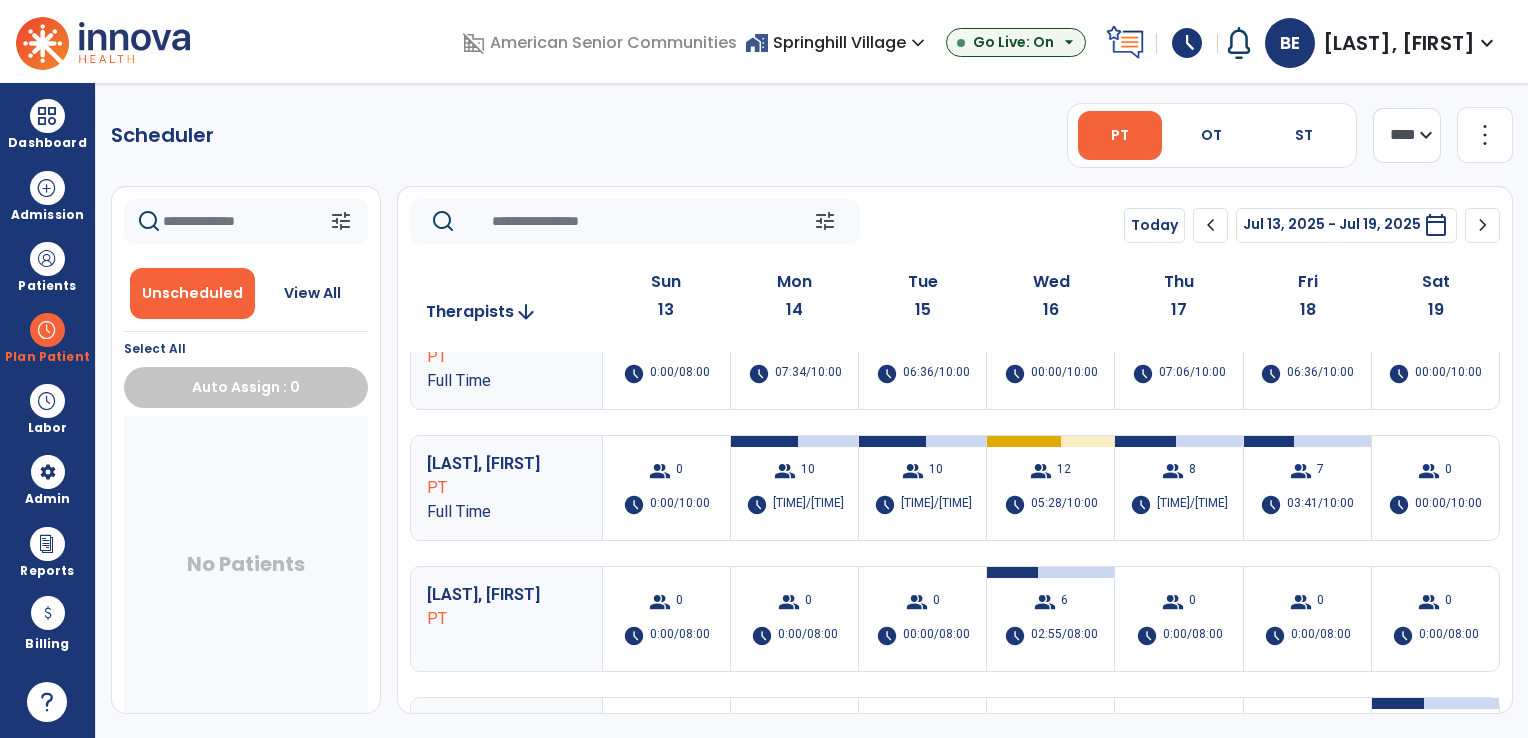 scroll, scrollTop: 0, scrollLeft: 0, axis: both 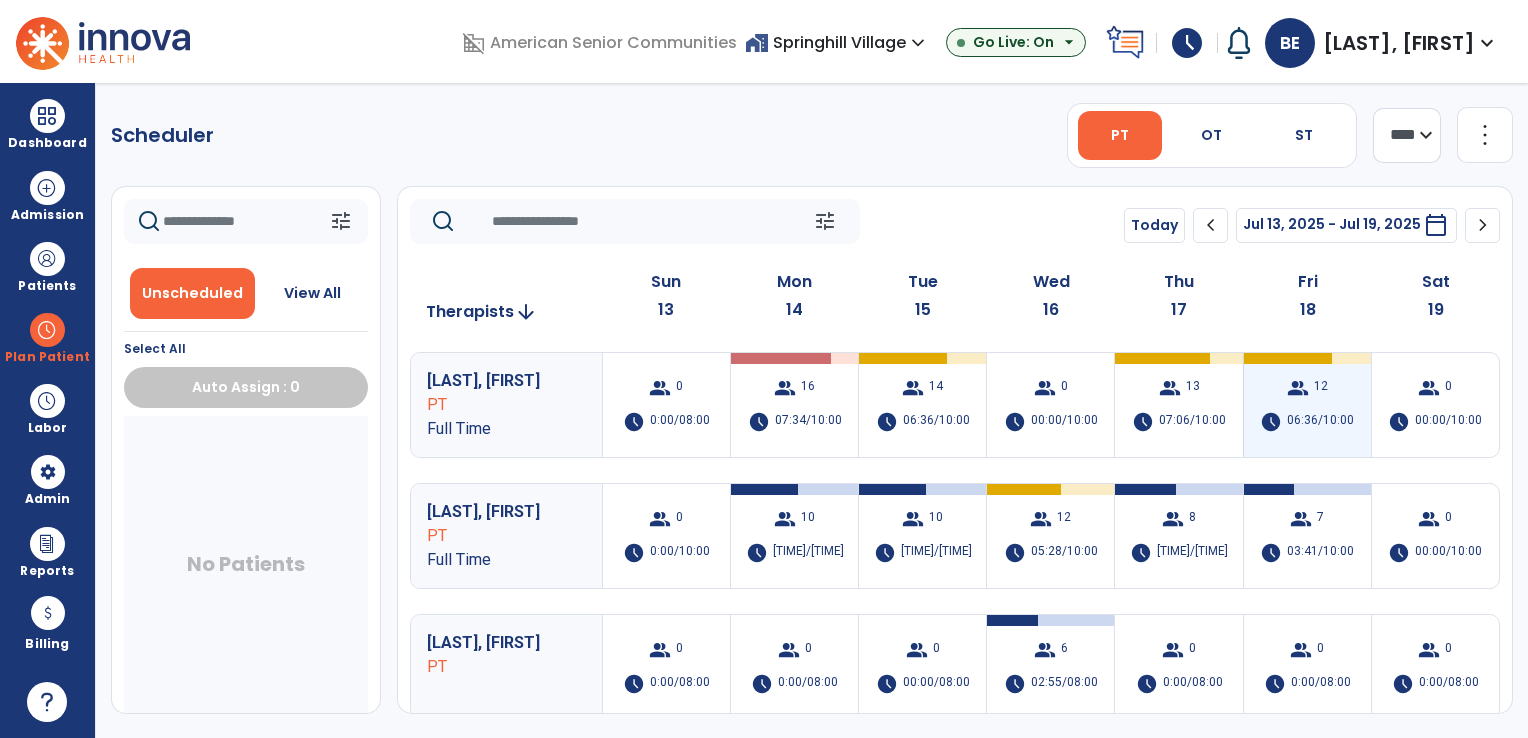 click on "group  12  schedule  [TIME]/[TIME]" at bounding box center [1307, 405] 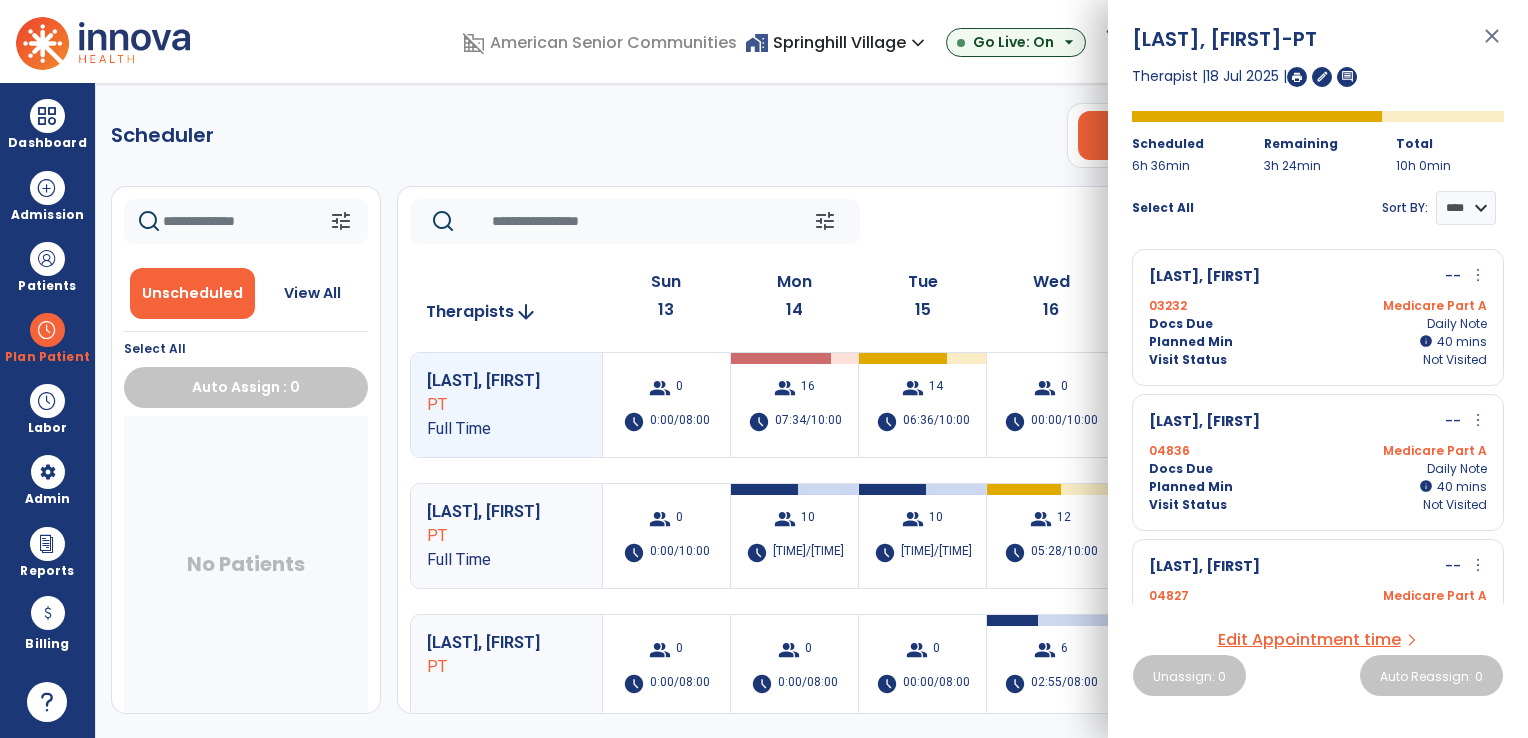 click on "Planned Min  info   40 I 40 mins" at bounding box center (1318, 342) 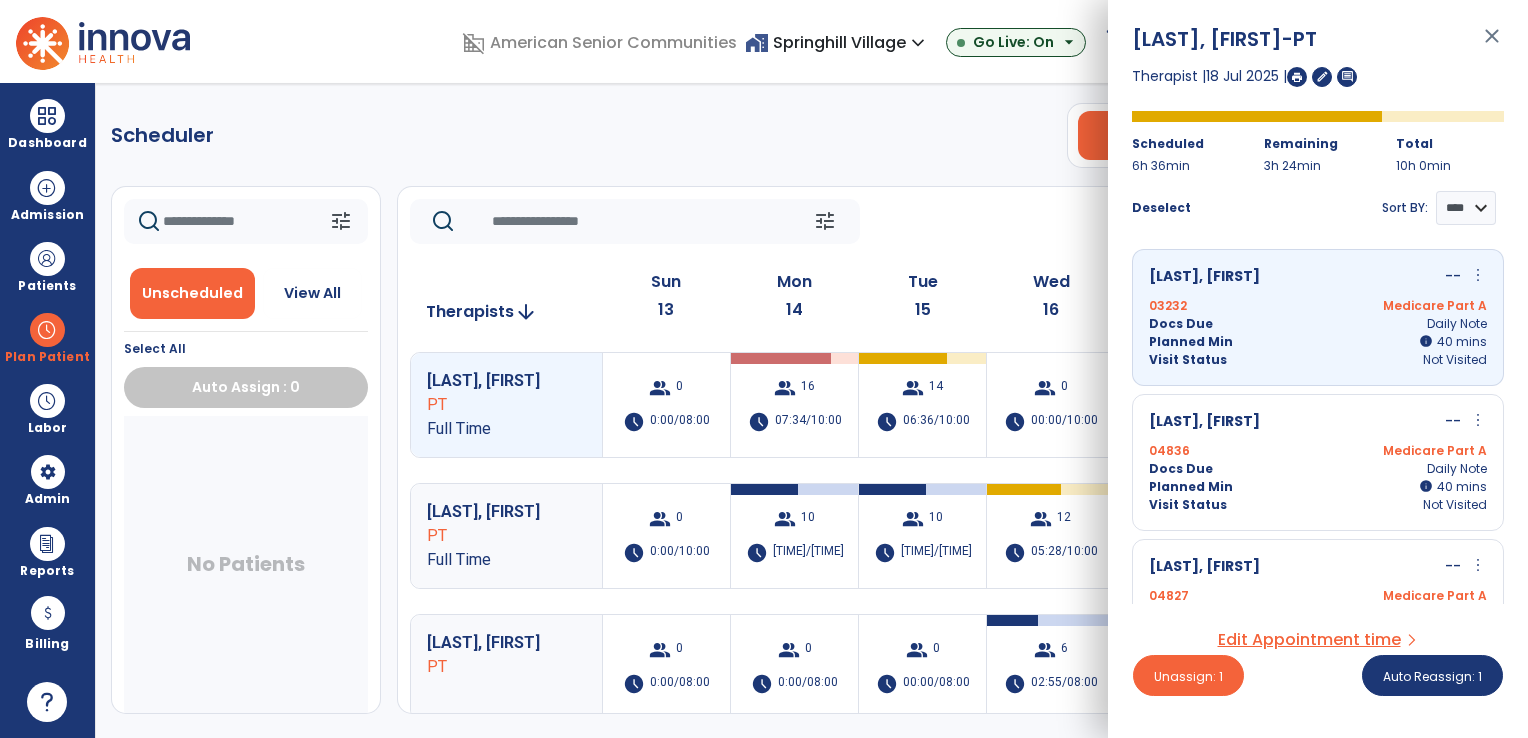 click on "Docs Due Daily Note" at bounding box center [1318, 469] 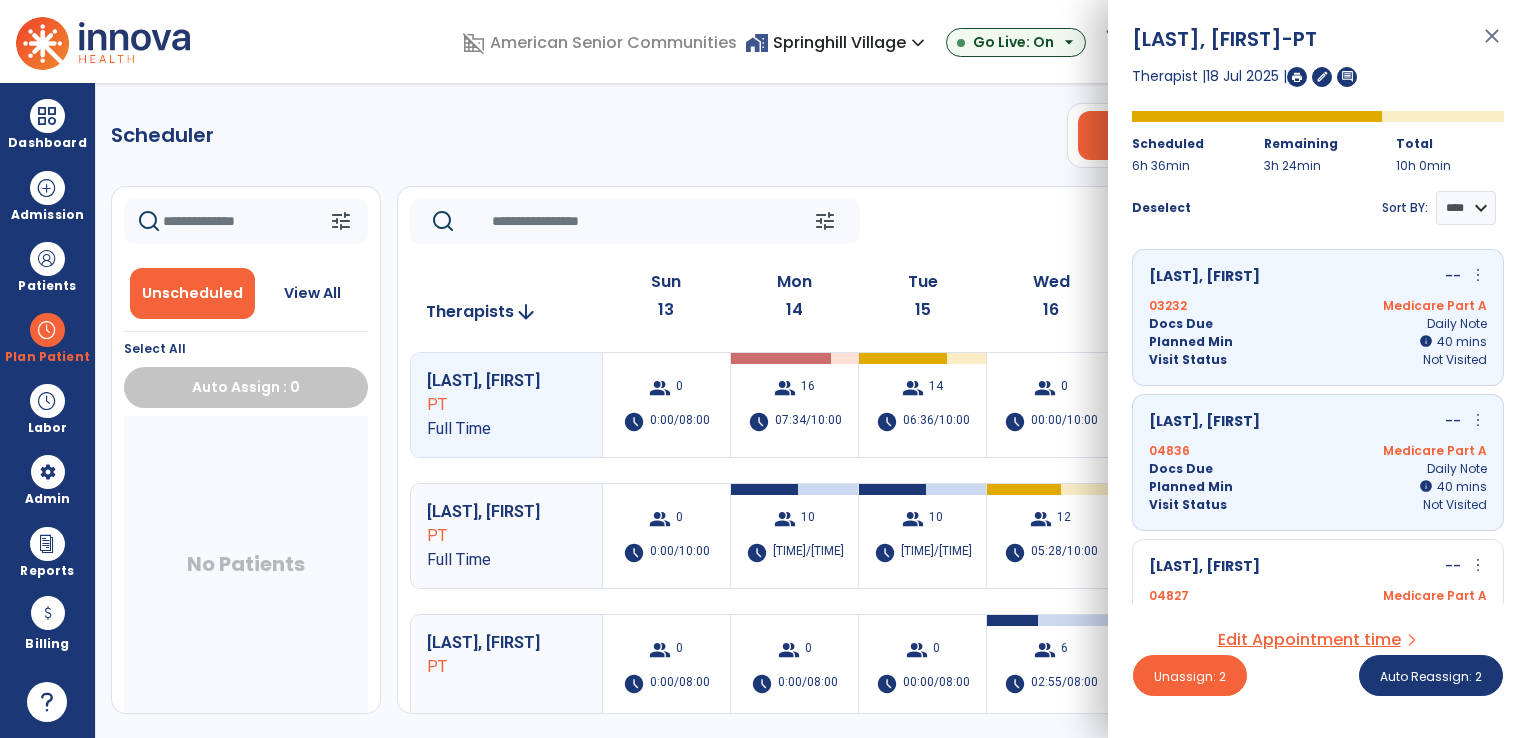 click on "[POSTAL_CODE] Medicare Part A" at bounding box center [1318, 596] 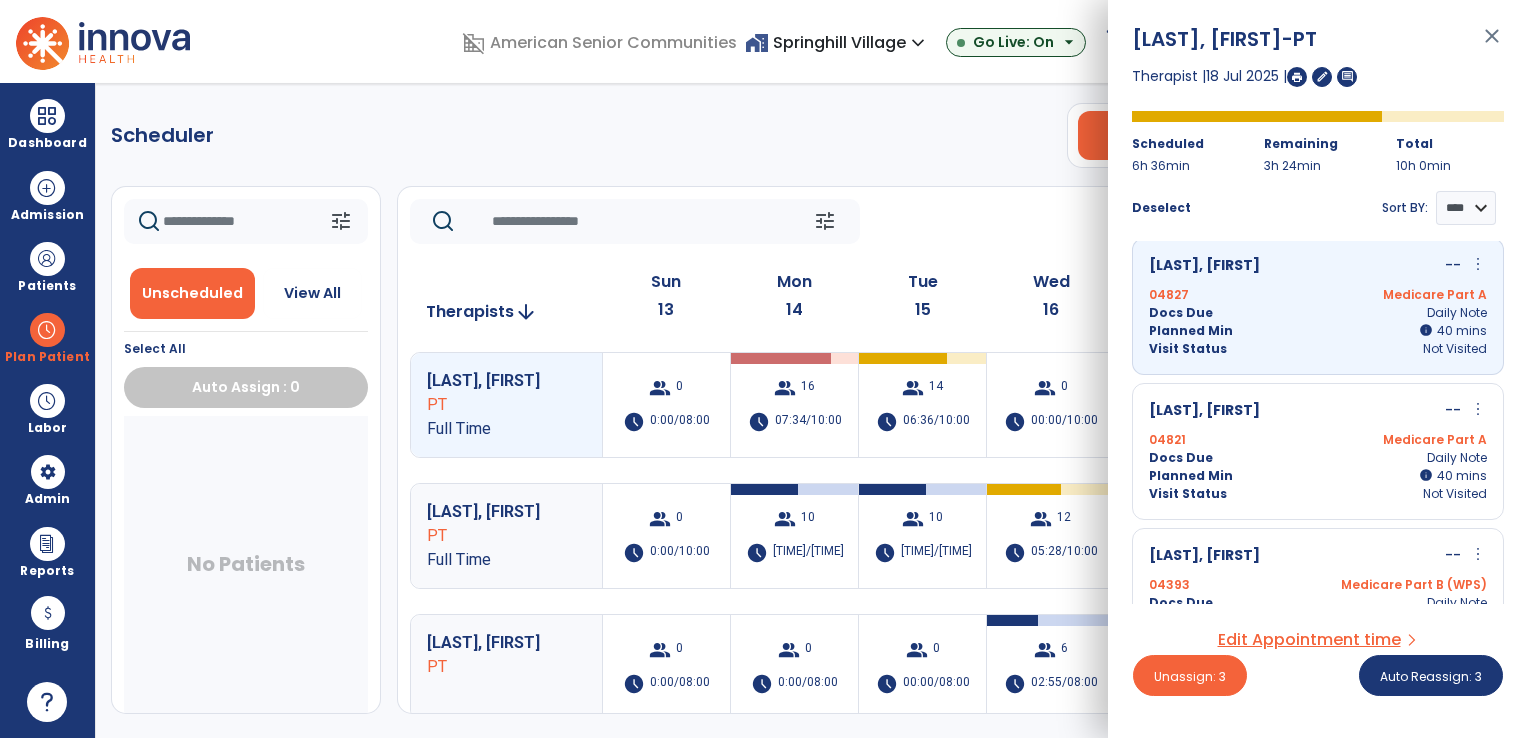 scroll, scrollTop: 305, scrollLeft: 0, axis: vertical 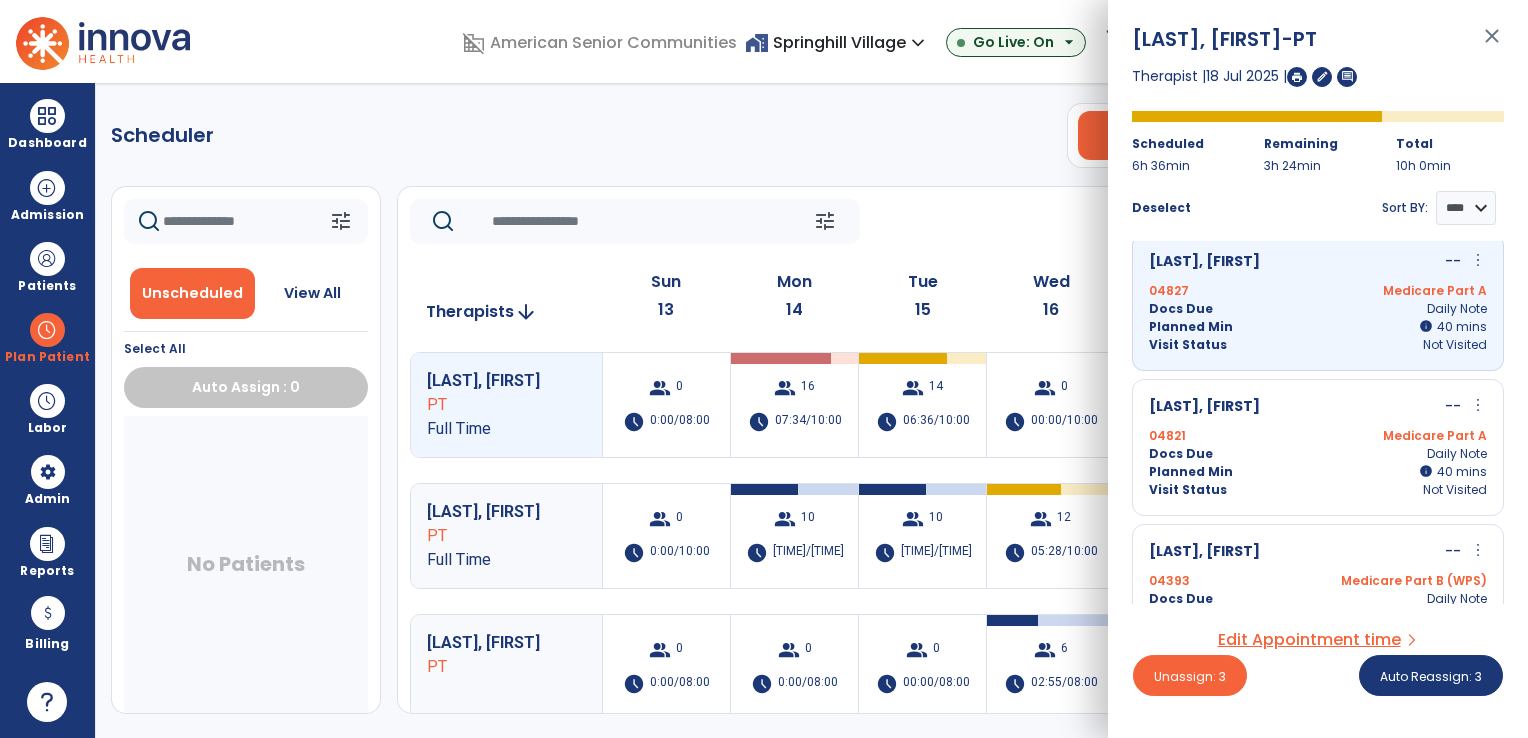 click on "Docs Due Daily Note" at bounding box center [1318, 454] 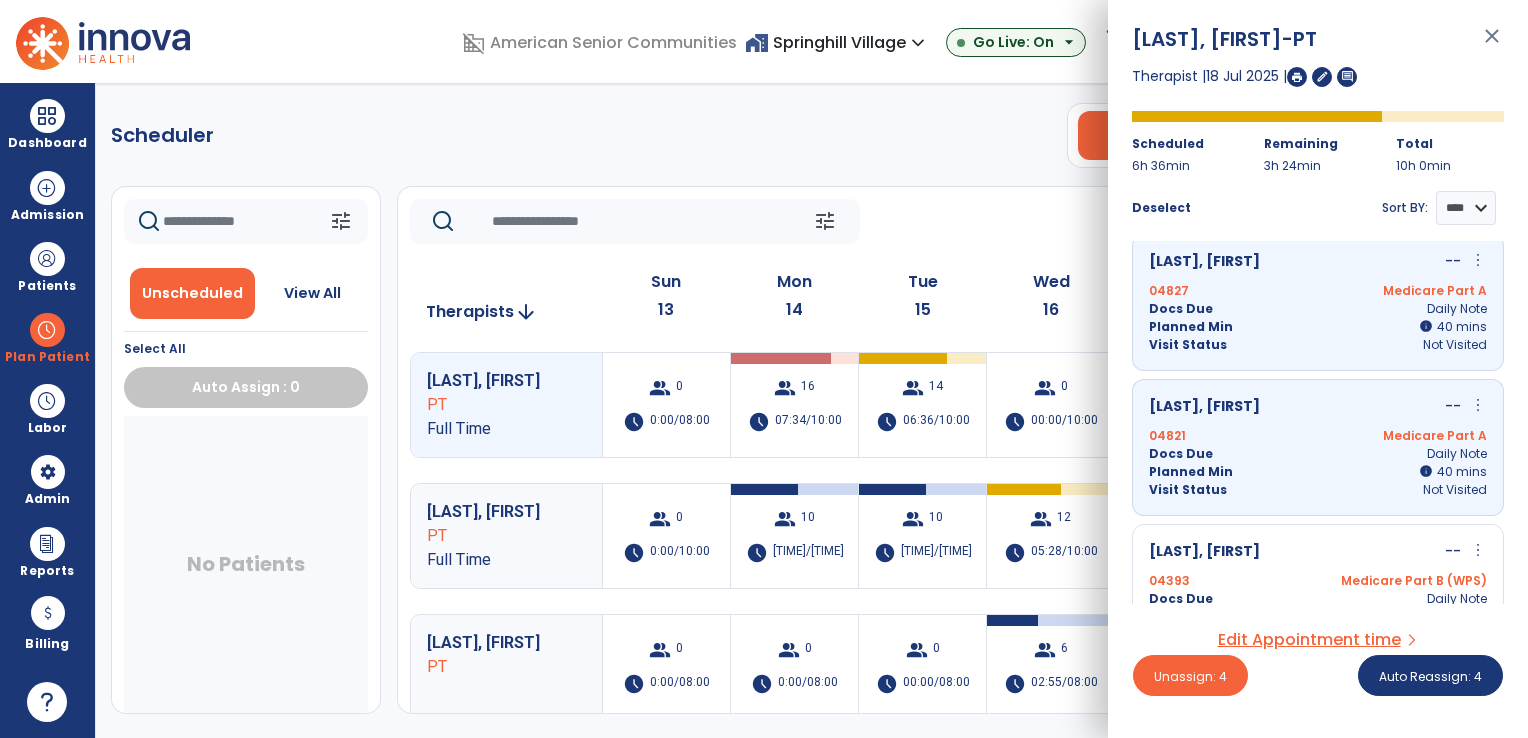 click on "Medicare Part B (WPS)" at bounding box center [1402, 581] 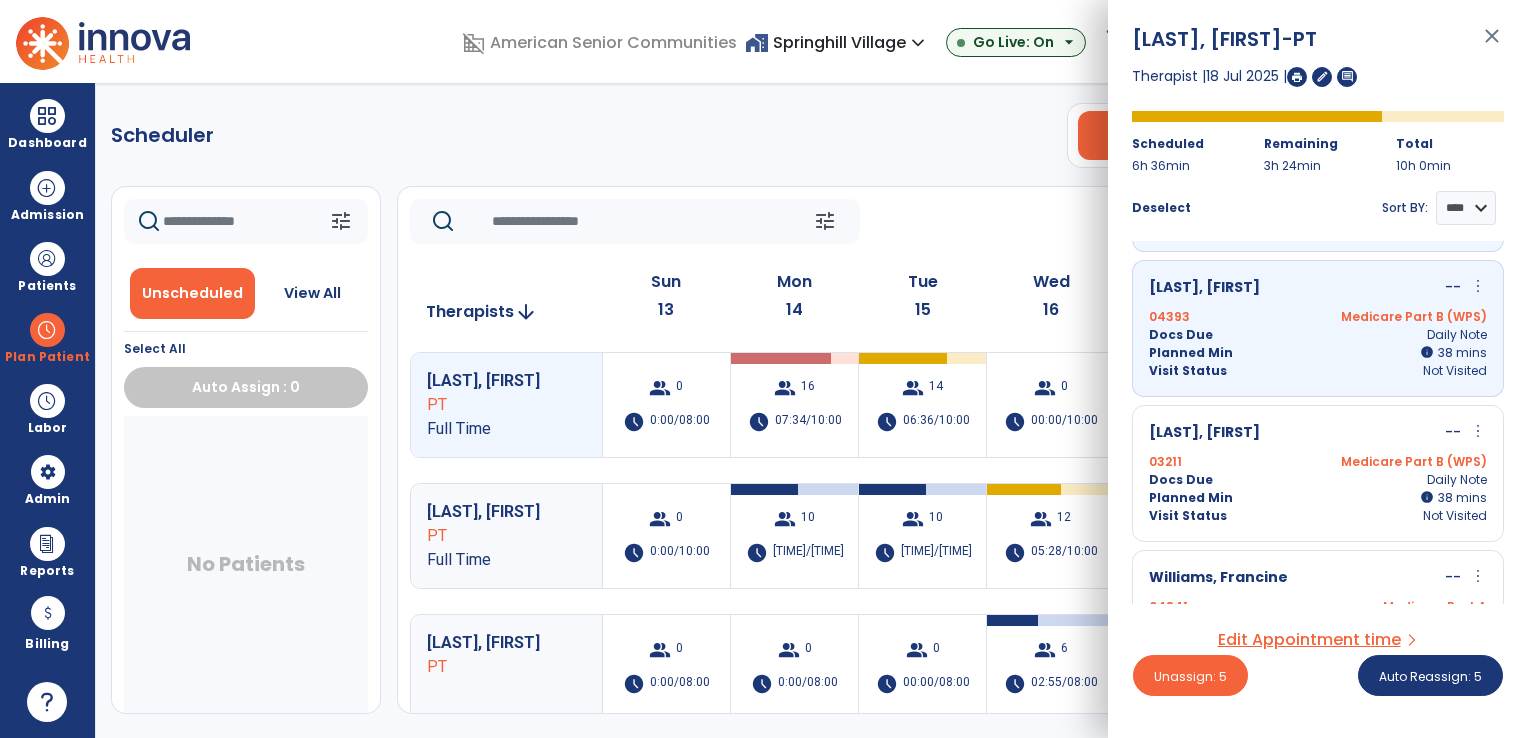 click on "Docs Due Daily Note" at bounding box center (1318, 480) 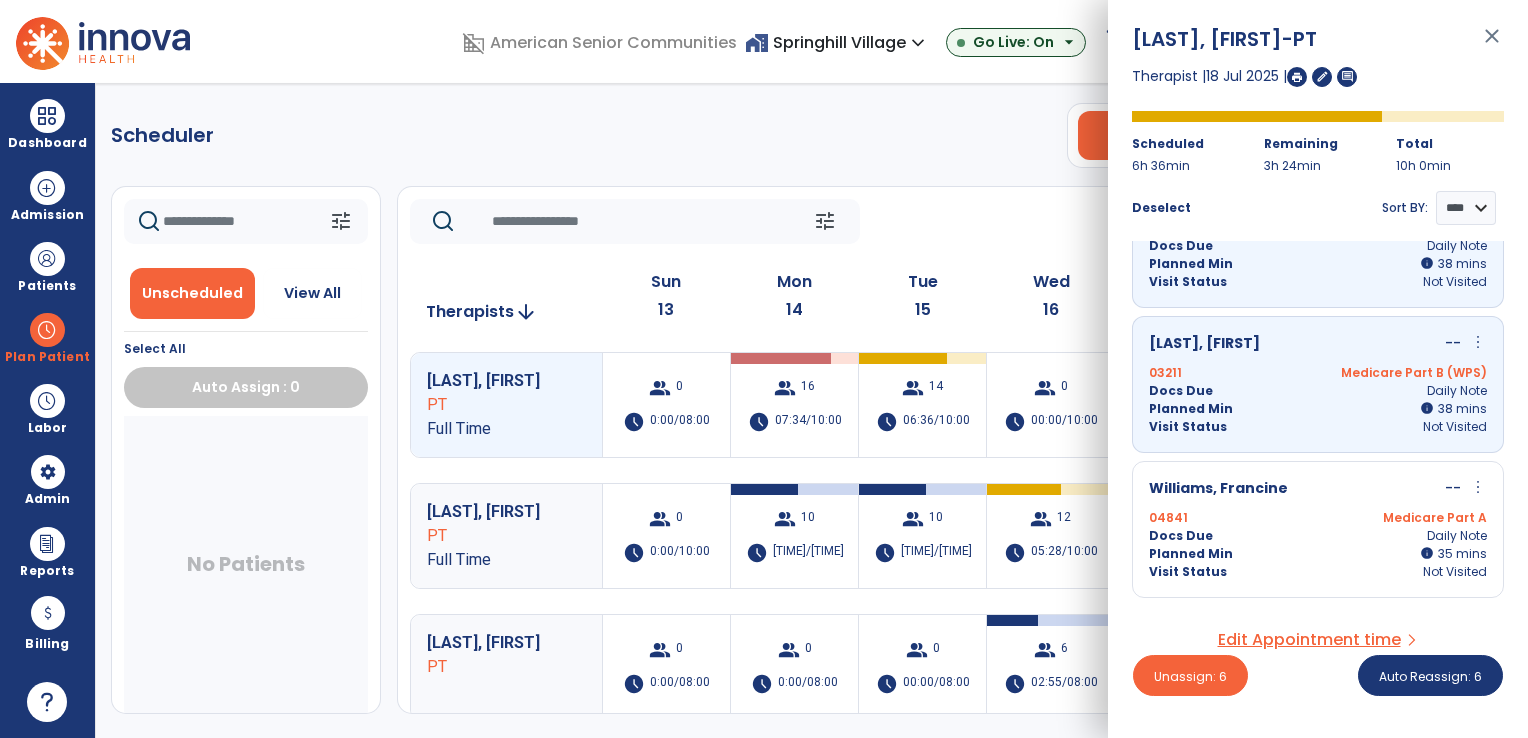 scroll, scrollTop: 769, scrollLeft: 0, axis: vertical 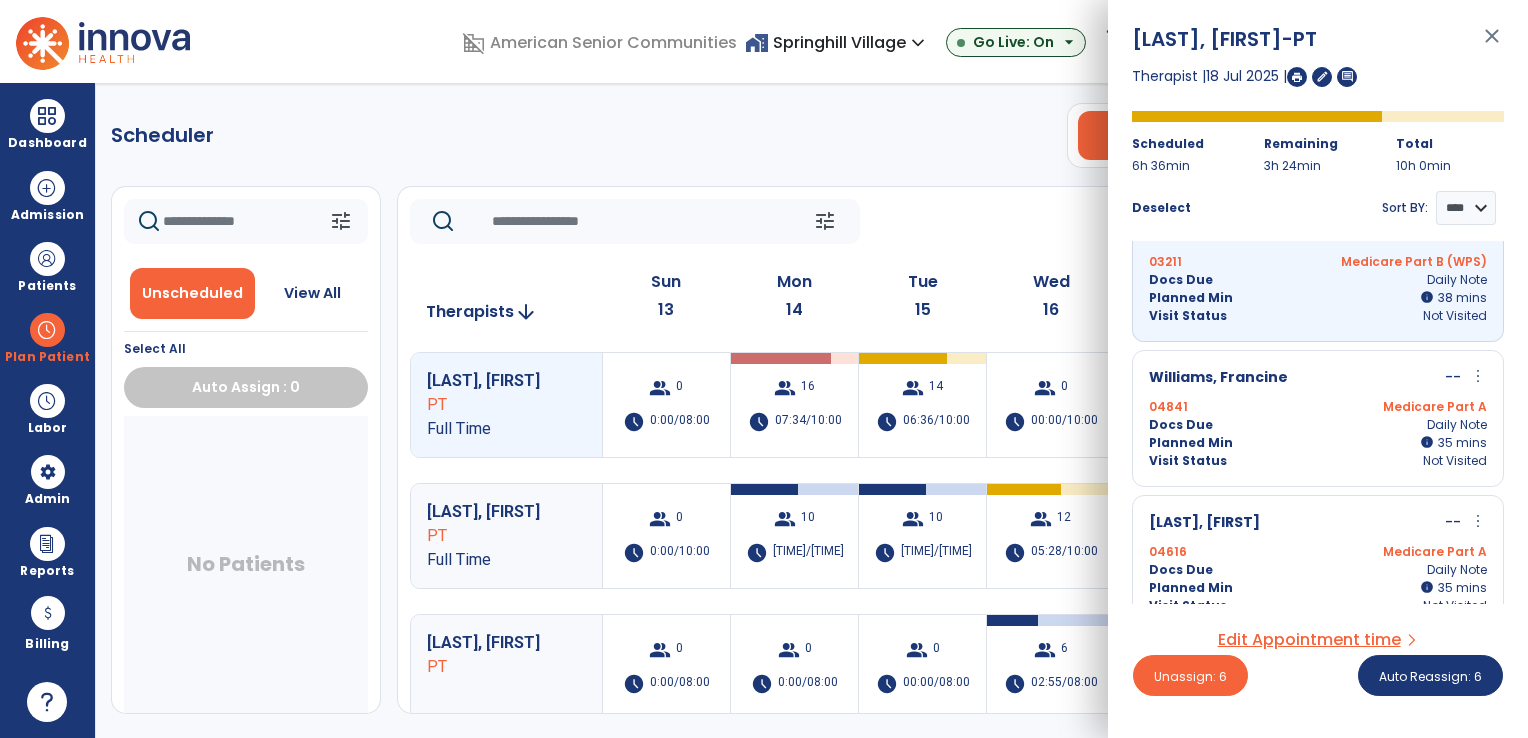 click on "Docs Due Daily Note" at bounding box center (1318, 425) 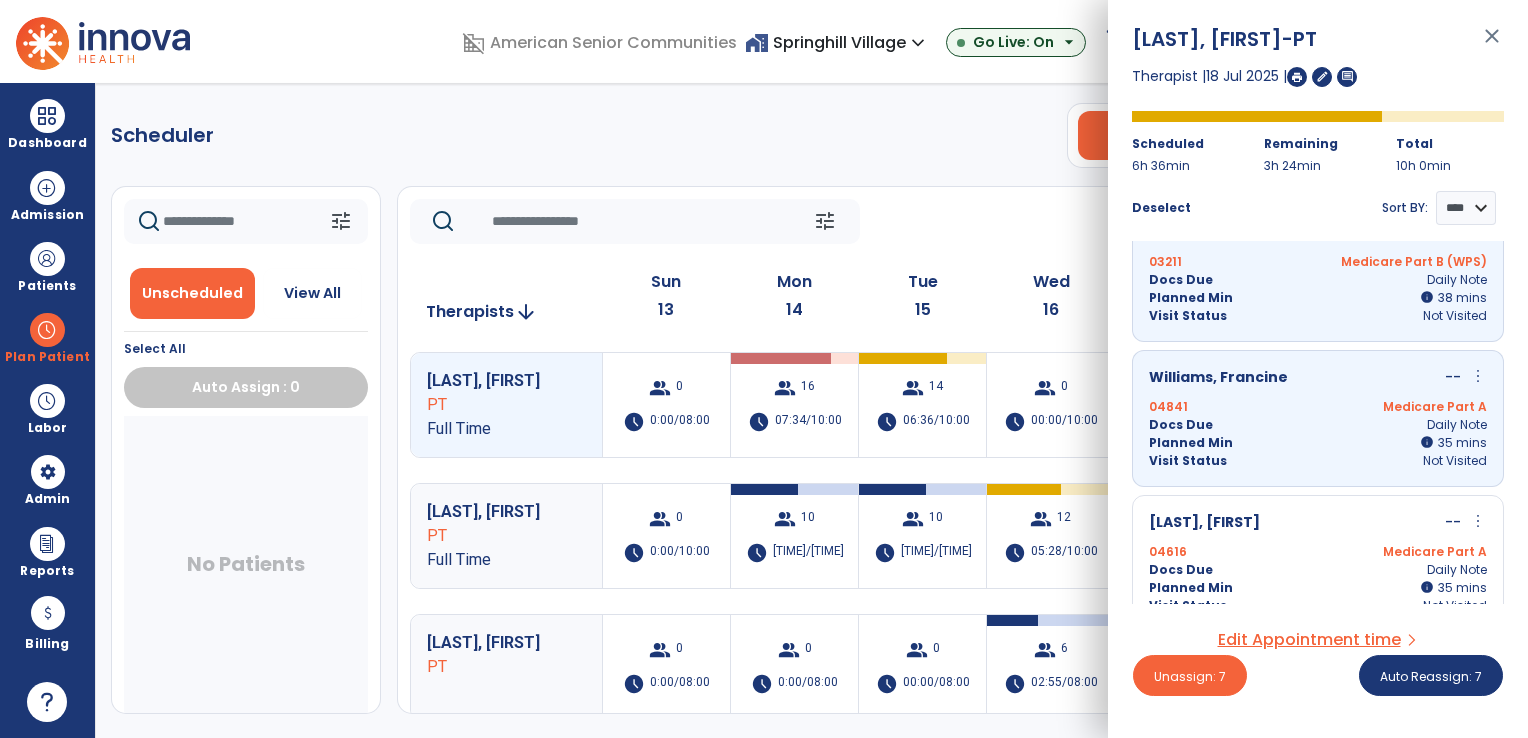 click on "Docs Due Daily Note" at bounding box center [1318, 570] 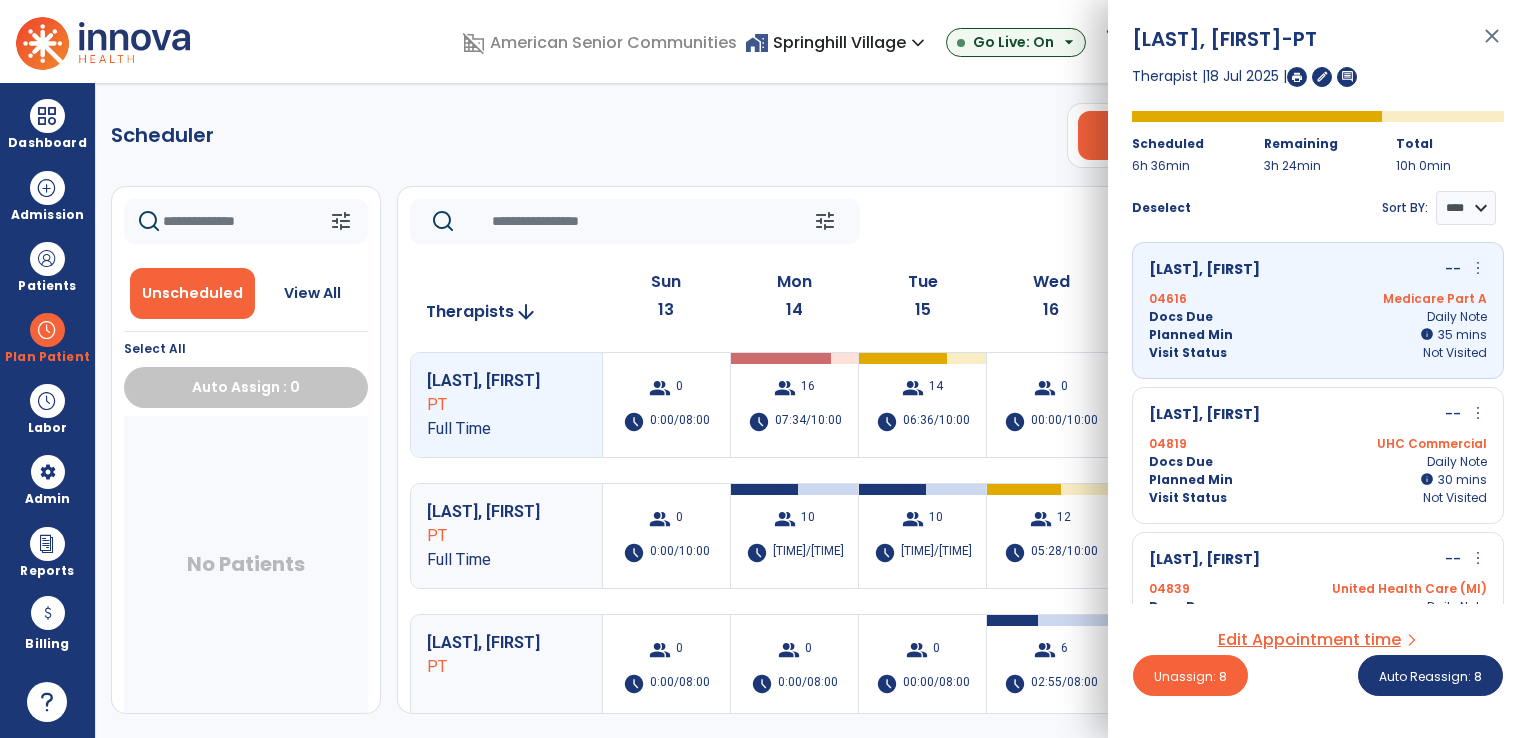 scroll, scrollTop: 1024, scrollLeft: 0, axis: vertical 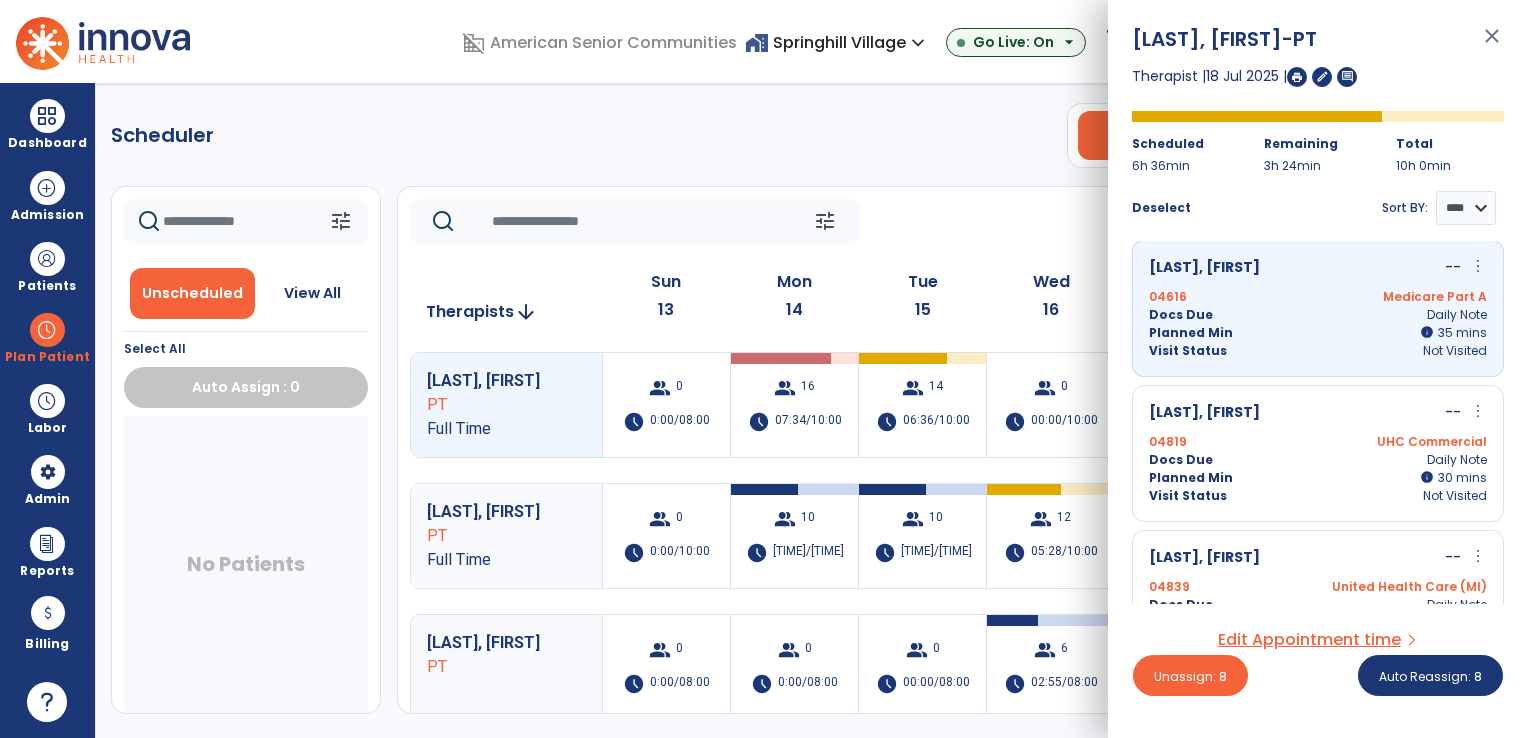 click on "Planned Min  info   30 I 30 mins" at bounding box center (1318, 478) 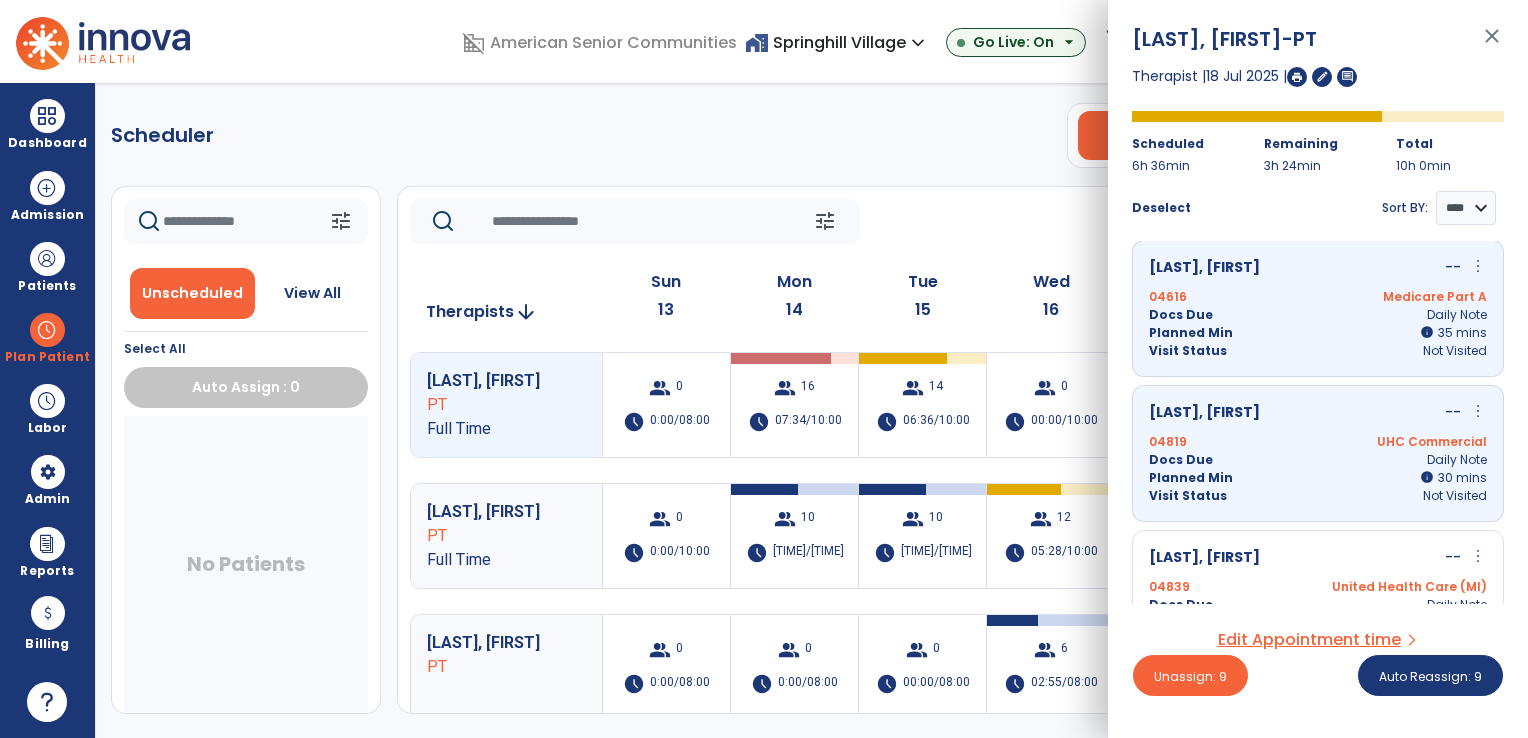click on "United Health Care (MI)" at bounding box center [1402, 587] 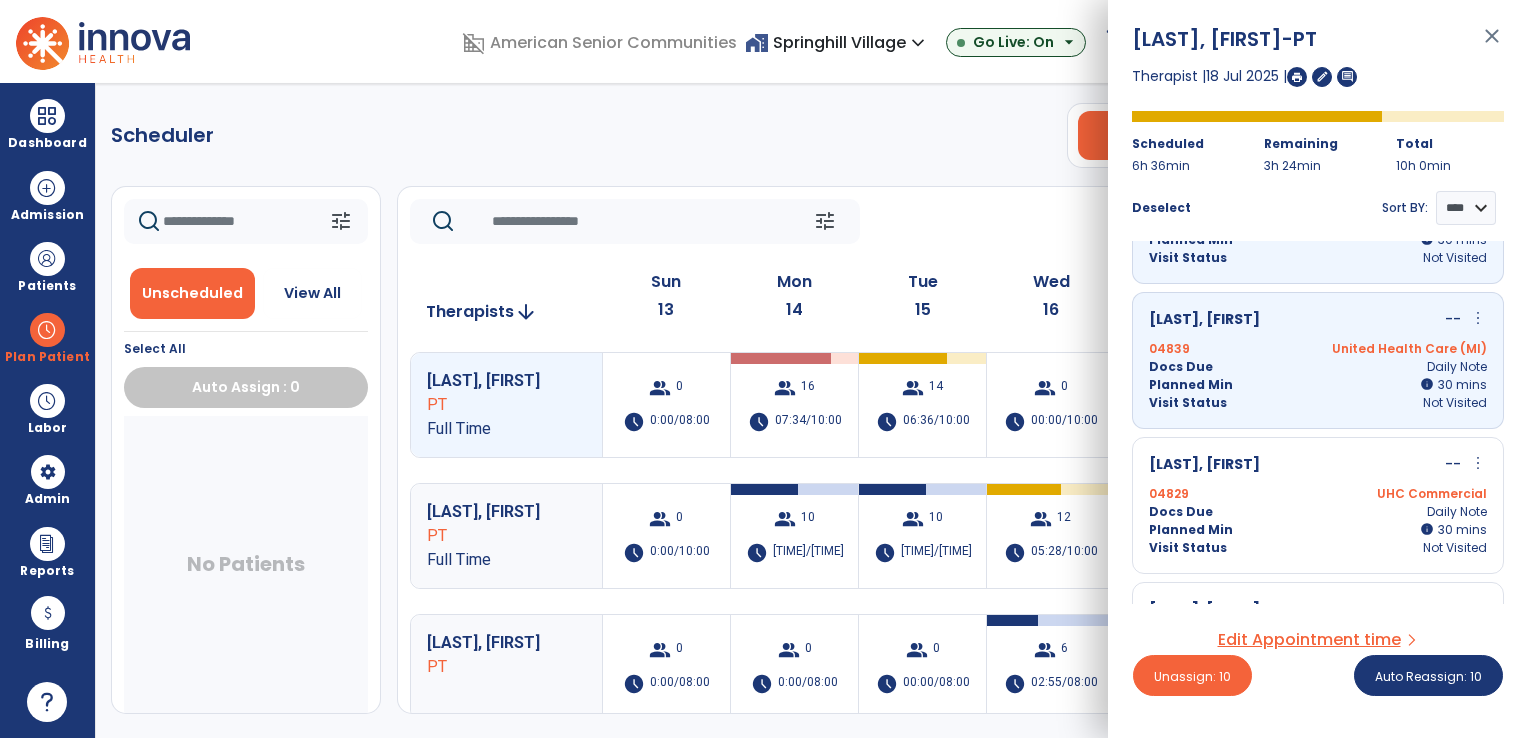 scroll, scrollTop: 1283, scrollLeft: 0, axis: vertical 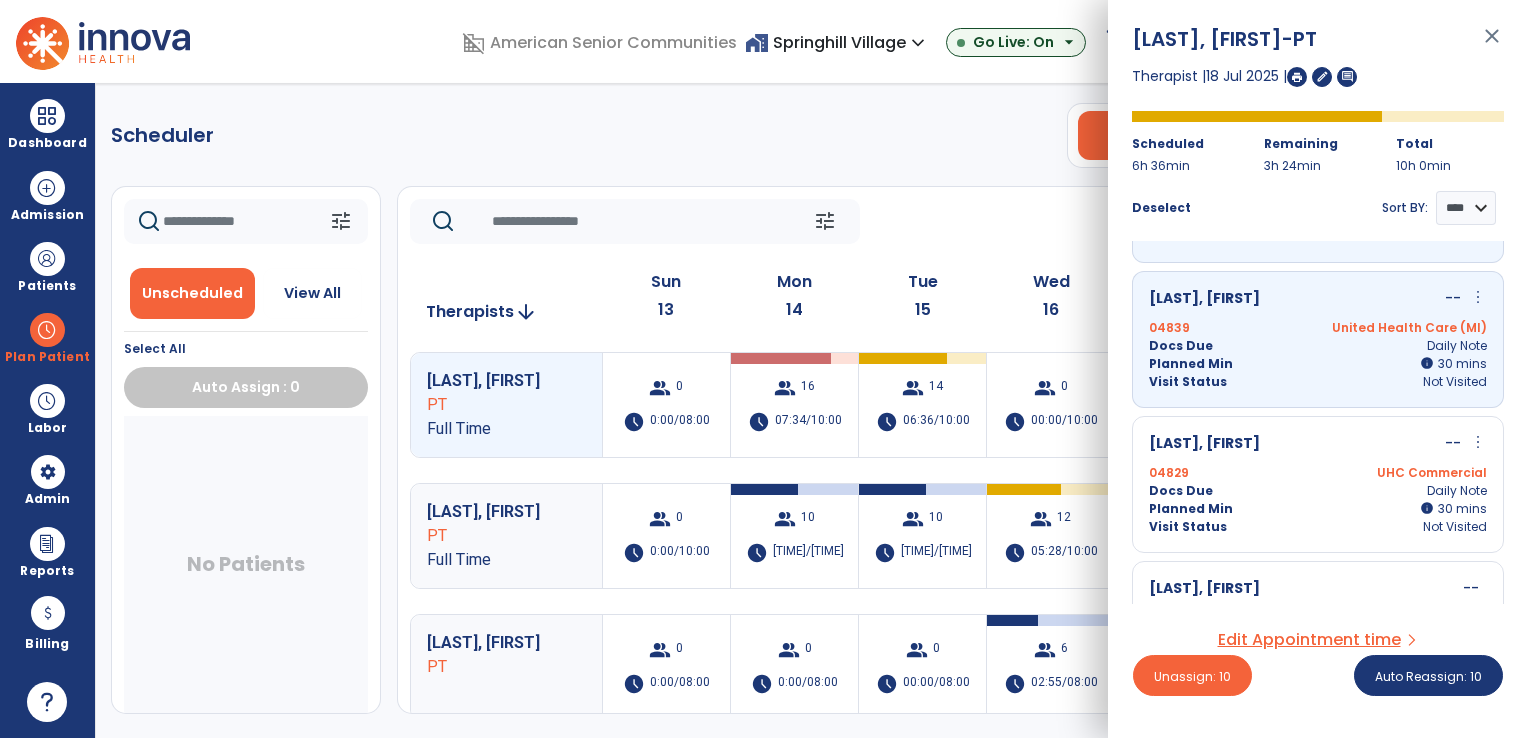 click on "Planned Min  info   30 I 30 mins" at bounding box center [1318, 509] 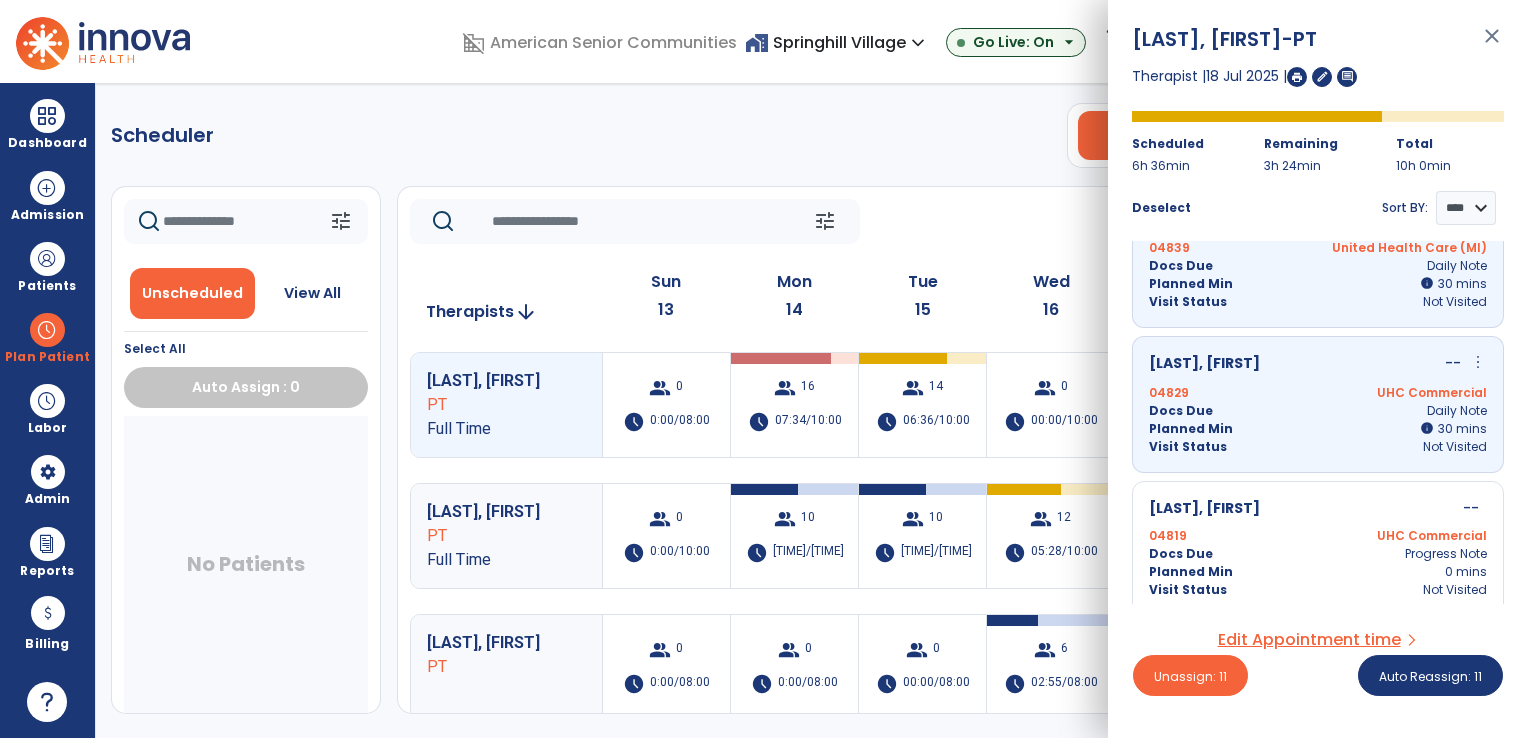 scroll, scrollTop: 1367, scrollLeft: 0, axis: vertical 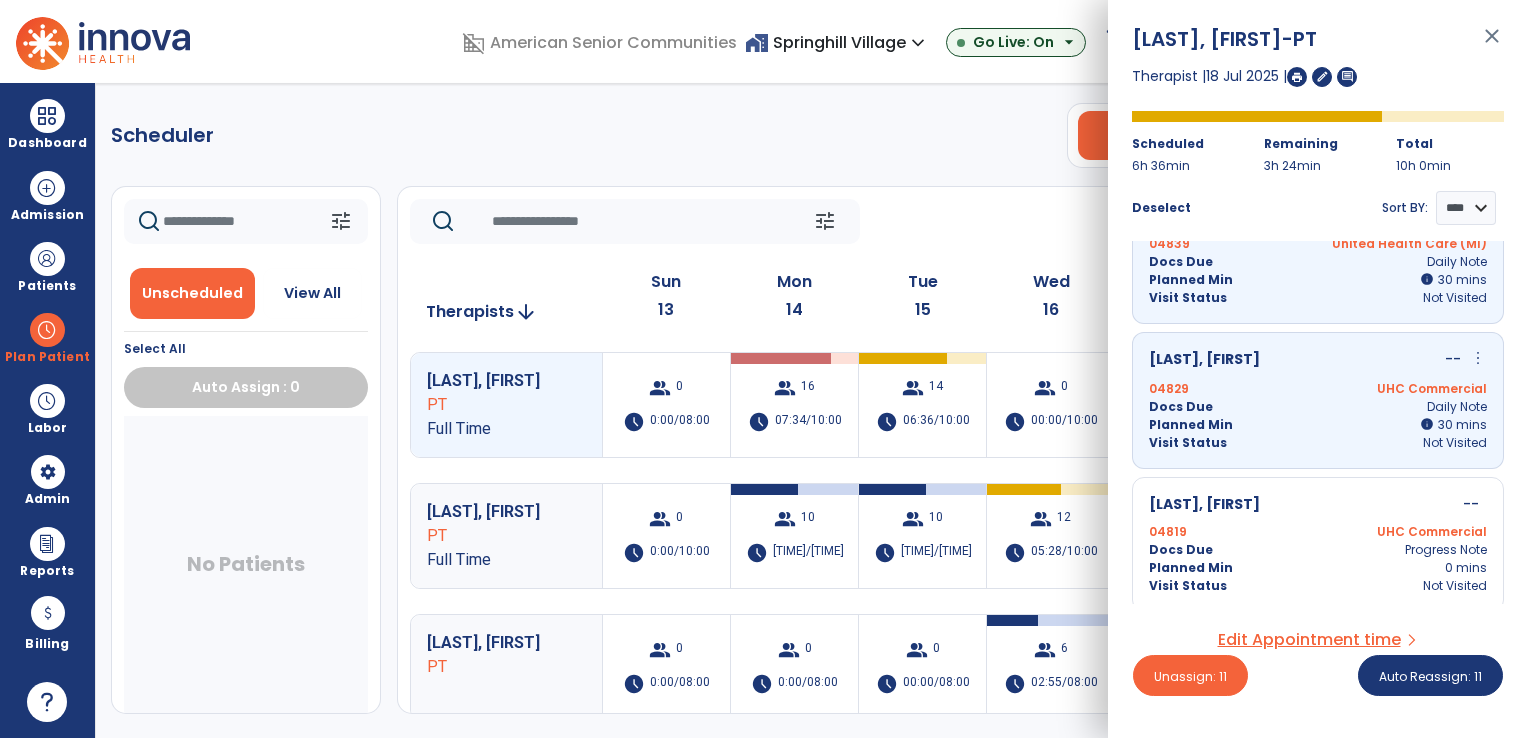 click on "Docs Due Progress Note" at bounding box center [1318, 550] 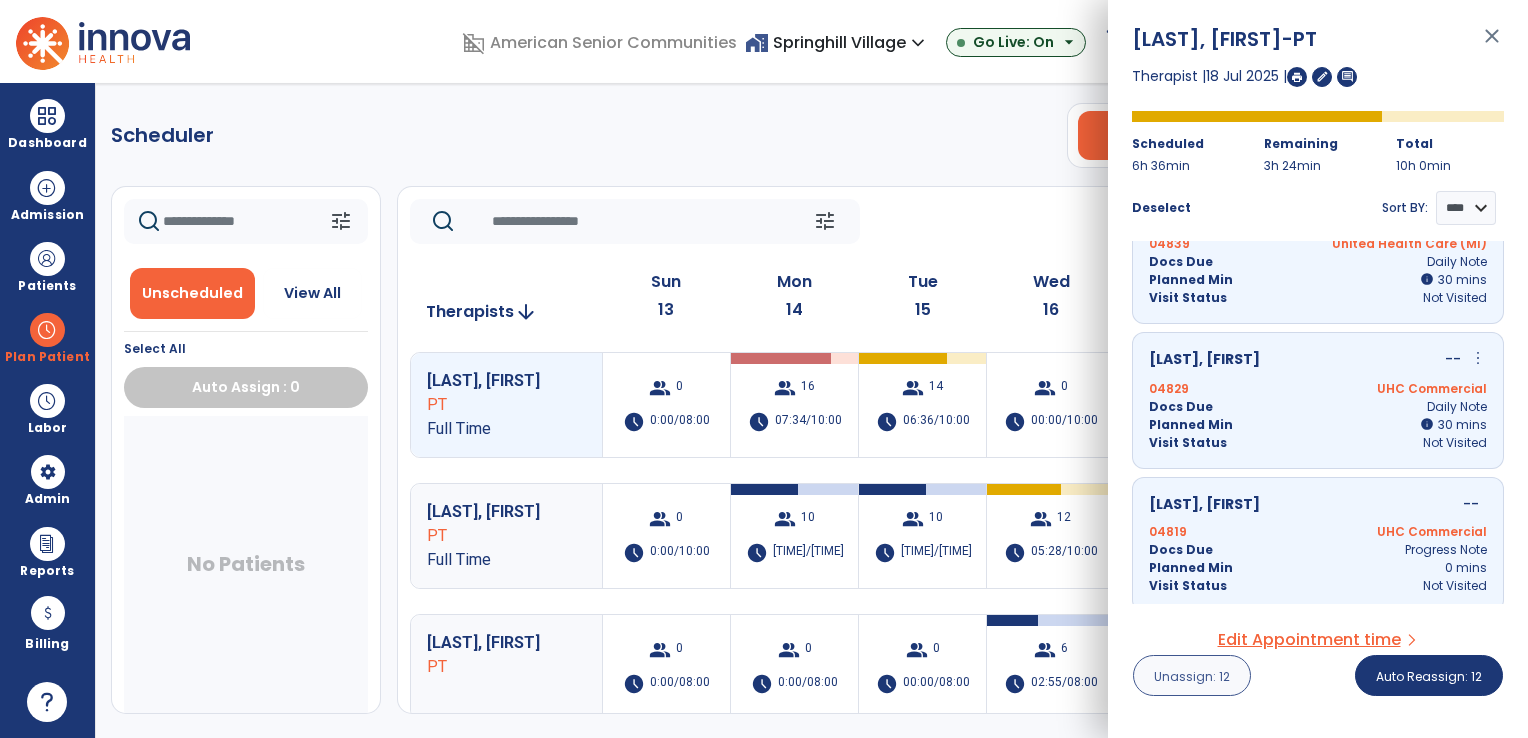 click on "Unassign: 12" at bounding box center [1192, 676] 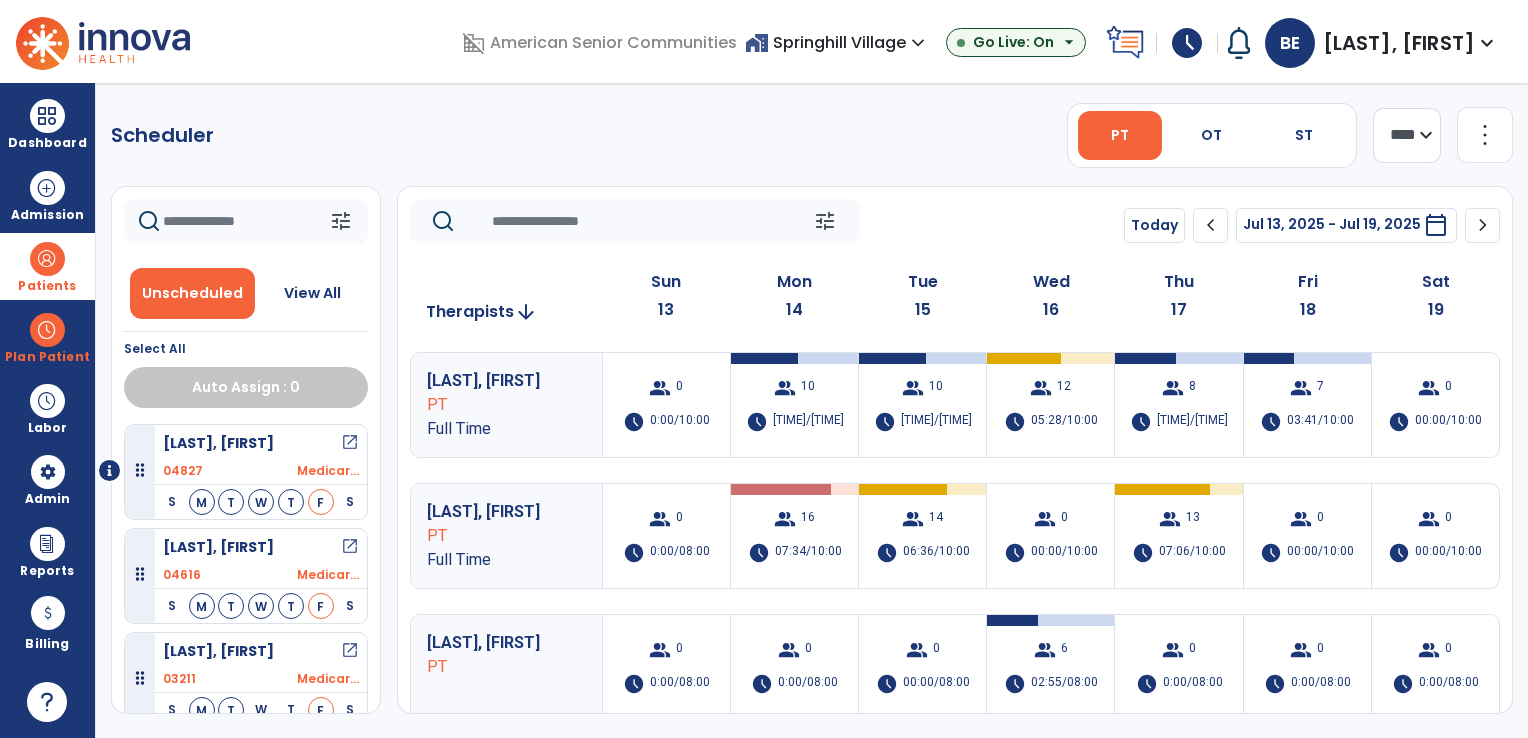 click at bounding box center [47, 259] 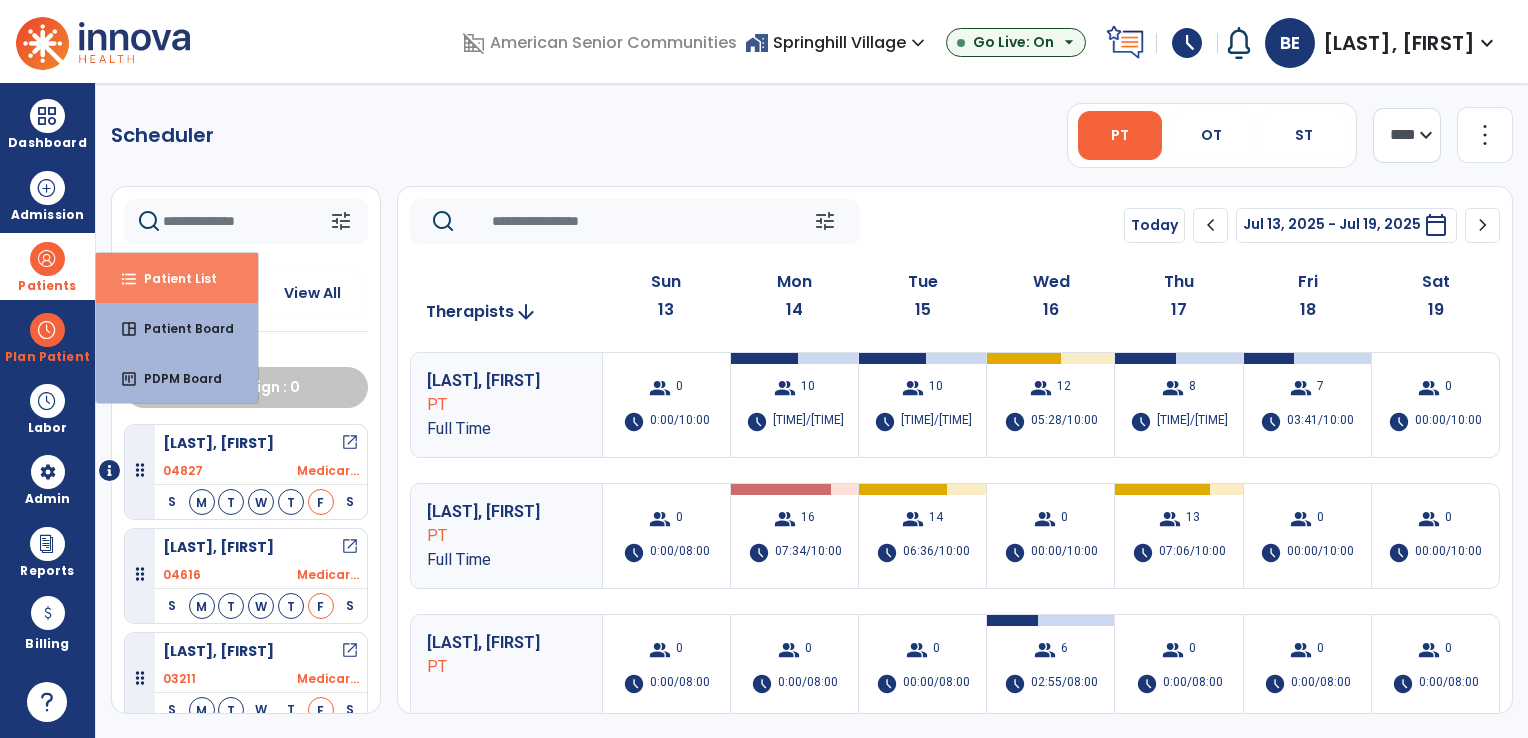 click on "Patient List" at bounding box center (172, 278) 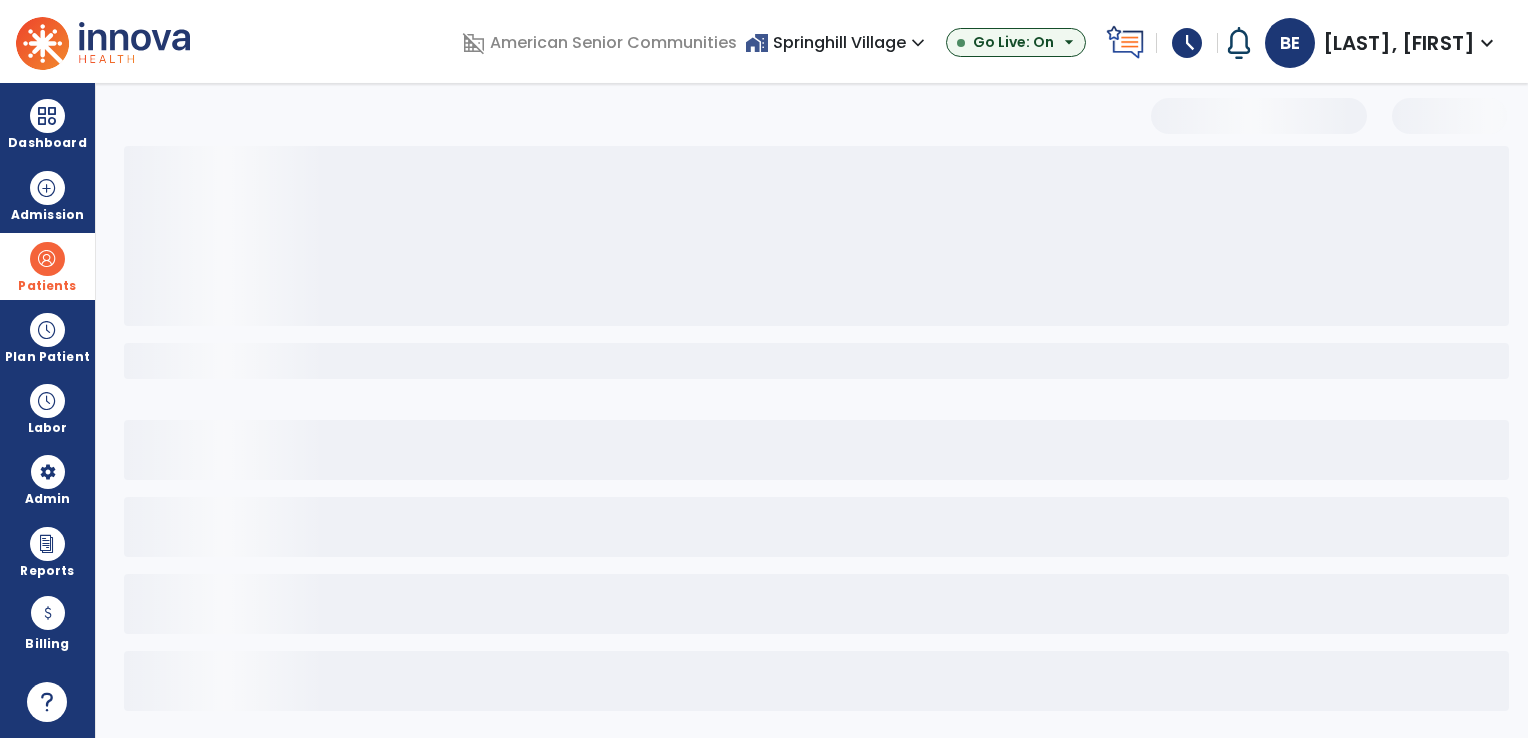 select on "***" 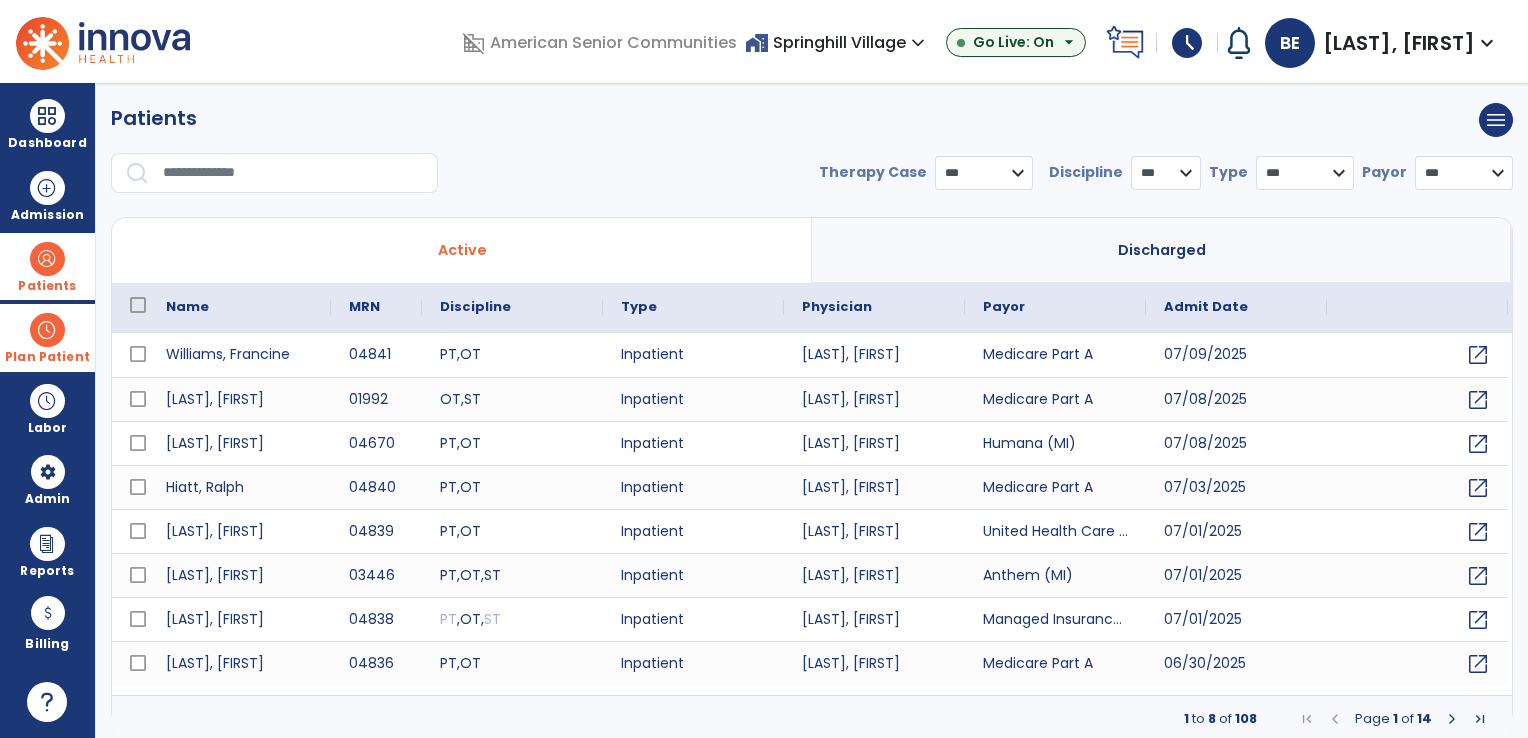click at bounding box center [47, 330] 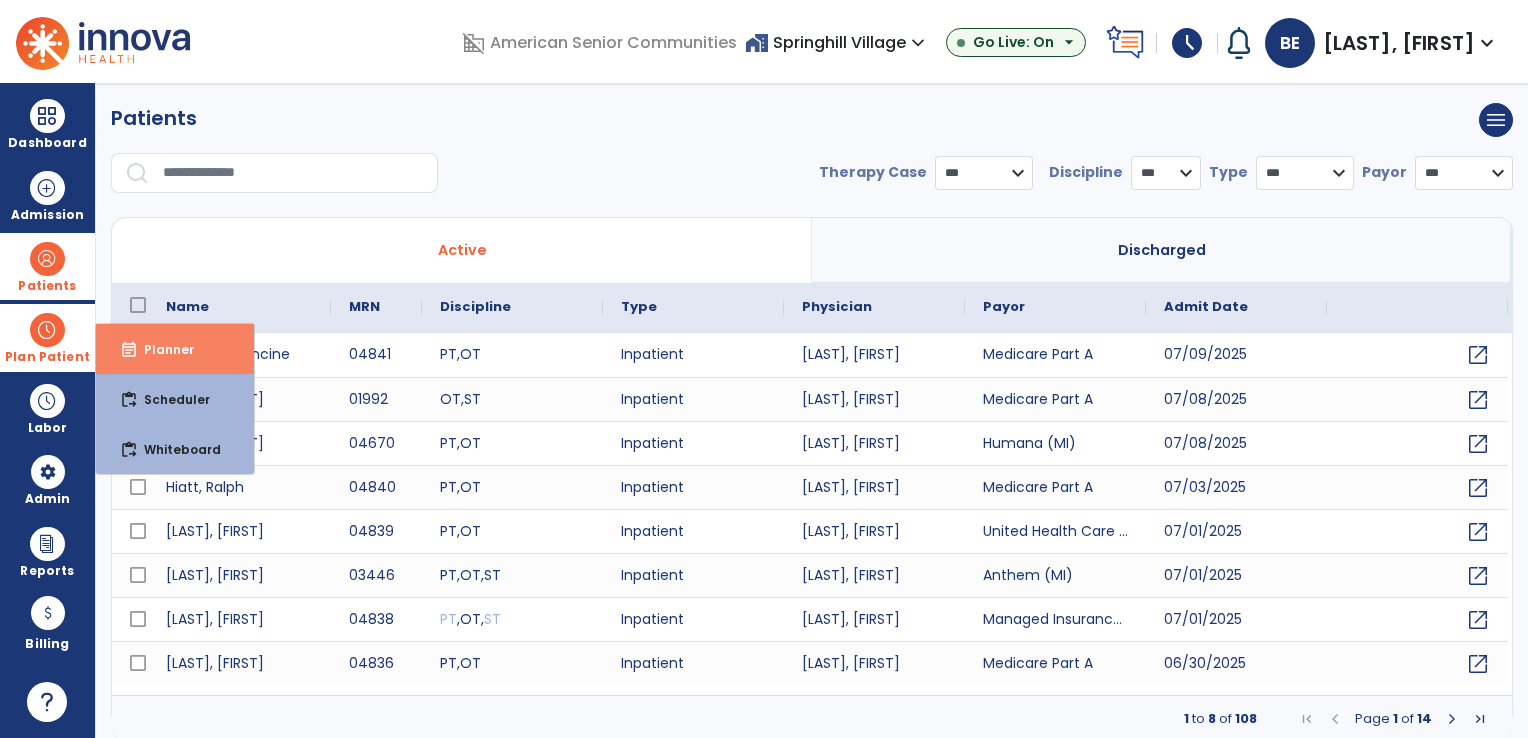 click on "event_note" at bounding box center [129, 350] 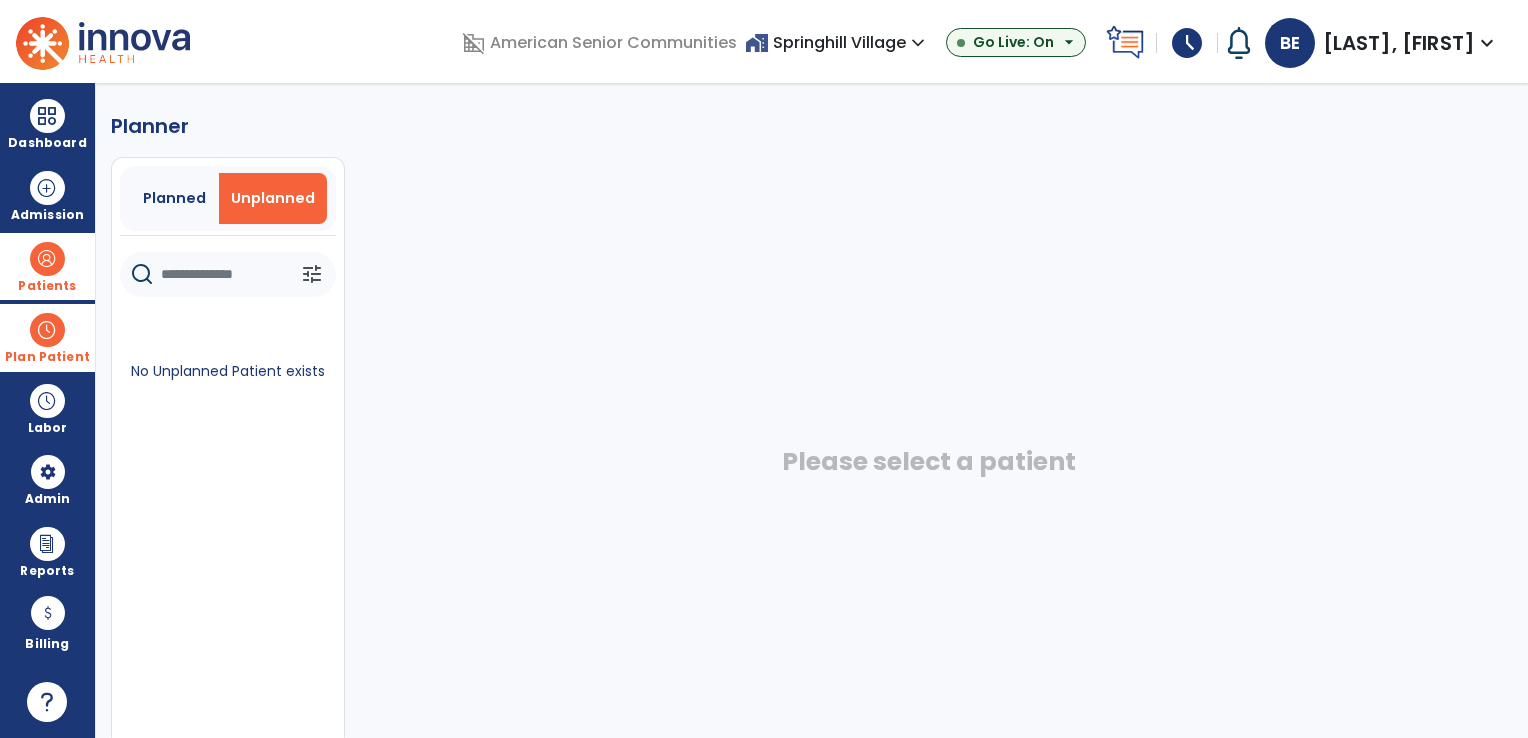 click 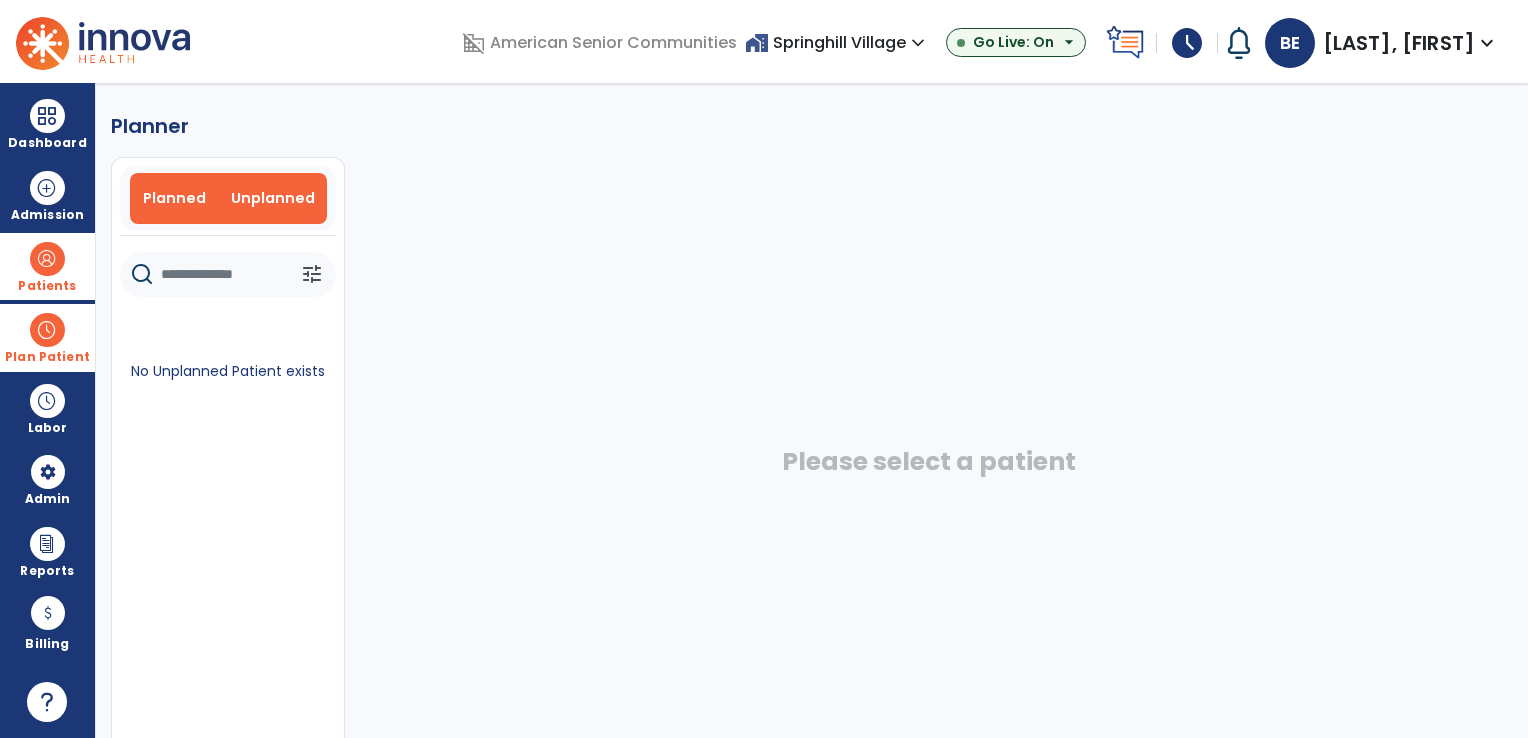 click on "Planned" at bounding box center [174, 198] 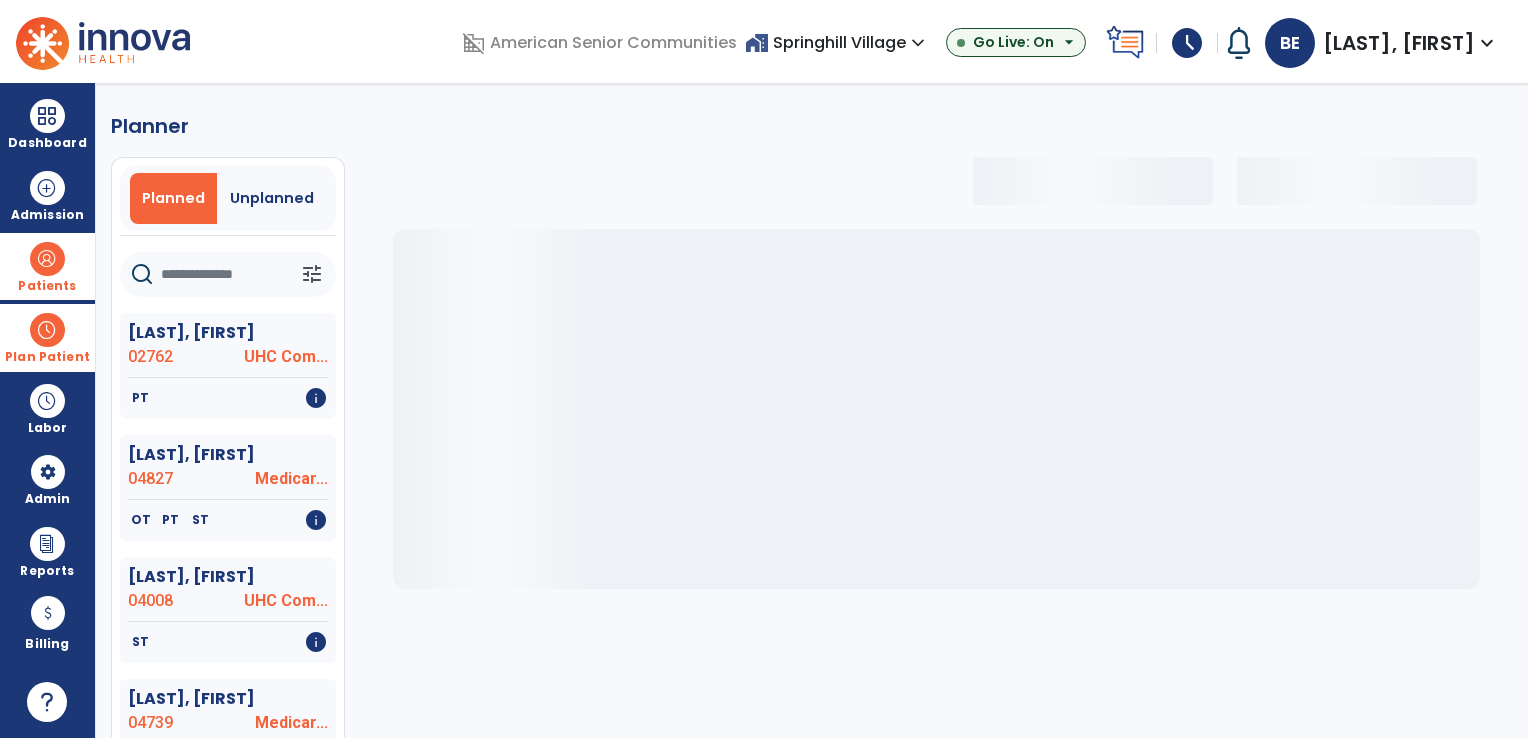 click 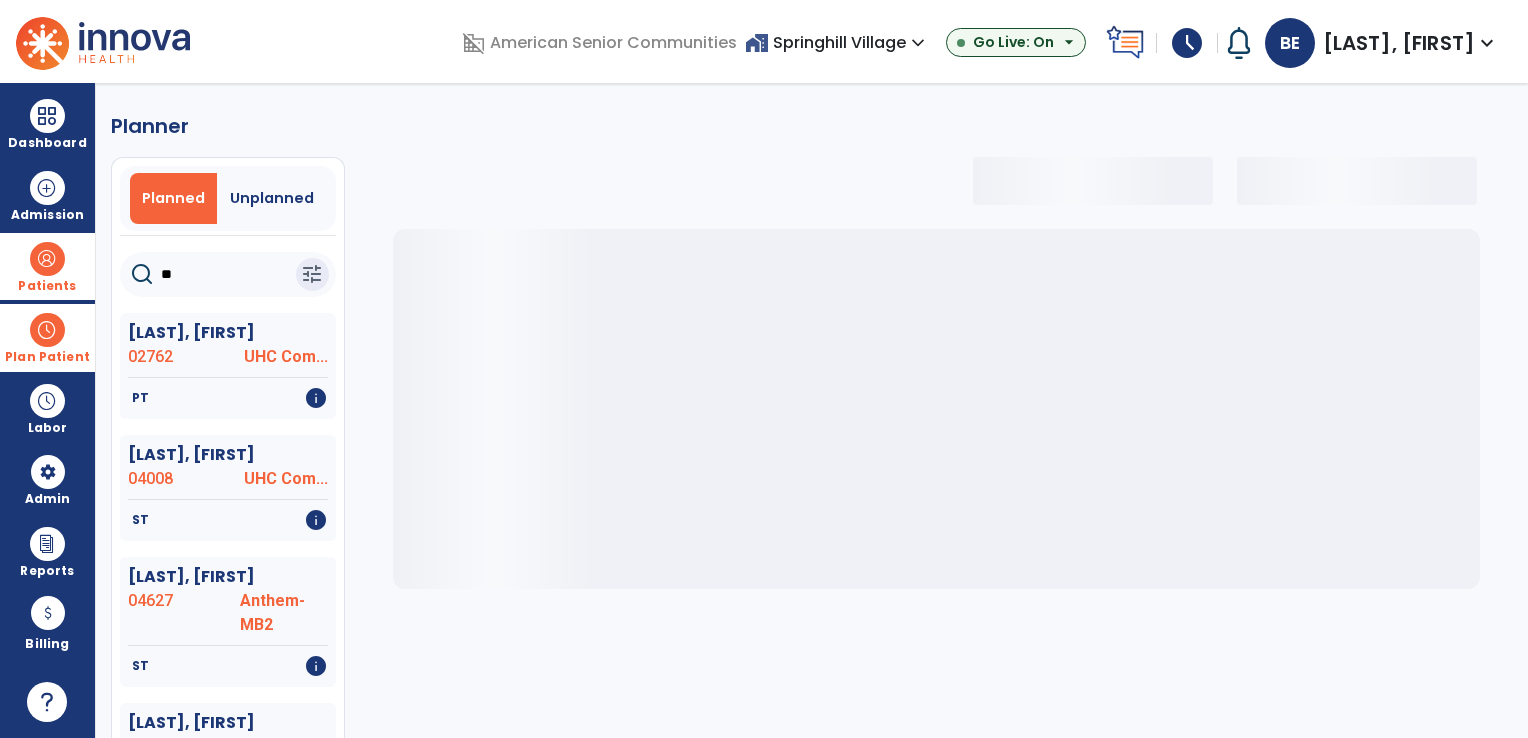 type on "***" 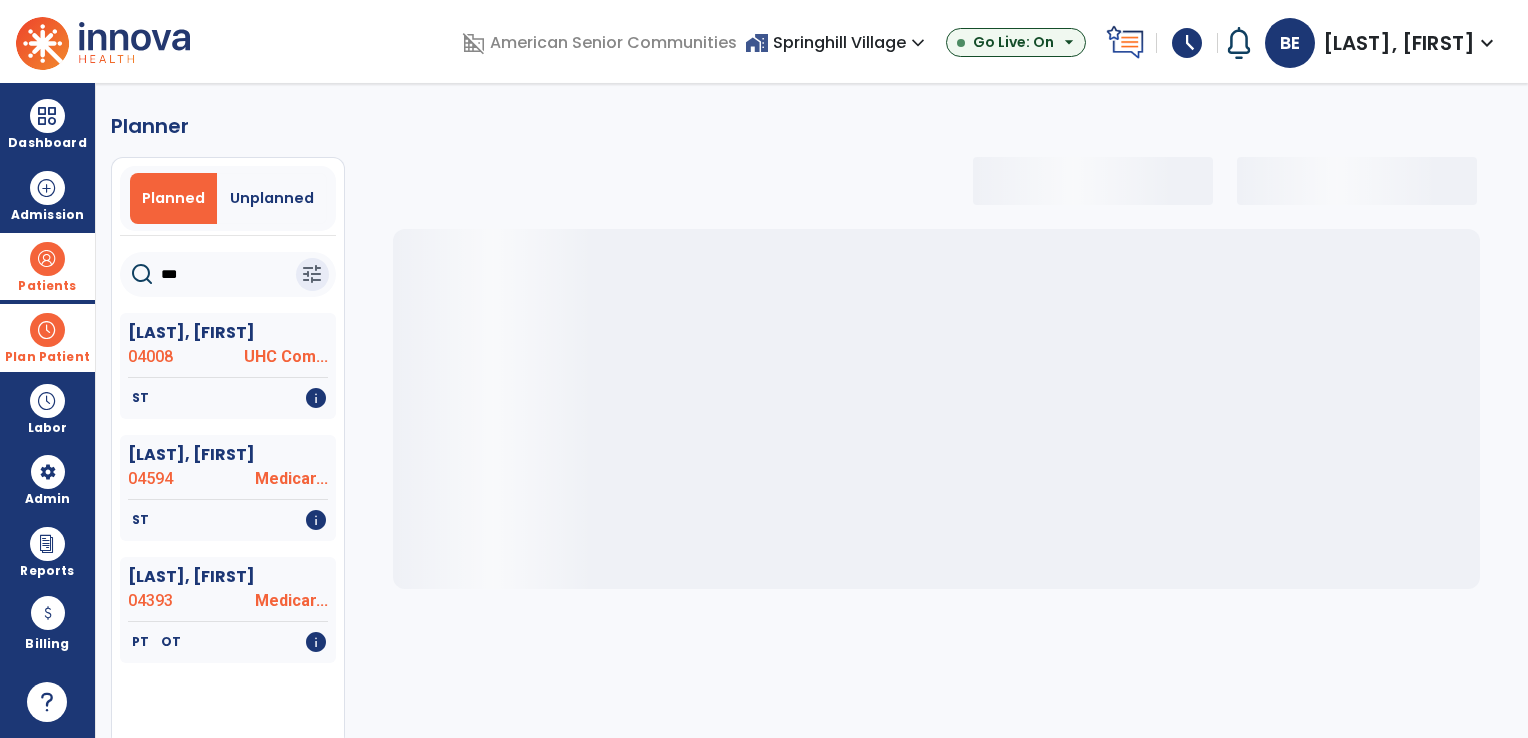 select on "***" 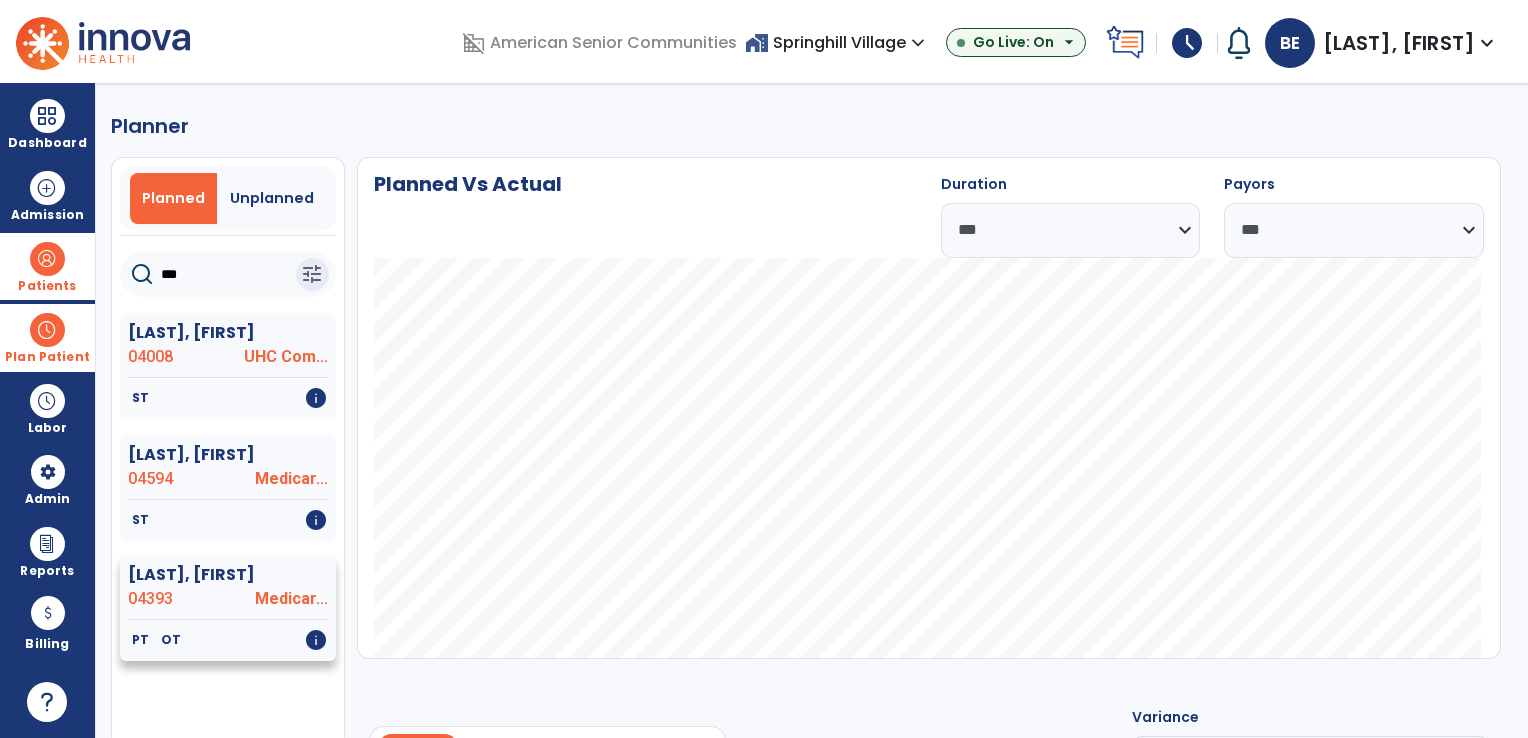 type on "***" 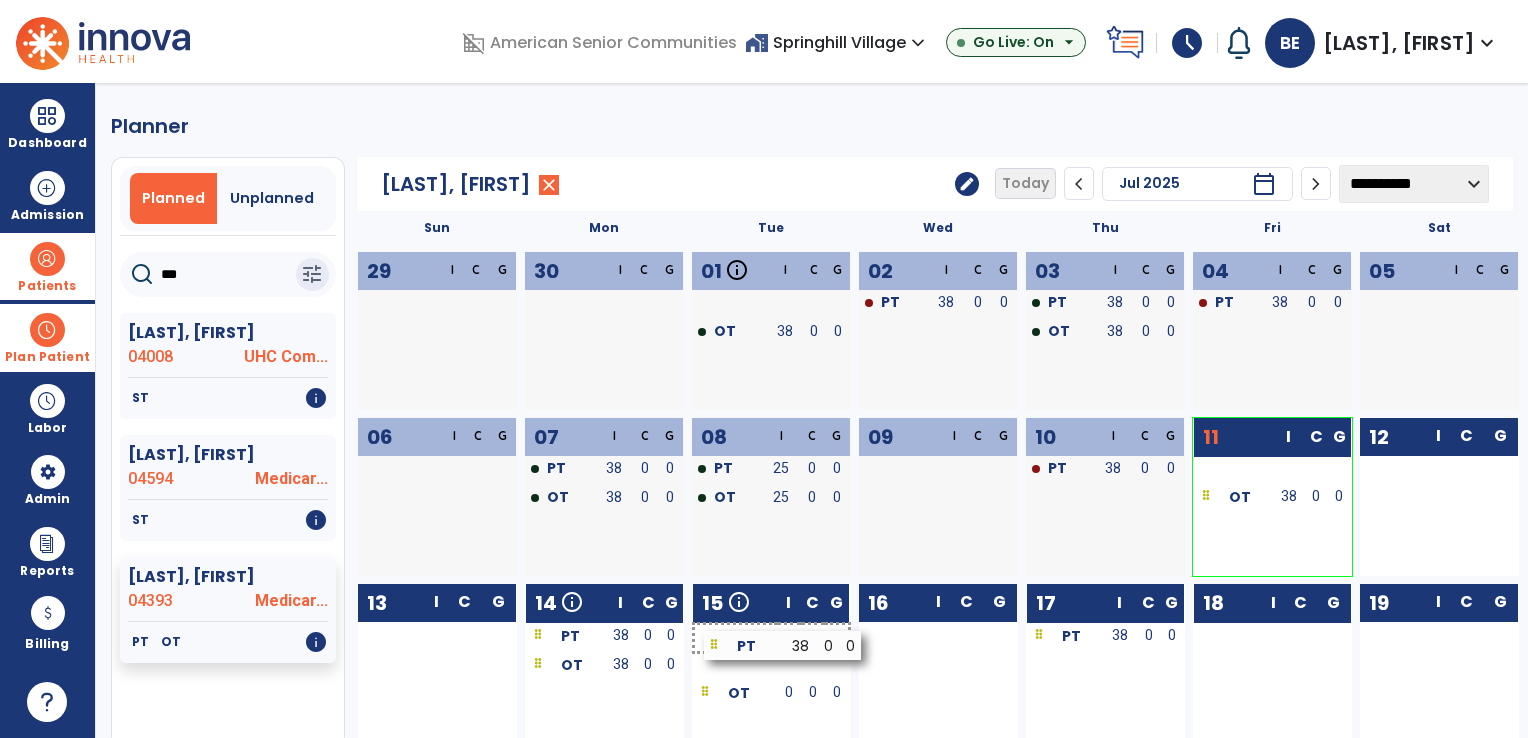 drag, startPoint x: 1295, startPoint y: 644, endPoint x: 807, endPoint y: 653, distance: 488.08298 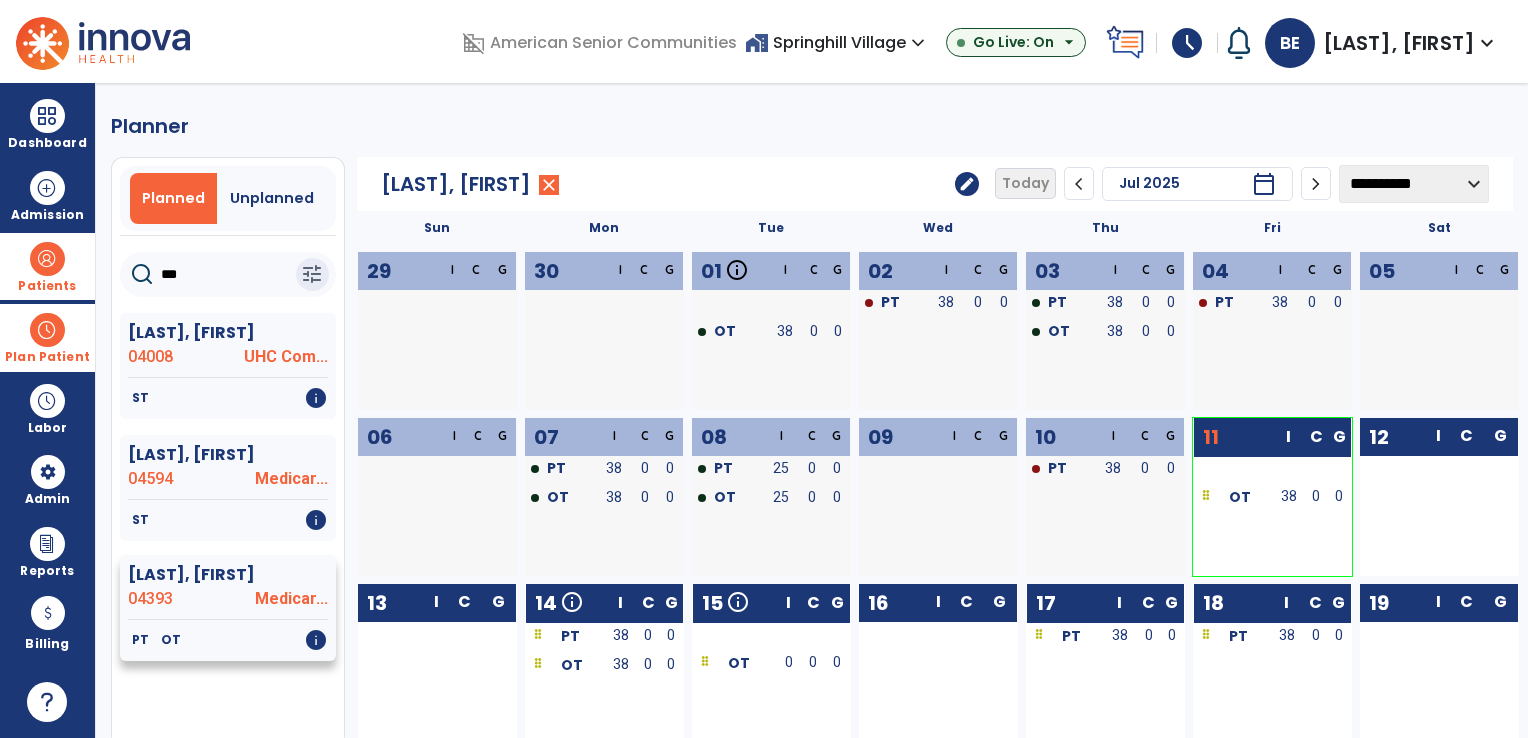 click on "Medicar...  Medicare Part B (WPS)" 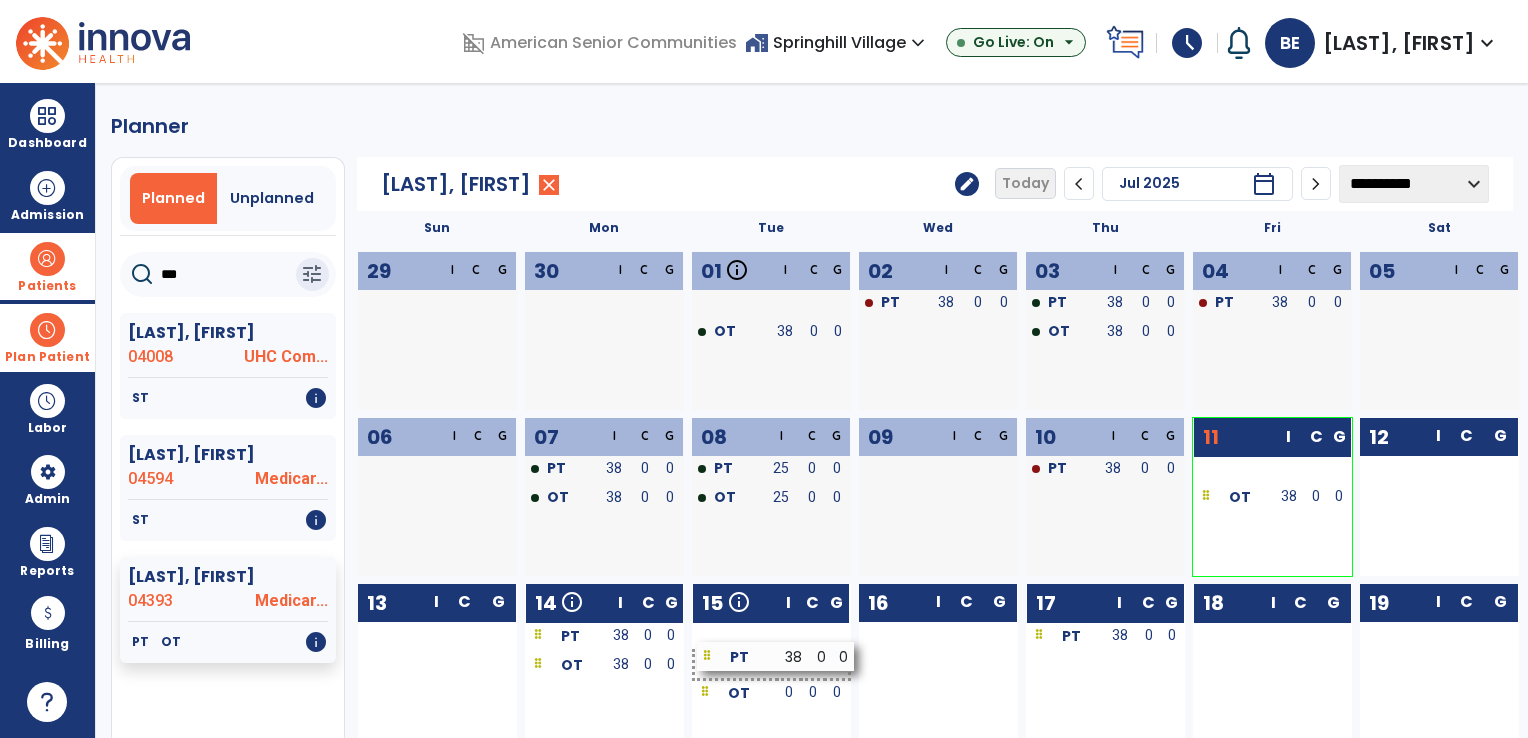 drag, startPoint x: 1266, startPoint y: 647, endPoint x: 771, endPoint y: 667, distance: 495.40387 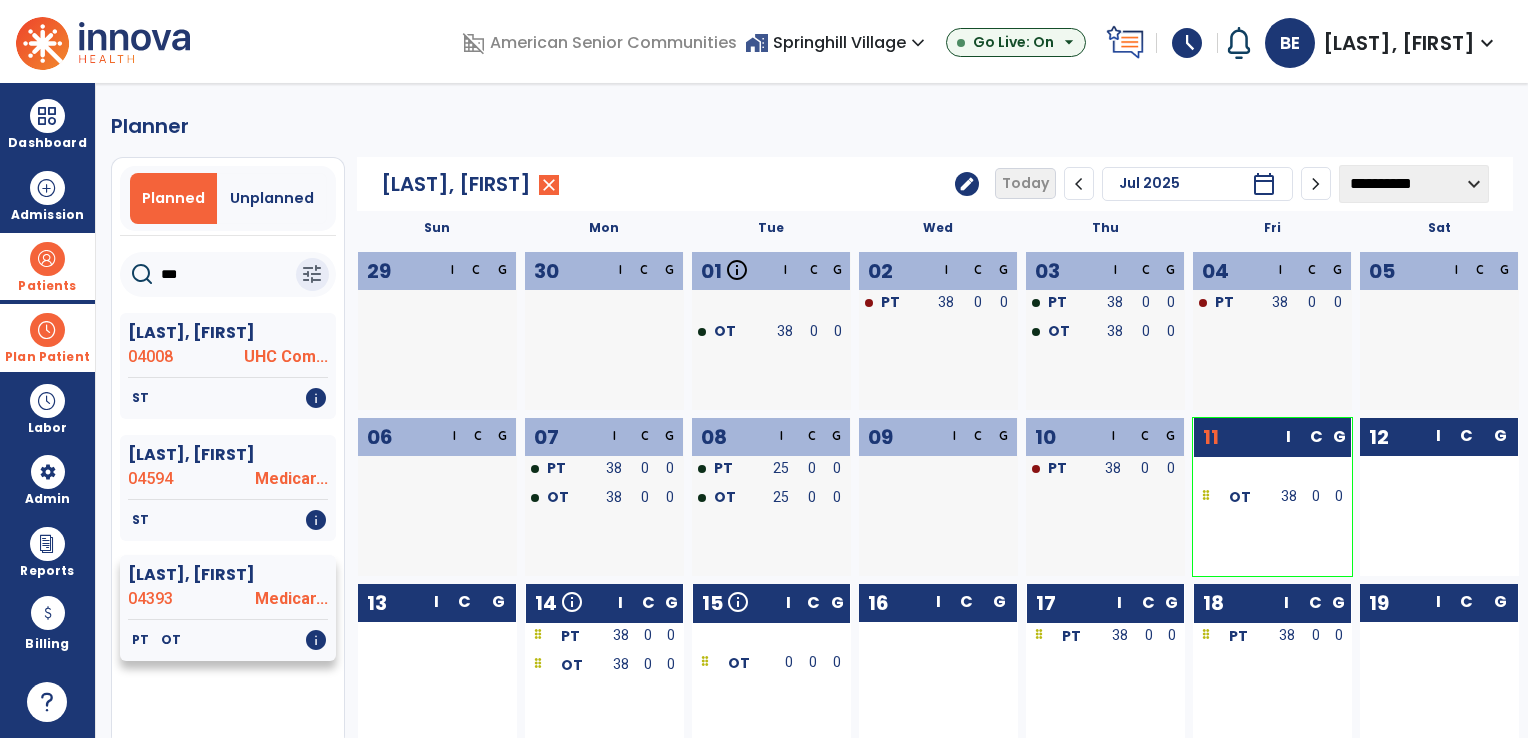 click on "04393" 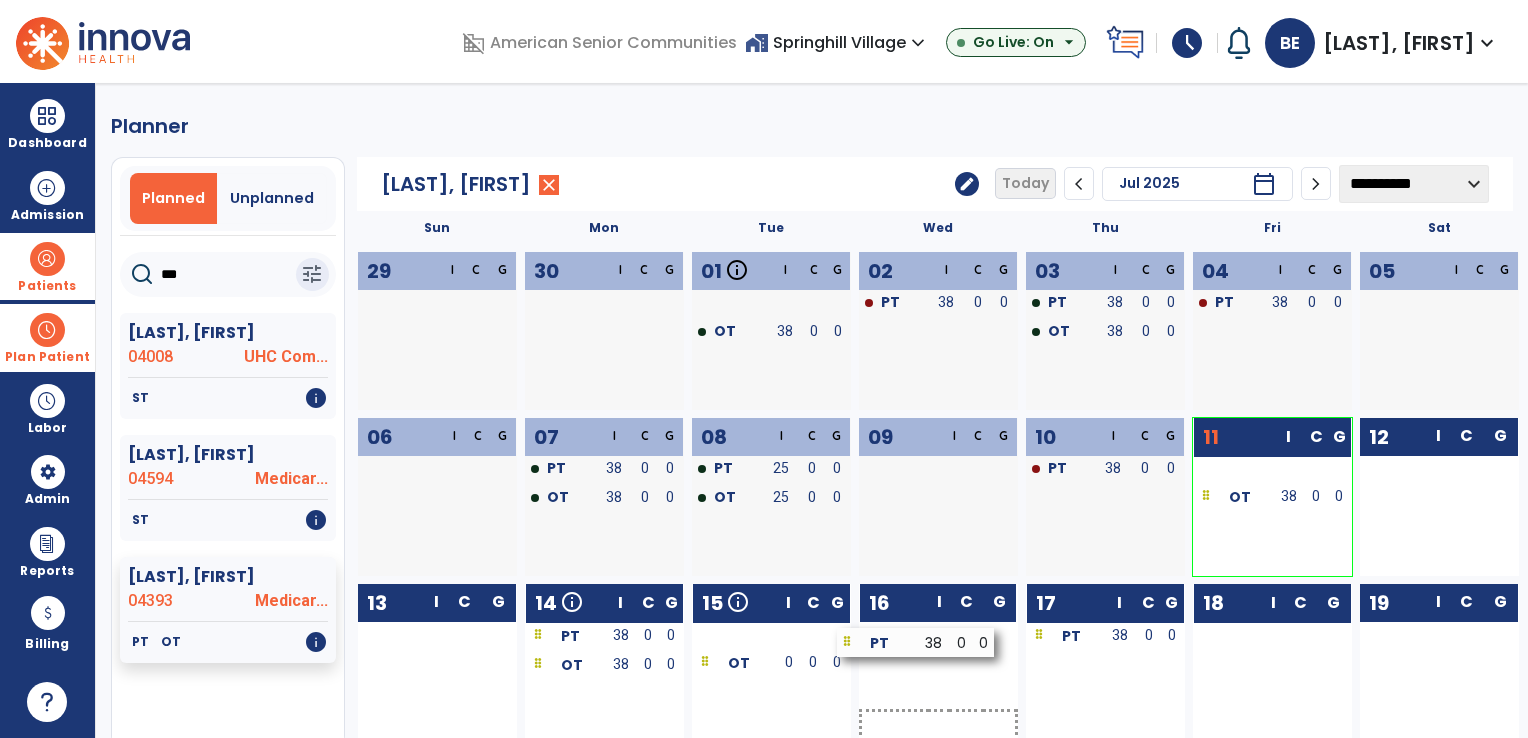 drag, startPoint x: 1267, startPoint y: 648, endPoint x: 912, endPoint y: 654, distance: 355.0507 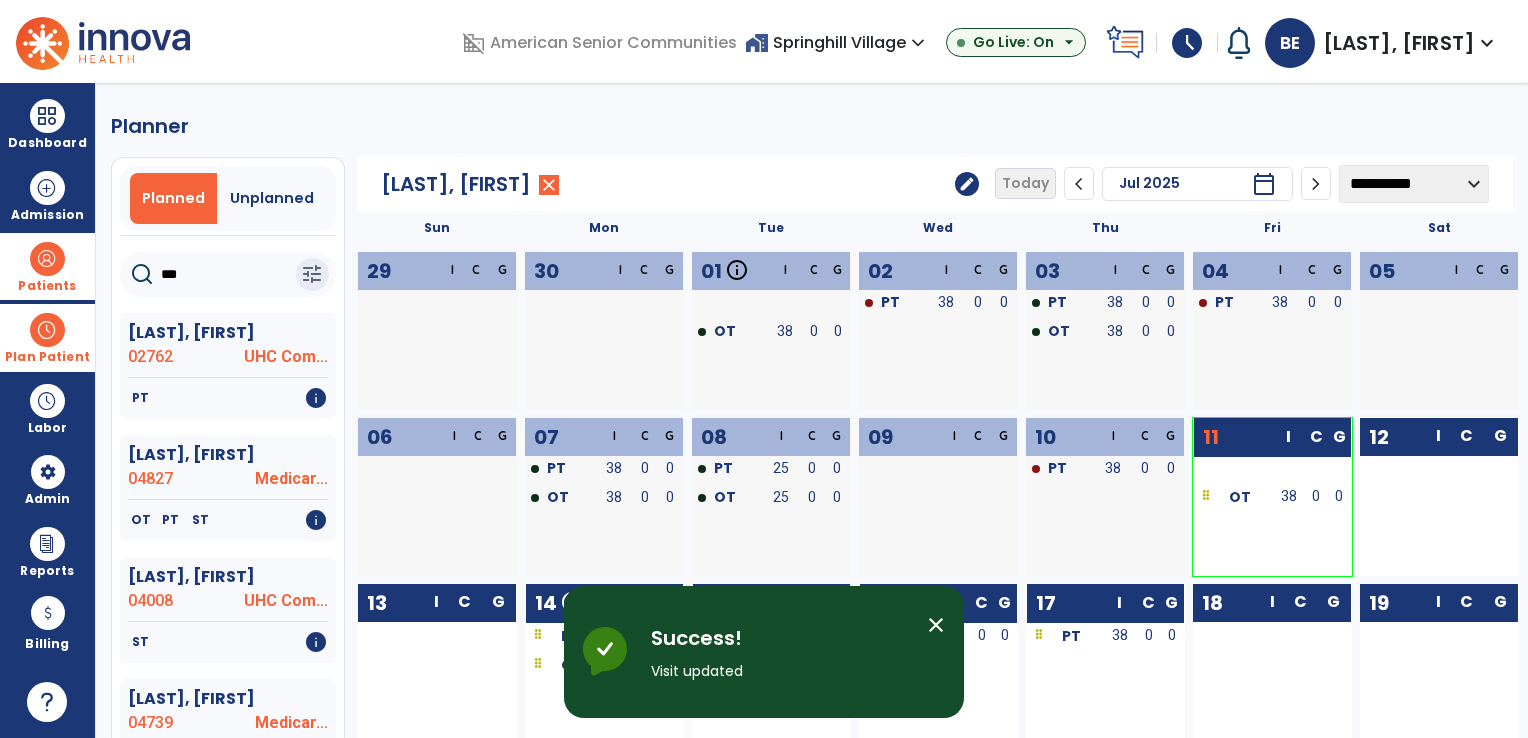 click on "Plan Patient" at bounding box center (47, 337) 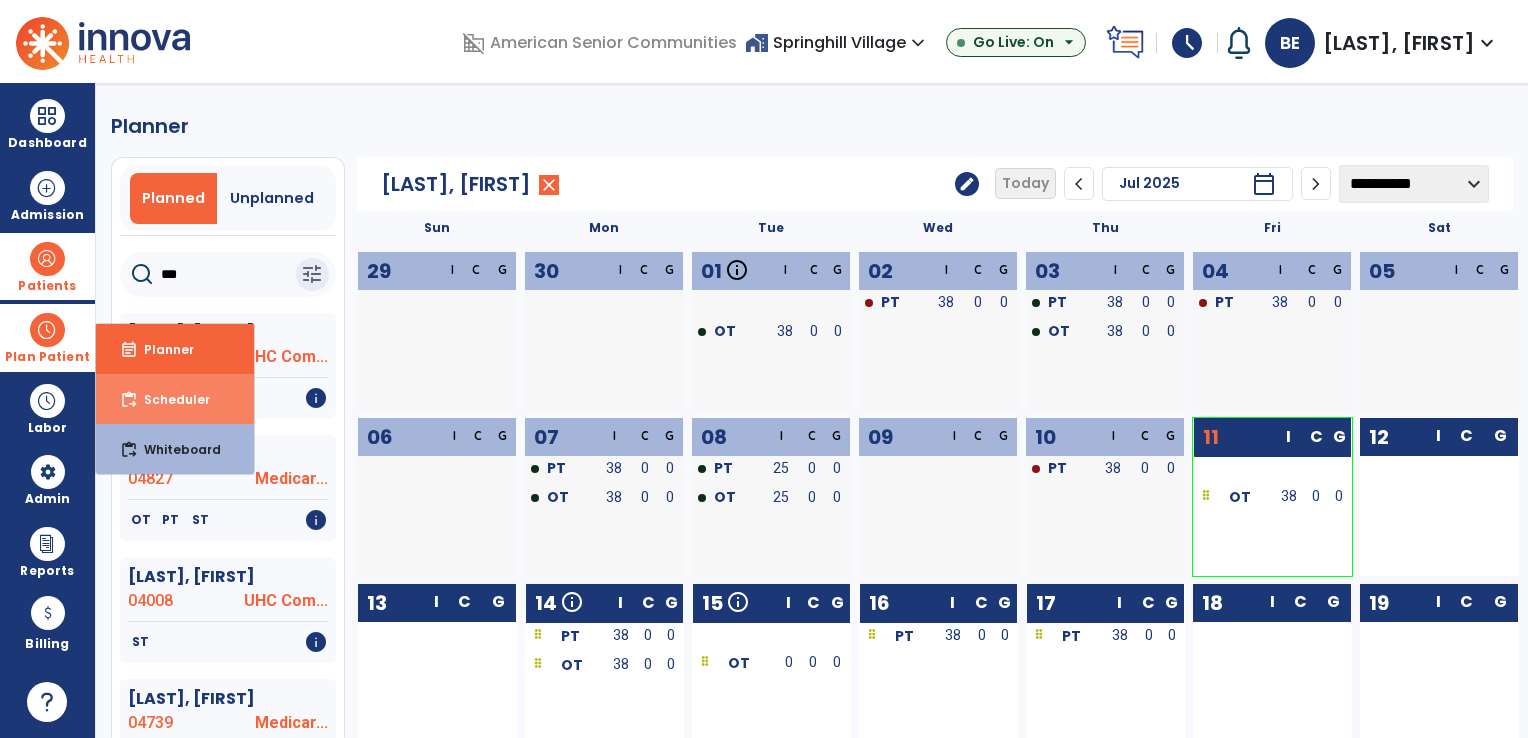 click on "Scheduler" at bounding box center (169, 399) 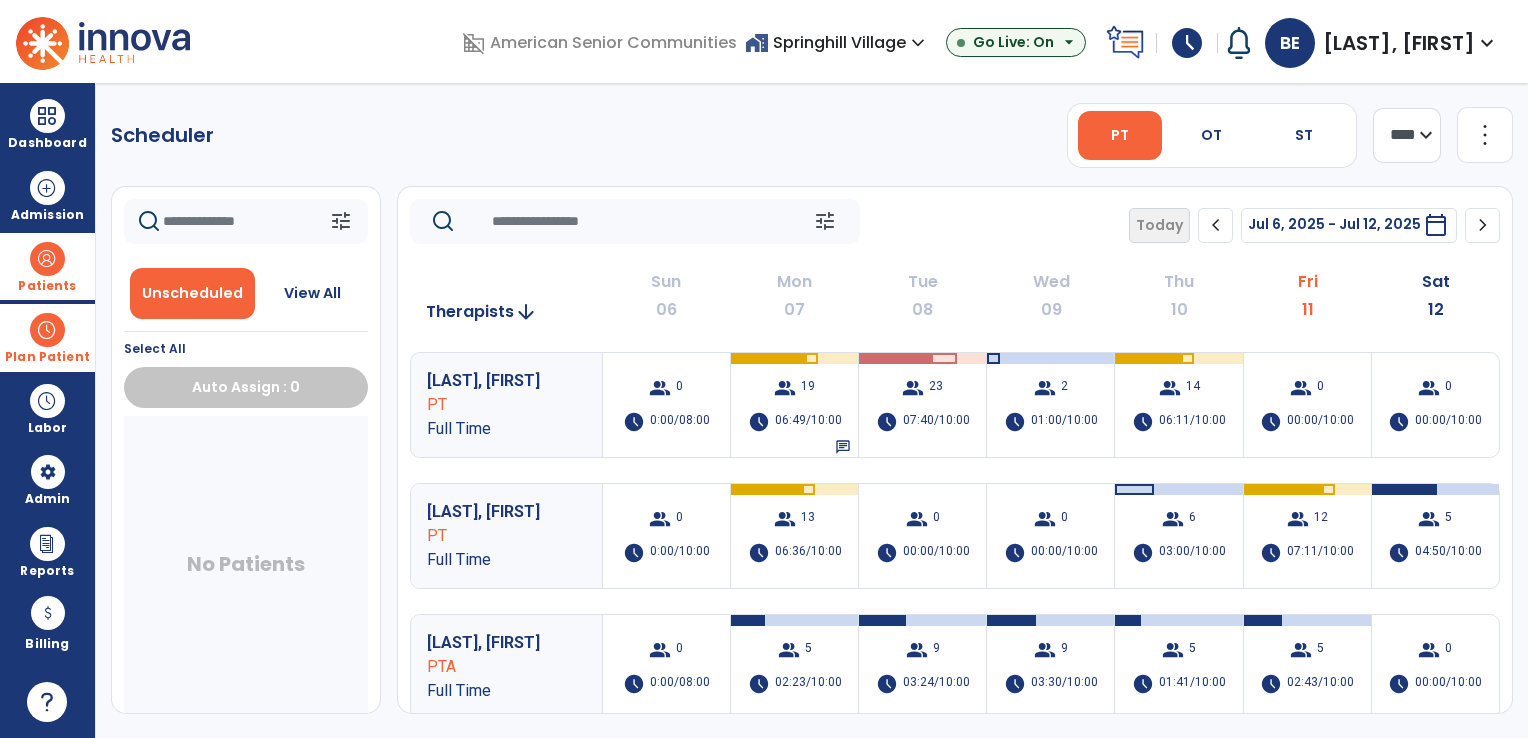 click on "chevron_right" 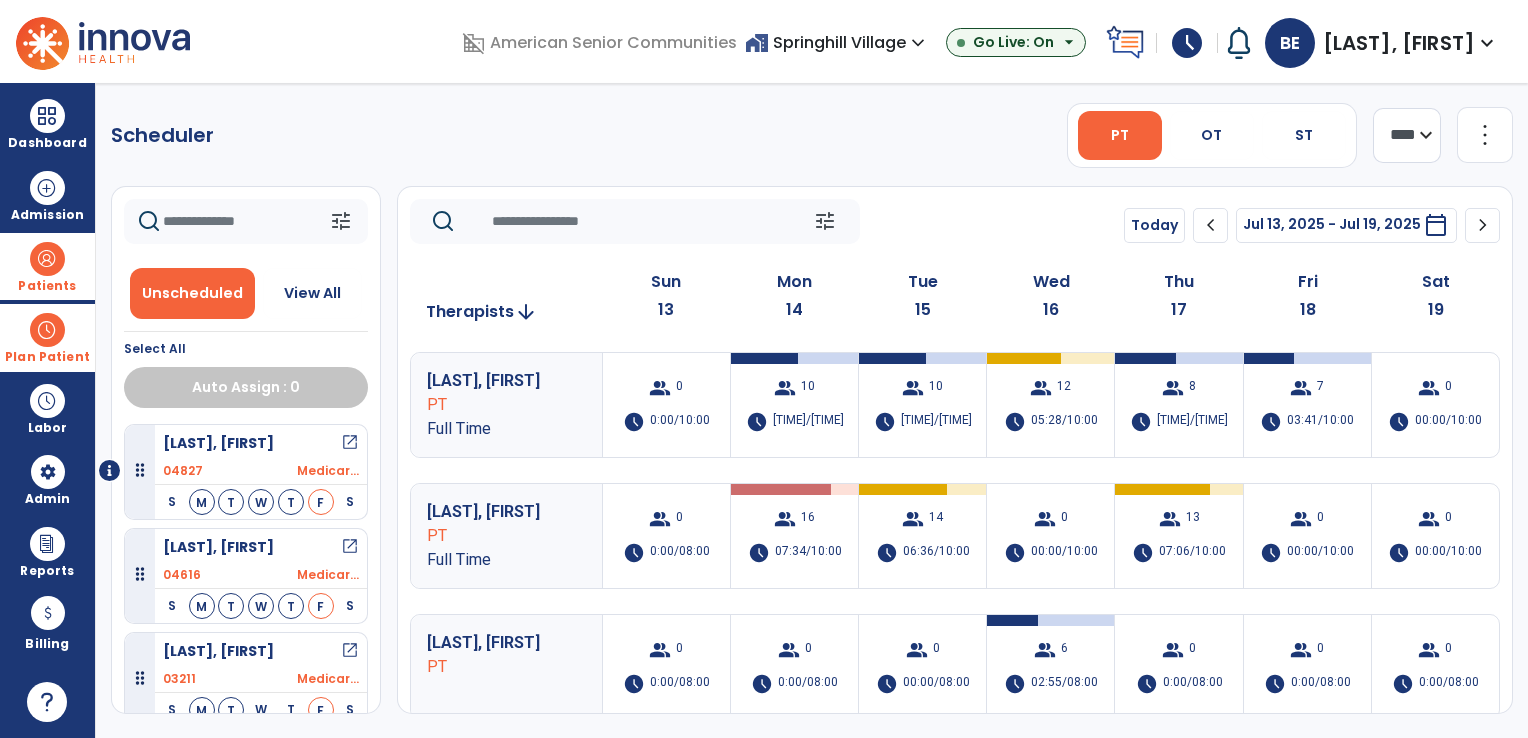 drag, startPoint x: 927, startPoint y: 154, endPoint x: 769, endPoint y: -35, distance: 246.34326 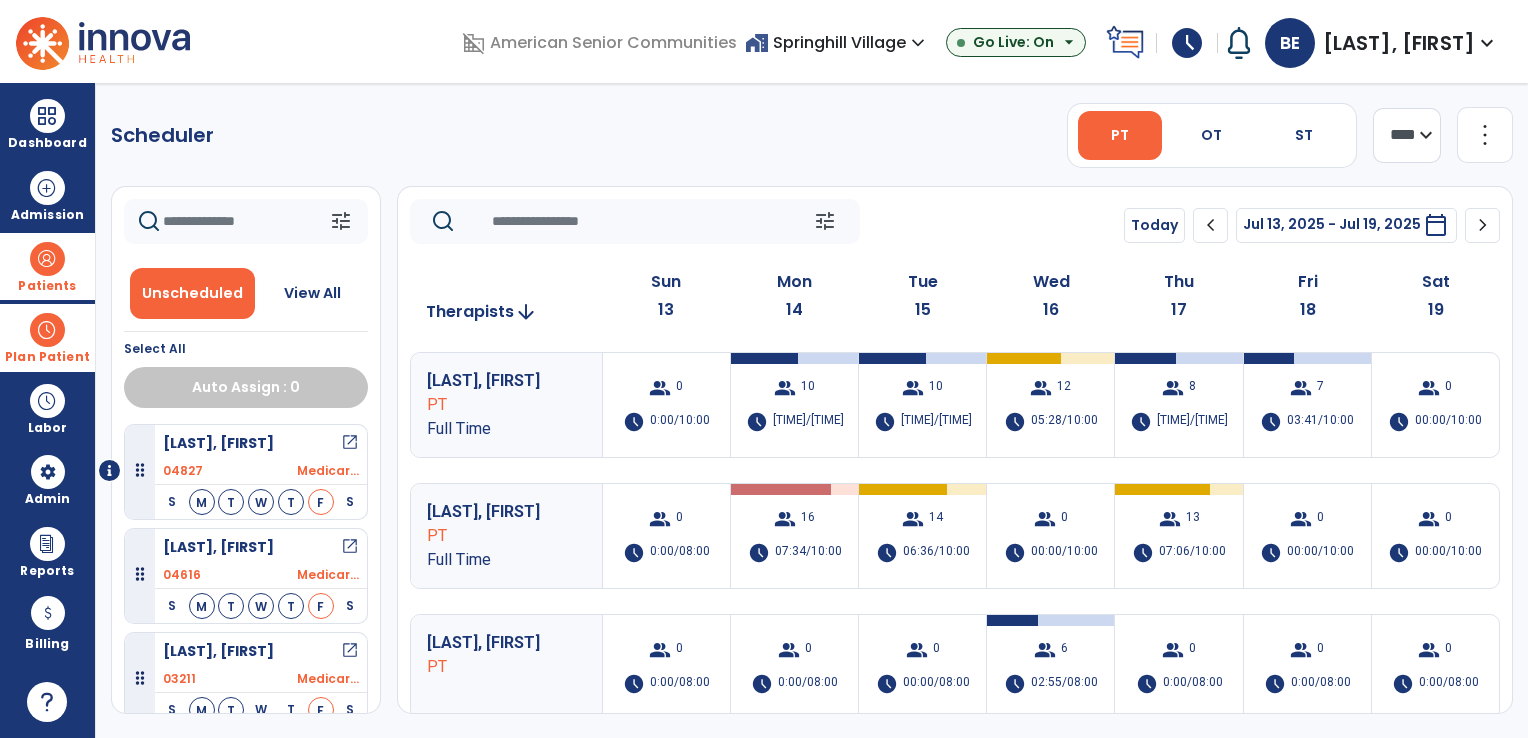 click on "Scheduler   PT   OT   ST  **** *** more_vert  Manage Labor   View All Therapists   Print   tune   Unscheduled   View All  Select All  Auto Assign : 0   [LAST], [FIRST]   open_in_new  [POSTAL_CODE] Medicar...  S M T W T F S  [LAST], [FIRST]   open_in_new  [POSTAL_CODE] Medicar...  S M T W T F S  [LAST], [FIRST]   open_in_new  [POSTAL_CODE] Medicar...  S M T W T F S  [LAST], [FIRST]   open_in_new  [POSTAL_CODE] Medicar...  S M T W T F S  [LAST], [FIRST]   open_in_new  [POSTAL_CODE] UHC Com...  S M T W T F S  [LAST], [FIRST]   open_in_new  [POSTAL_CODE] Medicar...  S M T W T F S  [LAST], [FIRST]   open_in_new  [POSTAL_CODE] Medicar...  S M T W T F S  [LAST], [FIRST]   open_in_new  [POSTAL_CODE] United ...  S M T W T F S  [LAST], [FIRST]   open_in_new  [POSTAL_CODE] UHC Com...  S M T W T F S  [LAST], [FIRST]   open_in_new  [POSTAL_CODE] Medicar...  S M T W T F S  tune   Today  chevron_left [DATE] - [DATE]  *********  calendar_today  chevron_right   Therapists  arrow_downward Sun  13  Mon  14  Tue  15  Wed  16  Thu  17  Fri  18  0" at bounding box center (812, 410) 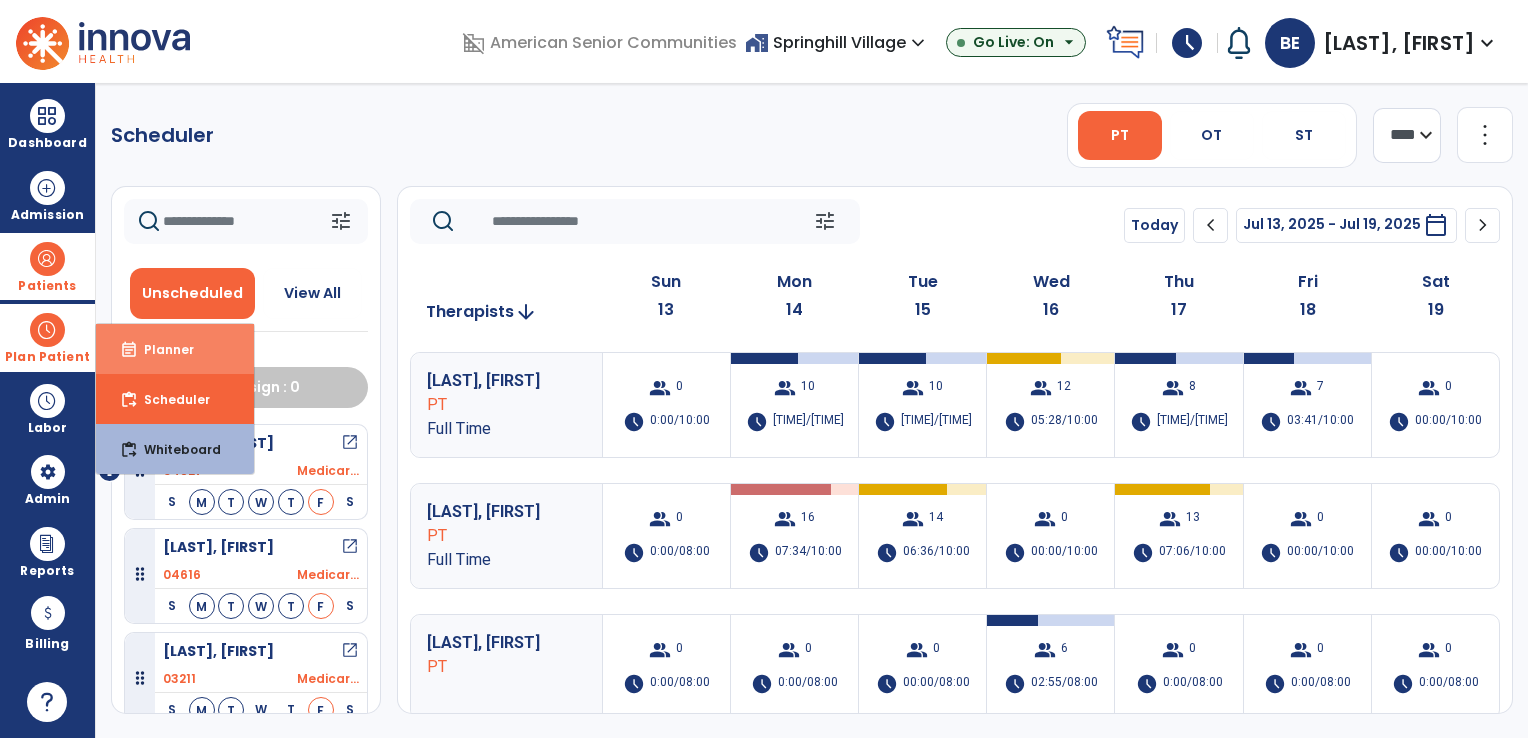 click on "Planner" at bounding box center [161, 349] 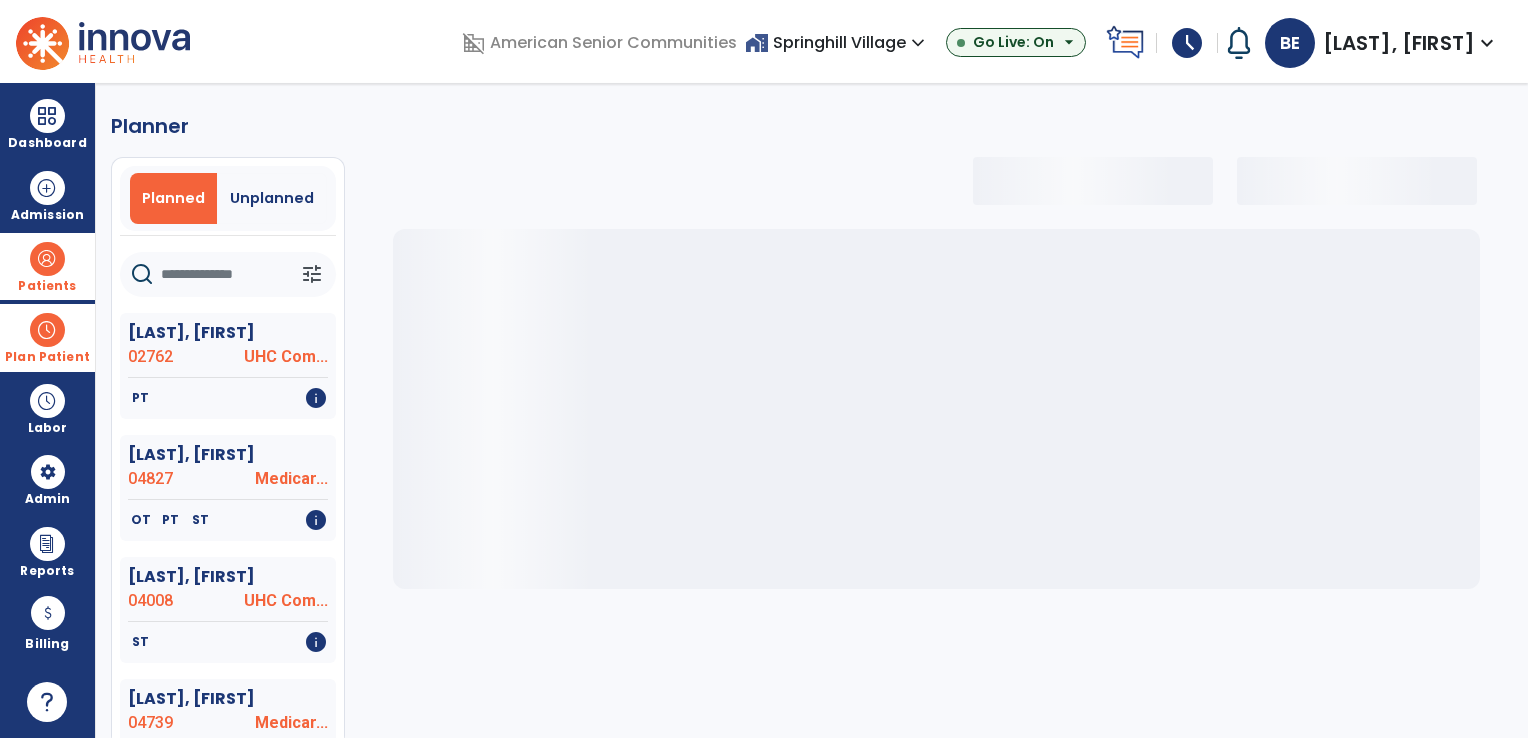 click 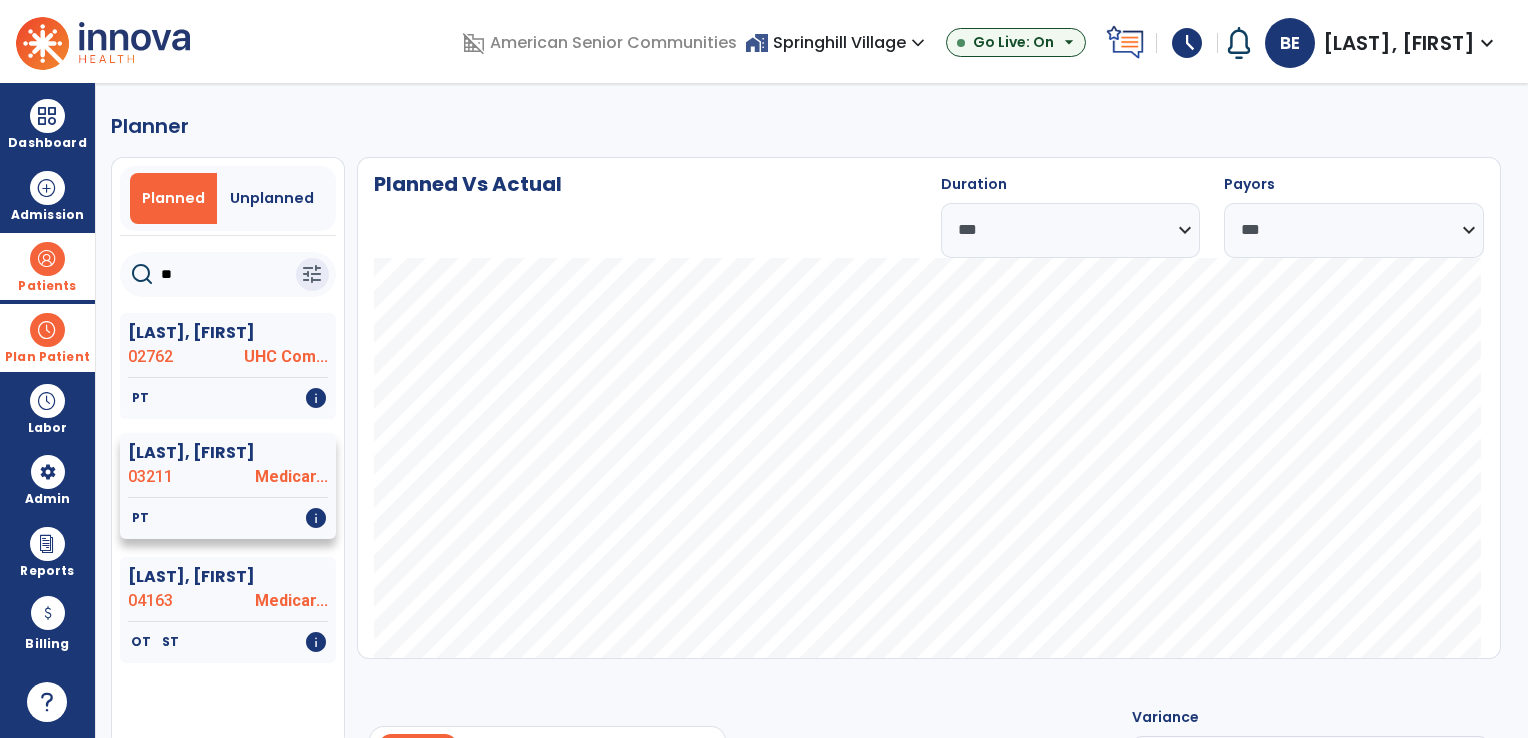 type on "**" 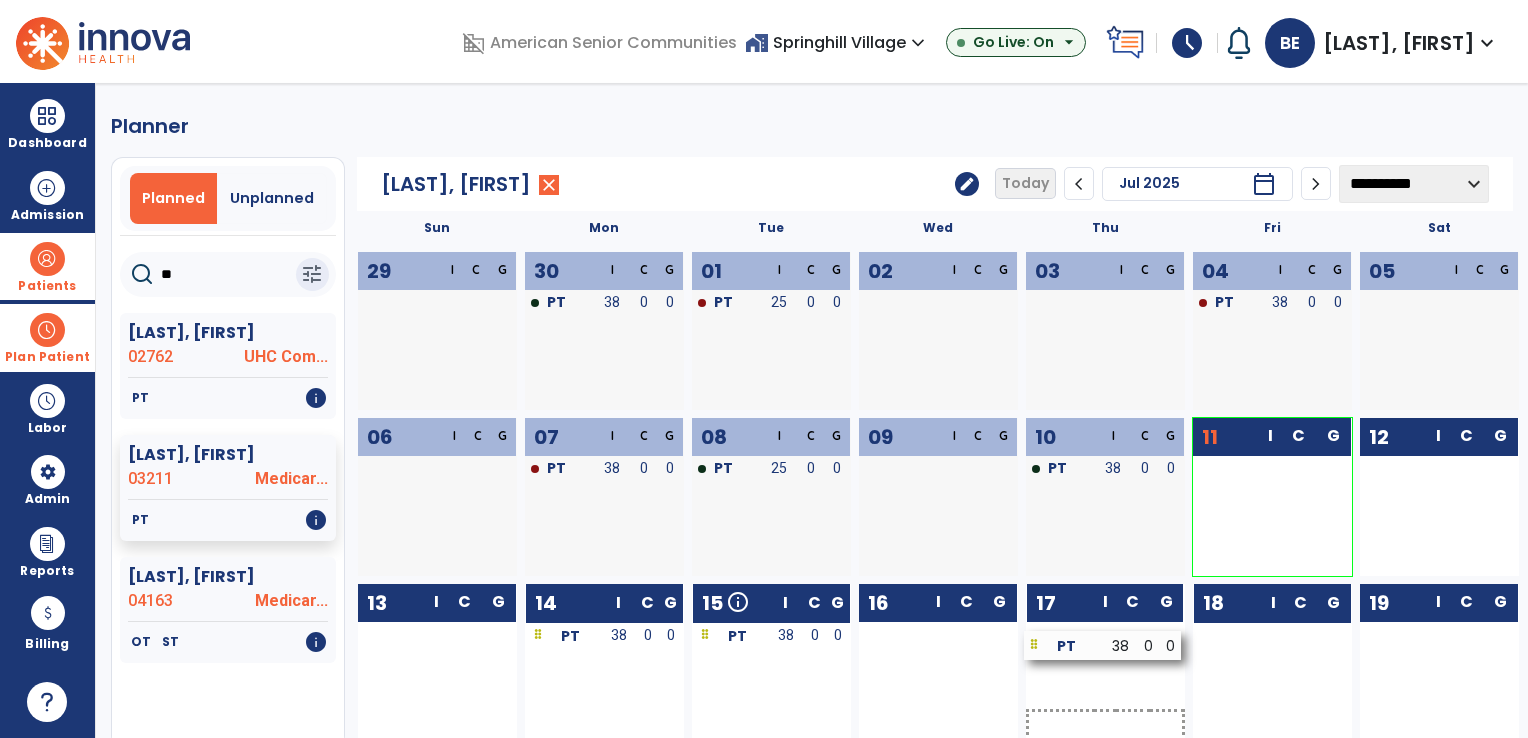 drag, startPoint x: 1282, startPoint y: 638, endPoint x: 1114, endPoint y: 646, distance: 168.19037 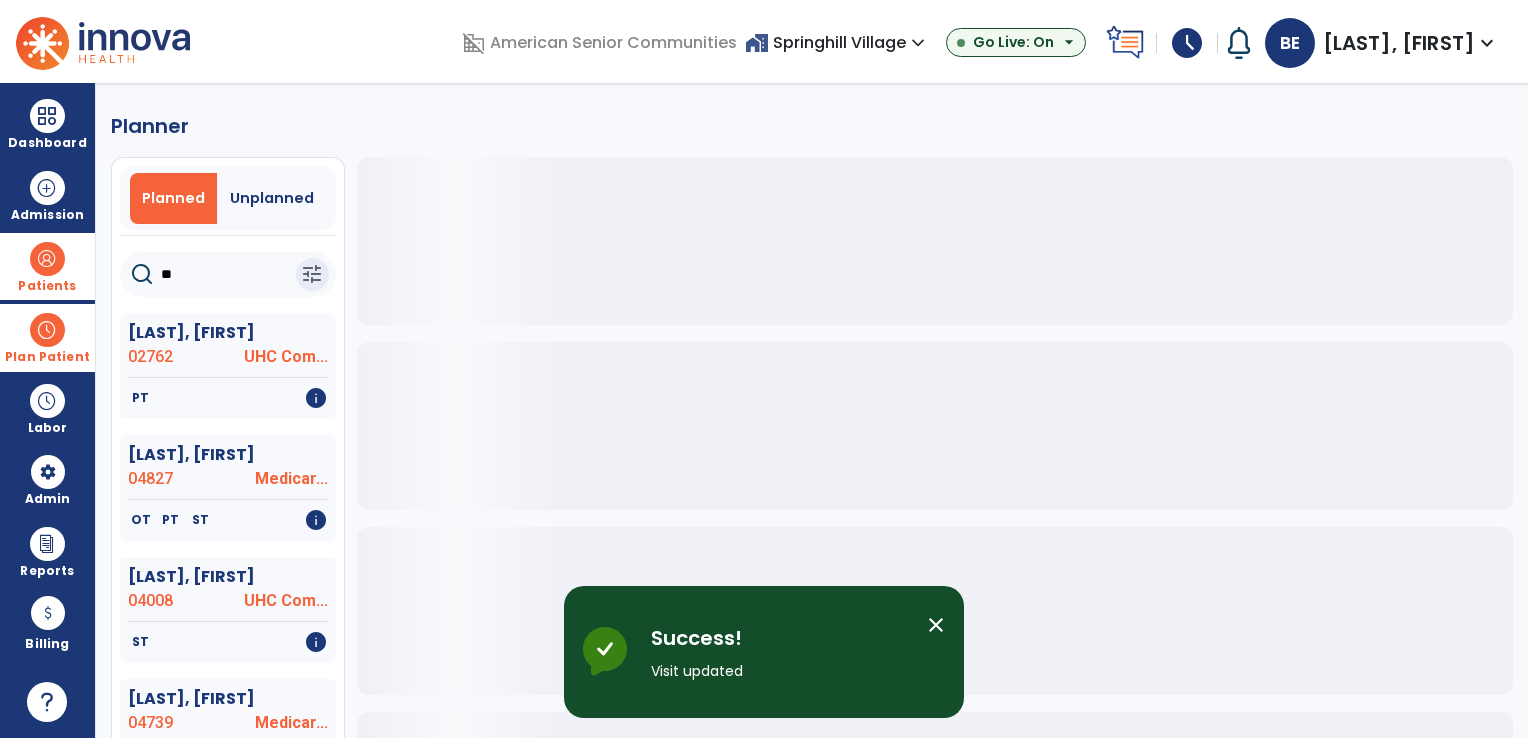 click at bounding box center (47, 330) 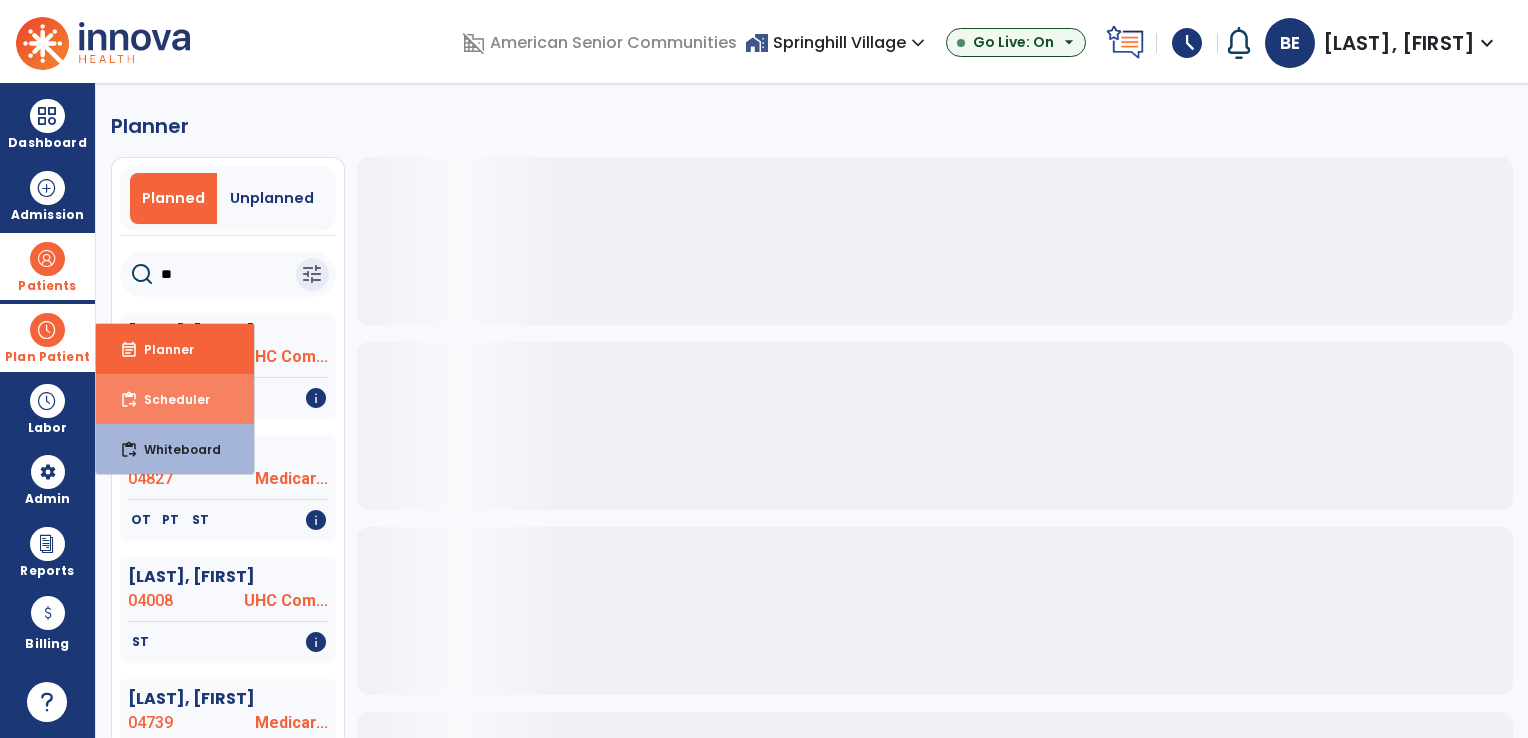 click on "Scheduler" at bounding box center (169, 399) 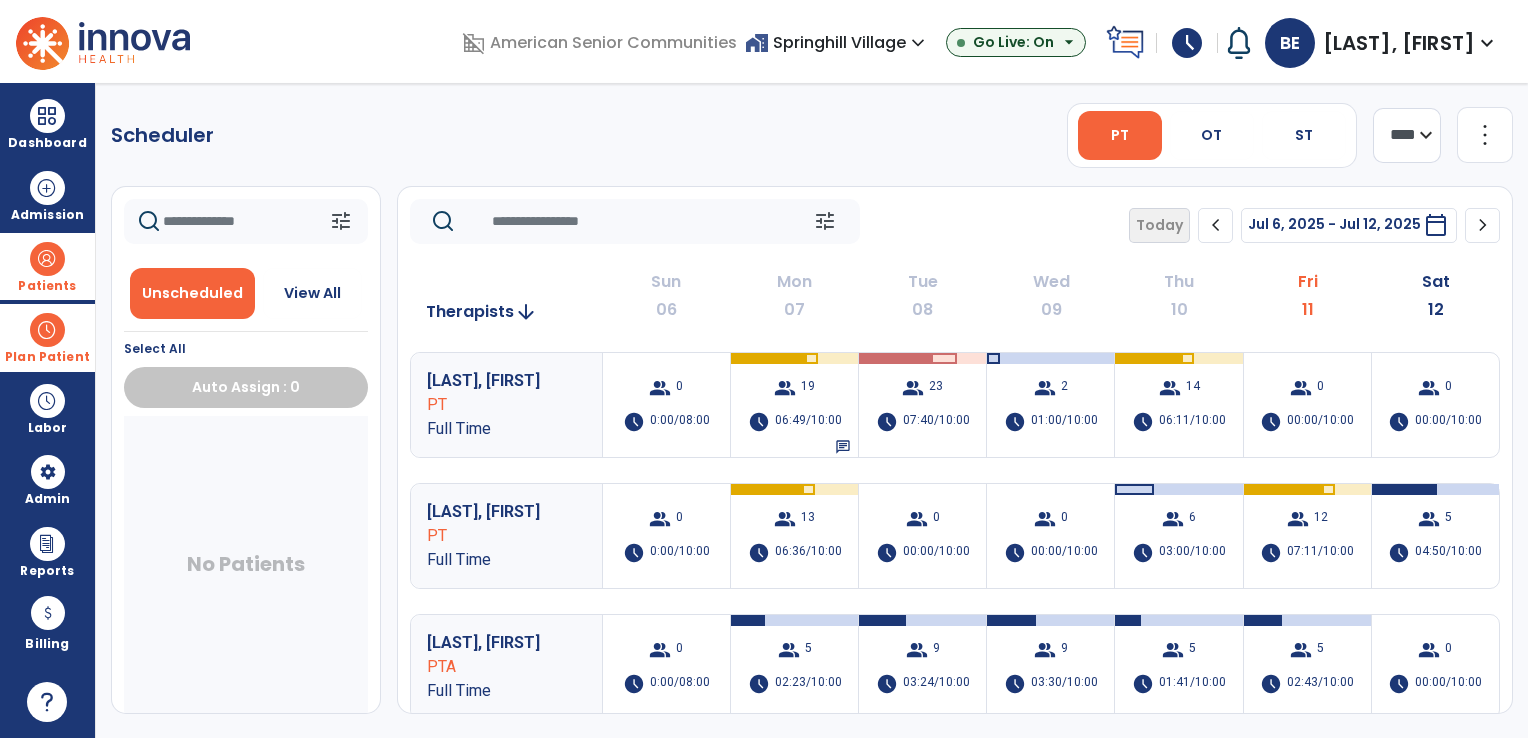 click on "chevron_right" 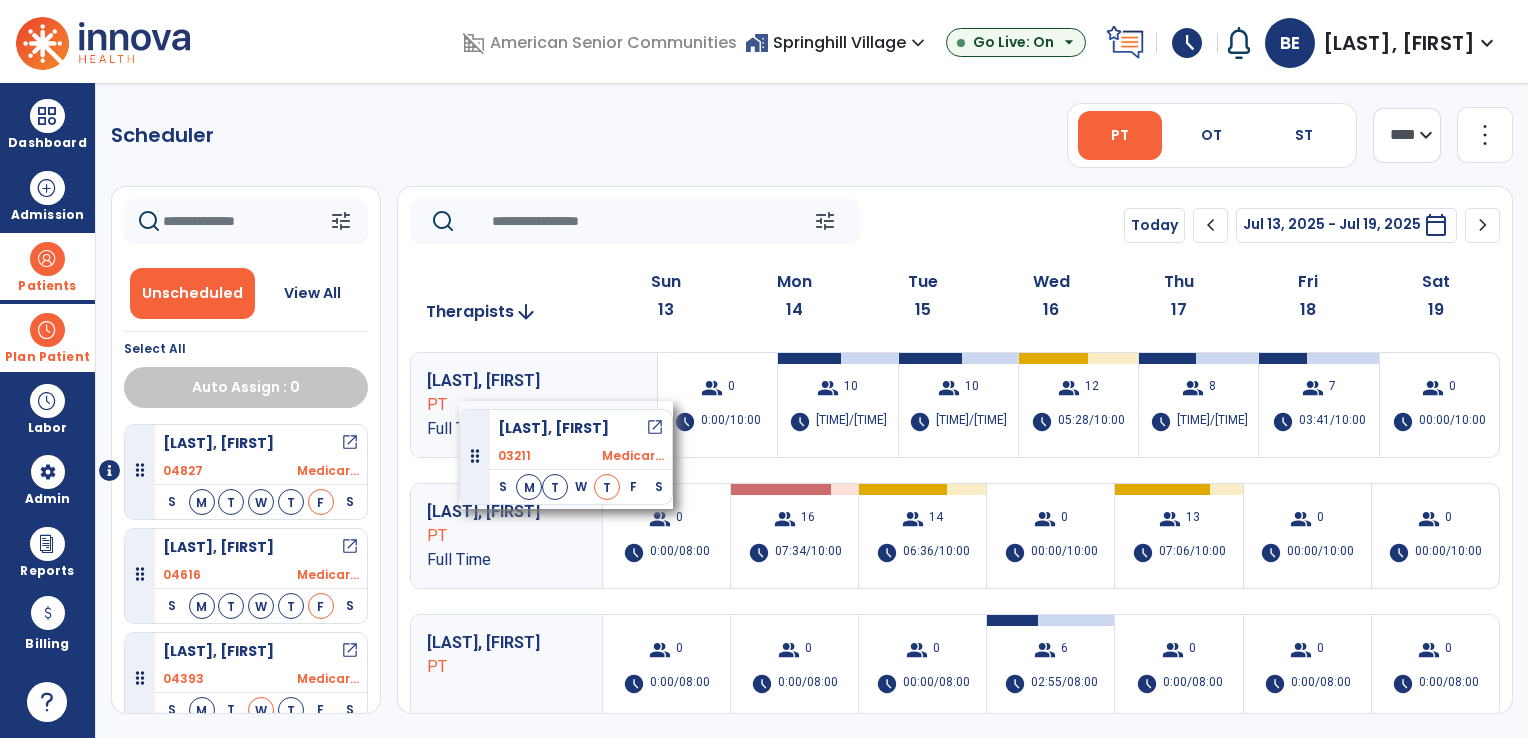 drag, startPoint x: 284, startPoint y: 666, endPoint x: 459, endPoint y: 404, distance: 315.06982 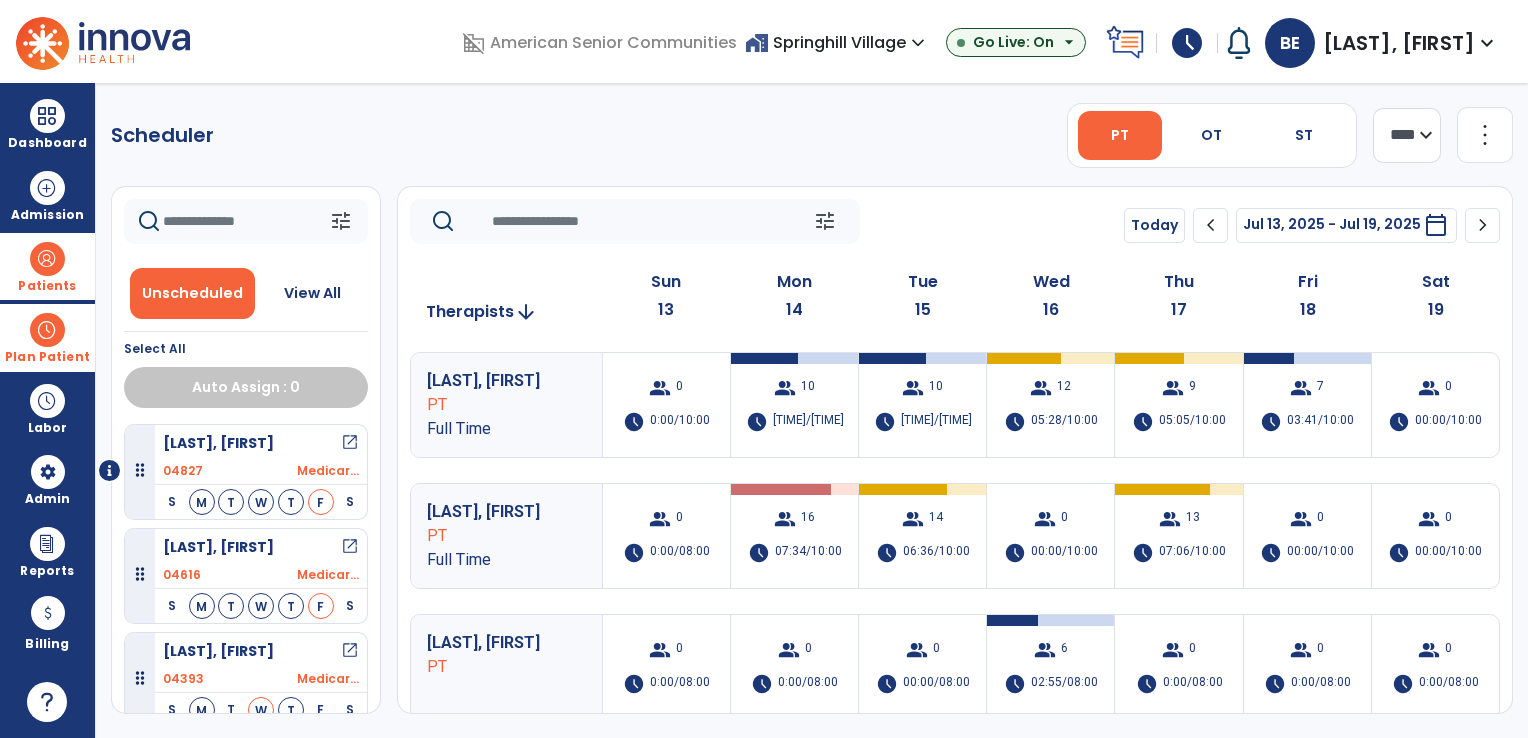 click at bounding box center [47, 330] 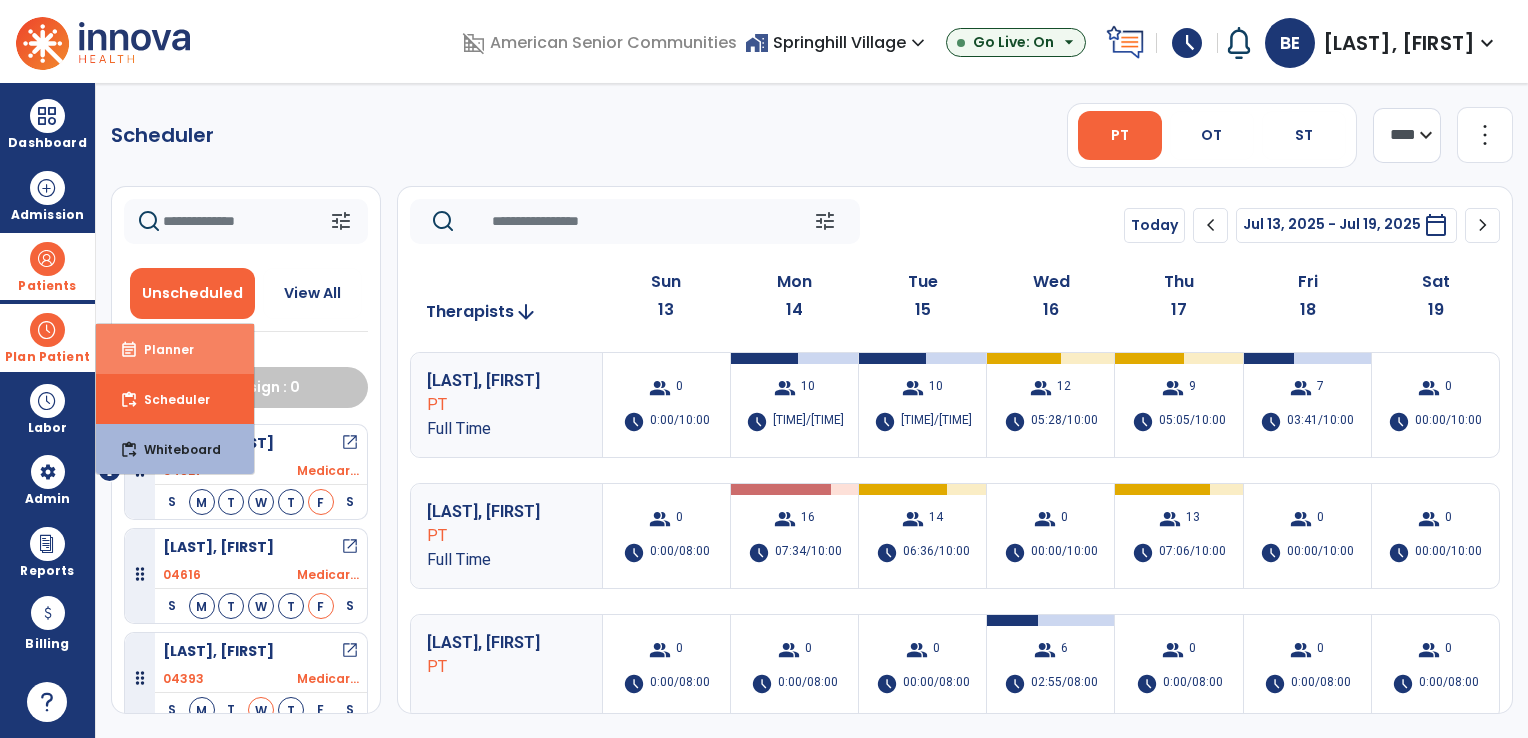 click on "event_note  Planner" at bounding box center (175, 349) 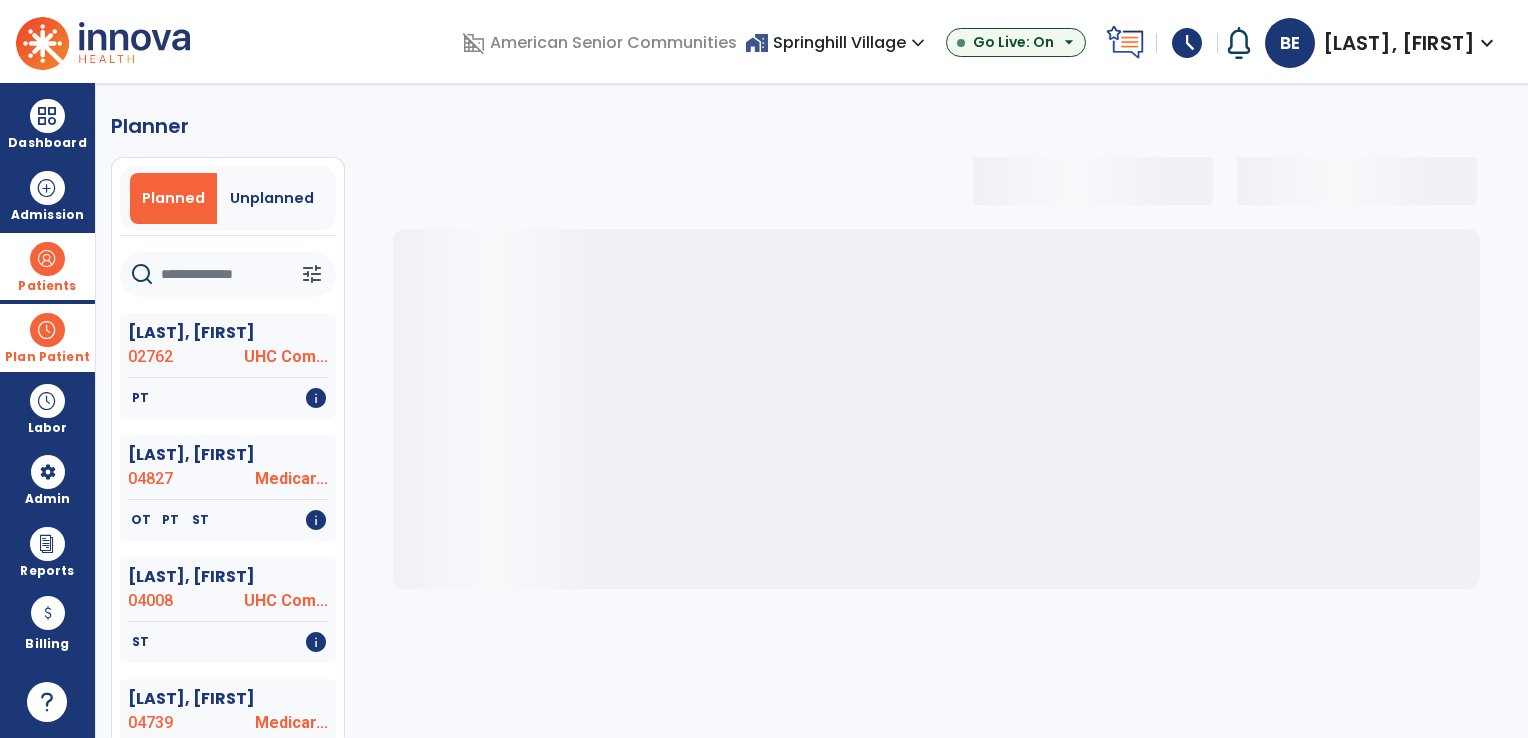 click 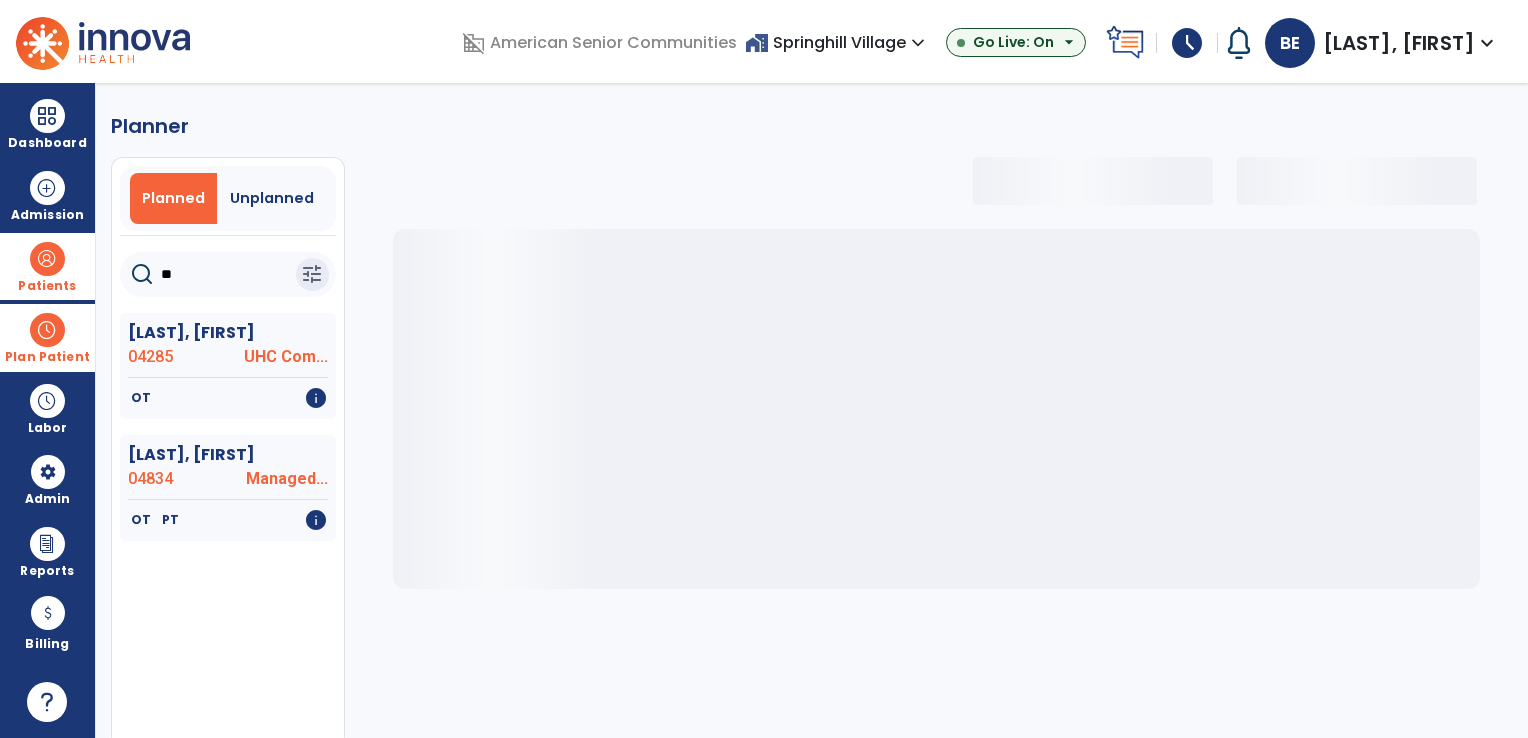 type on "*" 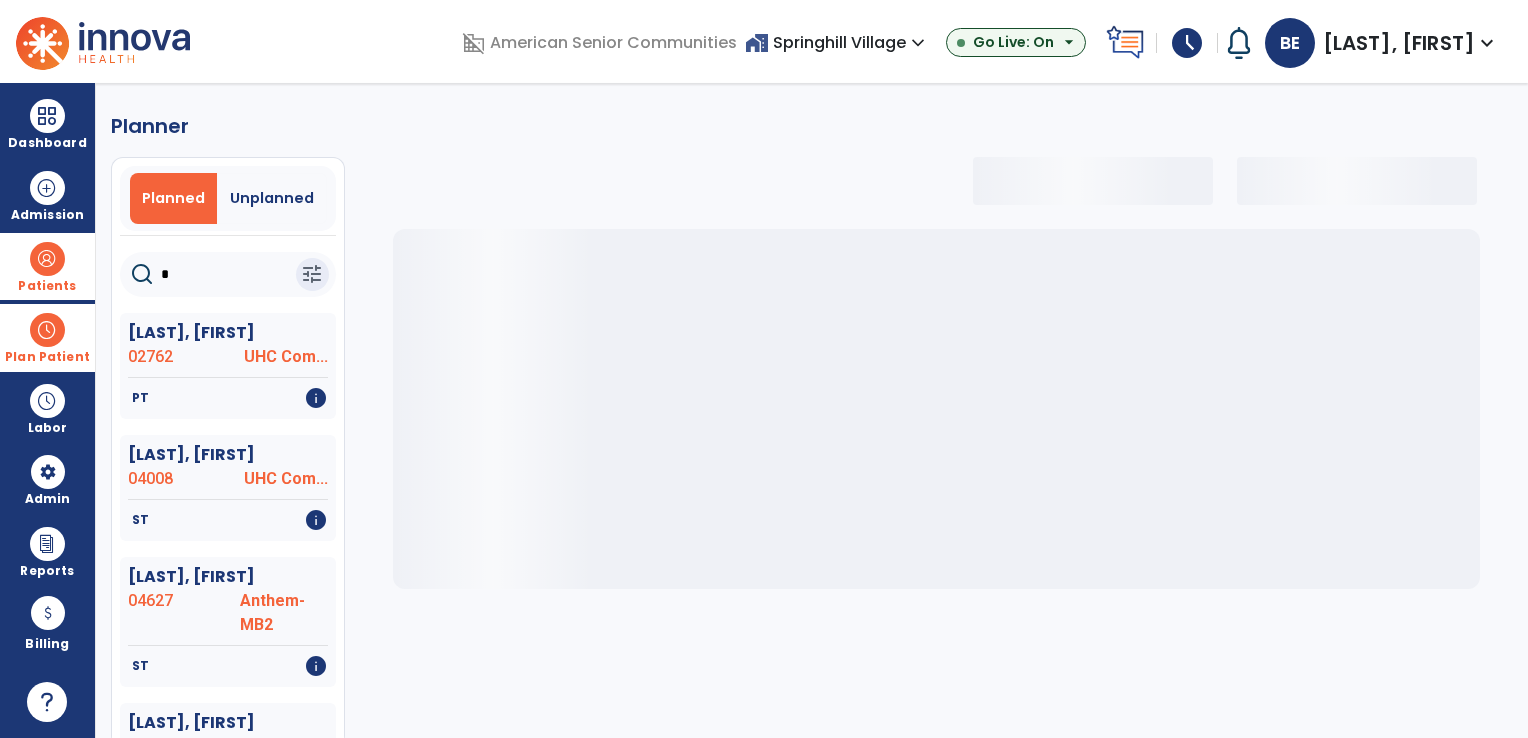 select on "***" 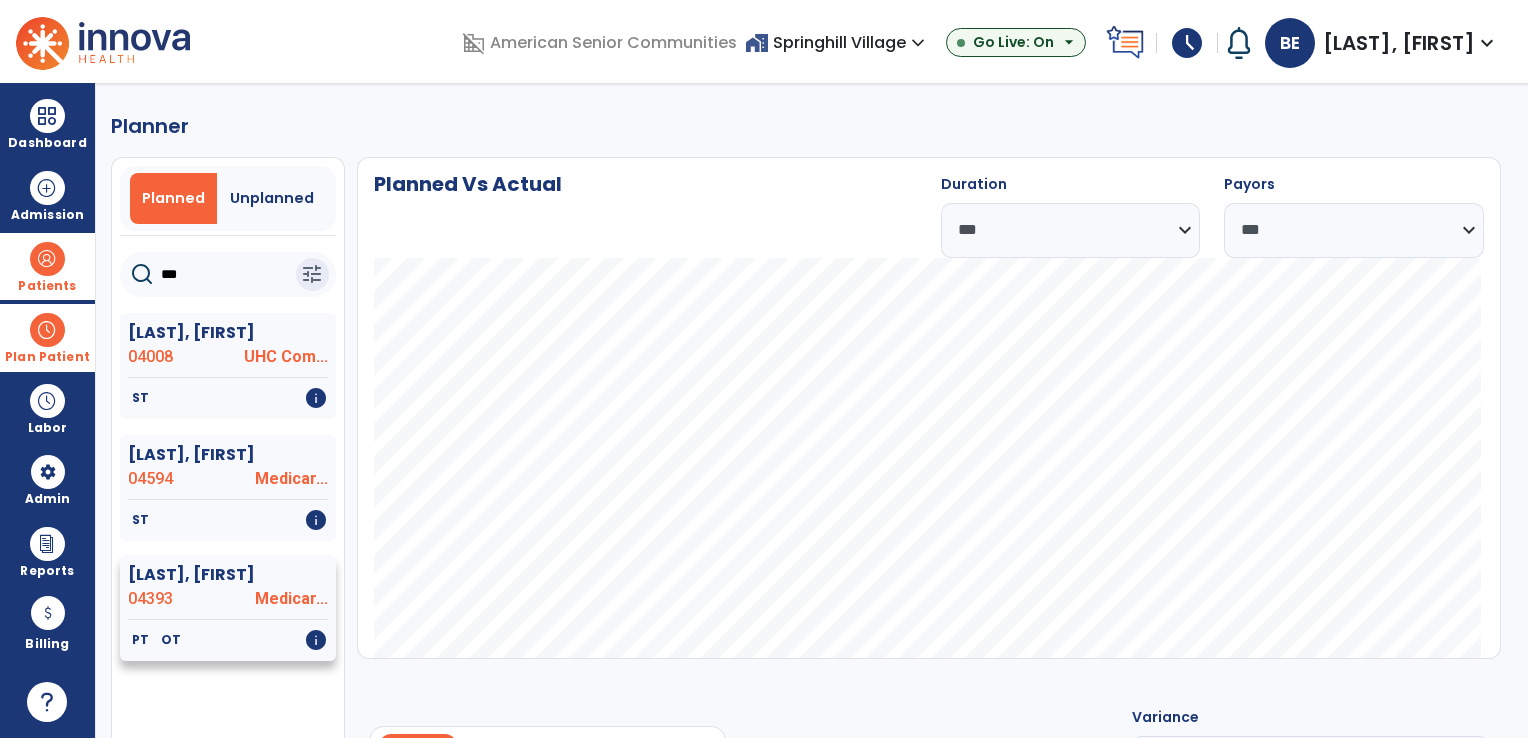 type on "***" 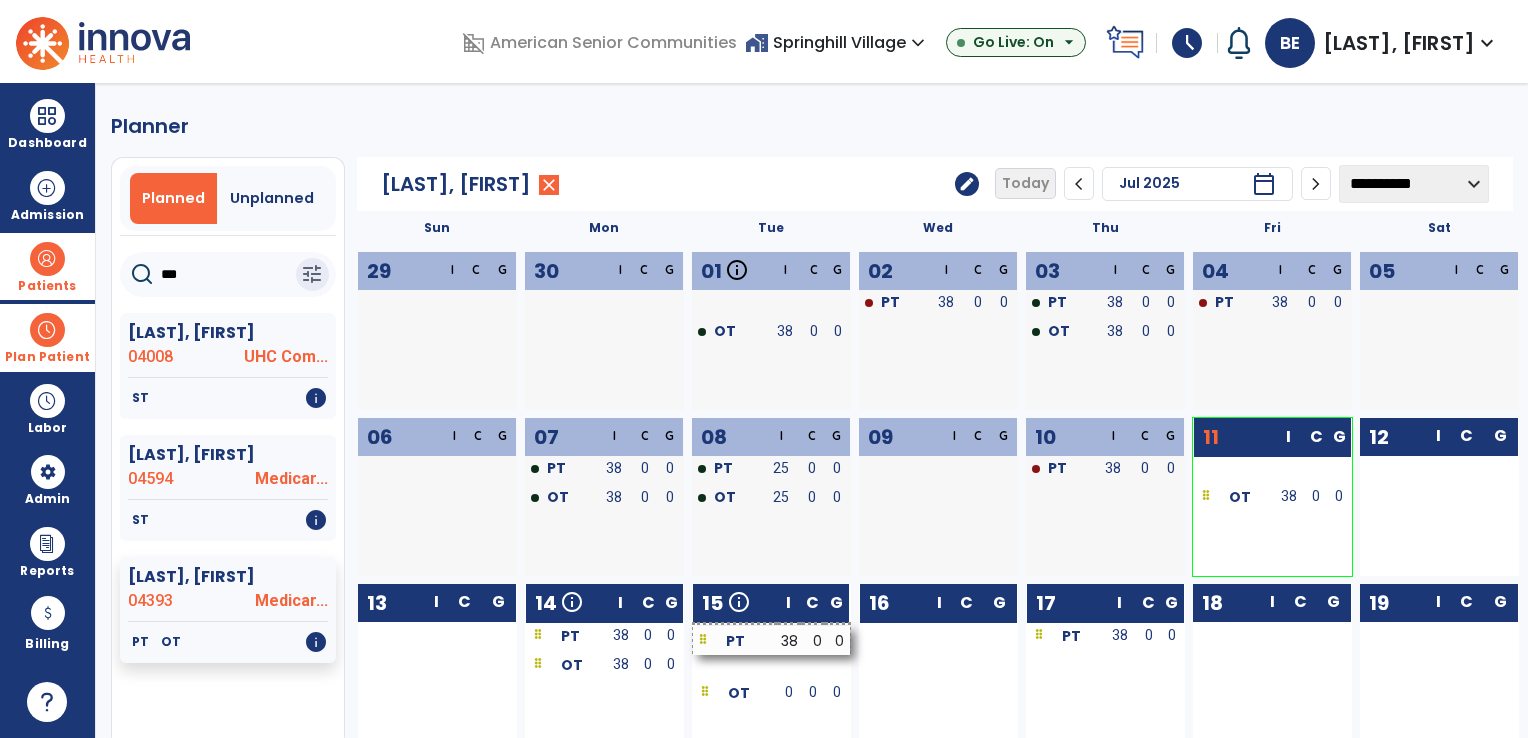 drag, startPoint x: 925, startPoint y: 638, endPoint x: 760, endPoint y: 642, distance: 165.04848 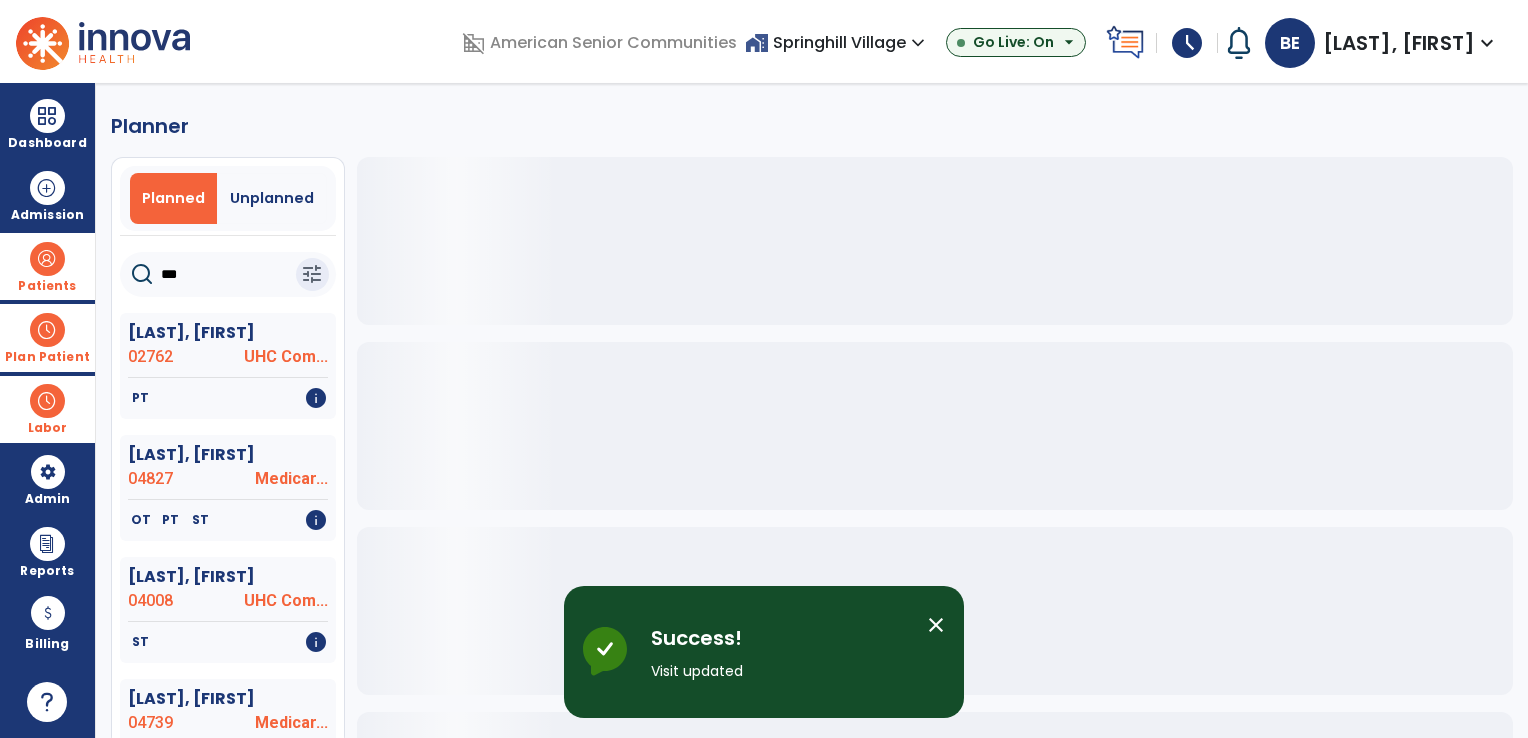 click at bounding box center [47, 401] 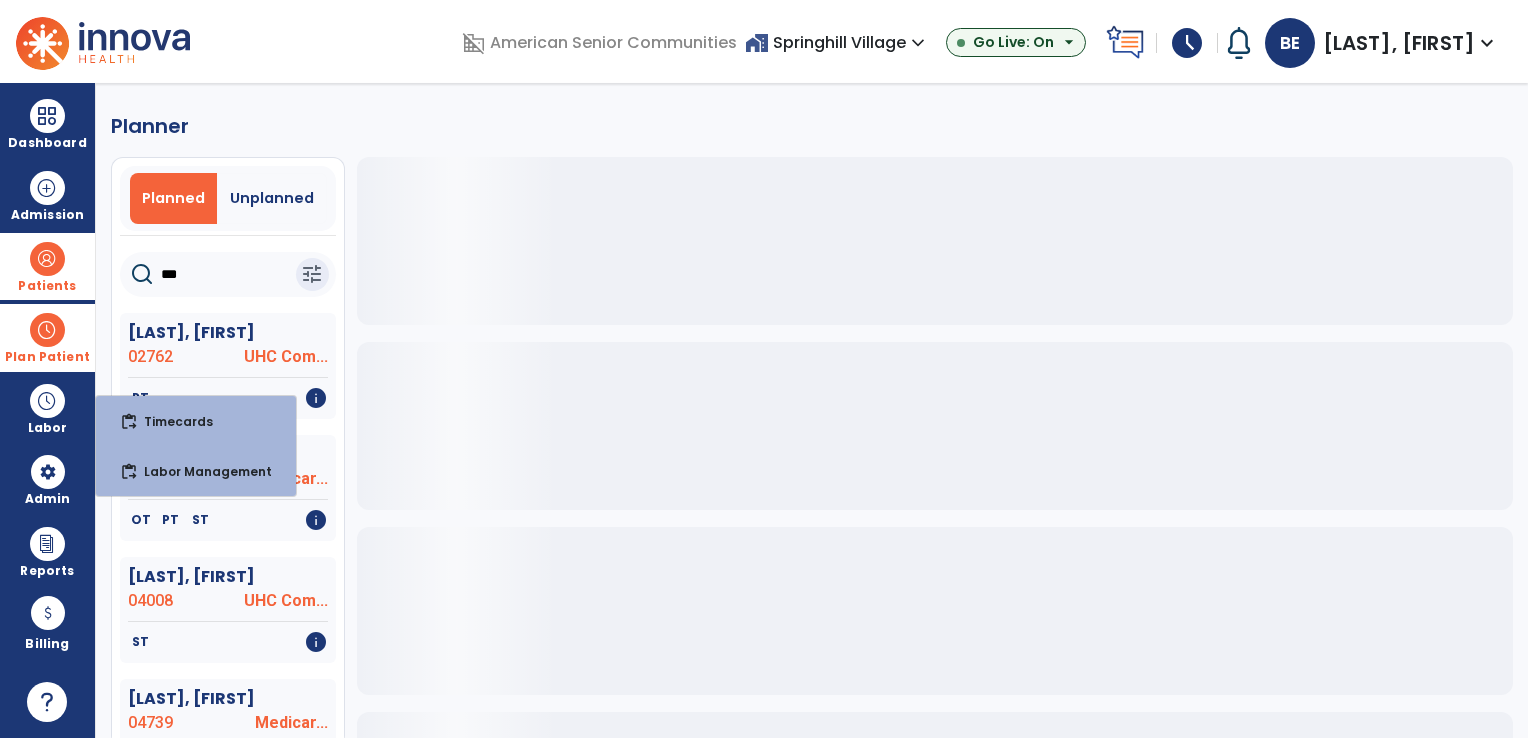 click at bounding box center (47, 330) 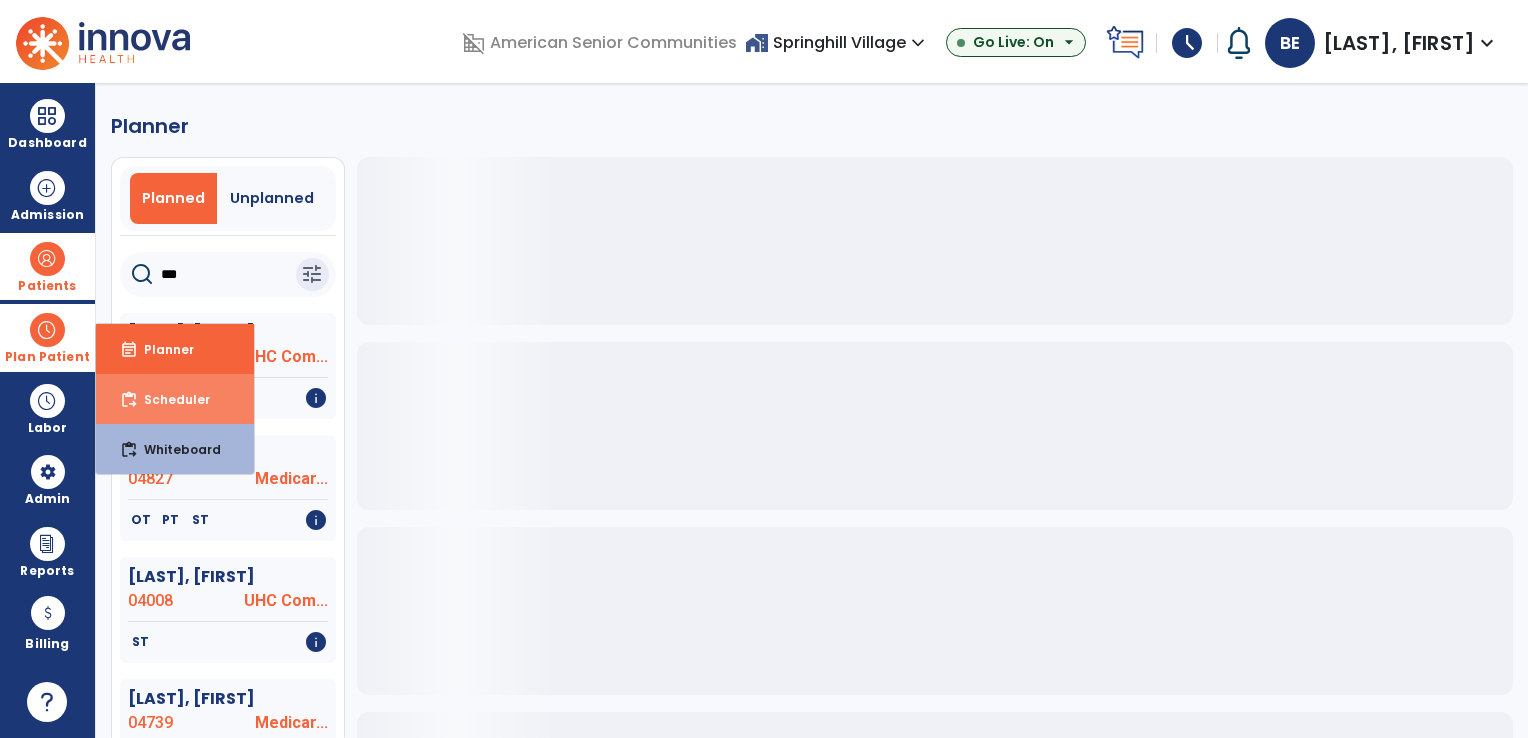 click on "content_paste_go  Scheduler" at bounding box center [175, 399] 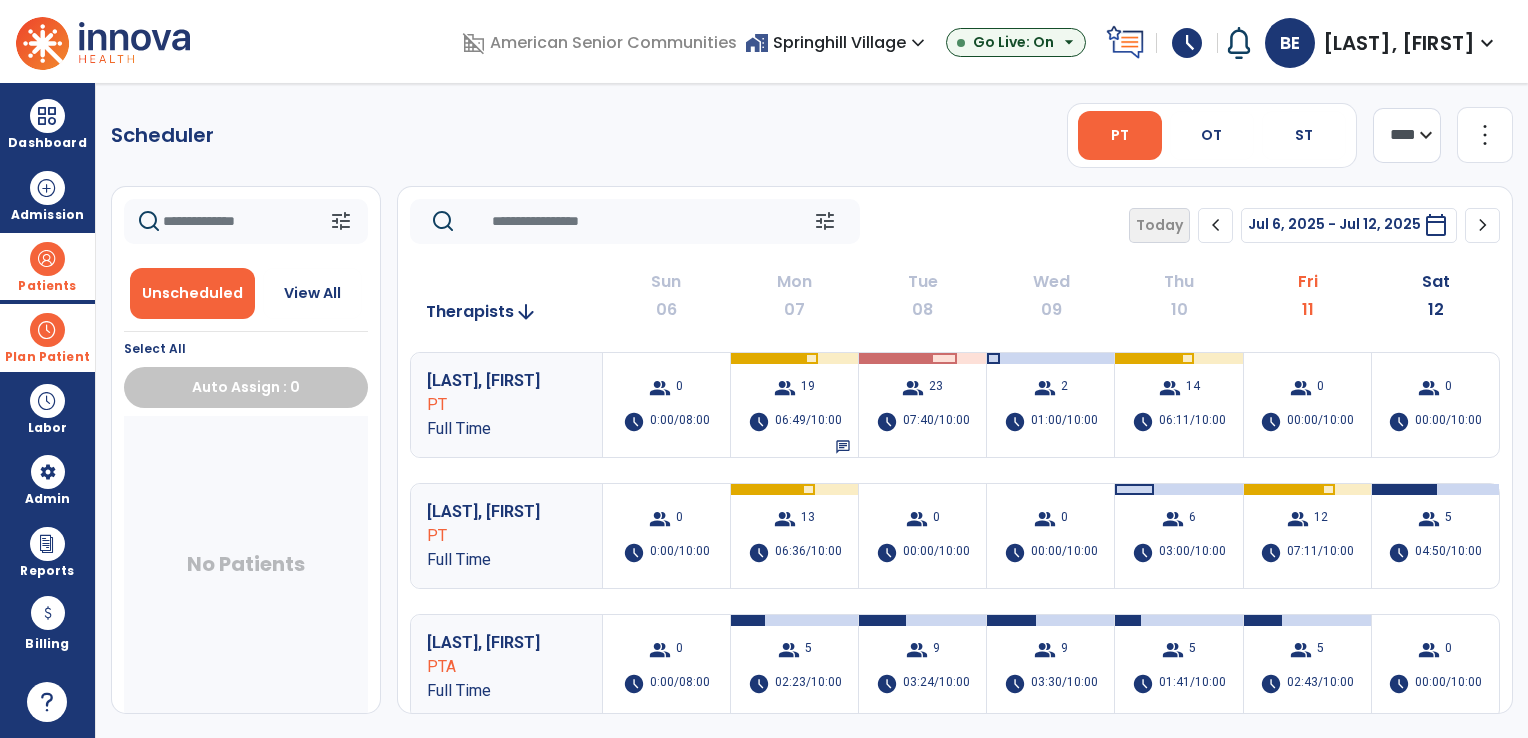 click on "chevron_right" 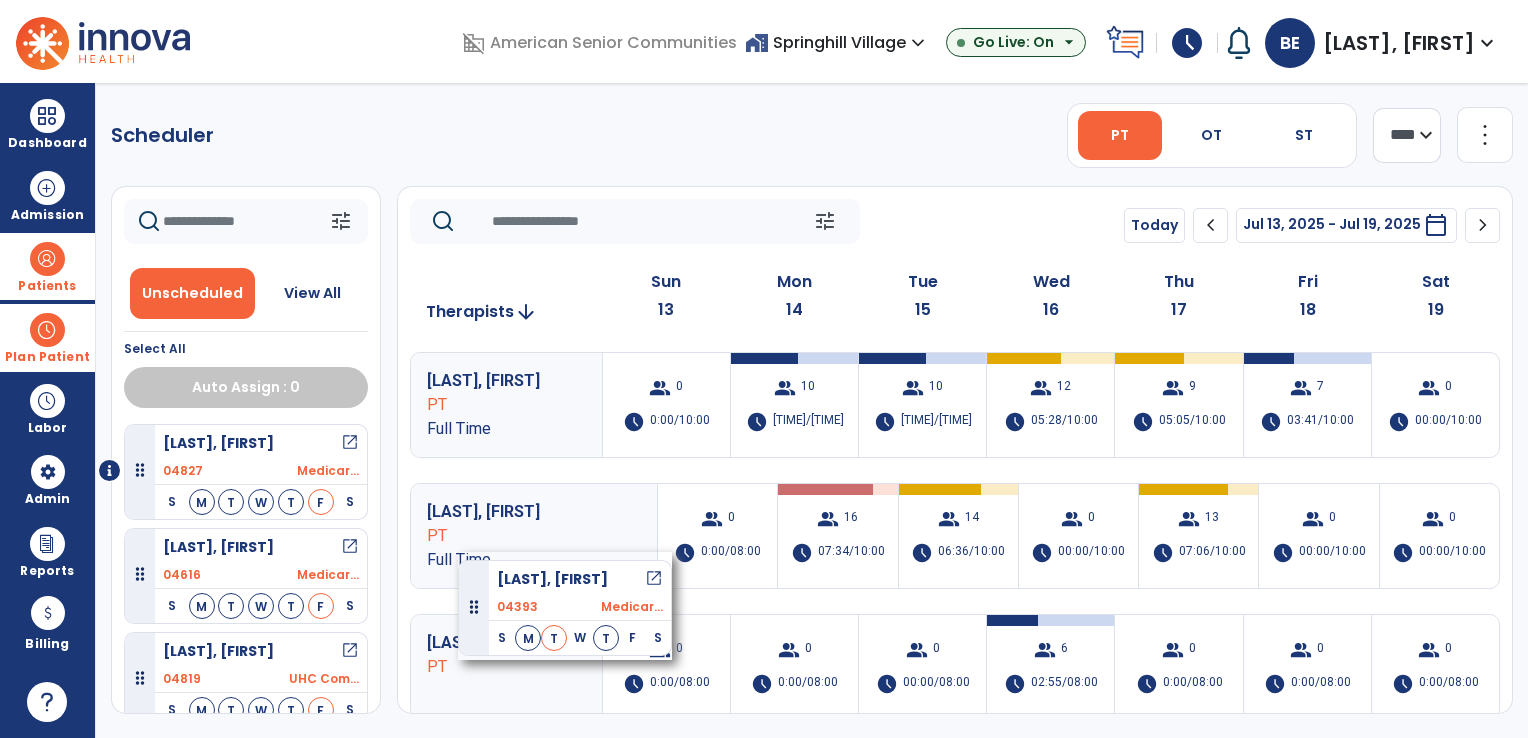 drag, startPoint x: 298, startPoint y: 670, endPoint x: 459, endPoint y: 554, distance: 198.43639 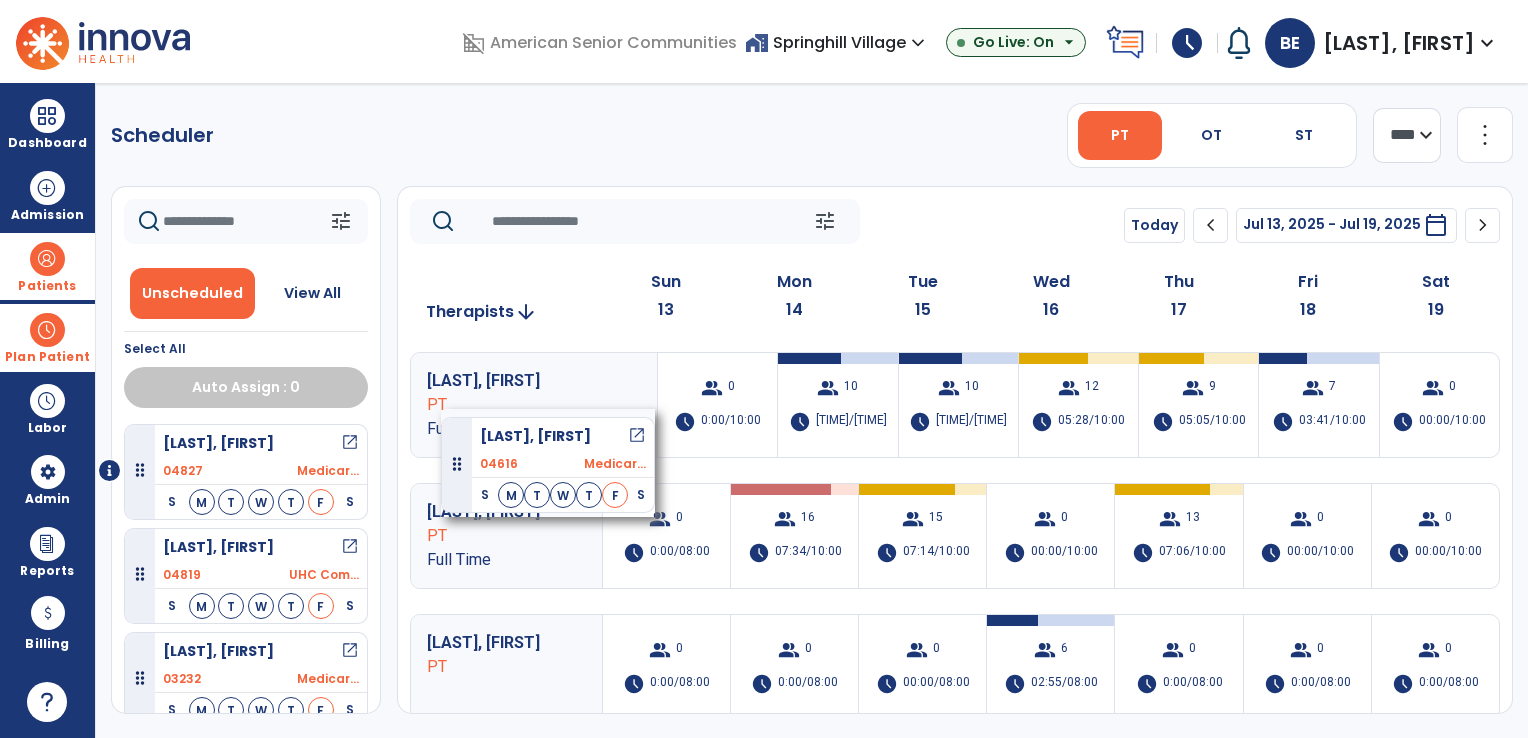 drag, startPoint x: 273, startPoint y: 561, endPoint x: 441, endPoint y: 409, distance: 226.55684 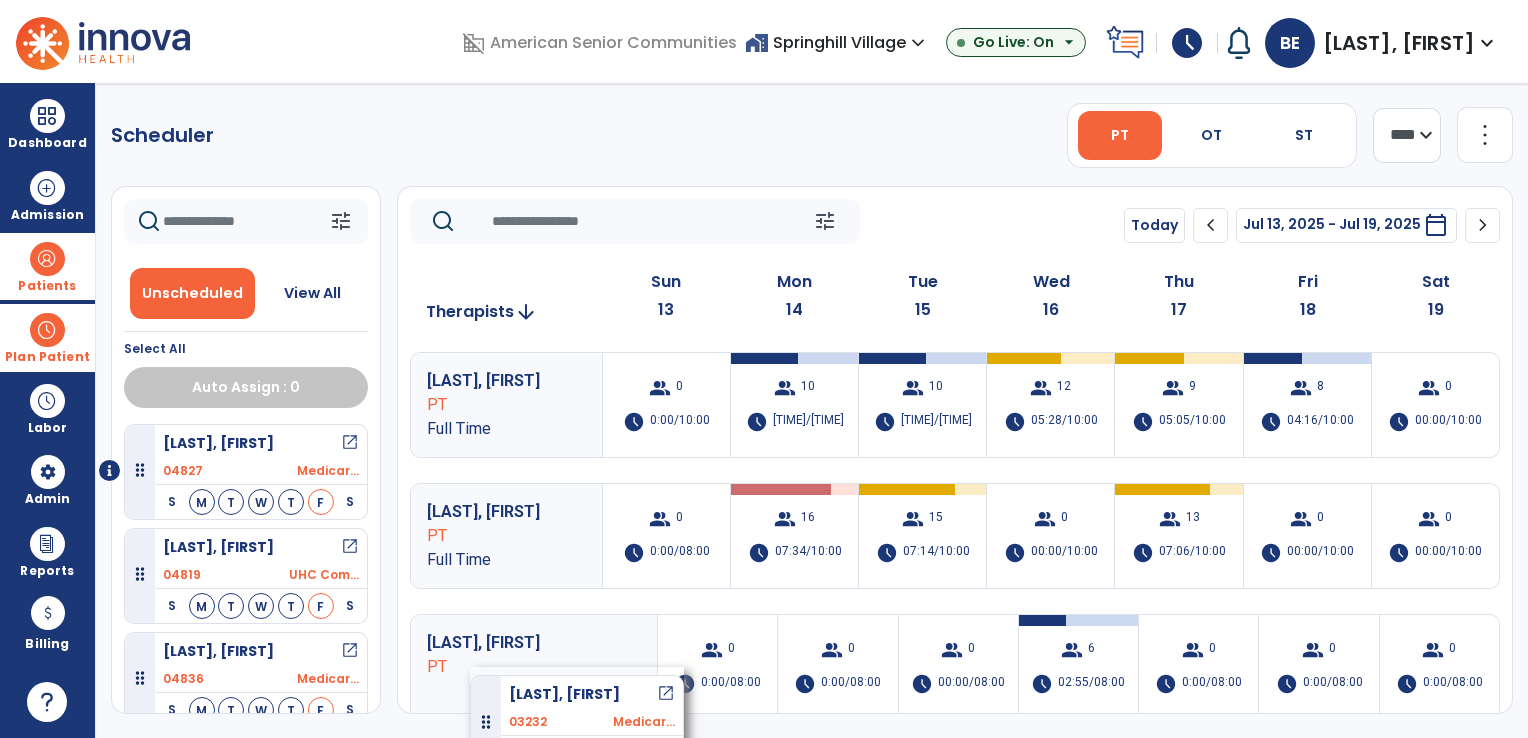 drag, startPoint x: 297, startPoint y: 666, endPoint x: 472, endPoint y: 667, distance: 175.00285 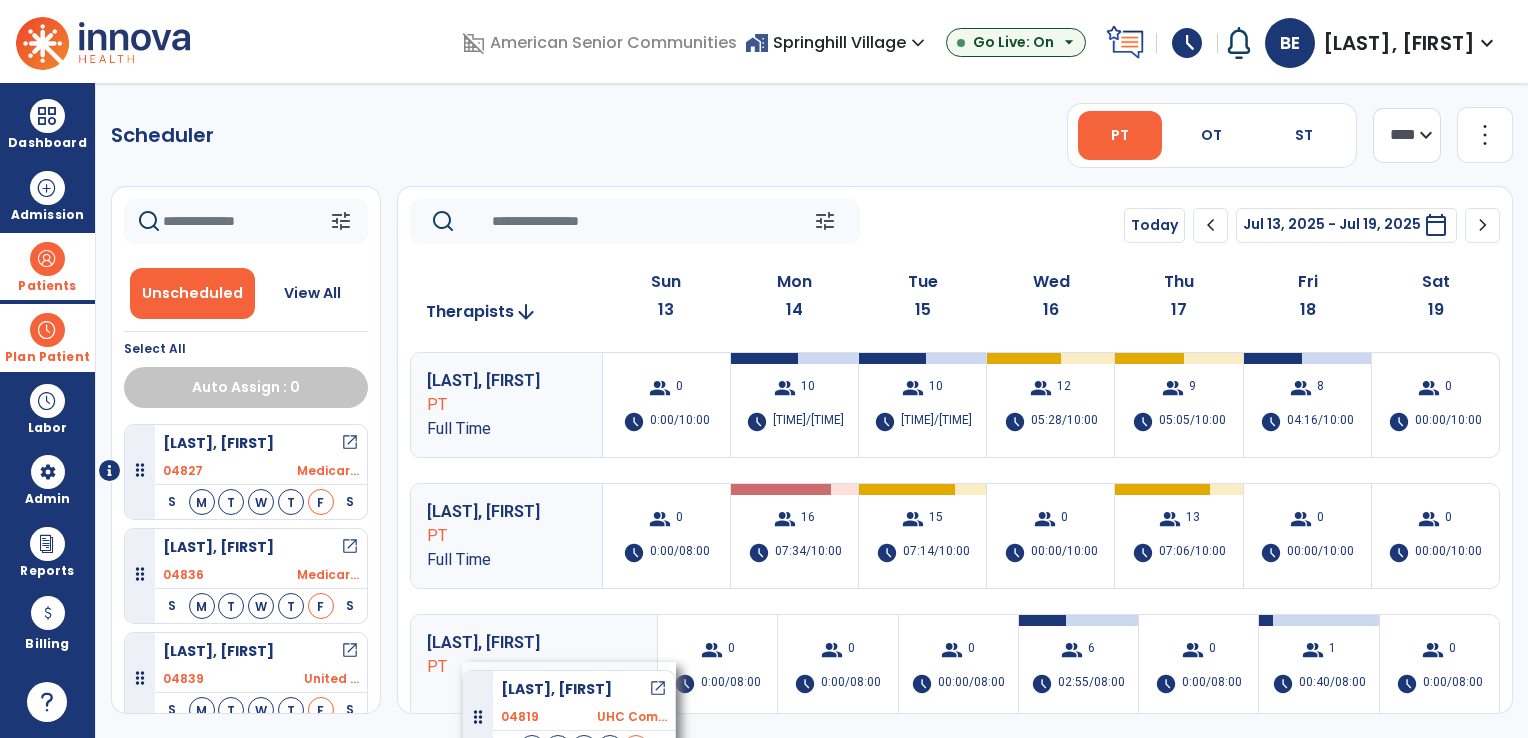 drag, startPoint x: 316, startPoint y: 573, endPoint x: 469, endPoint y: 664, distance: 178.01685 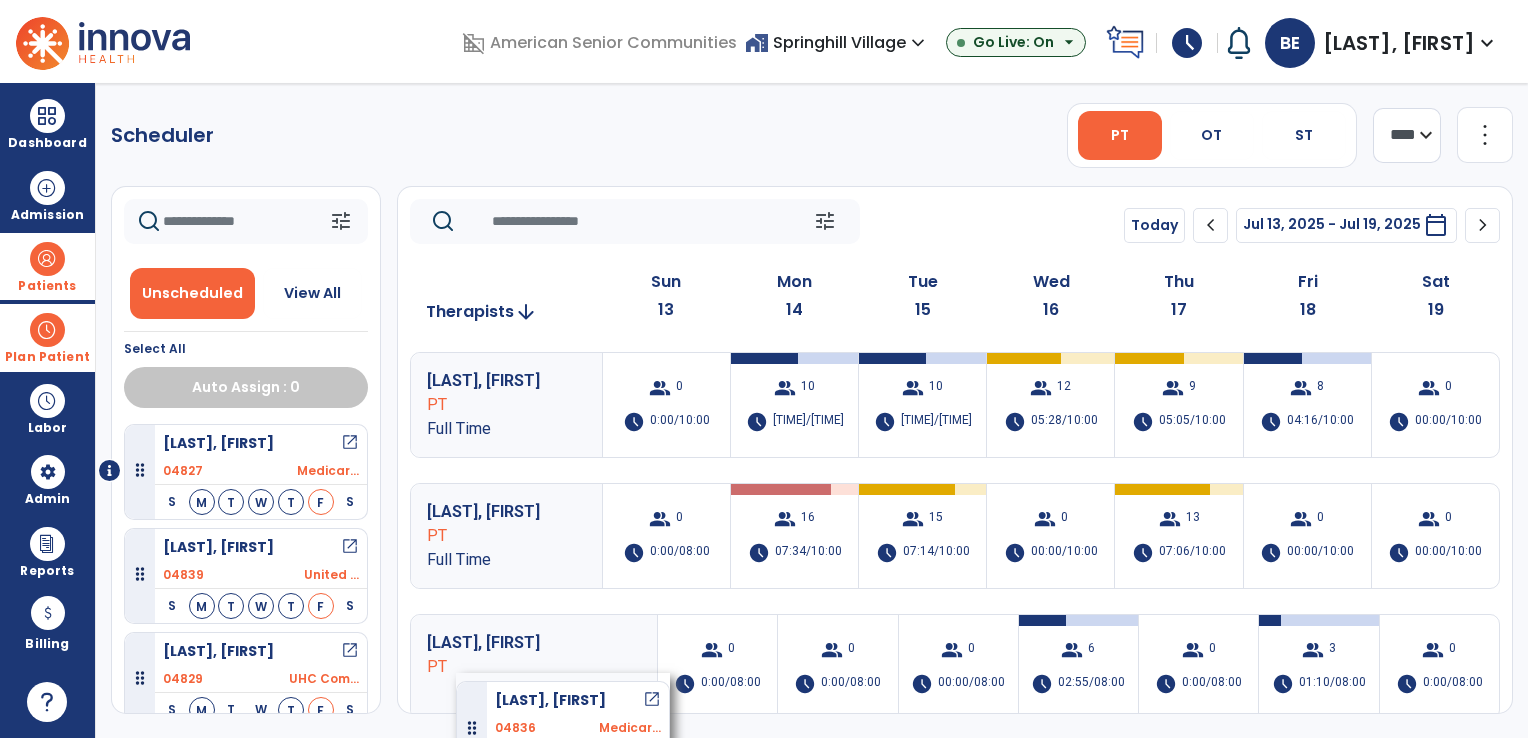 drag, startPoint x: 296, startPoint y: 566, endPoint x: 458, endPoint y: 673, distance: 194.14685 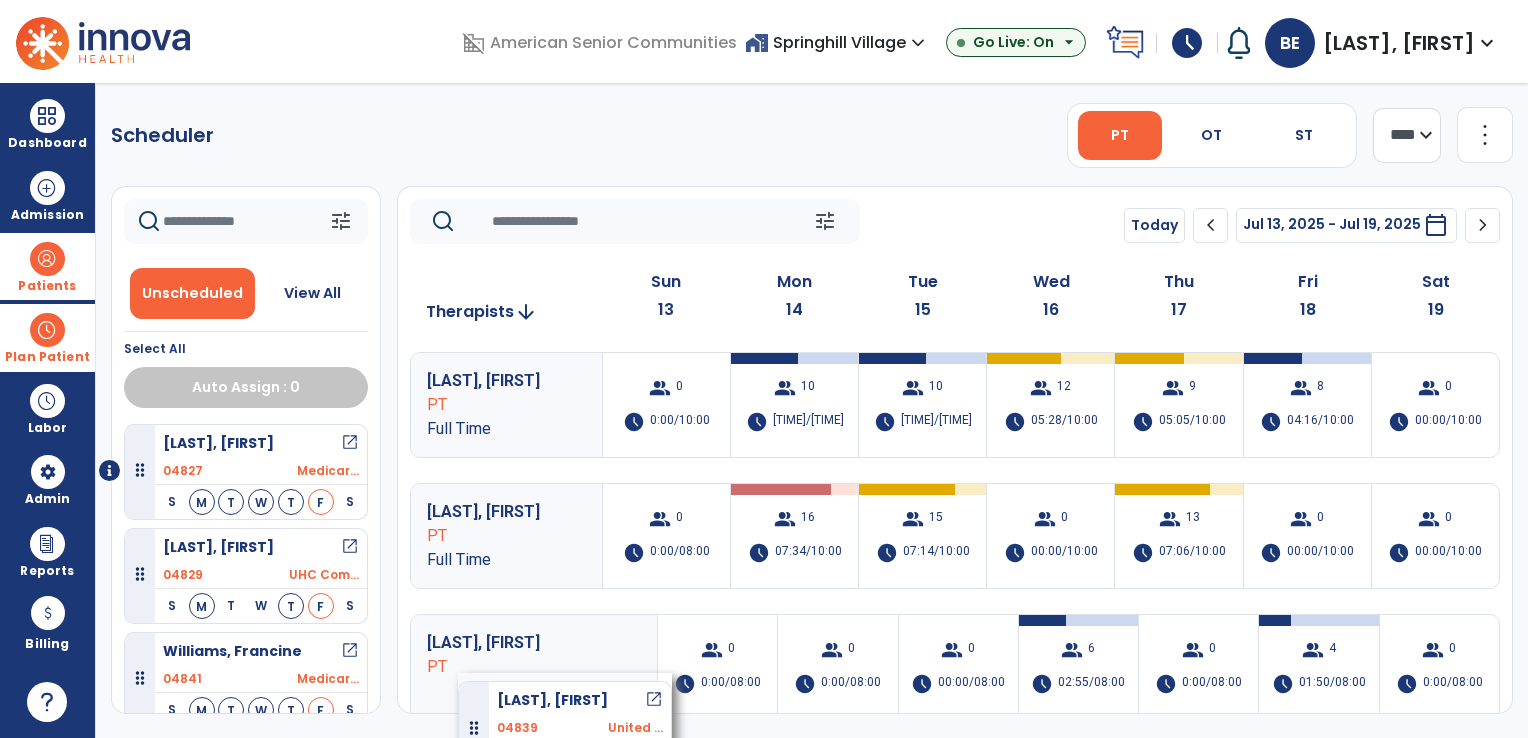 drag, startPoint x: 286, startPoint y: 562, endPoint x: 458, endPoint y: 673, distance: 204.7071 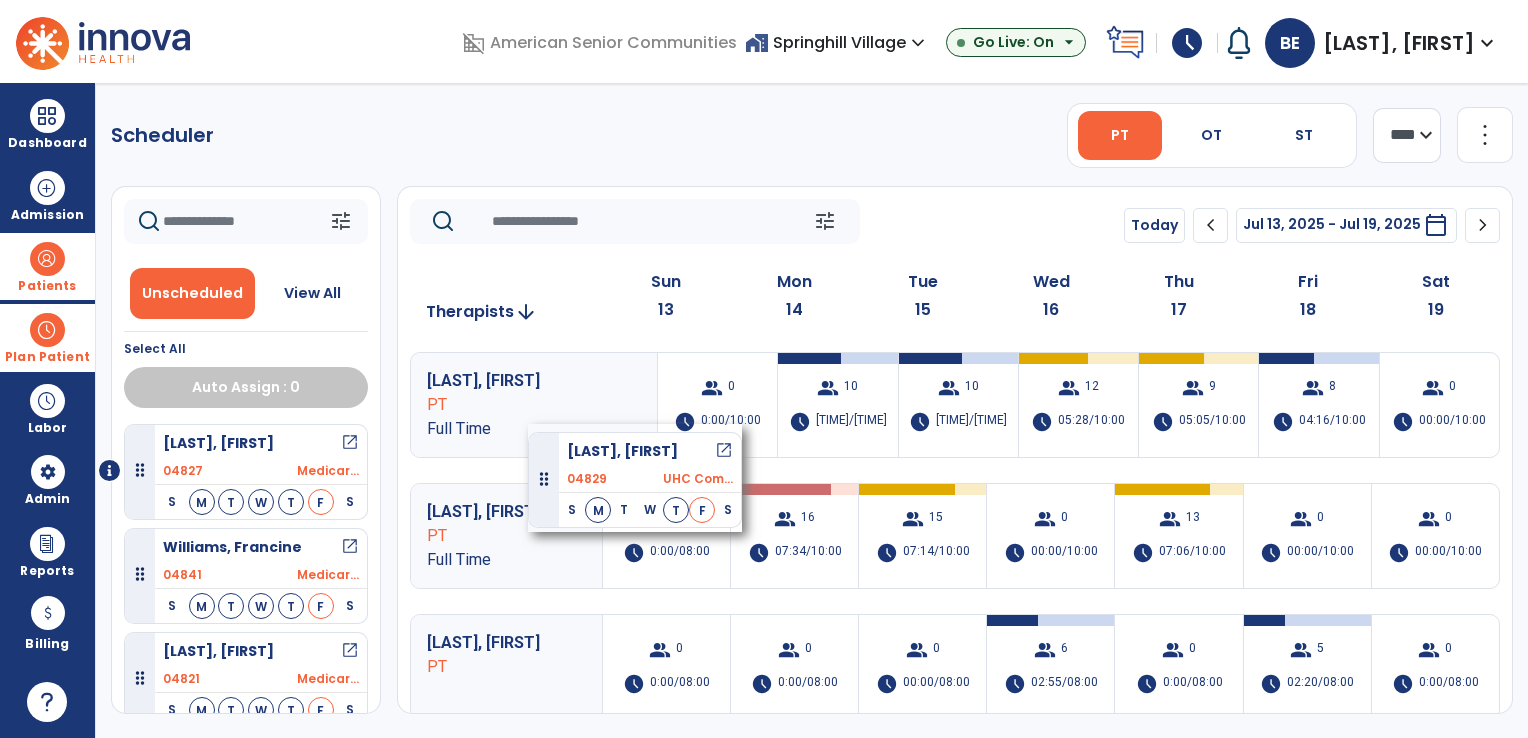 drag, startPoint x: 276, startPoint y: 564, endPoint x: 524, endPoint y: 418, distance: 287.78464 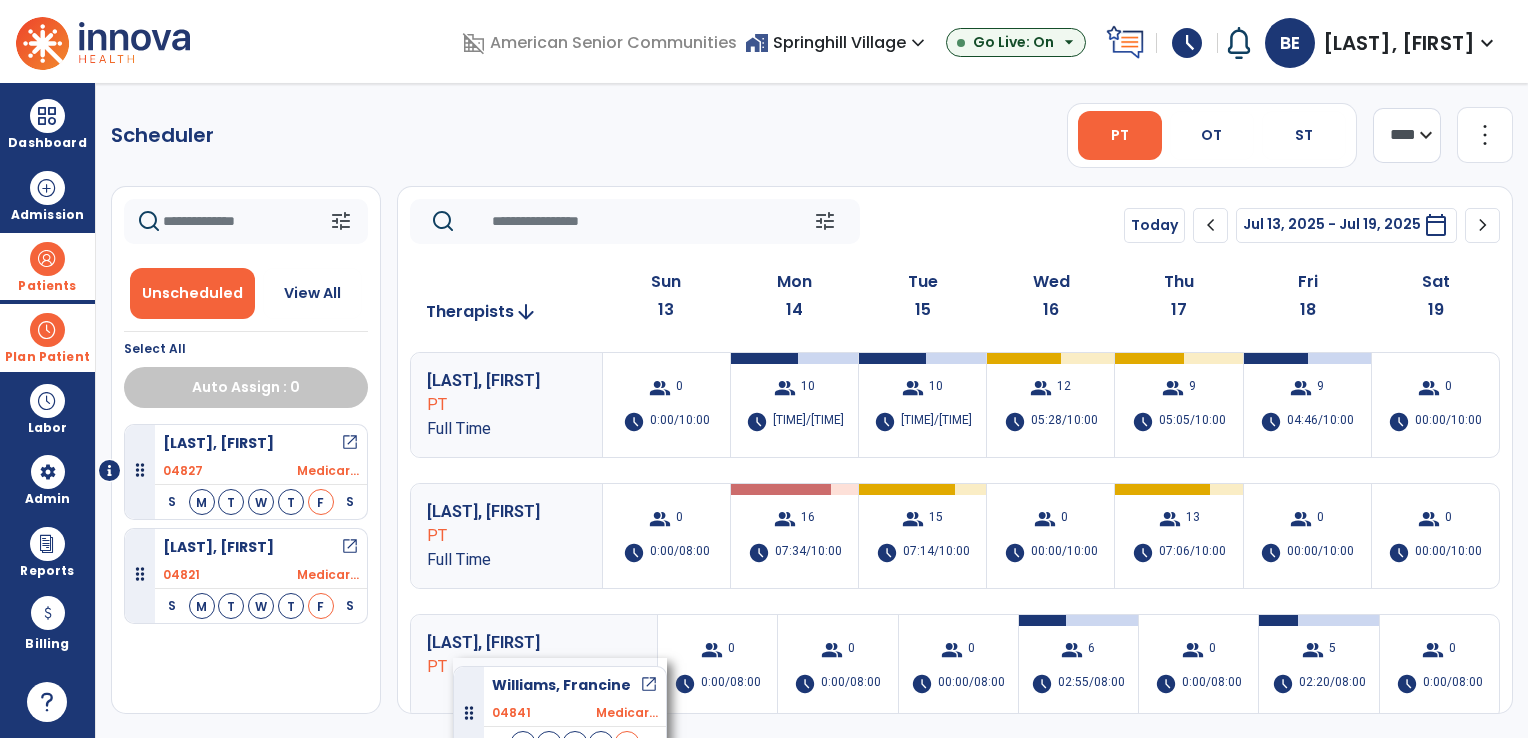 drag, startPoint x: 308, startPoint y: 565, endPoint x: 453, endPoint y: 658, distance: 172.26143 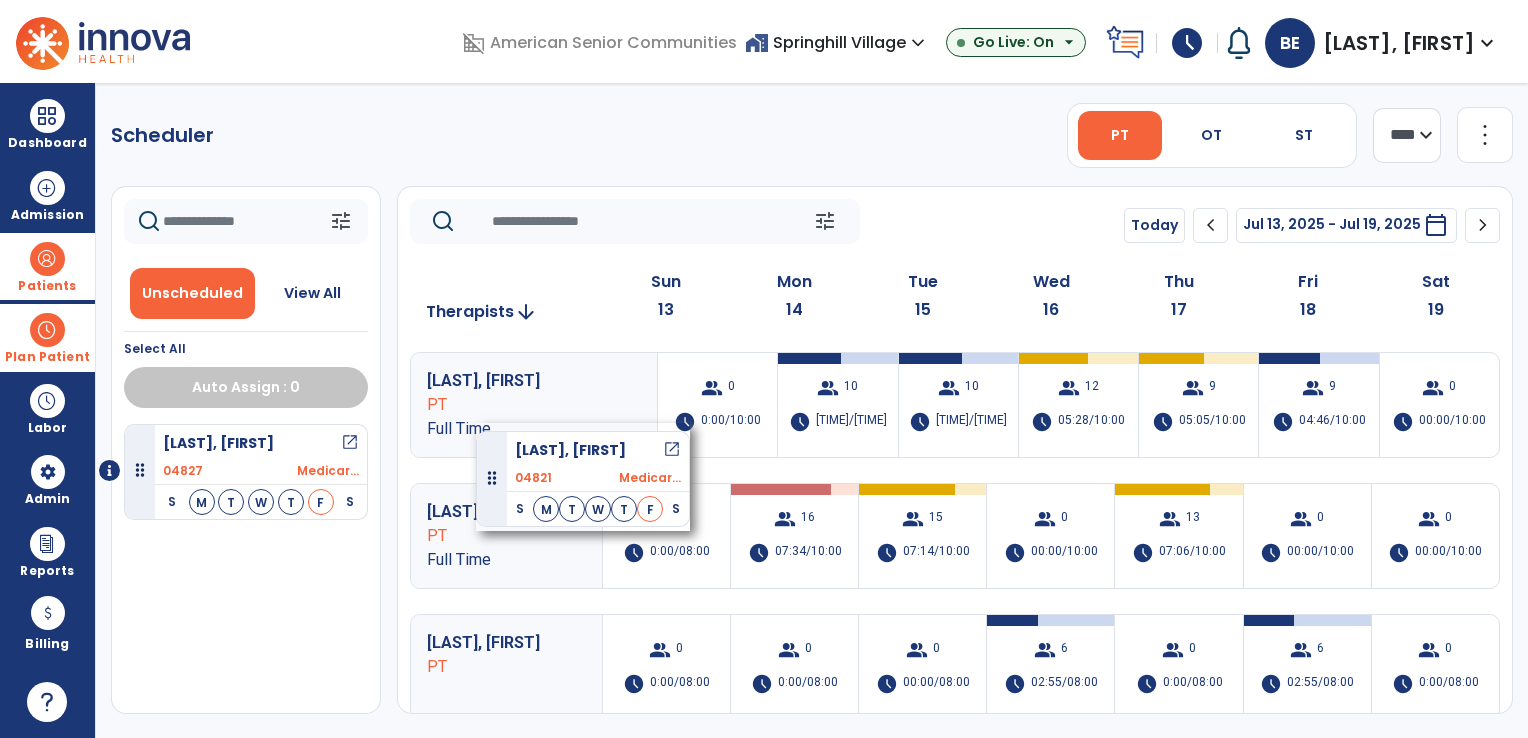 drag, startPoint x: 283, startPoint y: 566, endPoint x: 476, endPoint y: 423, distance: 240.20409 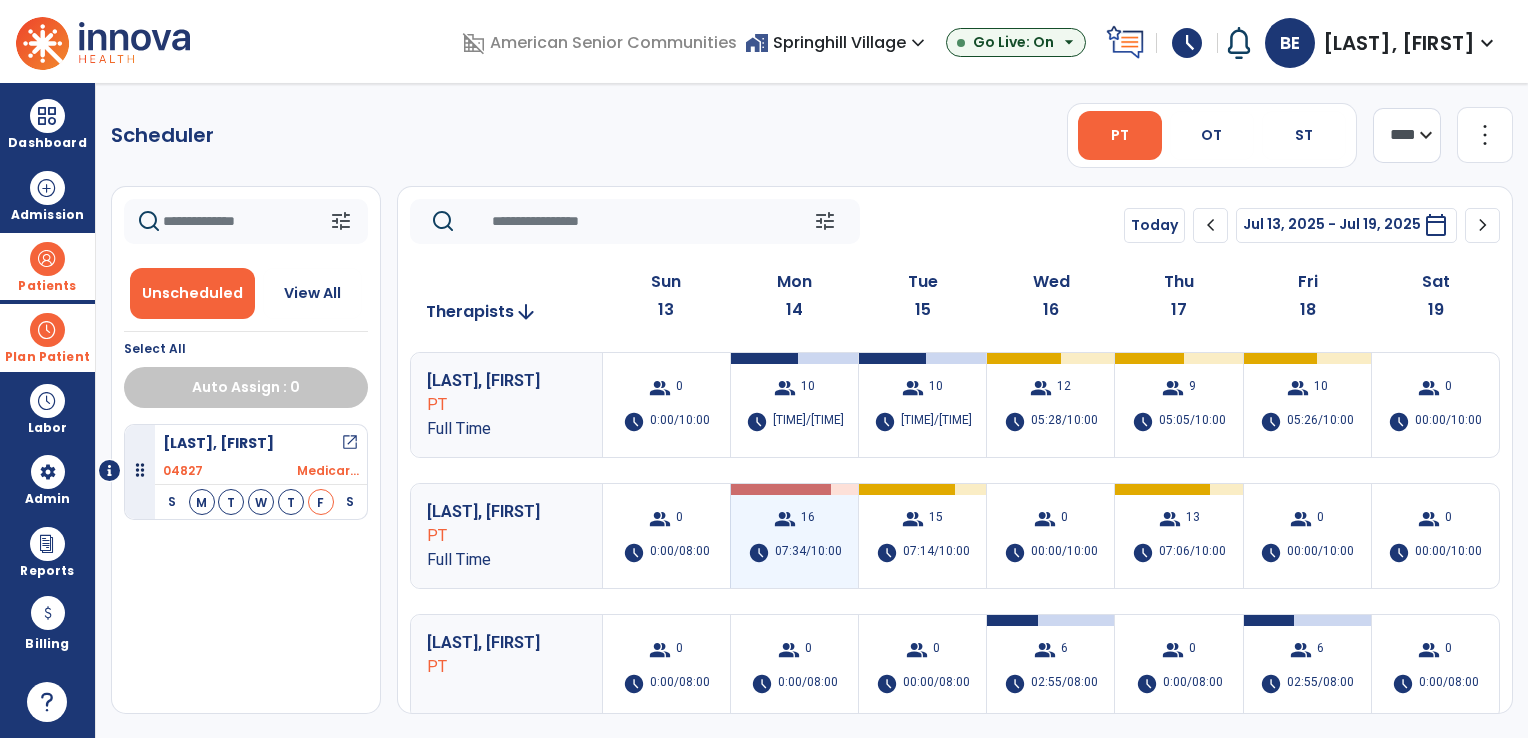 click on "07:34/10:00" at bounding box center [808, 553] 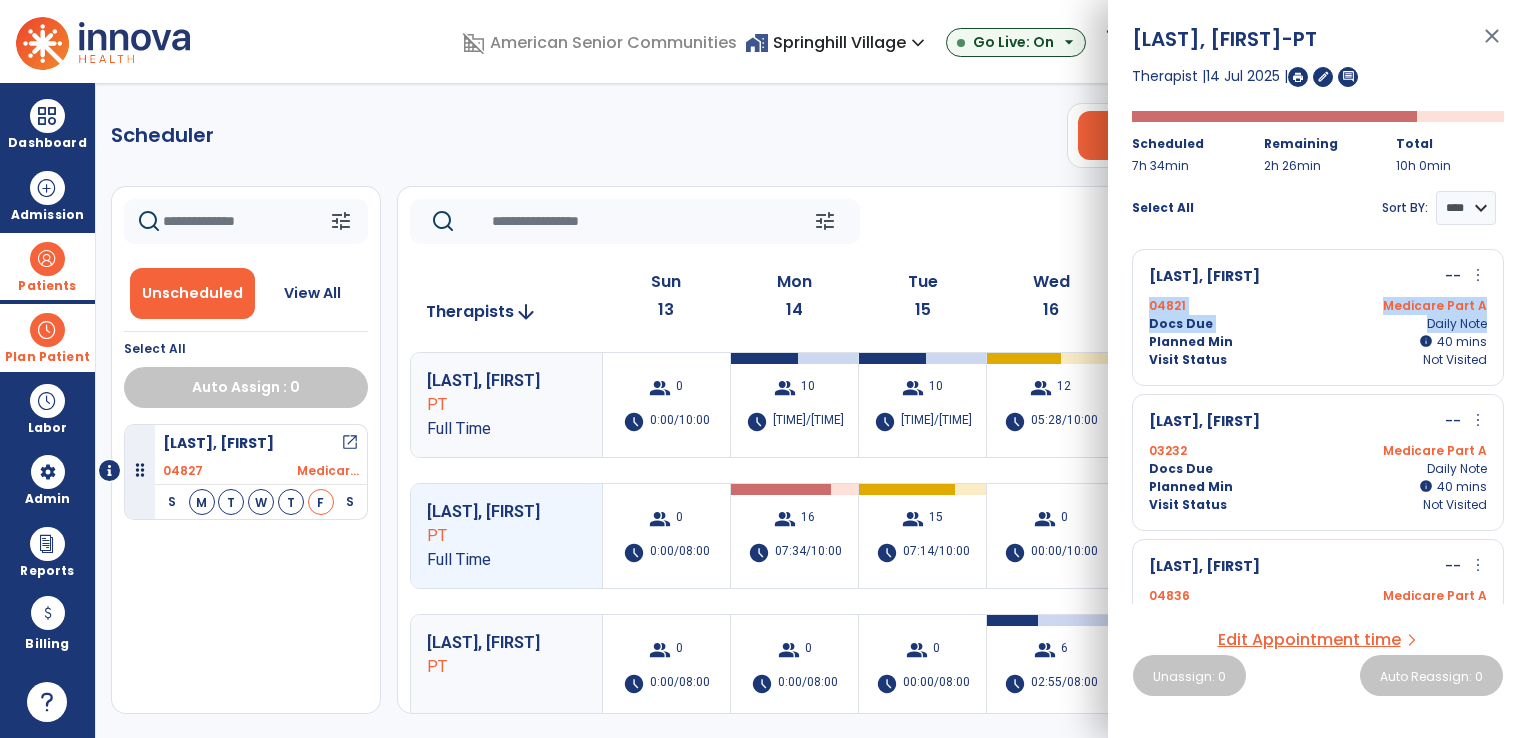 drag, startPoint x: 1498, startPoint y: 273, endPoint x: 1504, endPoint y: 333, distance: 60.299255 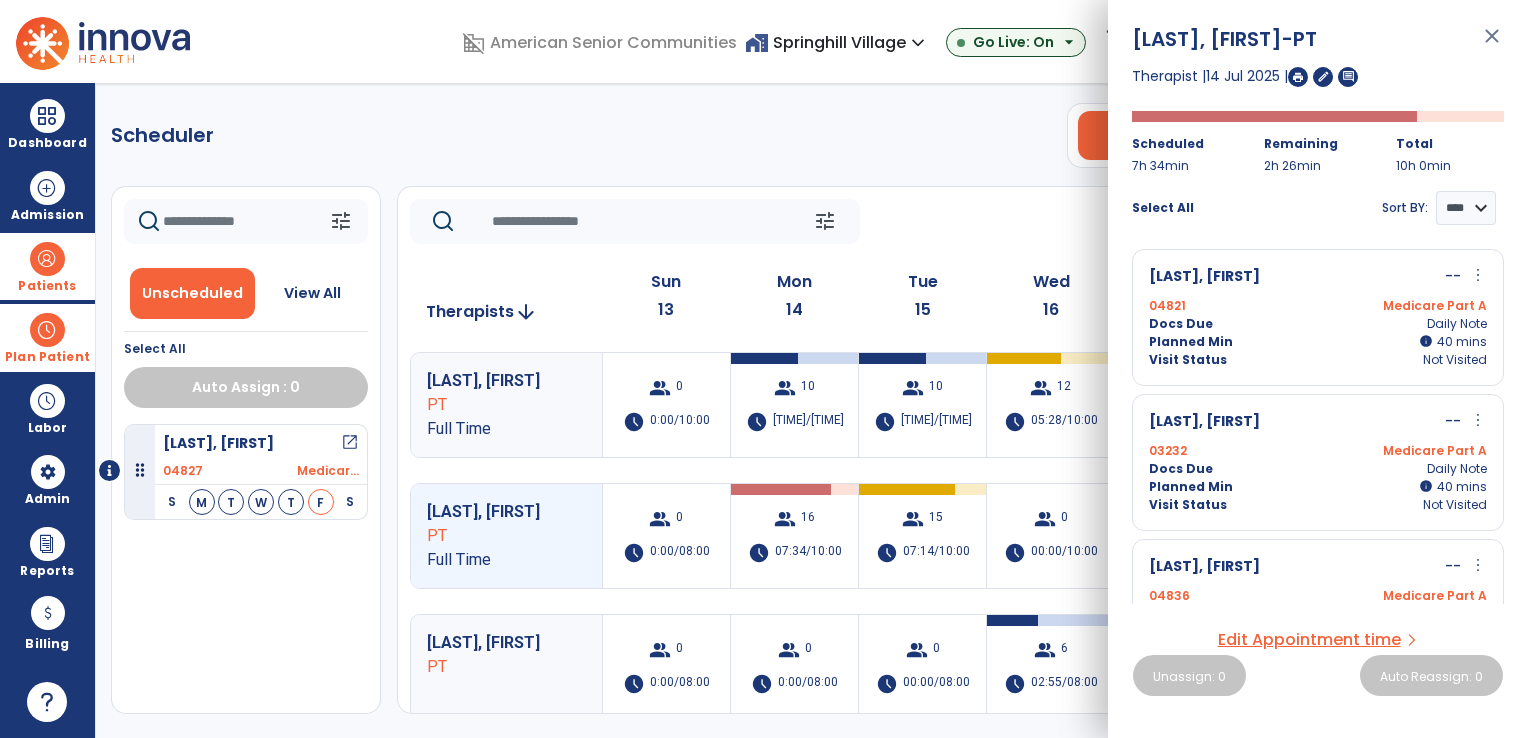 drag, startPoint x: 1504, startPoint y: 333, endPoint x: 1316, endPoint y: 221, distance: 218.83327 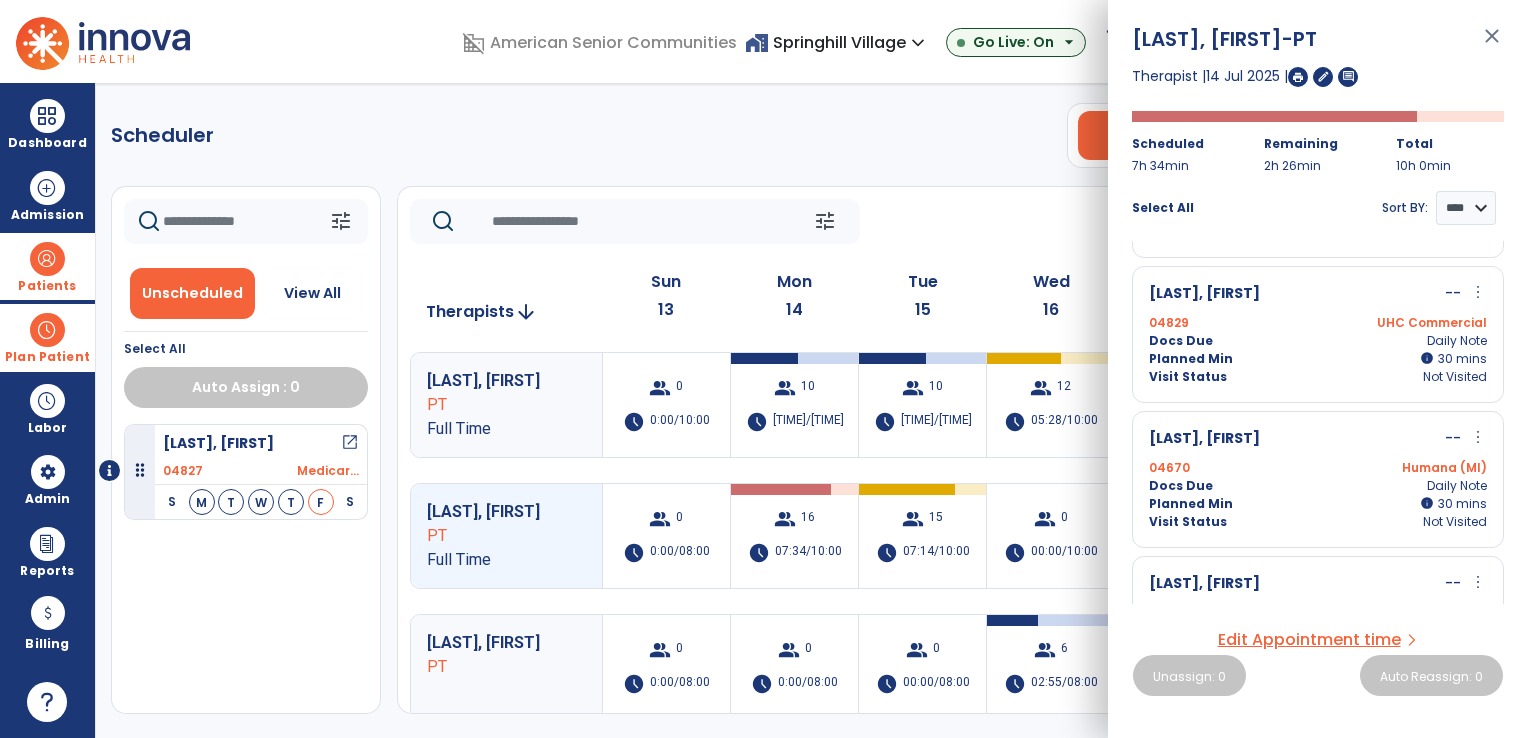 scroll, scrollTop: 1438, scrollLeft: 0, axis: vertical 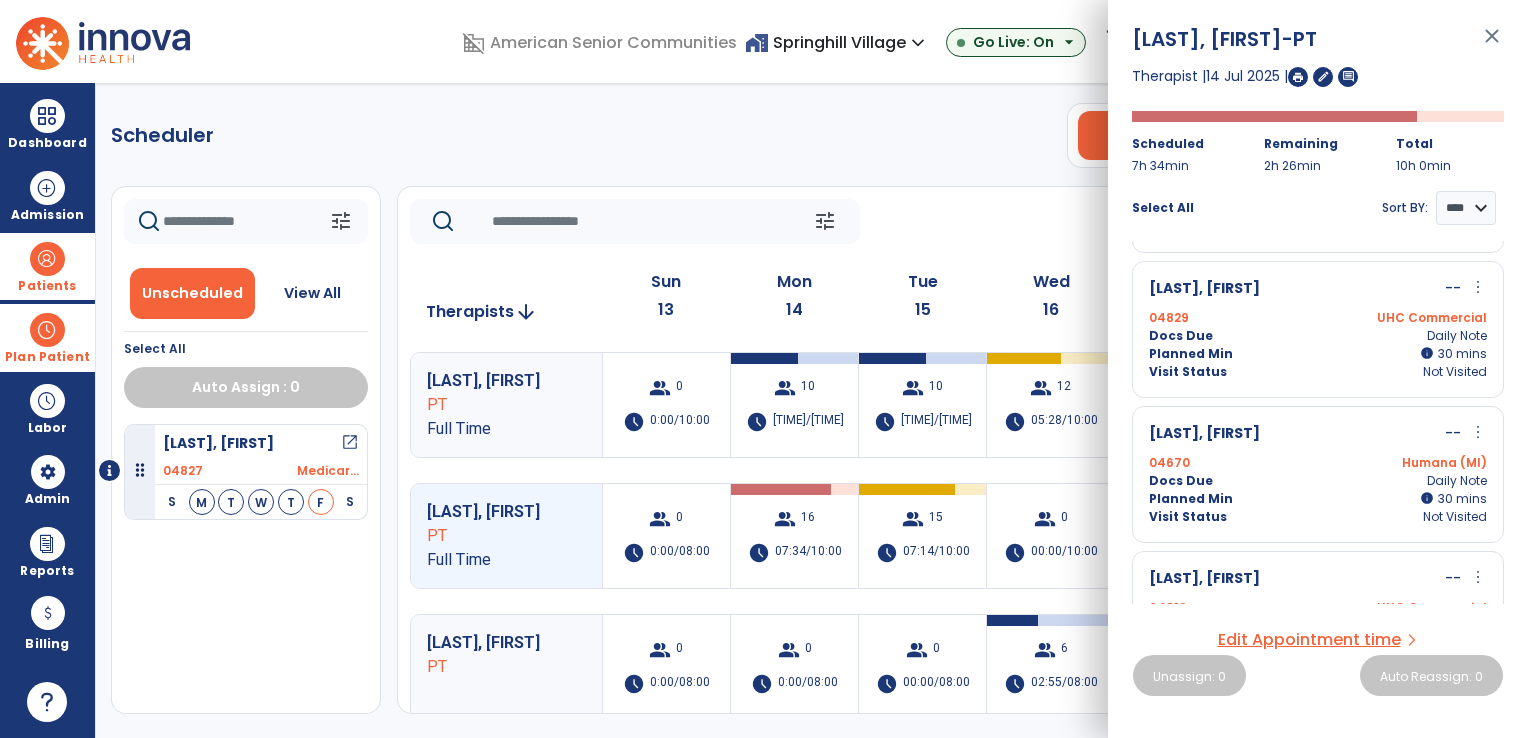 click on "Docs Due Daily Note" at bounding box center [1318, 336] 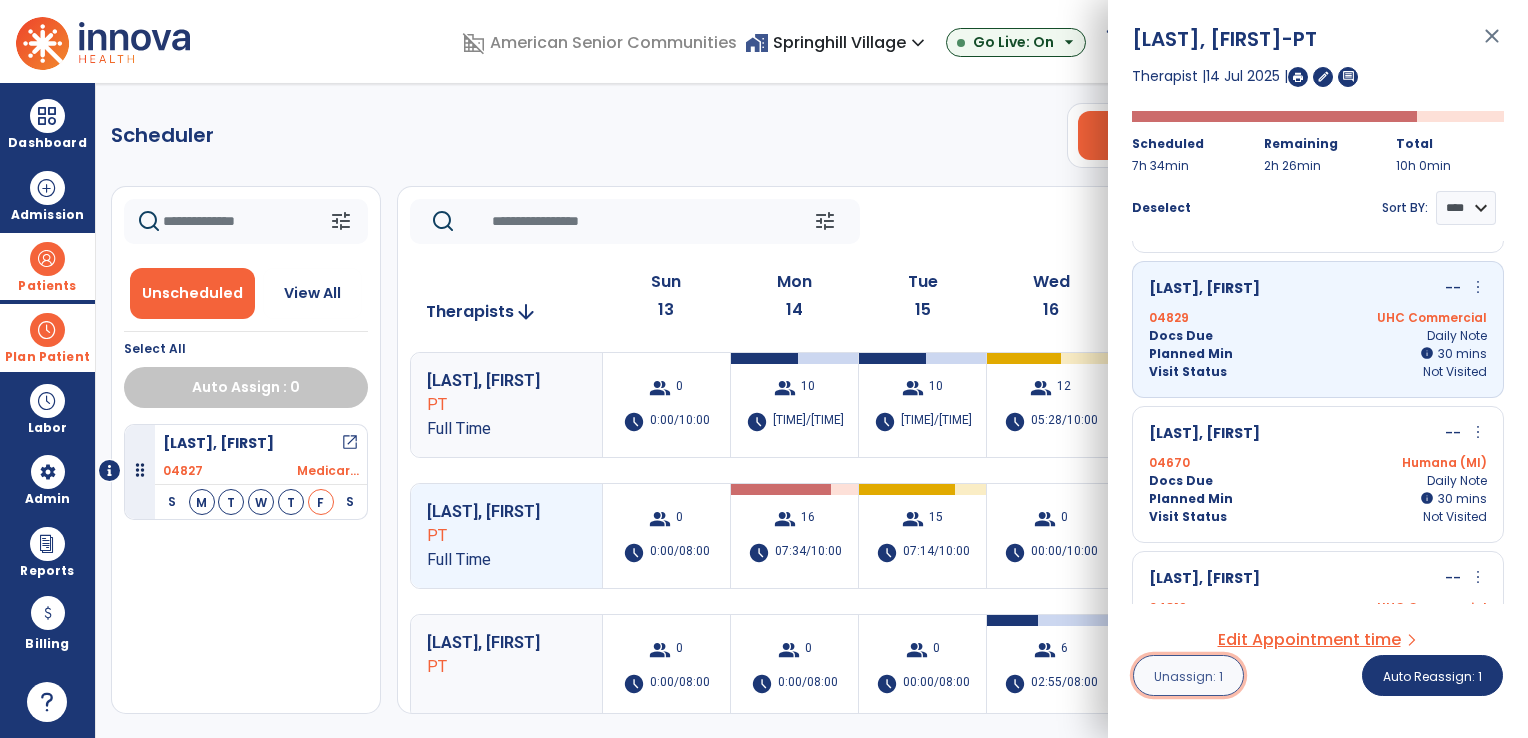 click on "Unassign: 1" at bounding box center (1188, 676) 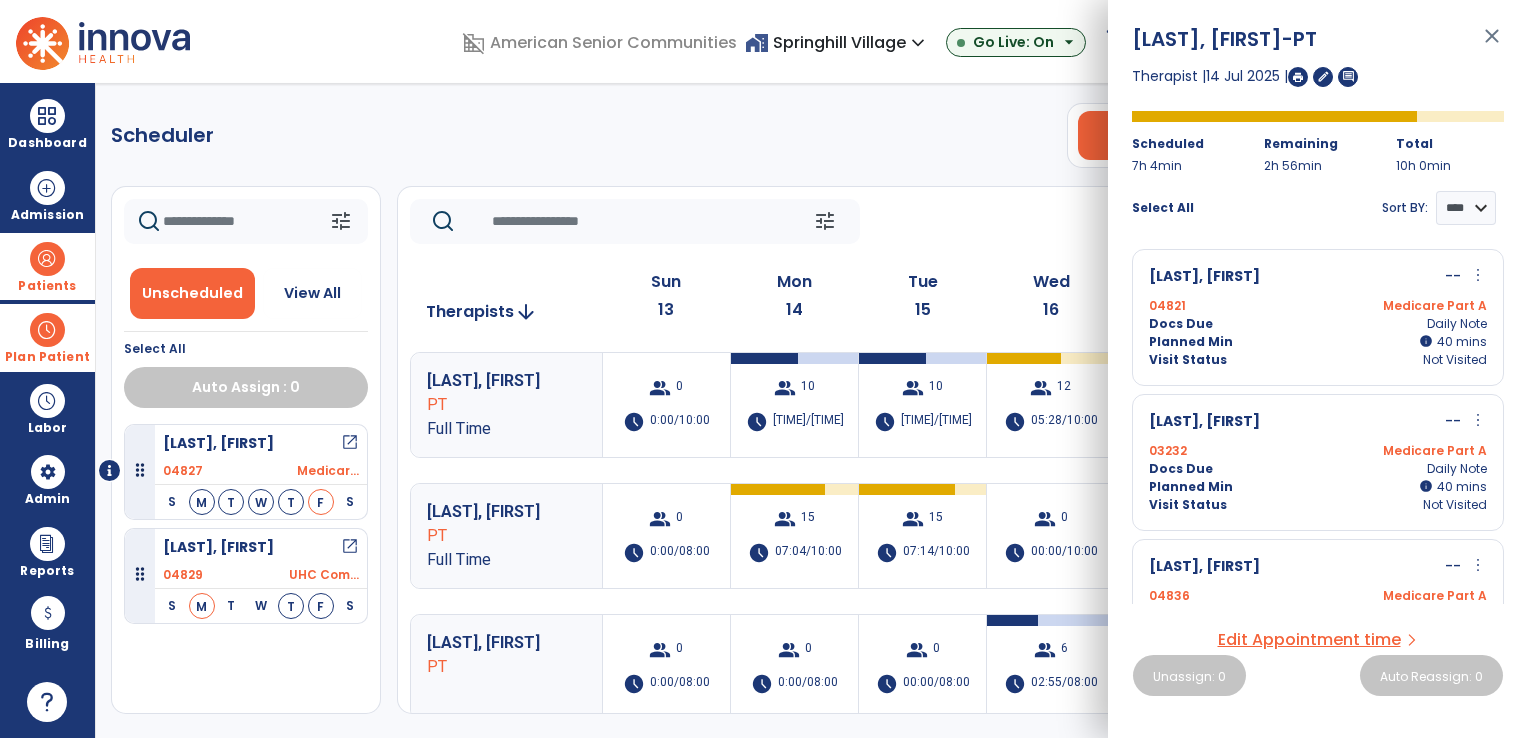 click on "close" at bounding box center [1492, 45] 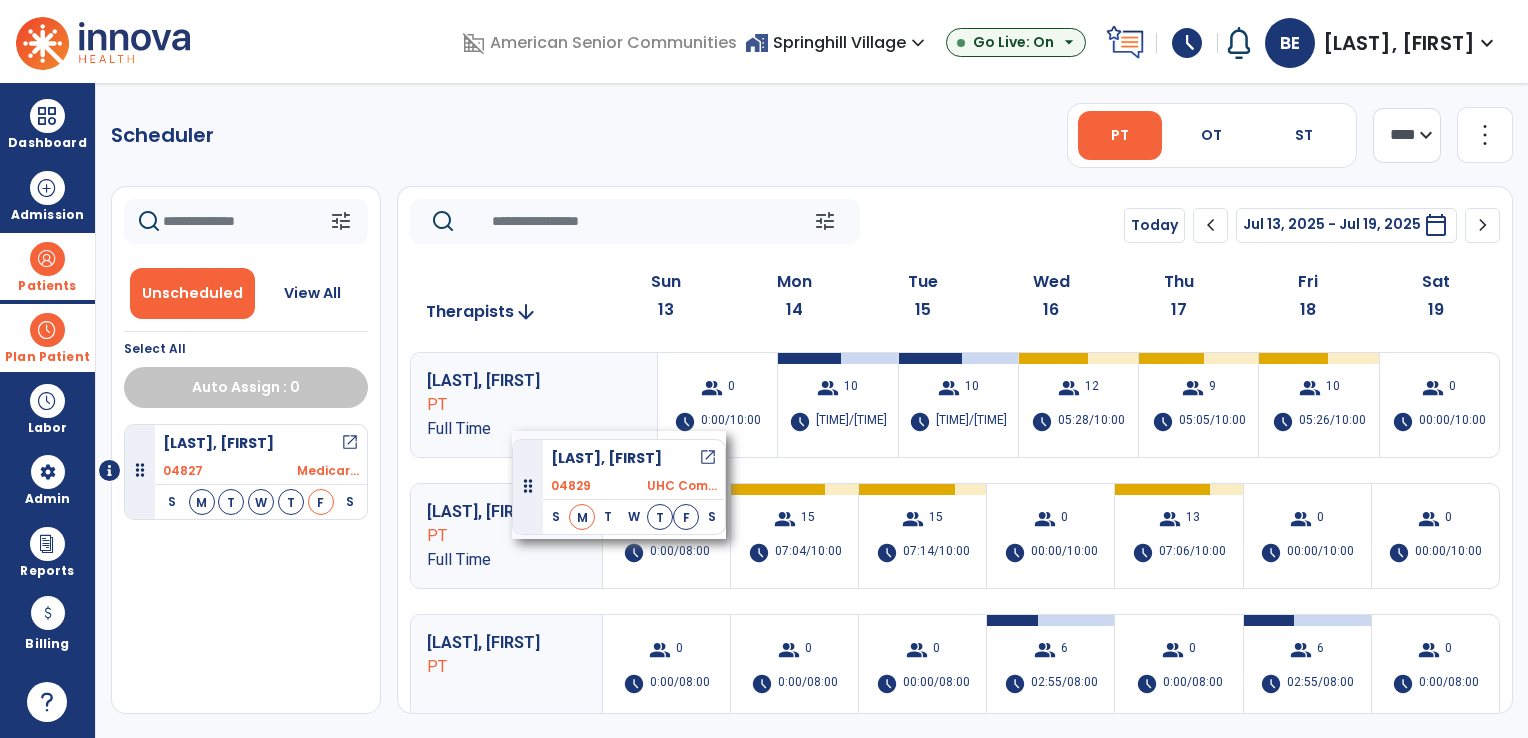 drag, startPoint x: 296, startPoint y: 570, endPoint x: 512, endPoint y: 431, distance: 256.8599 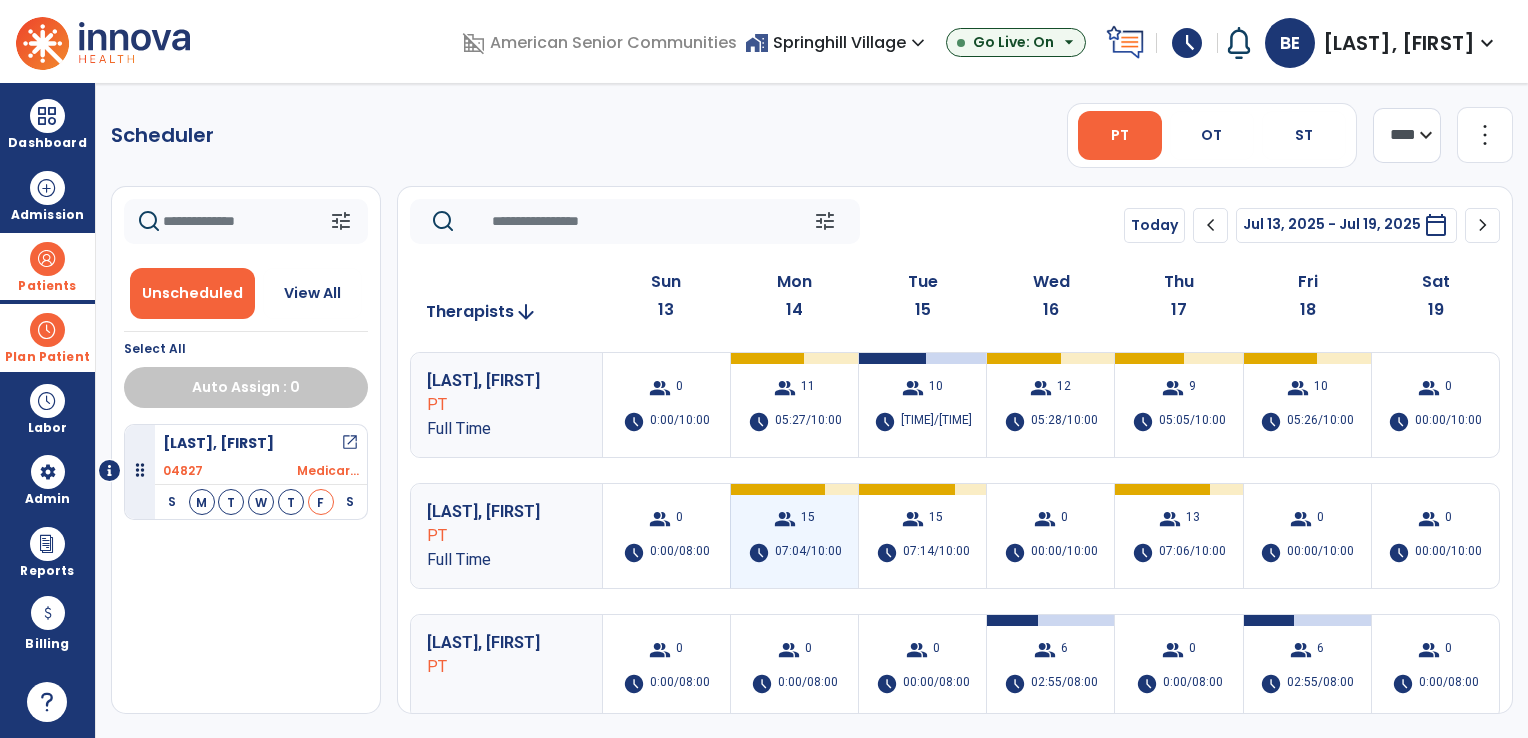click on "group  15  schedule  [TIME]/[TIME]" at bounding box center (794, 536) 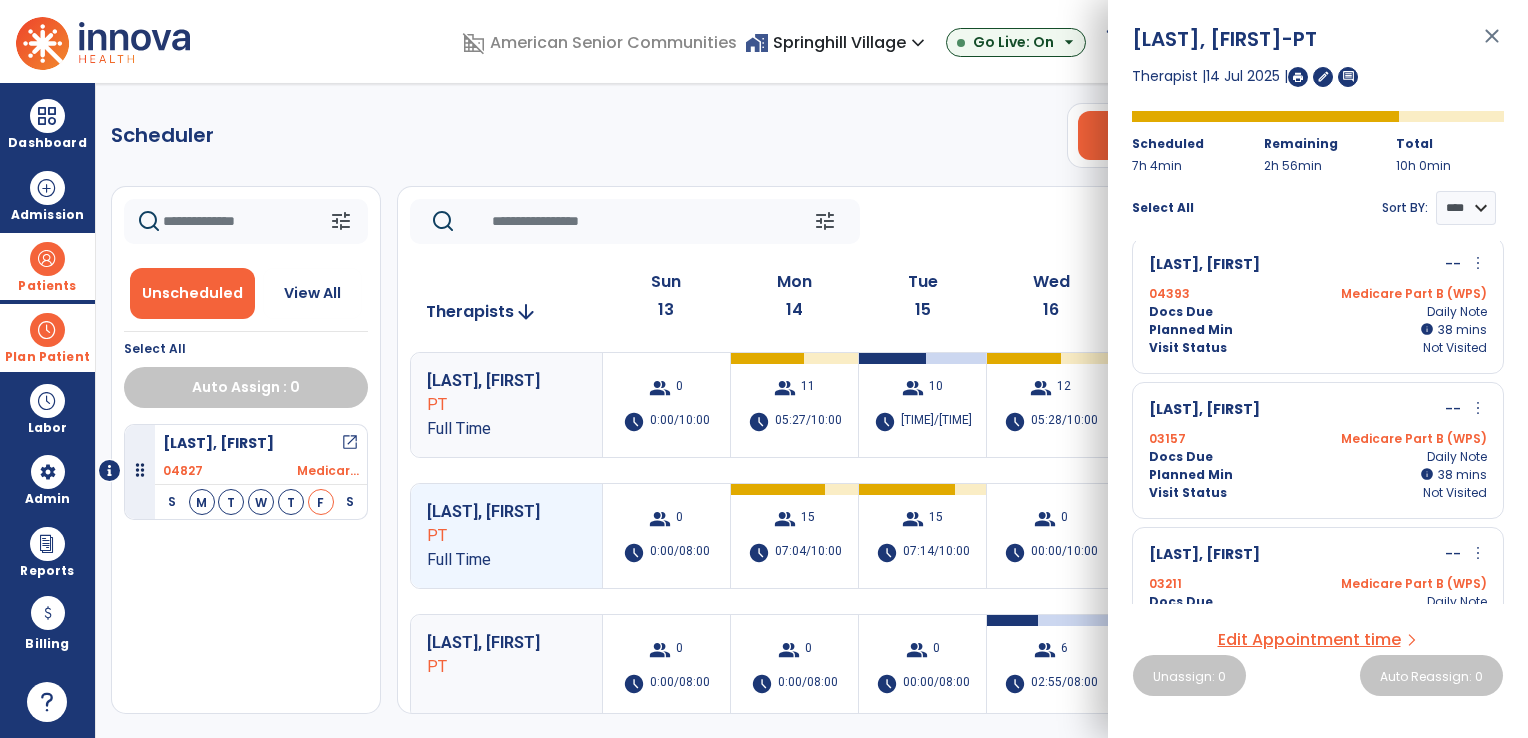 scroll, scrollTop: 0, scrollLeft: 0, axis: both 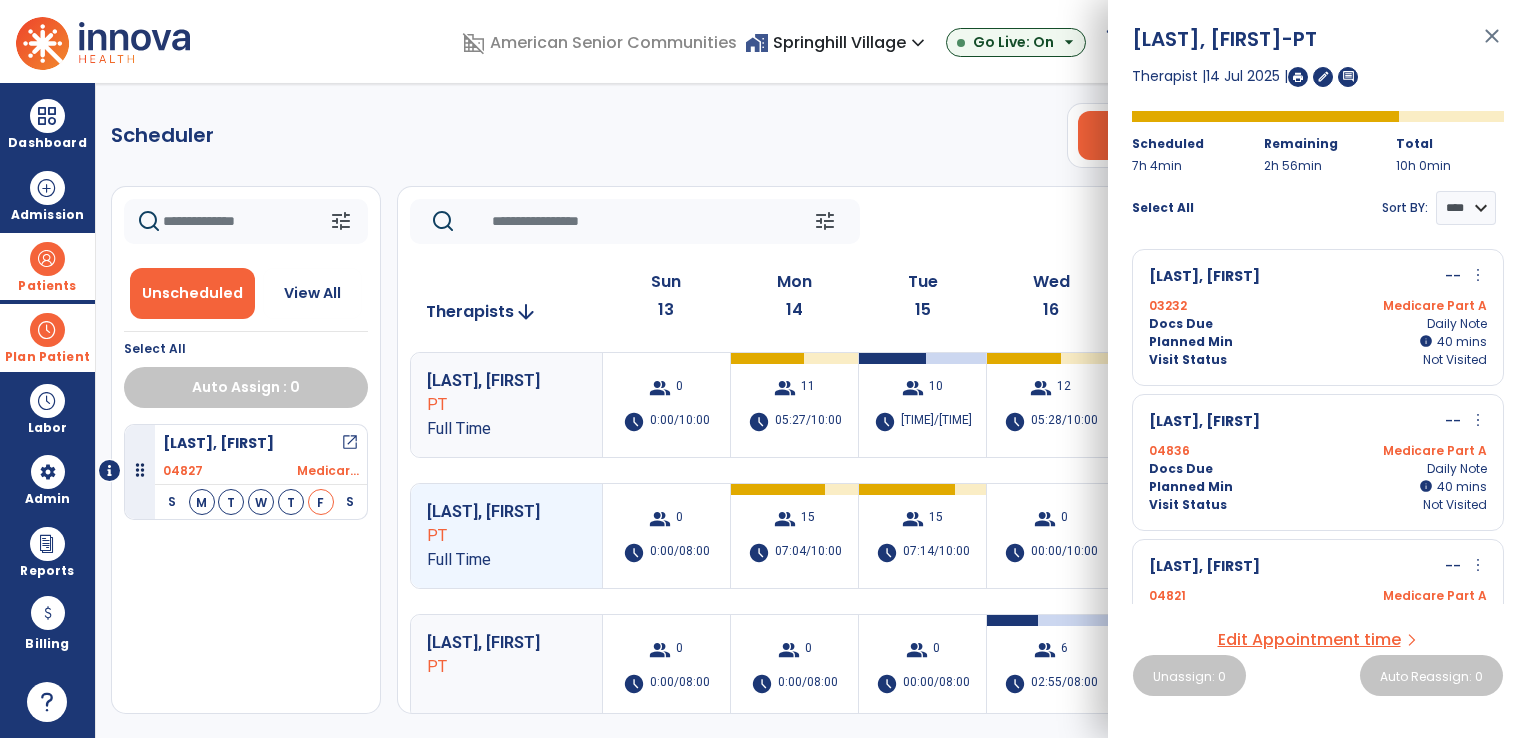 click on "close" at bounding box center [1492, 45] 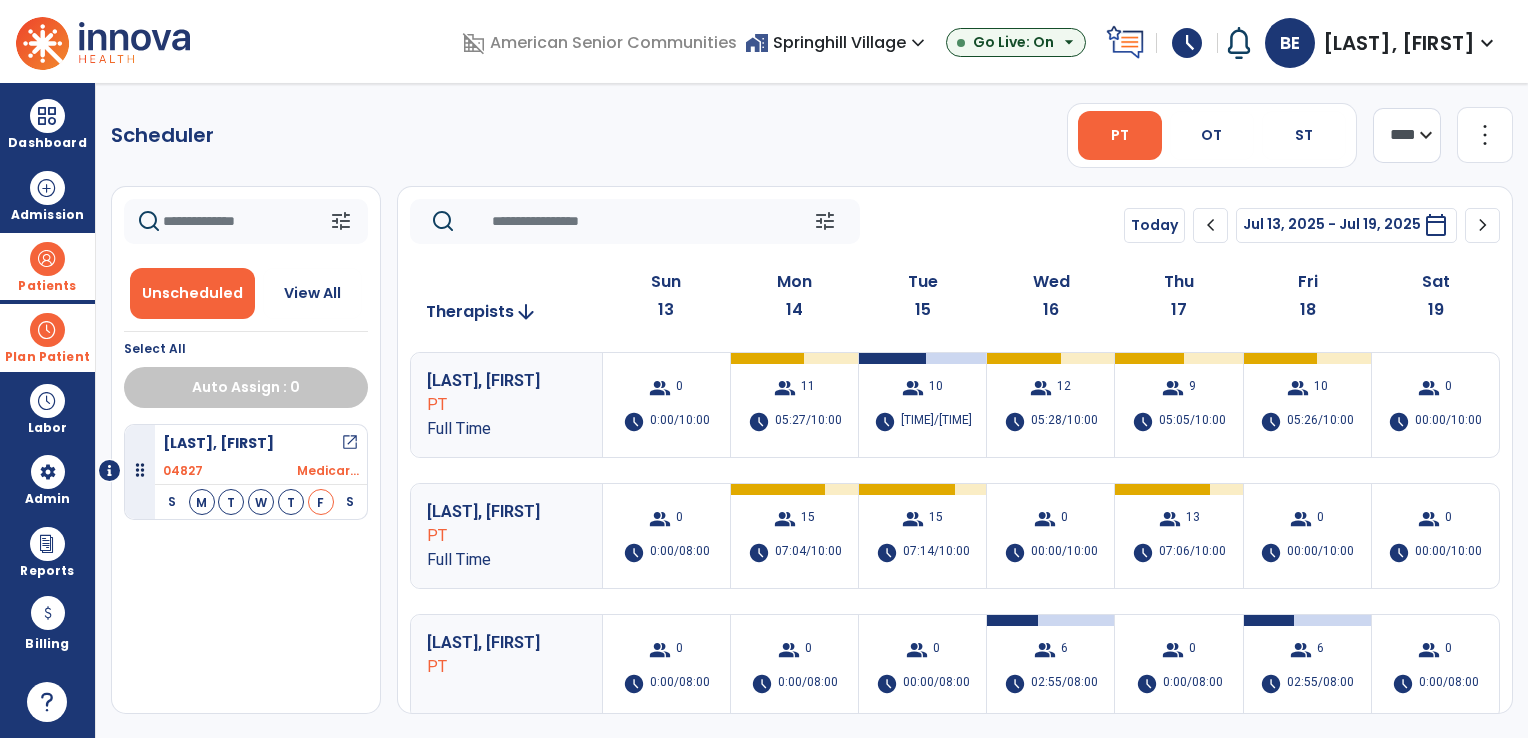 click on "Scheduler   PT   OT   ST  **** *** more_vert  Manage Labor   View All Therapists   Print" 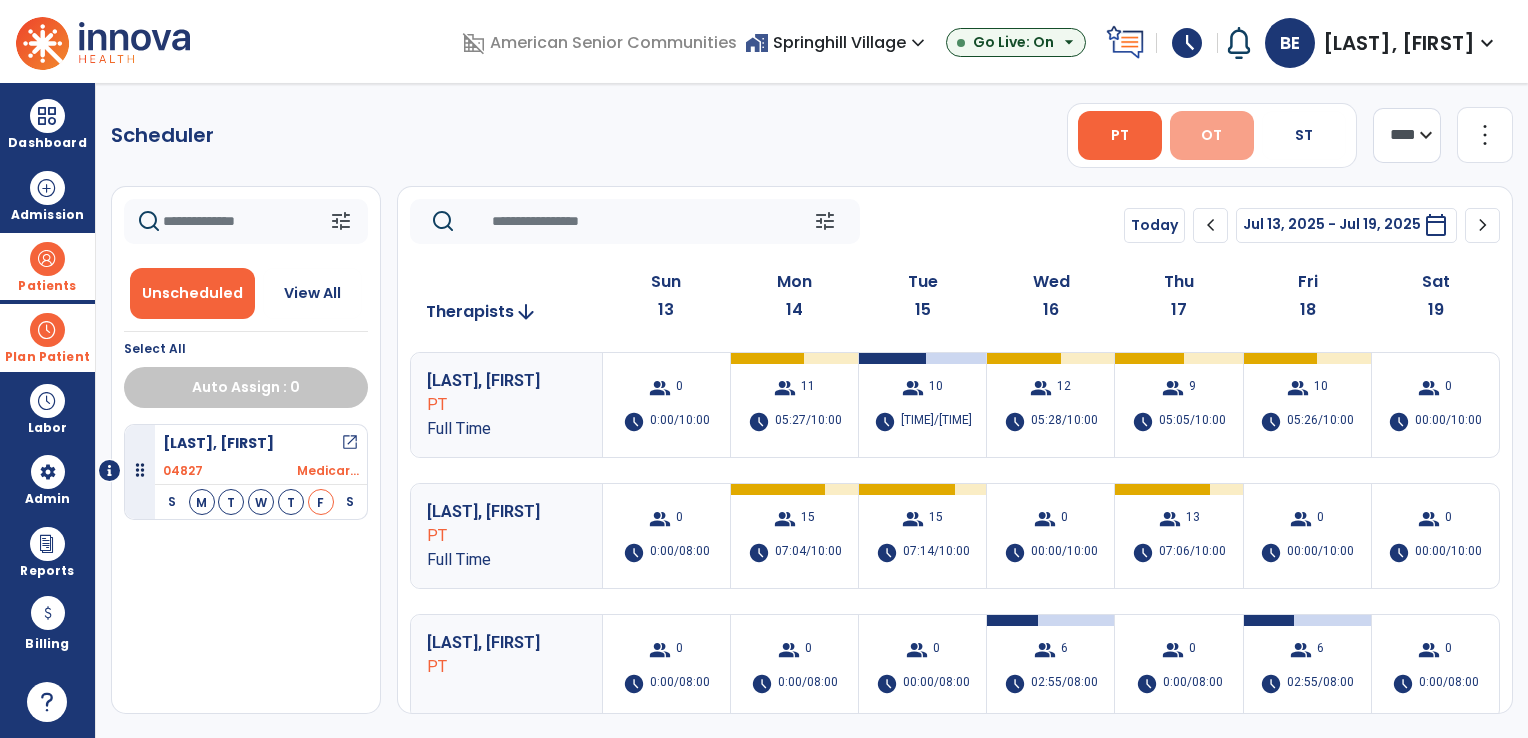 click on "OT" at bounding box center [1211, 135] 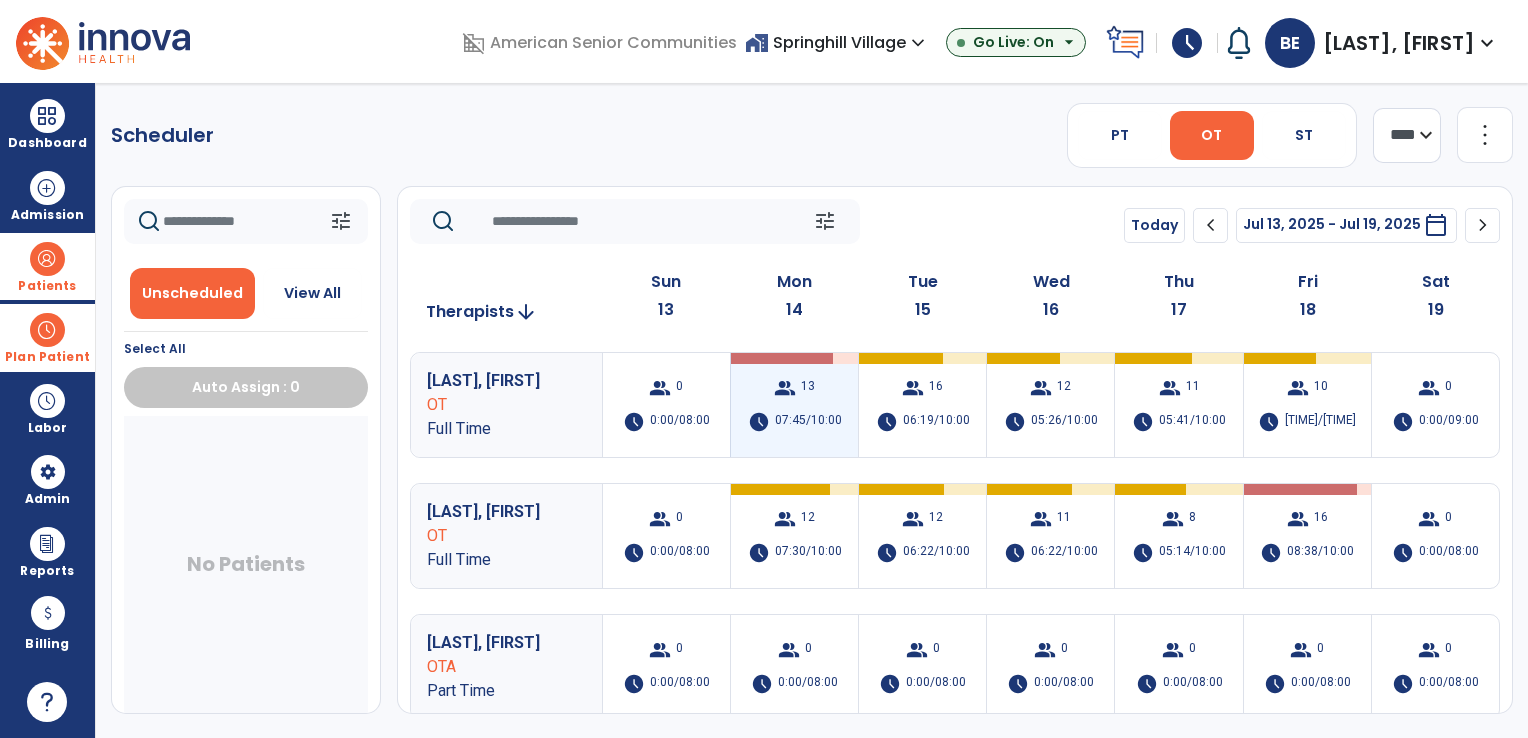 click on "07:45/10:00" at bounding box center (808, 422) 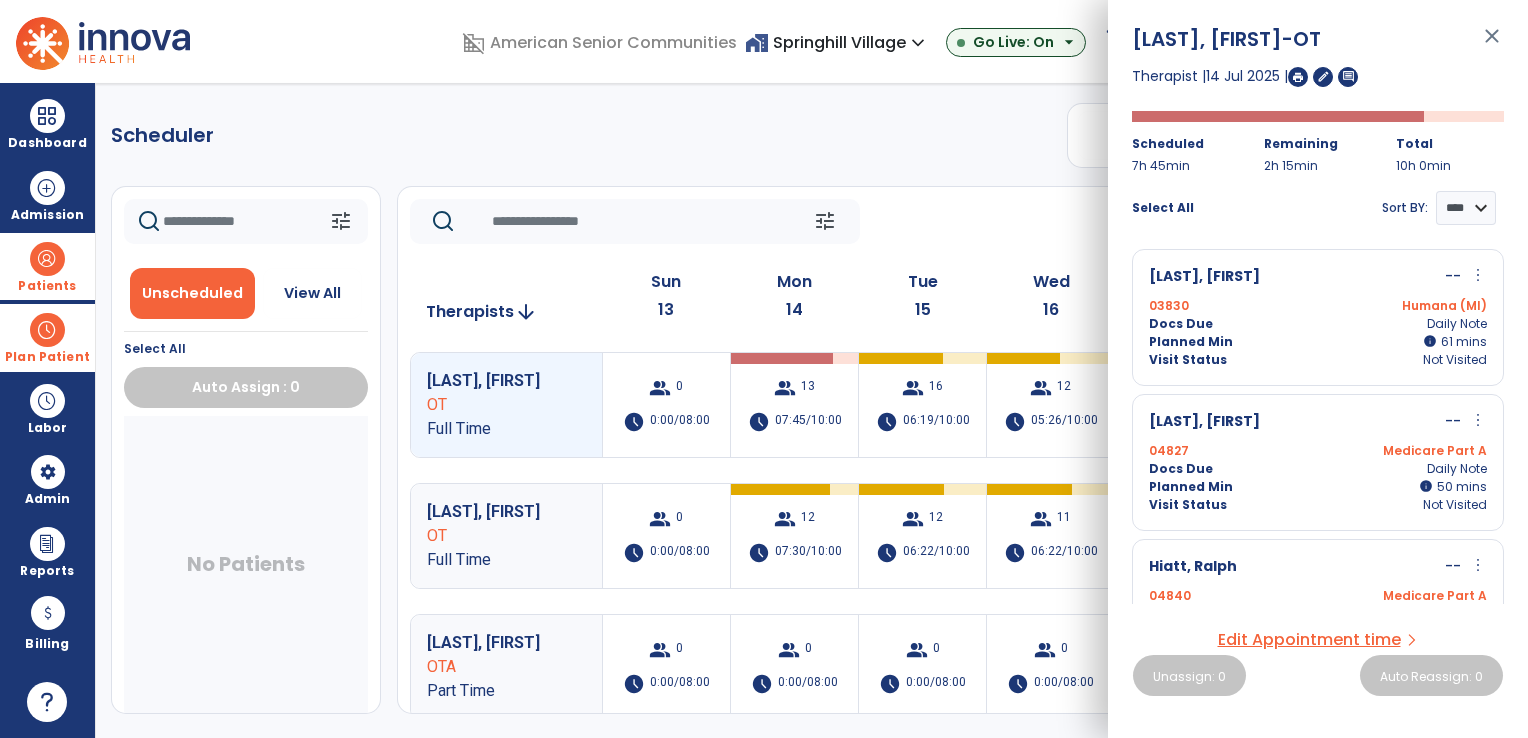 click on "close" at bounding box center [1492, 45] 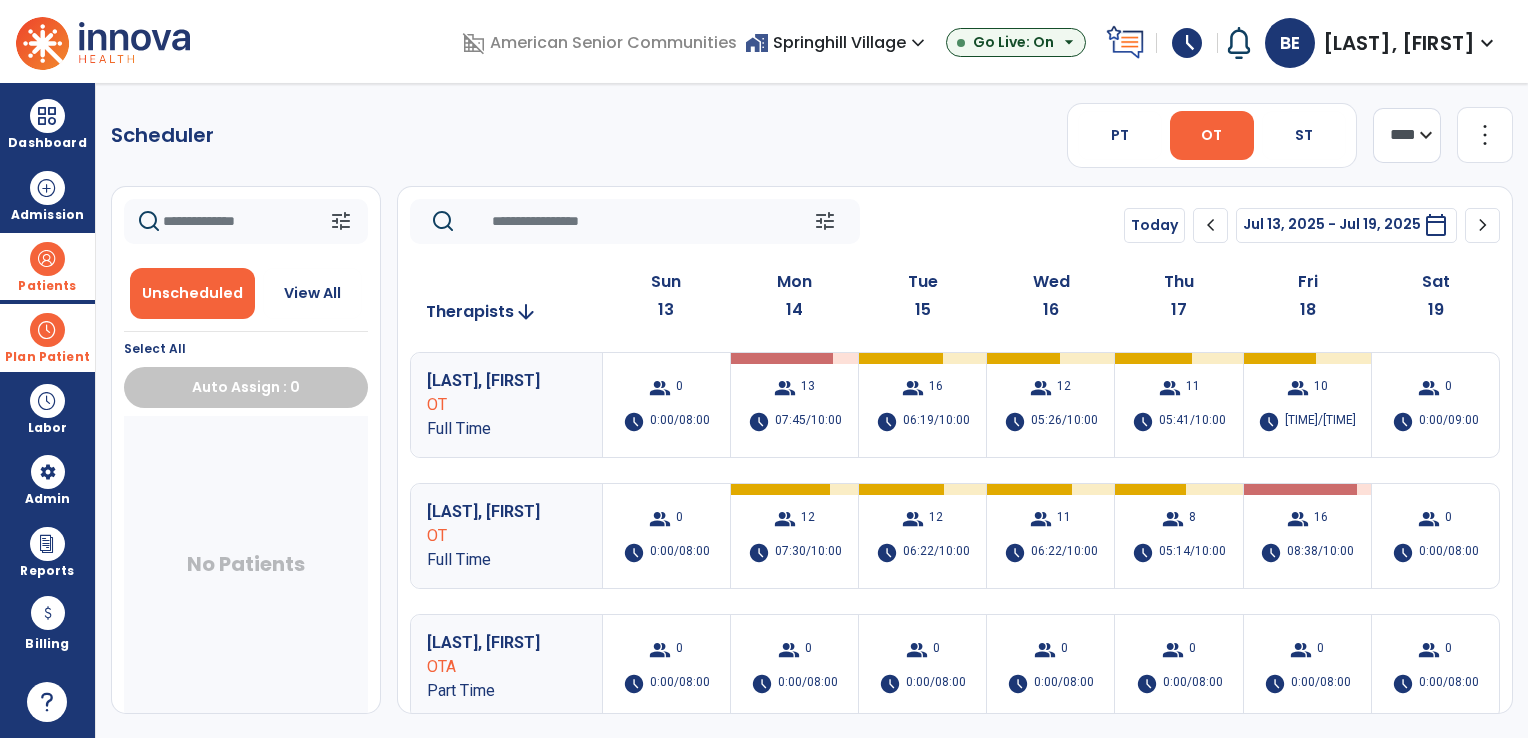 click at bounding box center [47, 330] 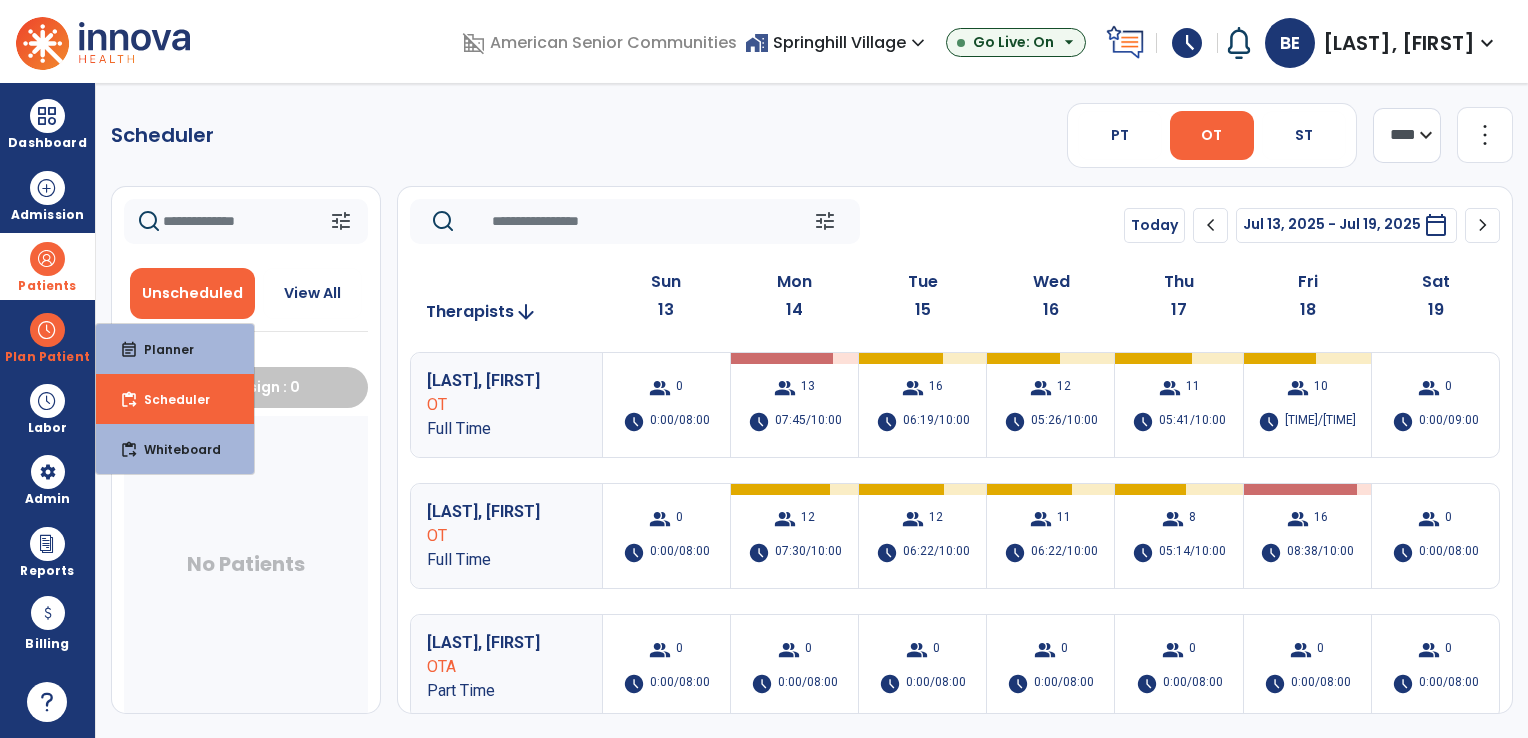 click on "Patients" at bounding box center (47, 266) 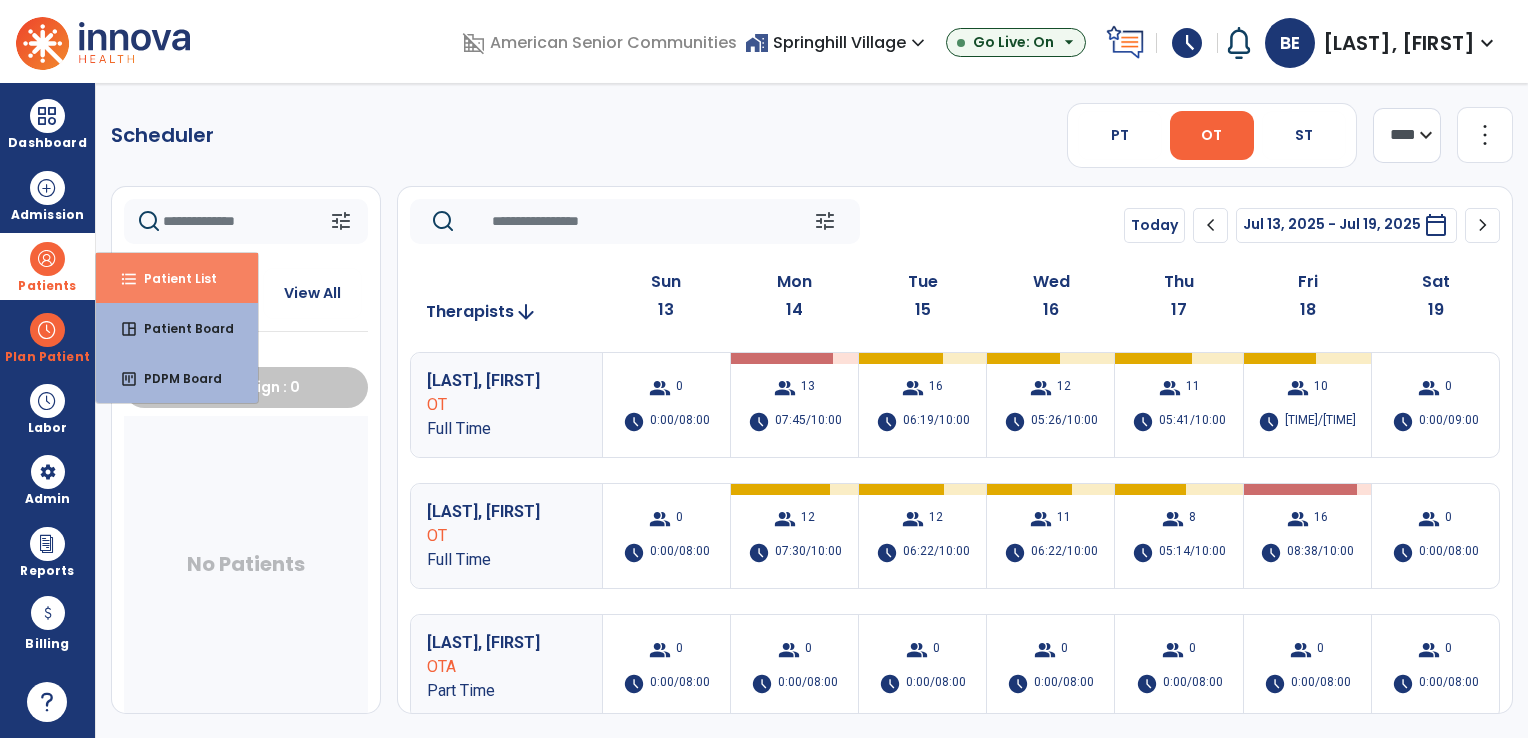 click on "format_list_bulleted  Patient List" at bounding box center (177, 278) 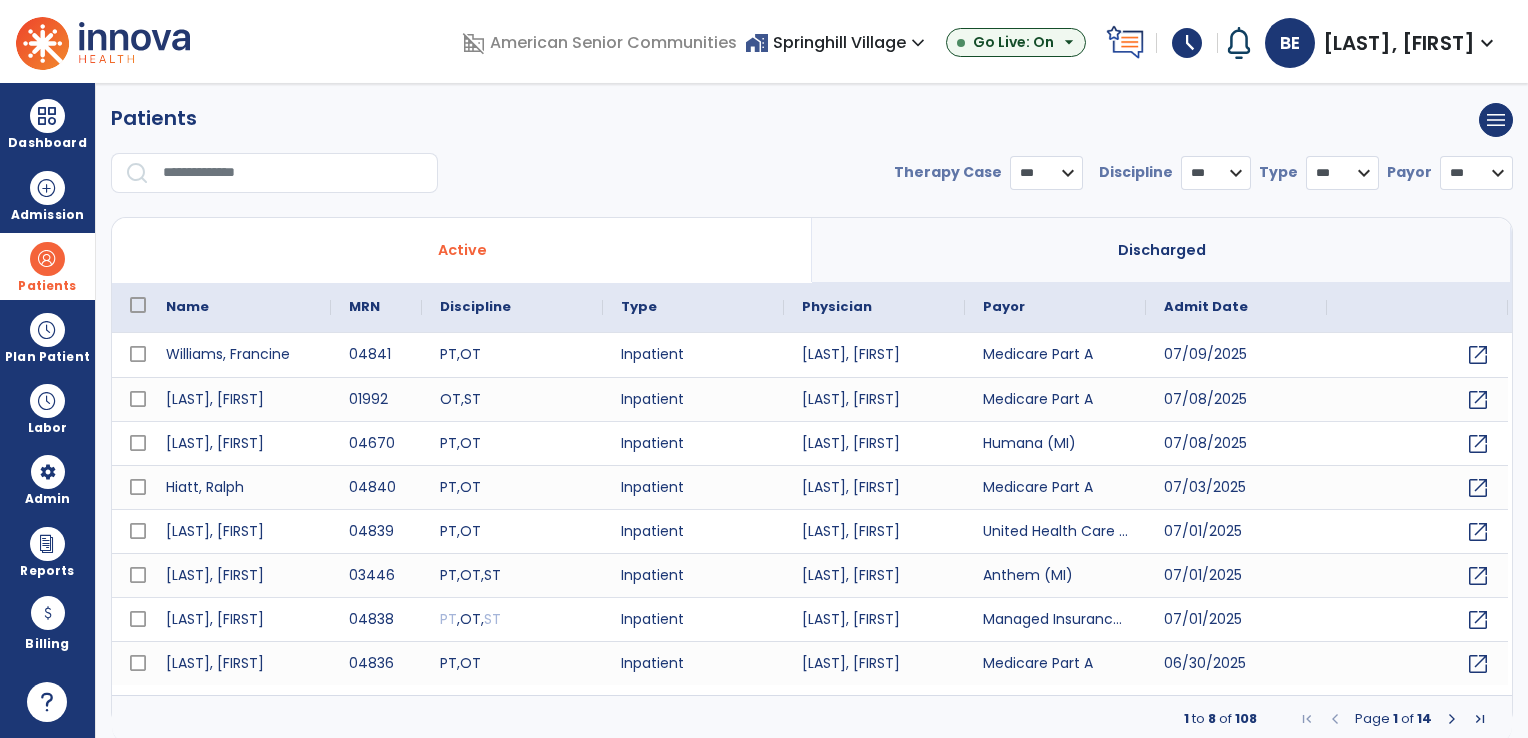 select on "***" 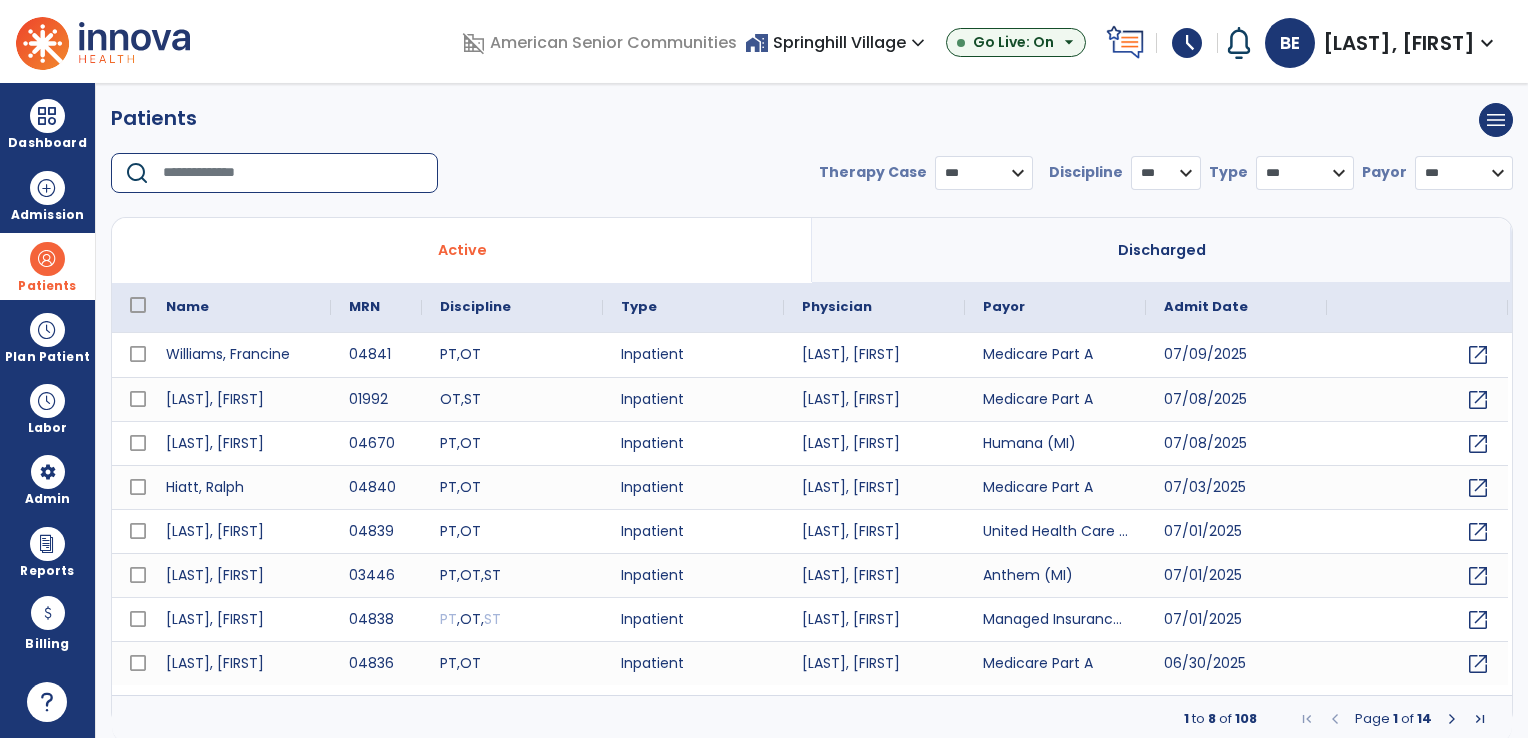 click at bounding box center (293, 173) 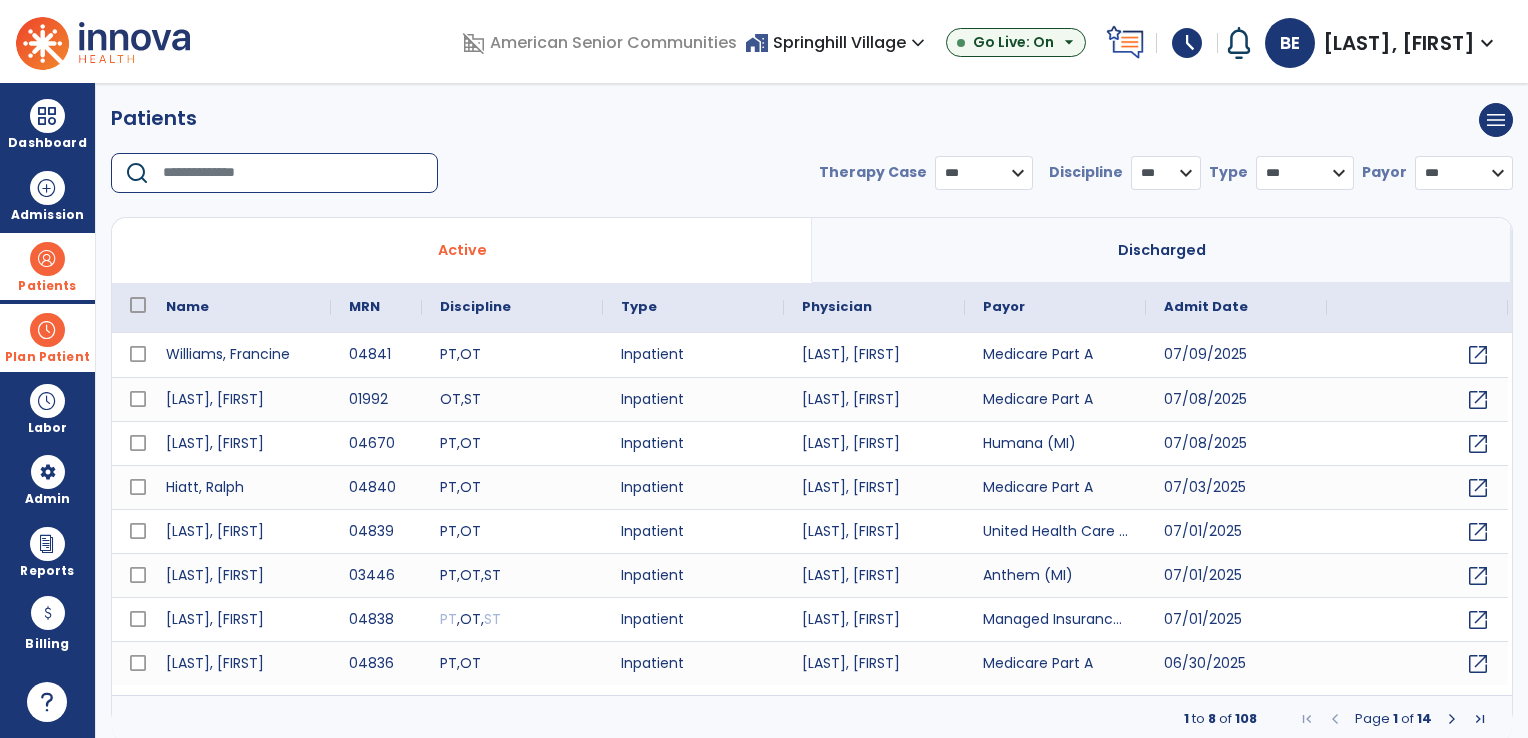 click at bounding box center (47, 330) 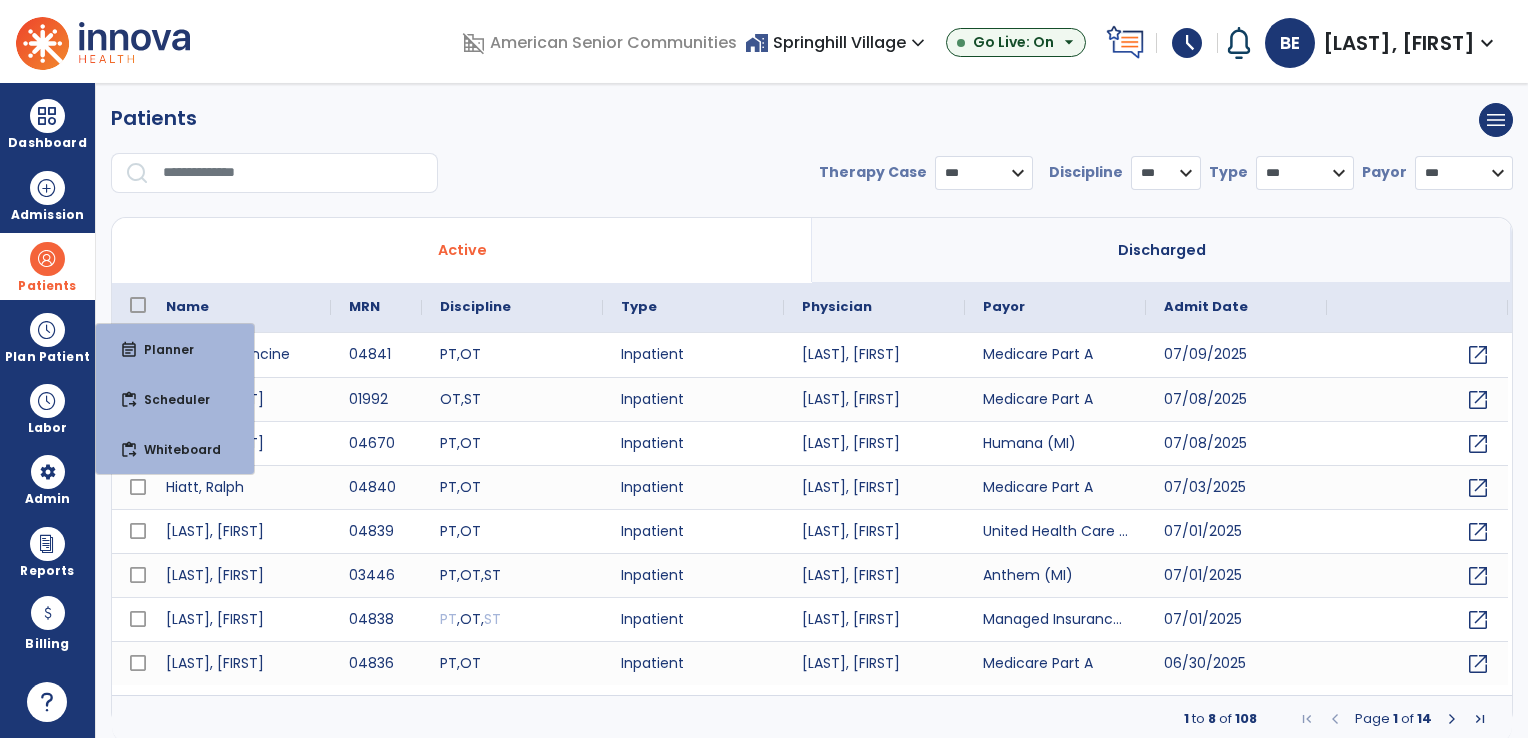 click at bounding box center [280, 181] 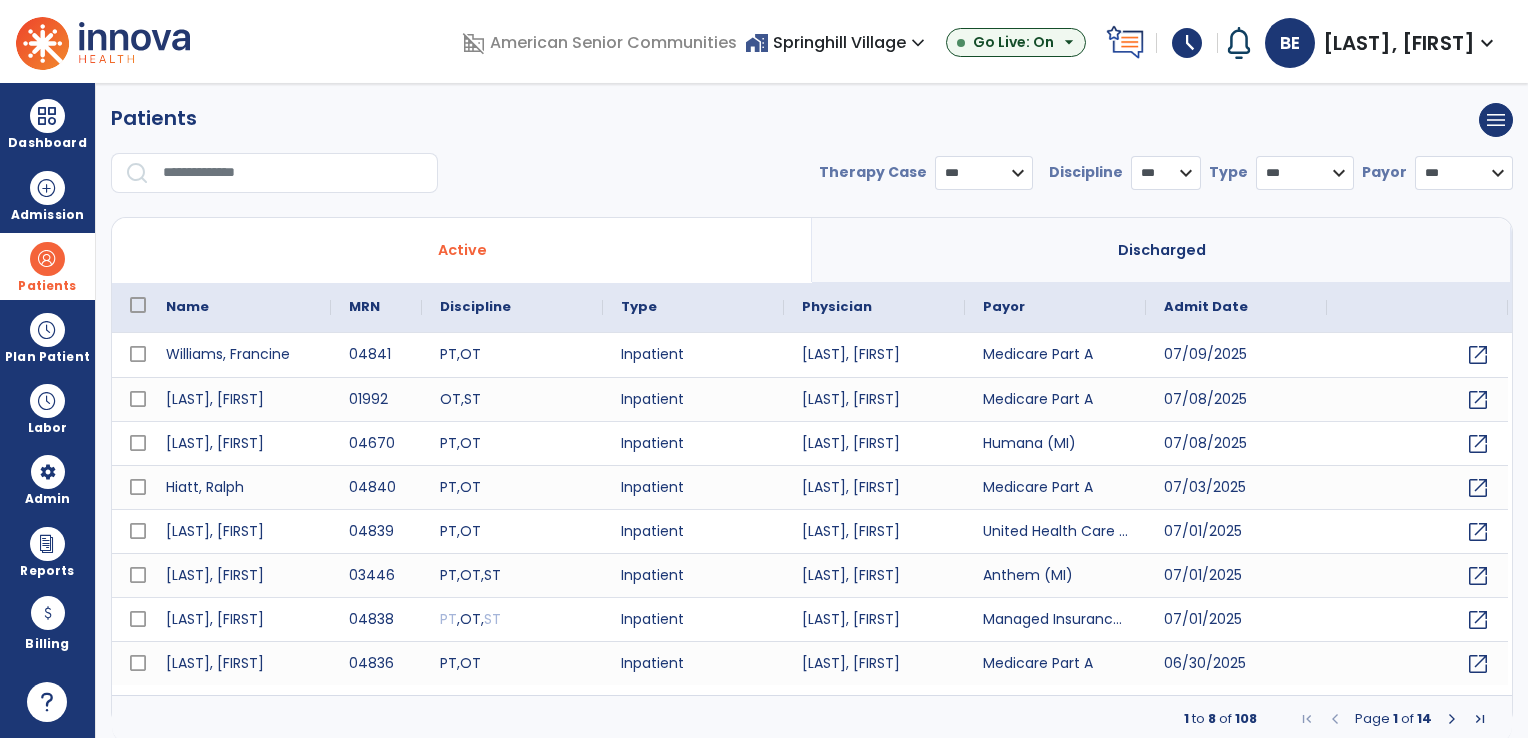 click on "Page
1
of
14" at bounding box center [1393, 719] 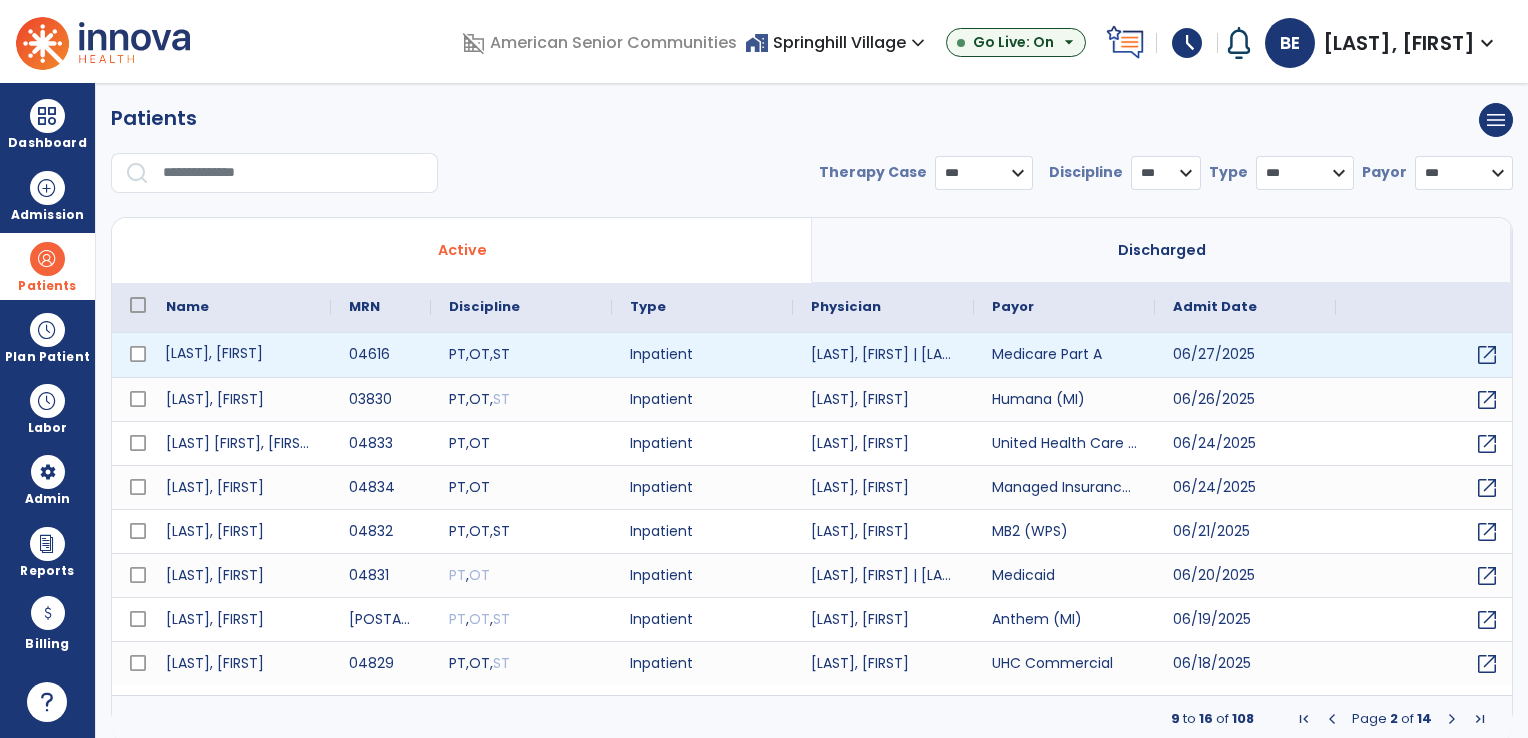 click on "[LAST], [FIRST]" at bounding box center (239, 355) 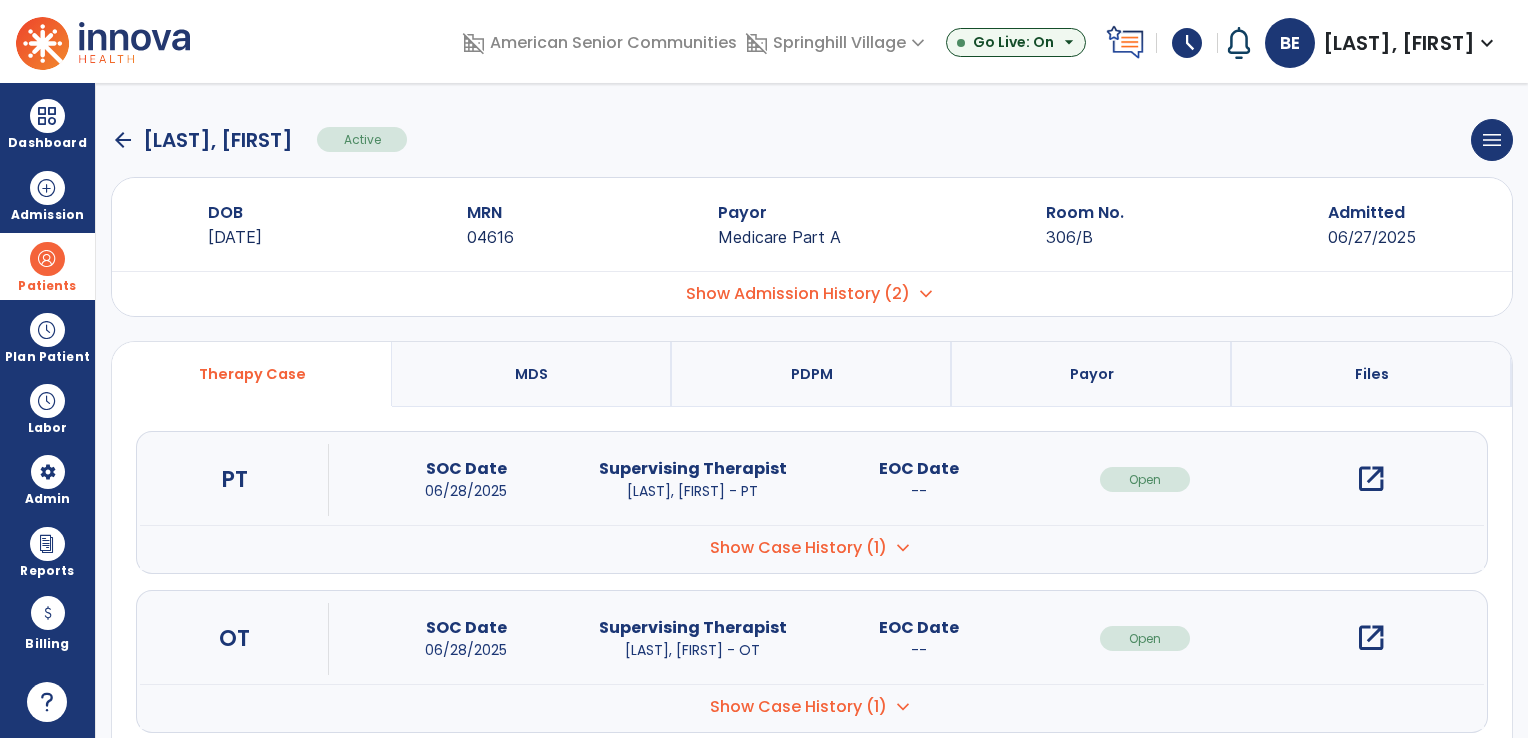 click on "open_in_new" at bounding box center (1371, 638) 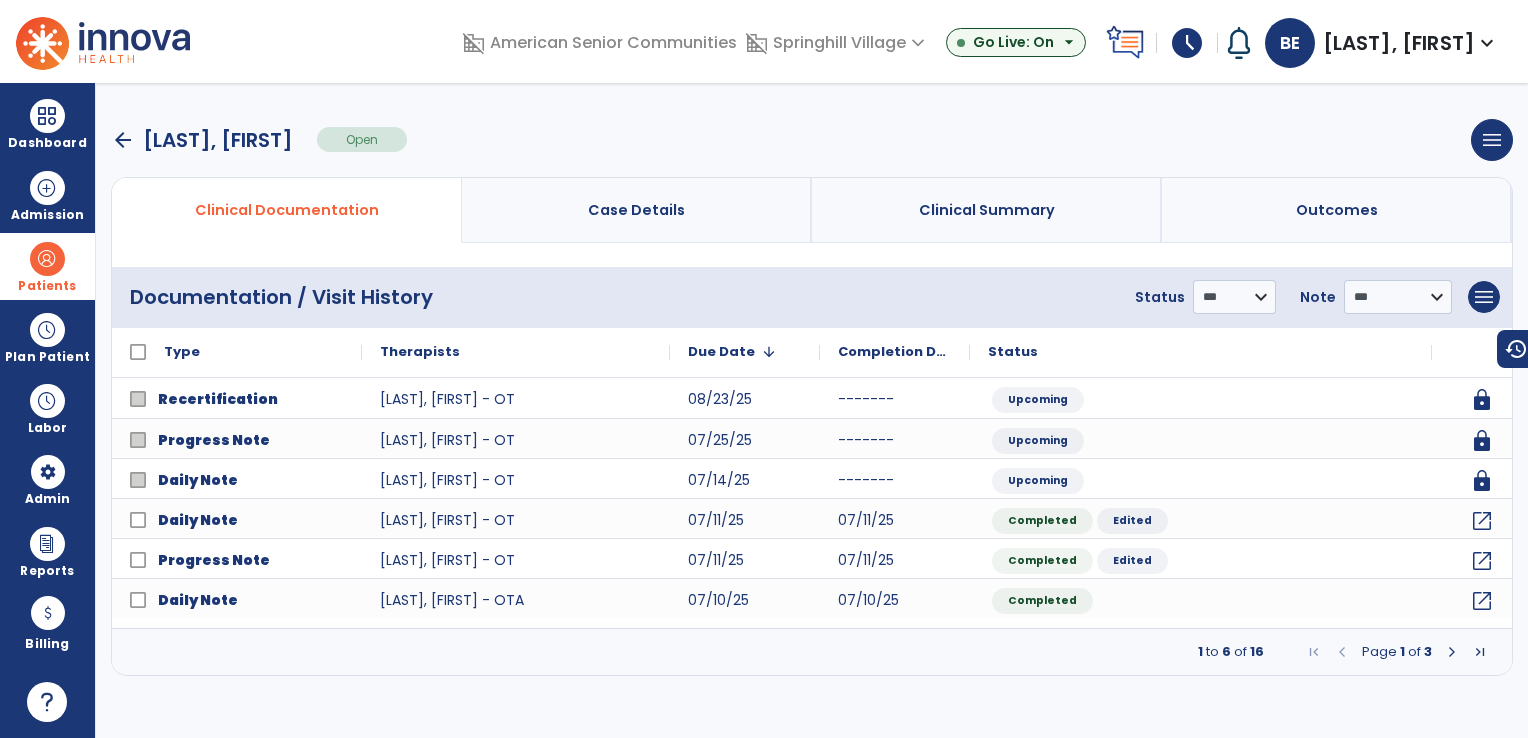 click on "Case Details" at bounding box center (637, 210) 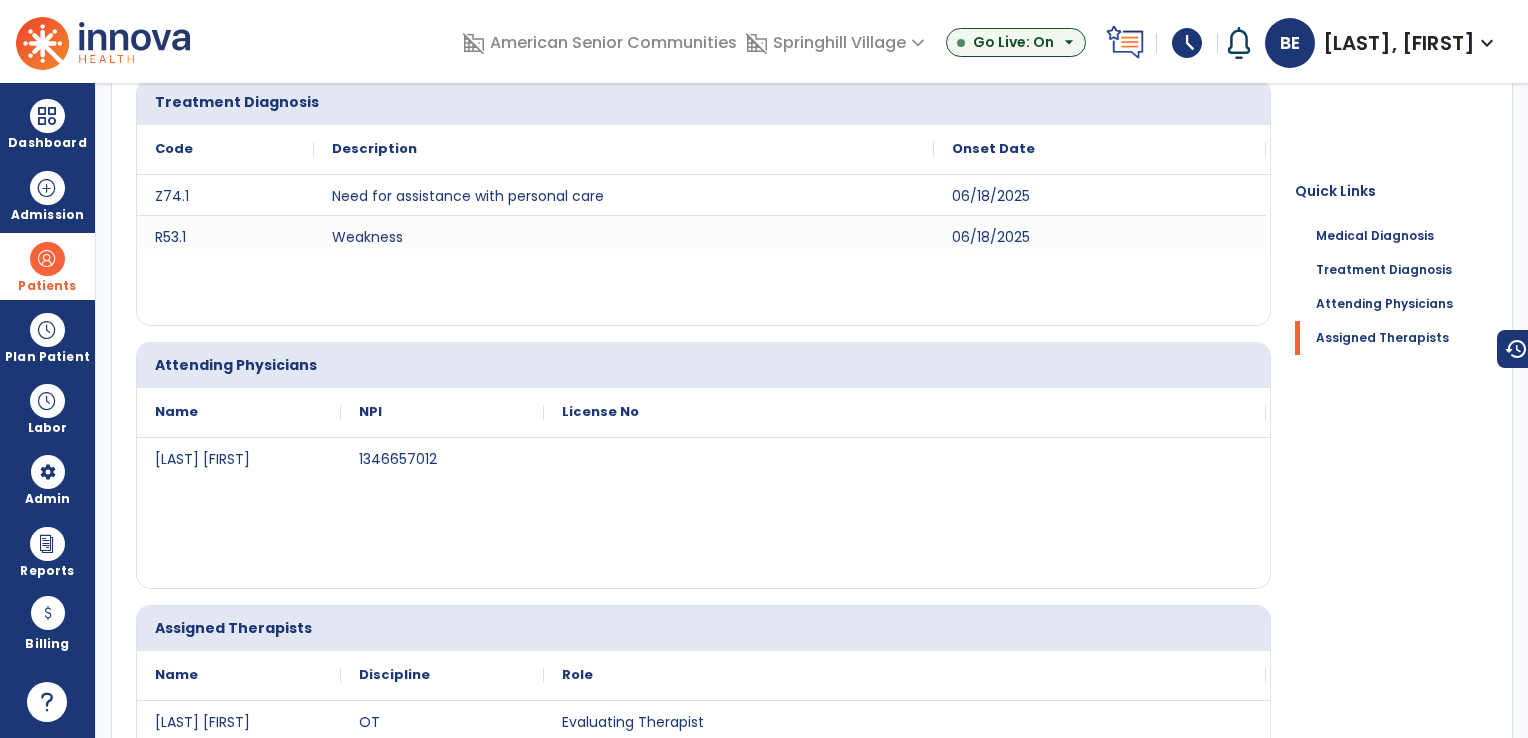 scroll, scrollTop: 756, scrollLeft: 0, axis: vertical 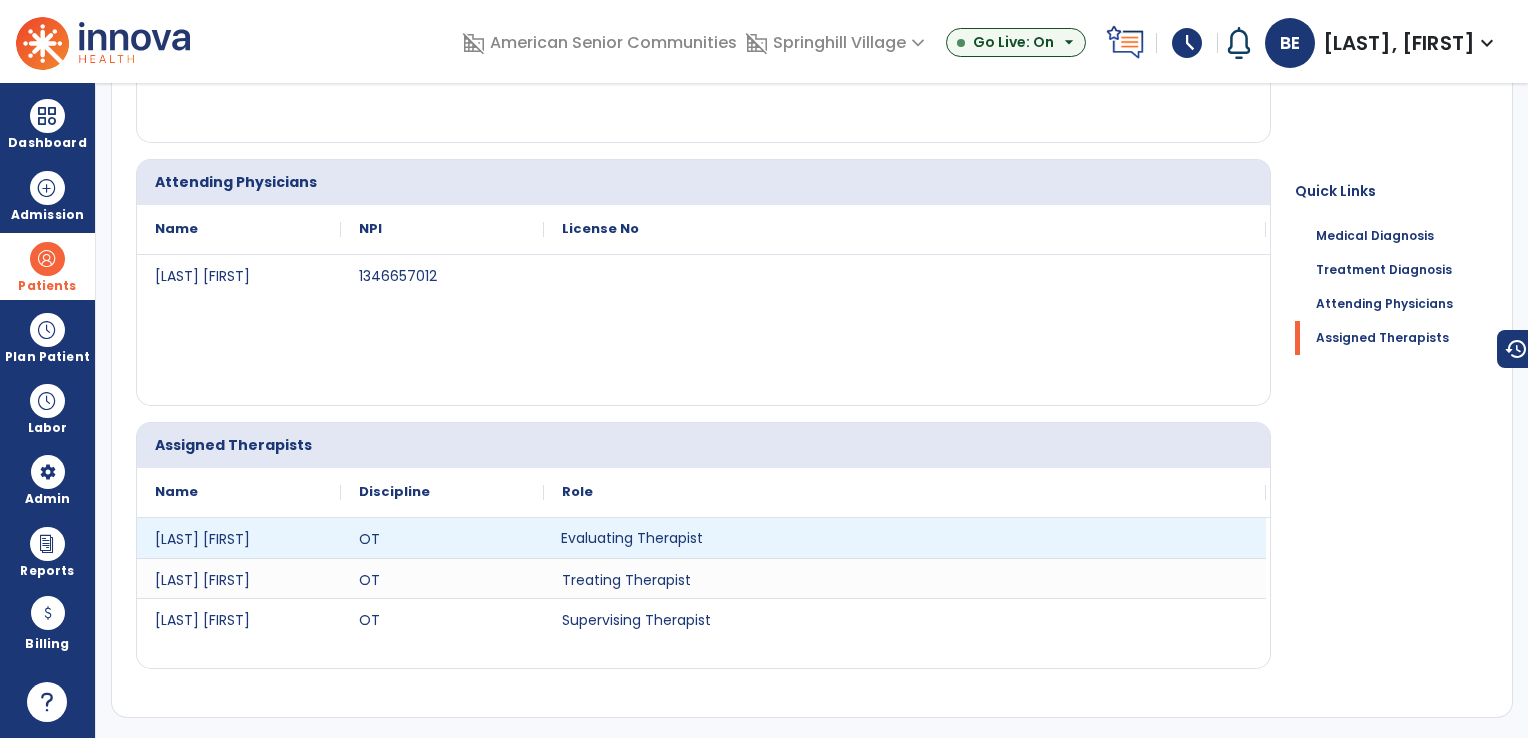 click on "Evaluating Therapist" 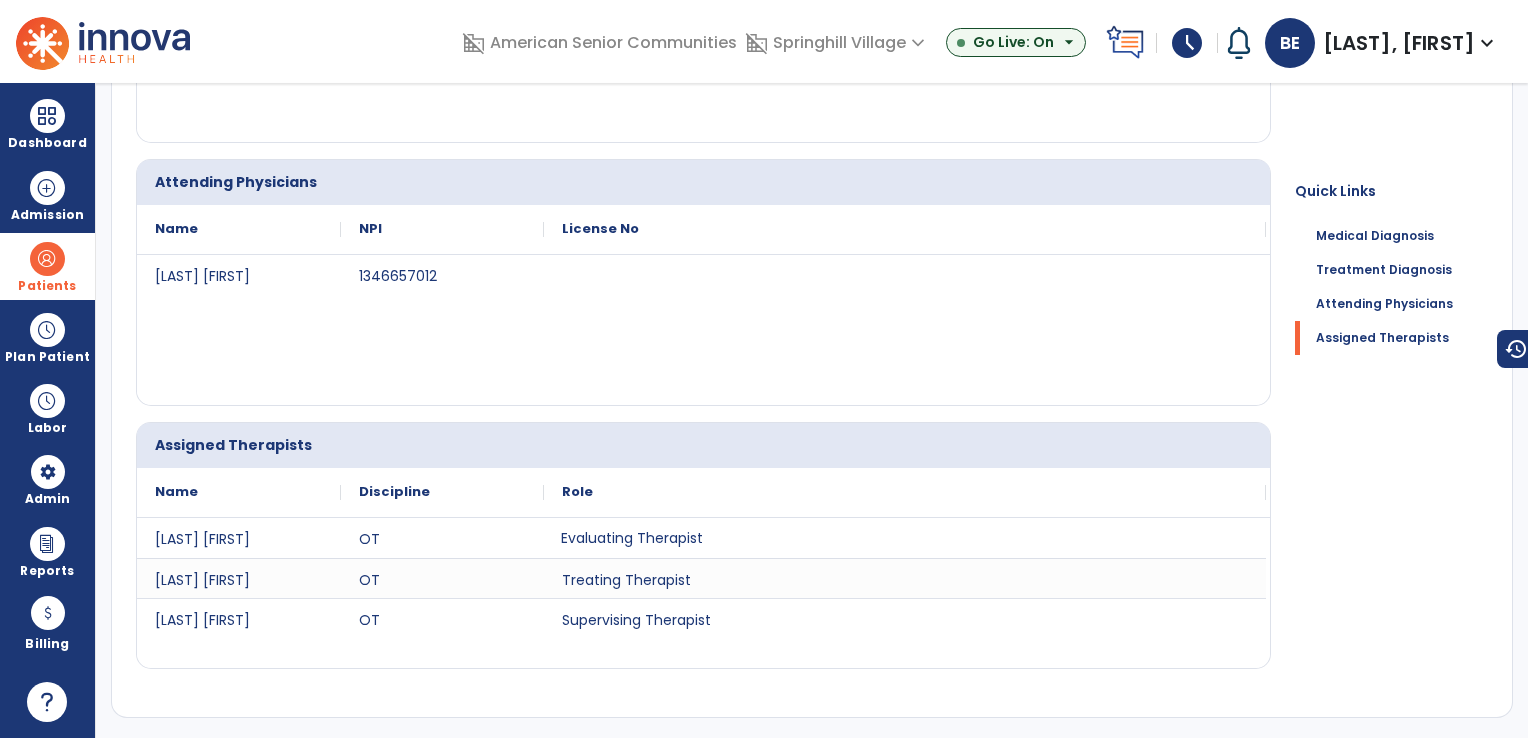 drag, startPoint x: 1521, startPoint y: 617, endPoint x: 1484, endPoint y: 324, distance: 295.32693 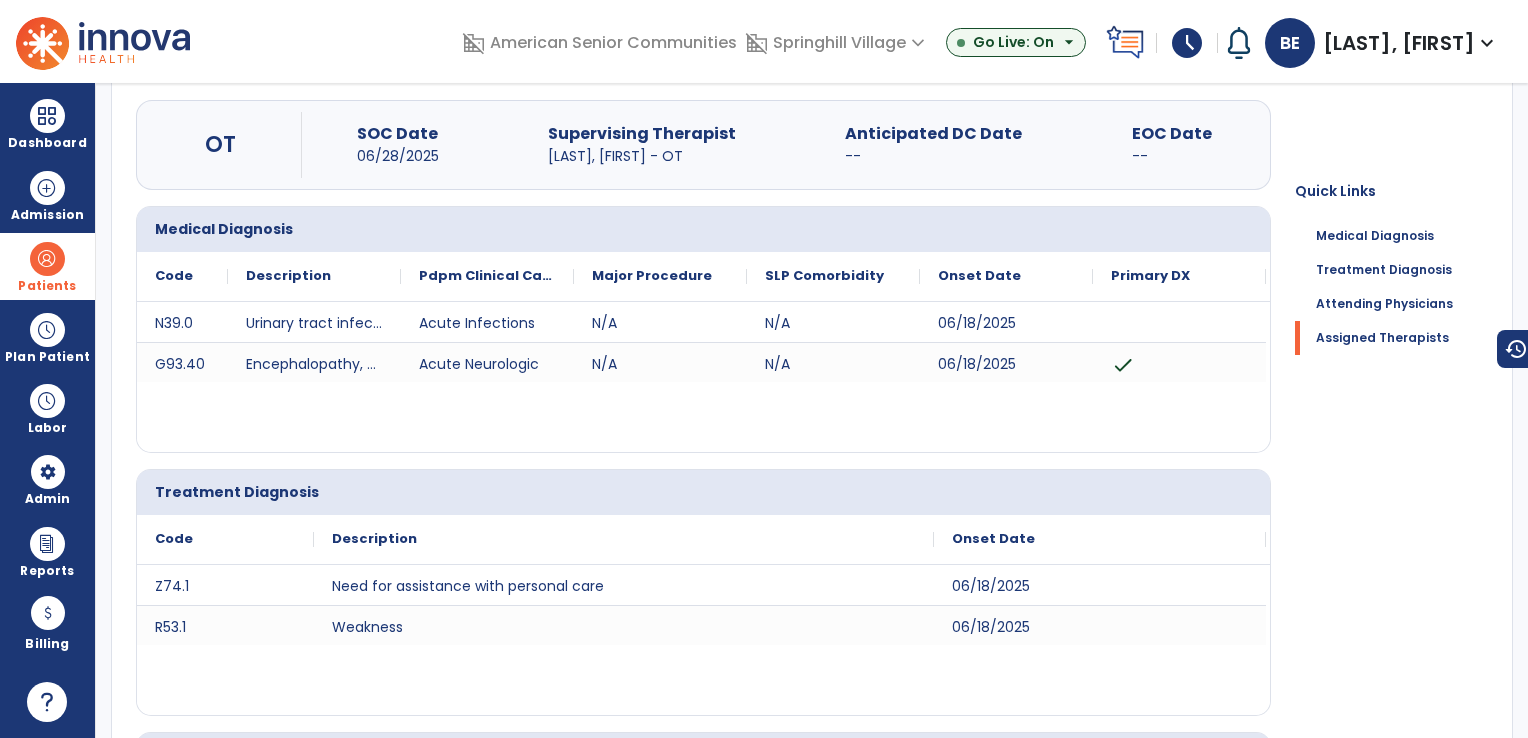 click on "Patients" at bounding box center [47, 266] 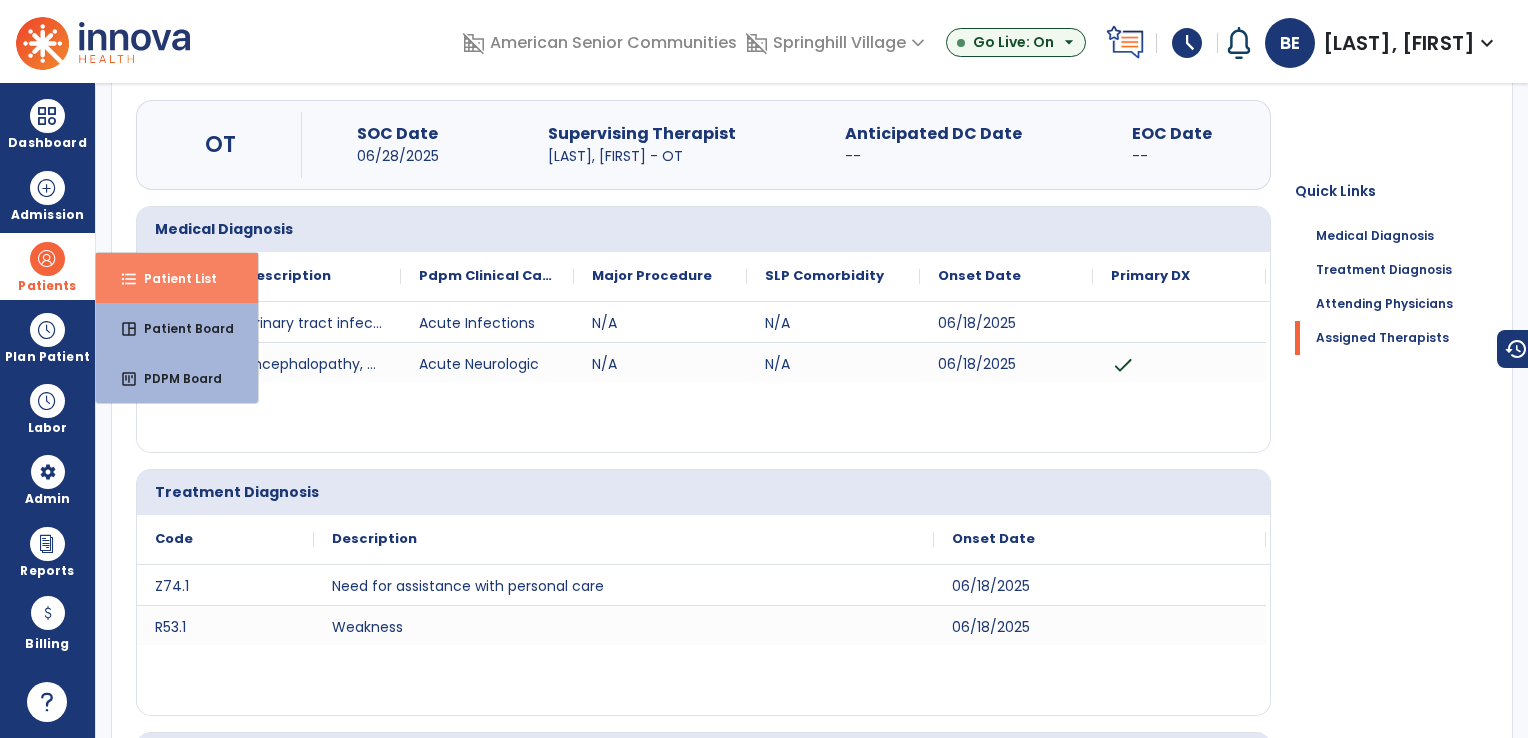 click on "format_list_bulleted  Patient List" at bounding box center [177, 278] 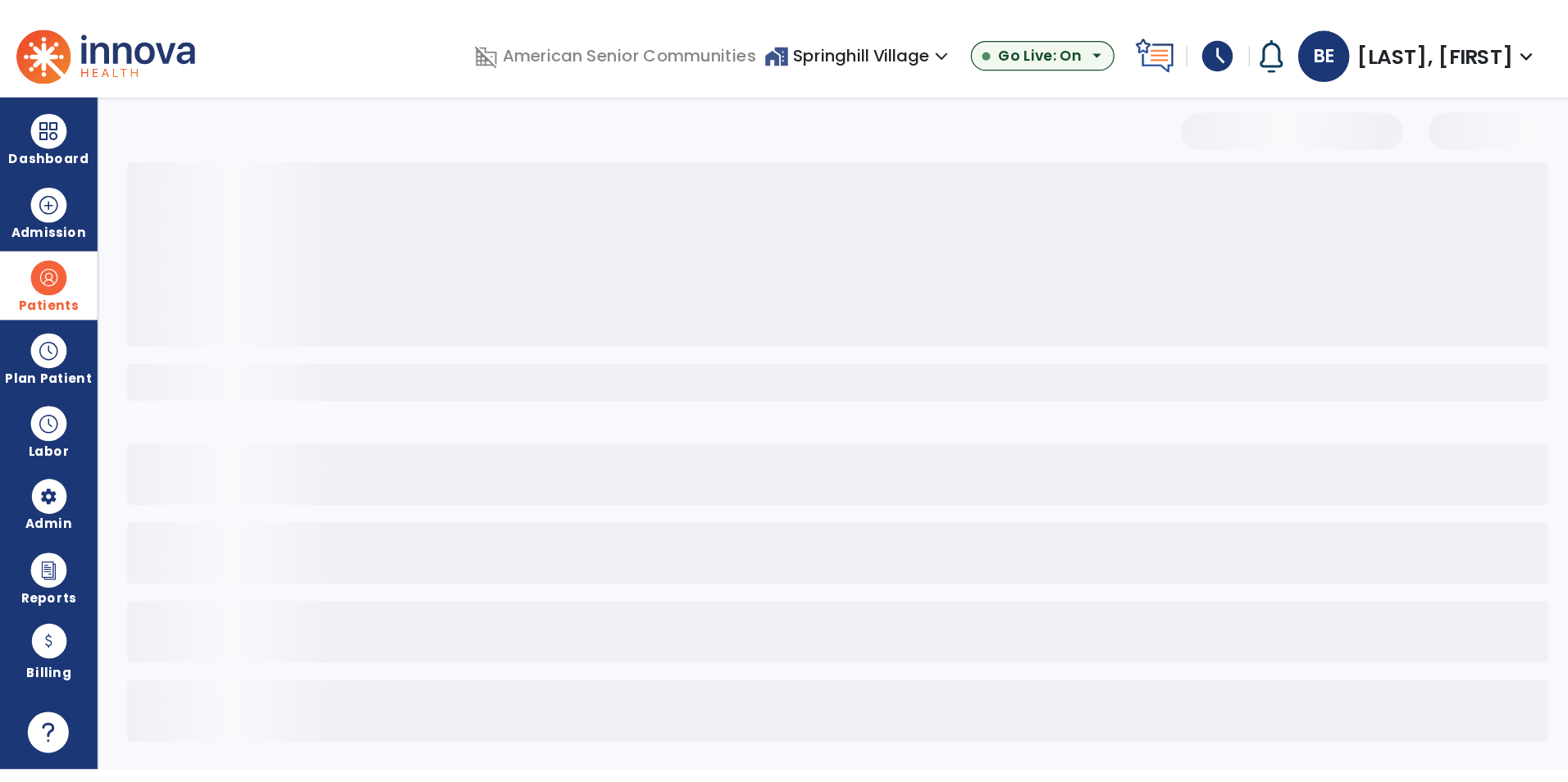 scroll, scrollTop: 0, scrollLeft: 0, axis: both 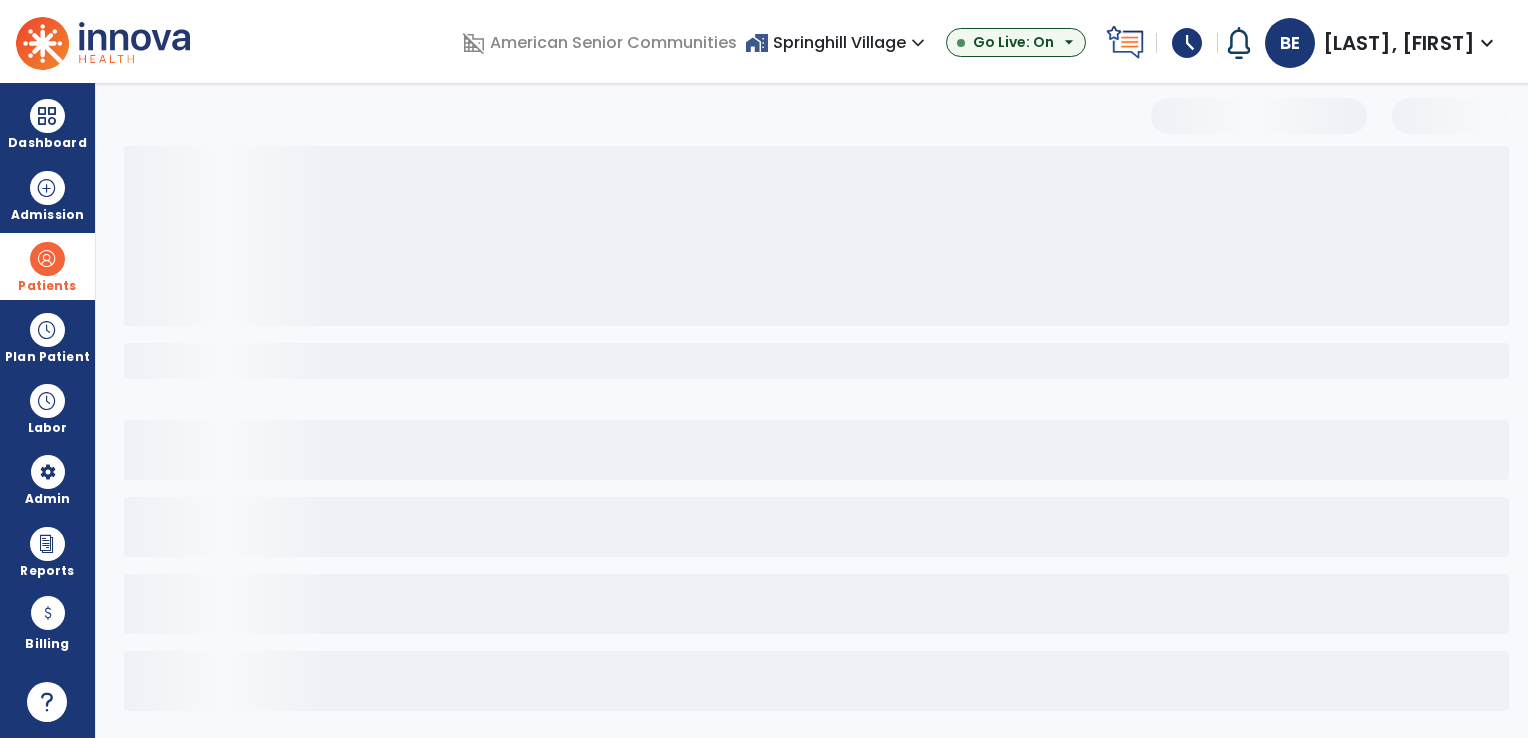 select on "***" 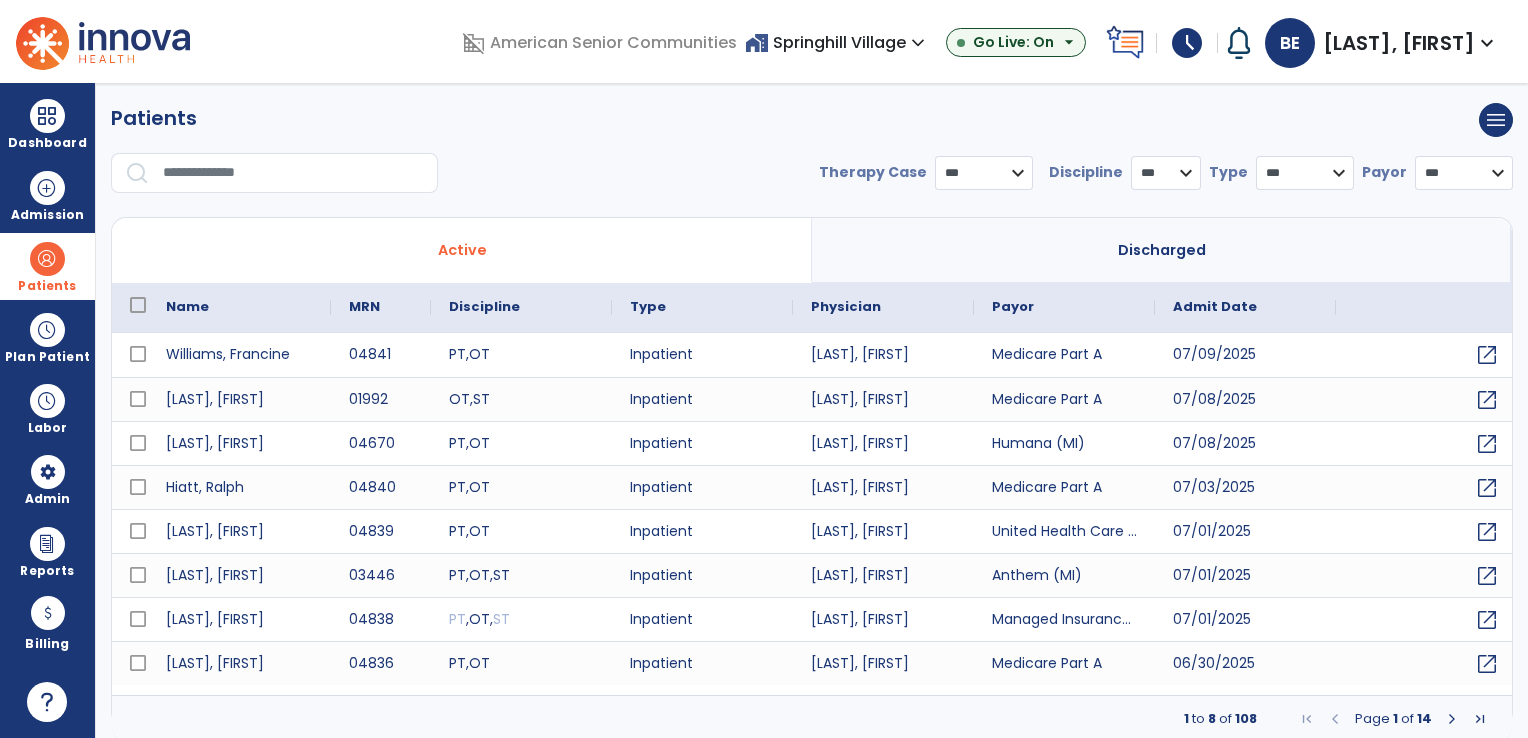 click at bounding box center (293, 173) 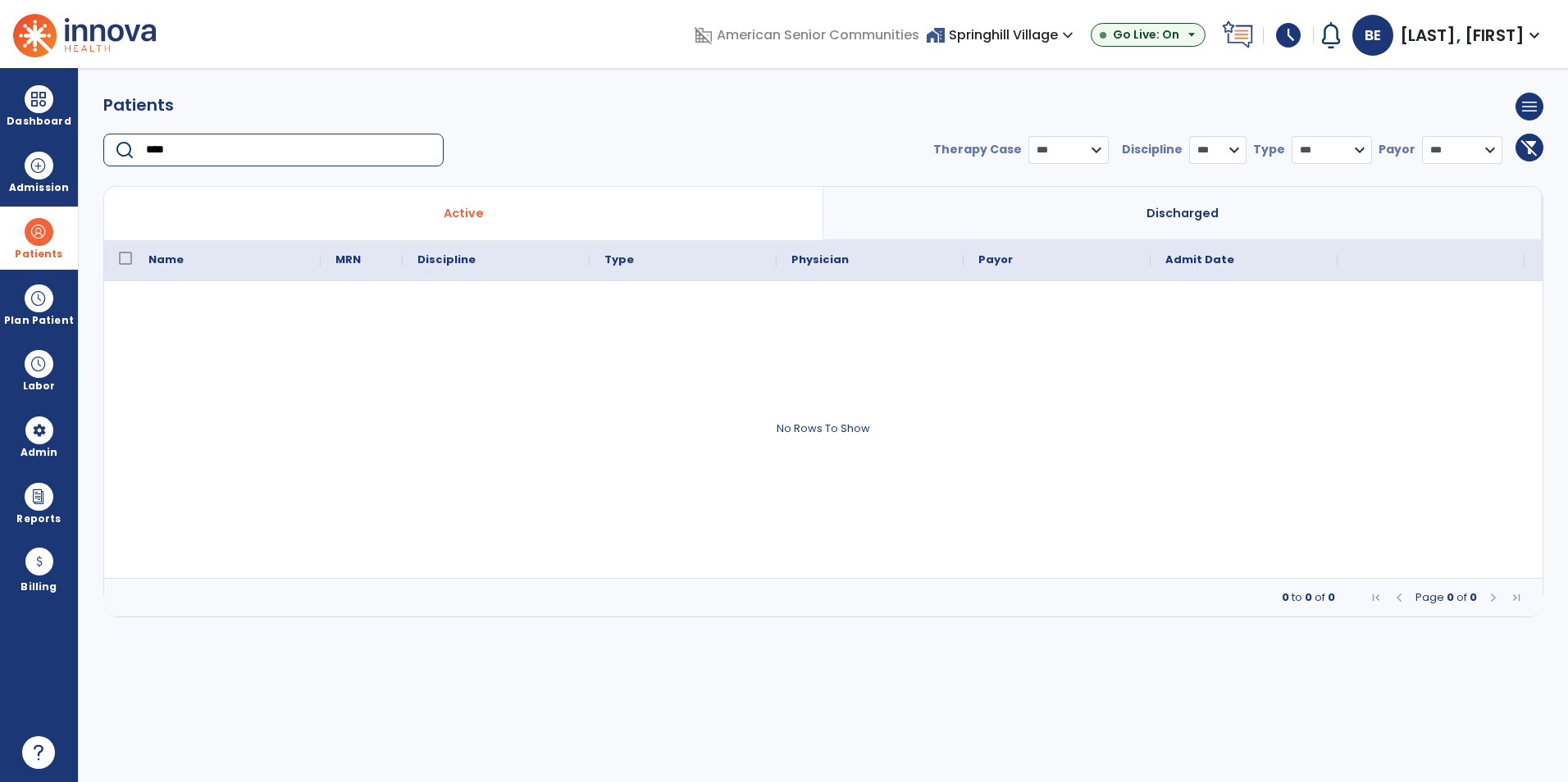 type on "****" 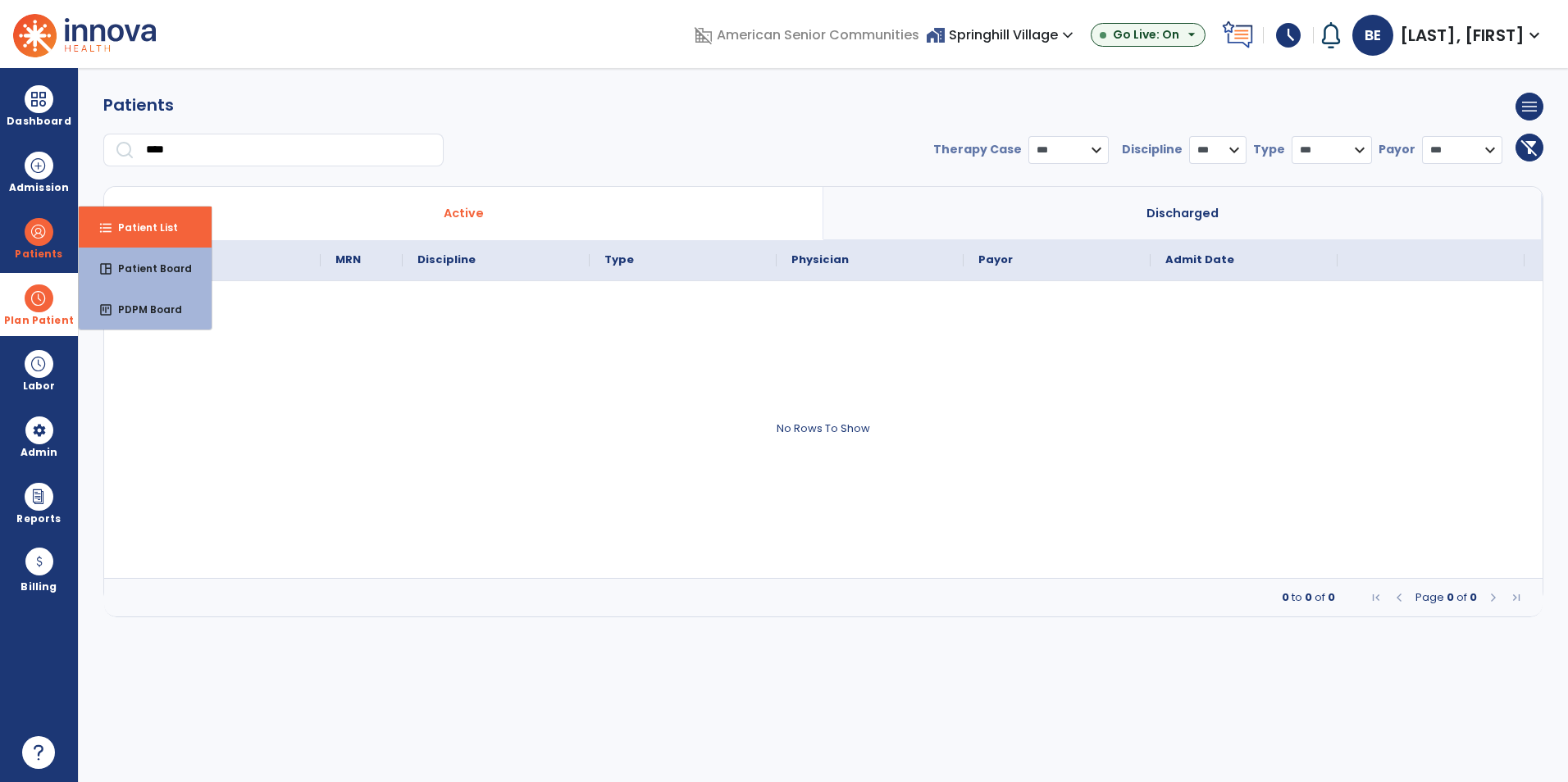 click at bounding box center (39, 298) 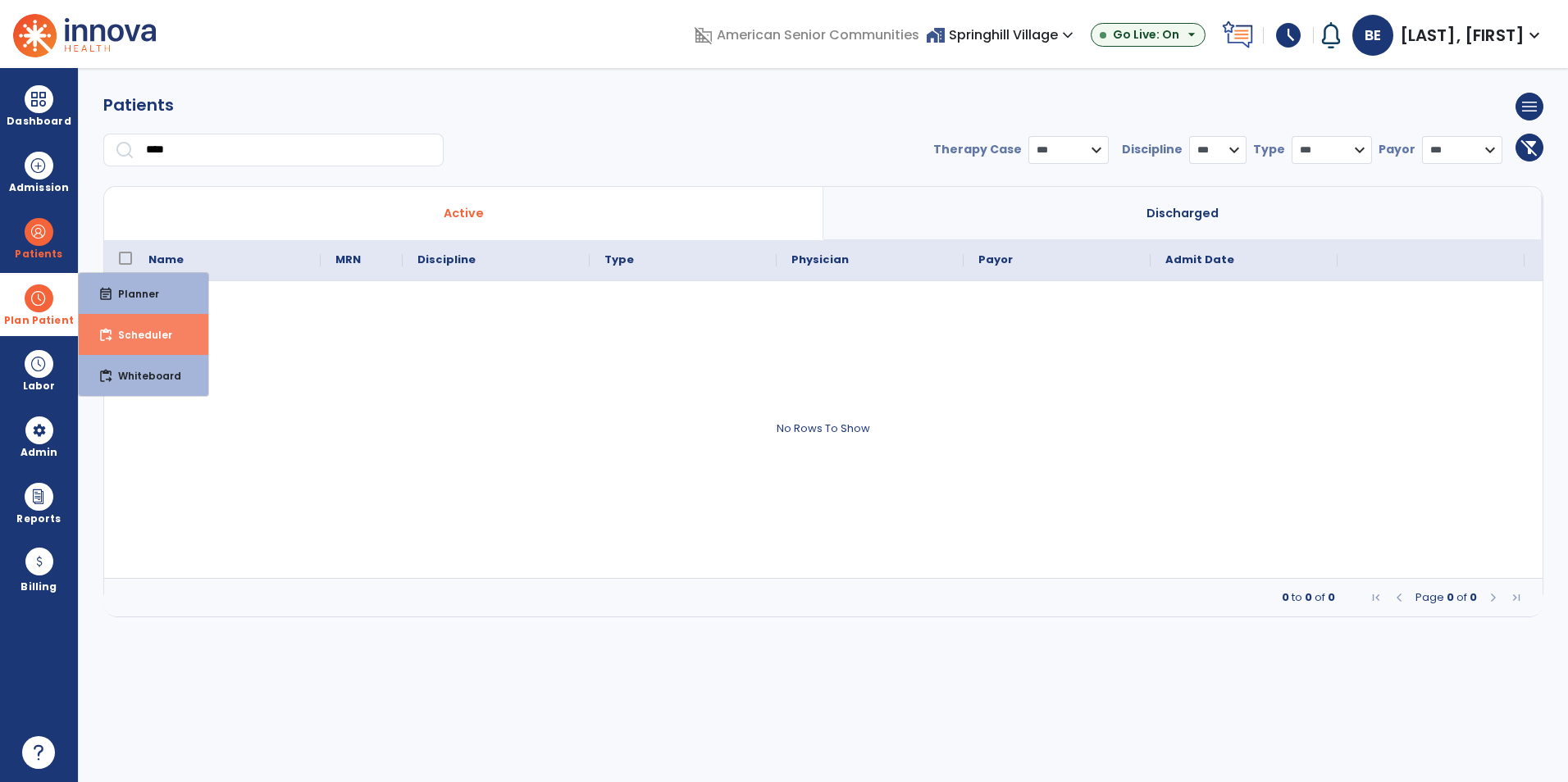 click on "Scheduler" at bounding box center [139, 334] 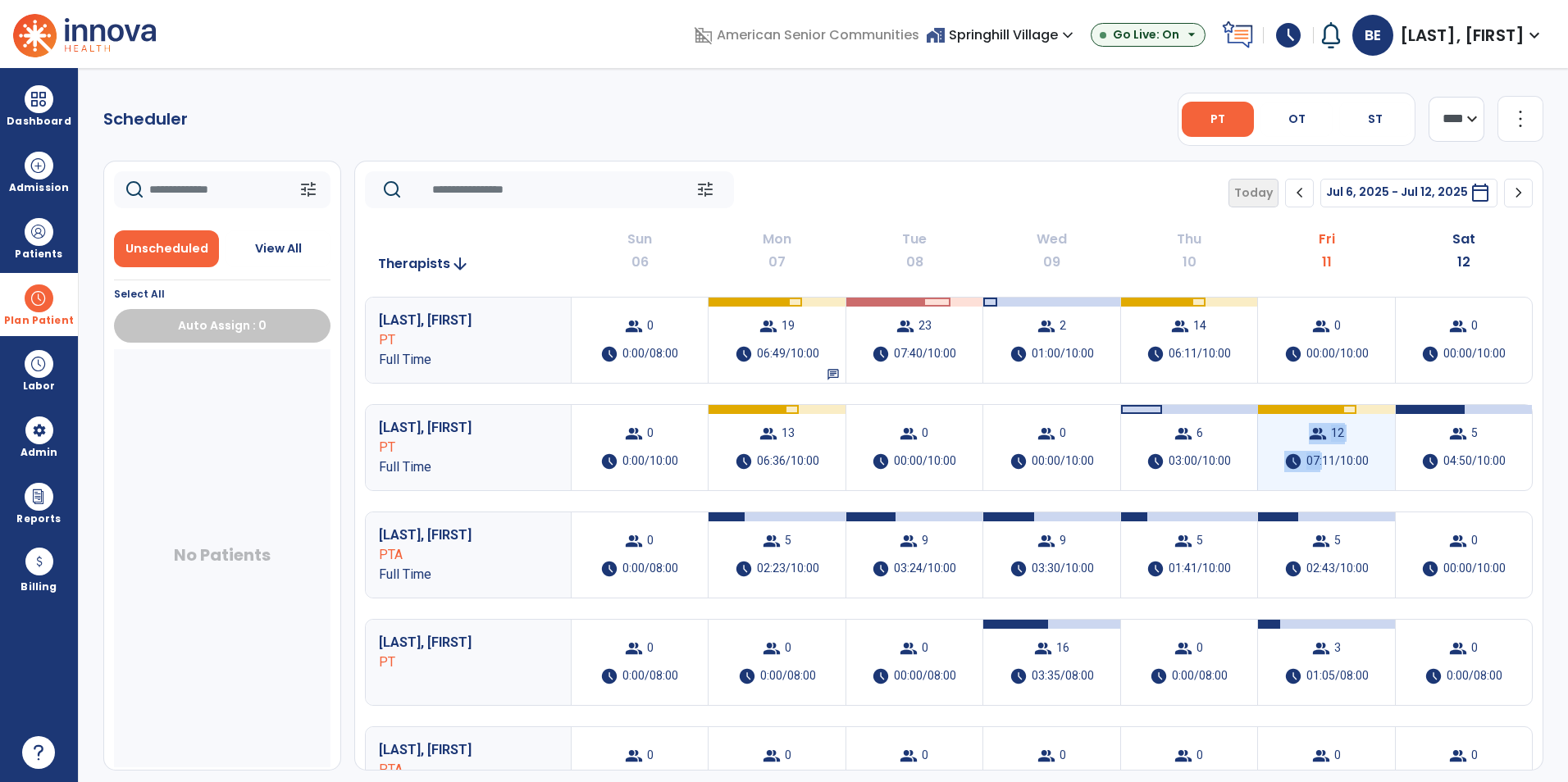 click on "group  12  schedule  [TIME]/[TIME]" at bounding box center (1326, 448) 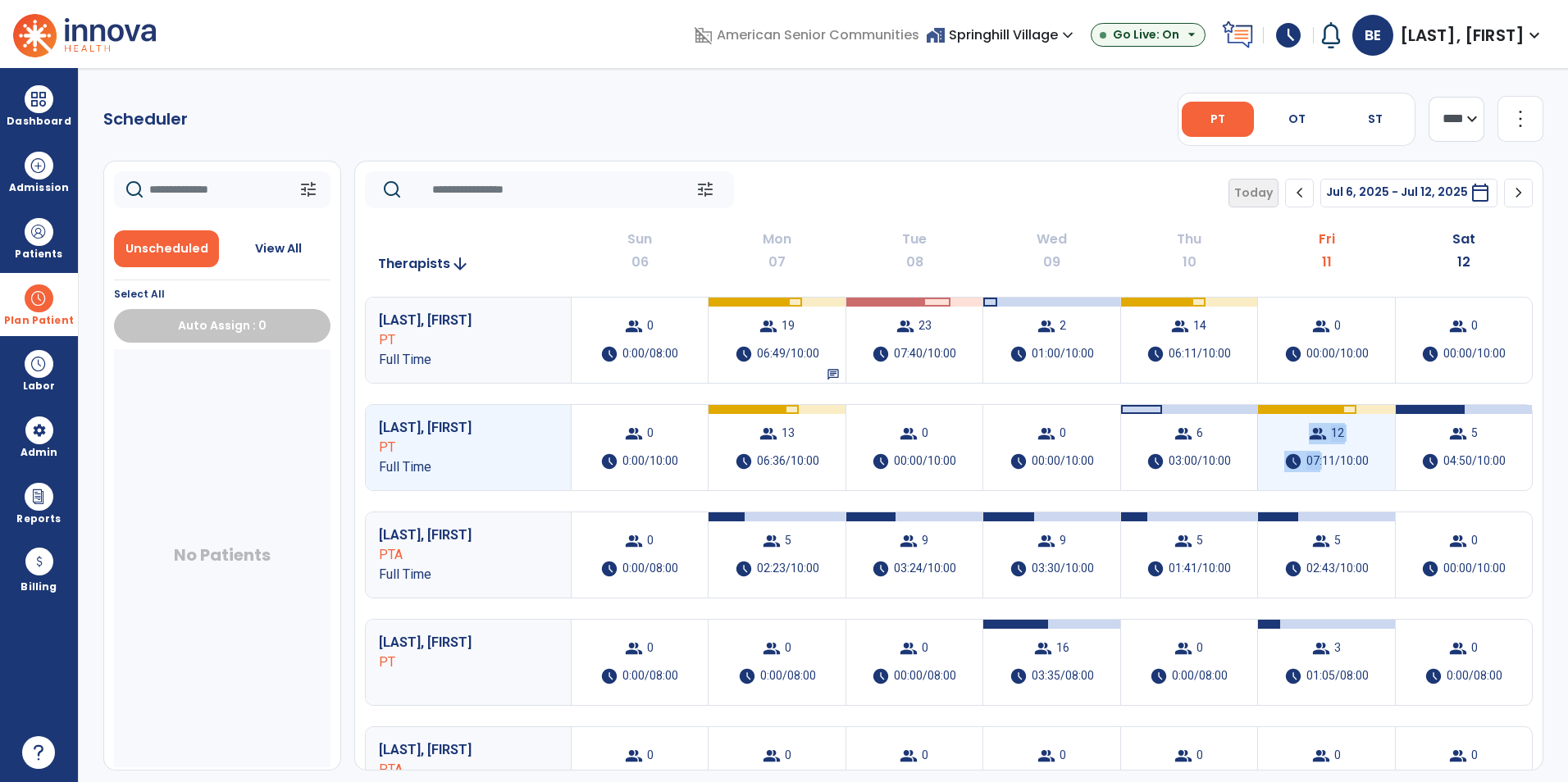 click on "07:11/10:00" at bounding box center [1338, 461] 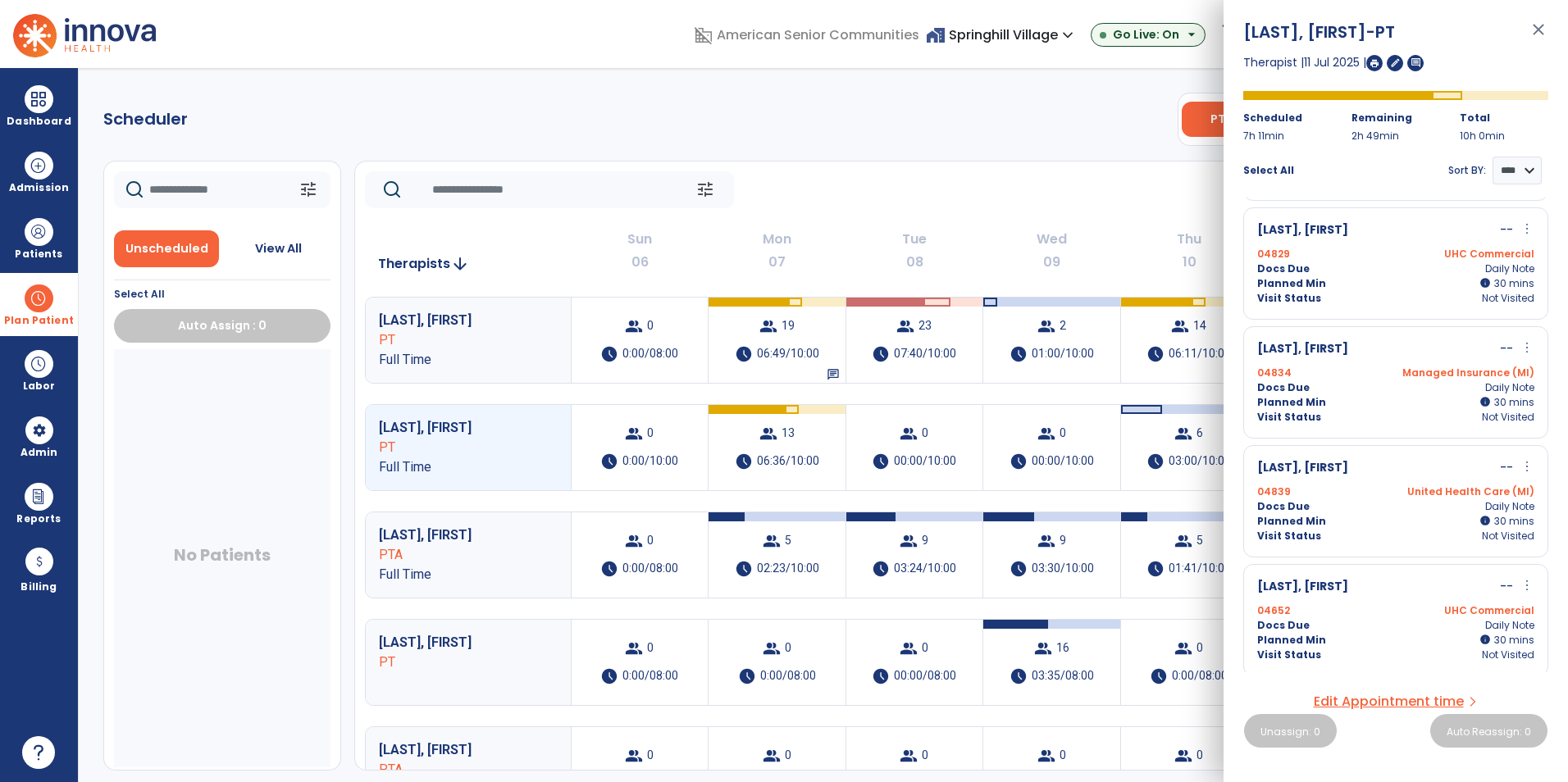 scroll, scrollTop: 1028, scrollLeft: 0, axis: vertical 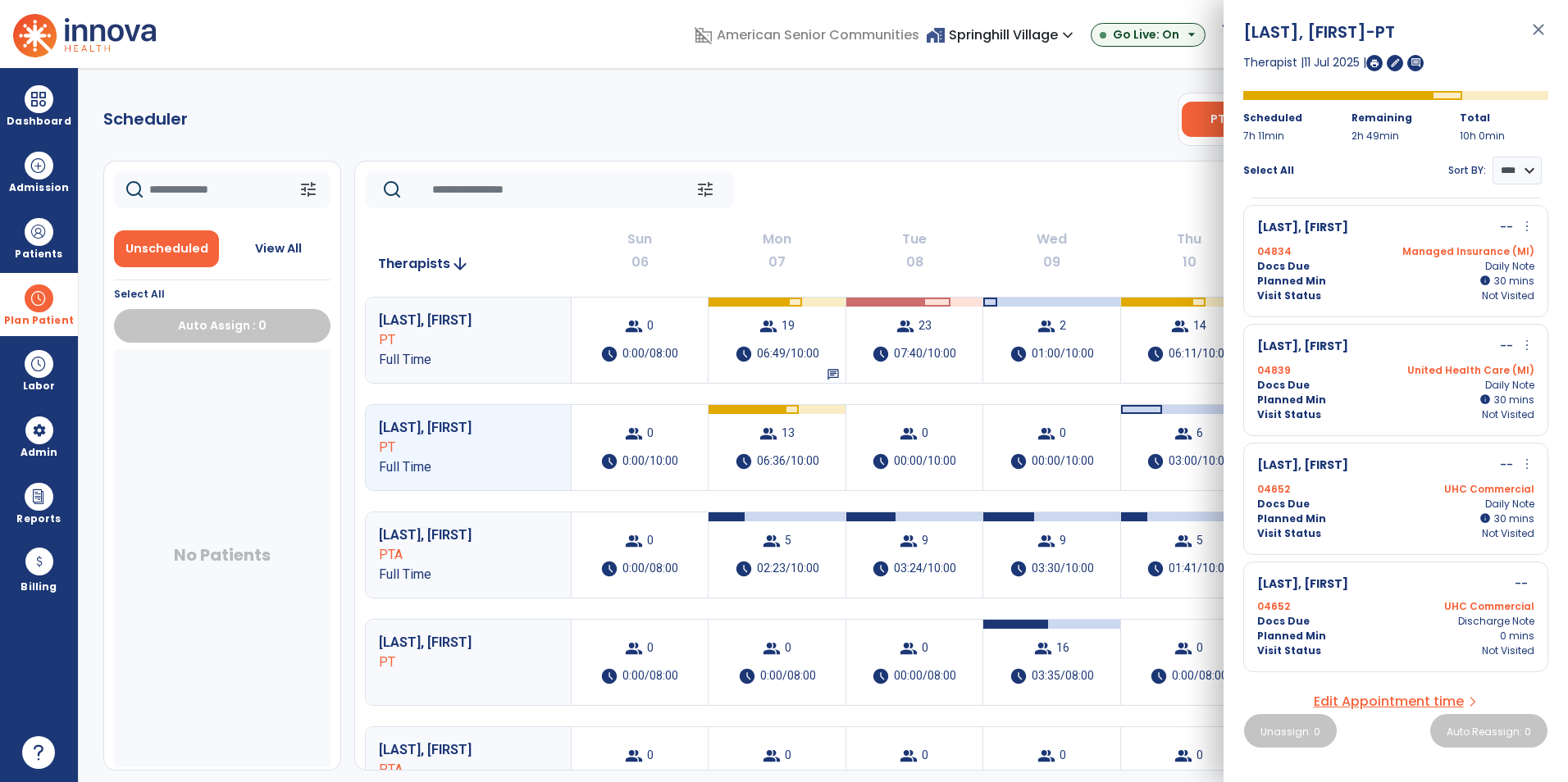 click on "close" at bounding box center (1538, 37) 